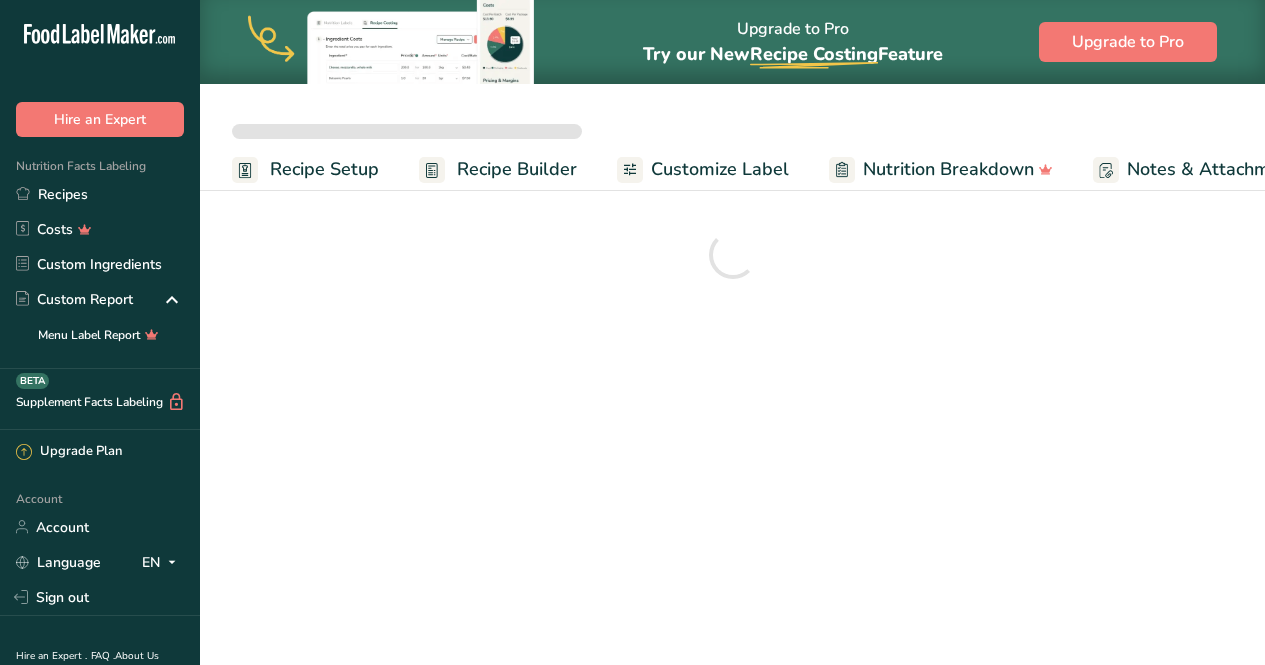 scroll, scrollTop: 0, scrollLeft: 0, axis: both 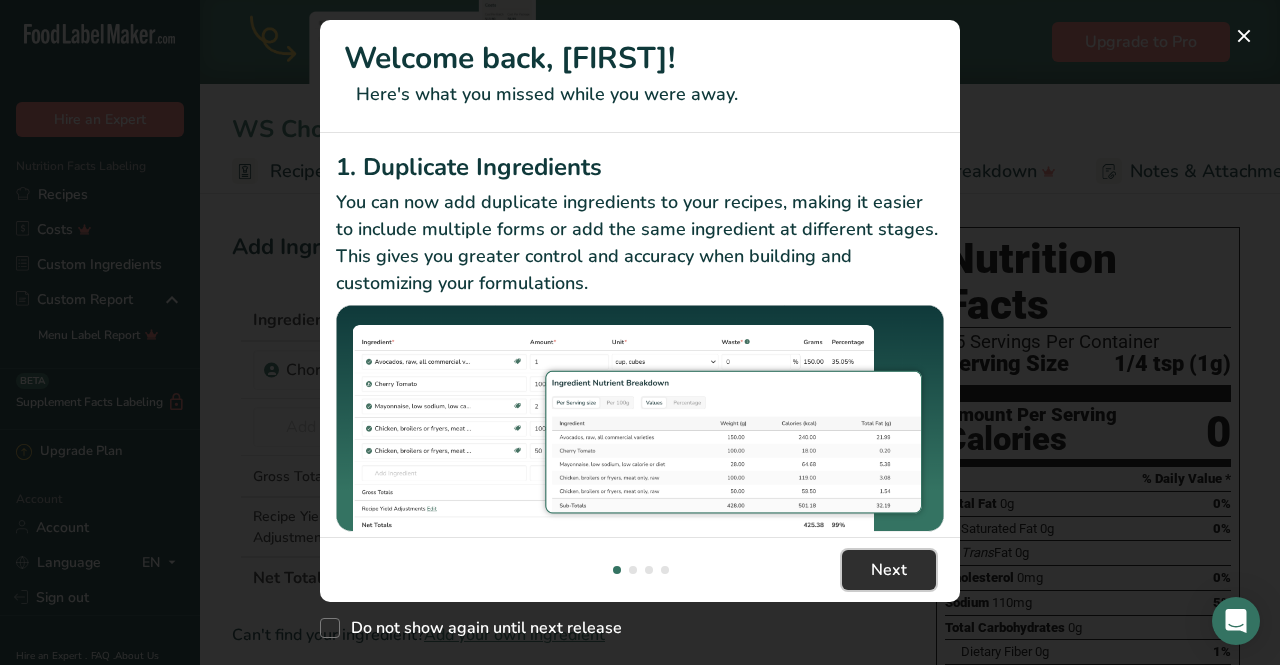 click on "Next" at bounding box center (889, 570) 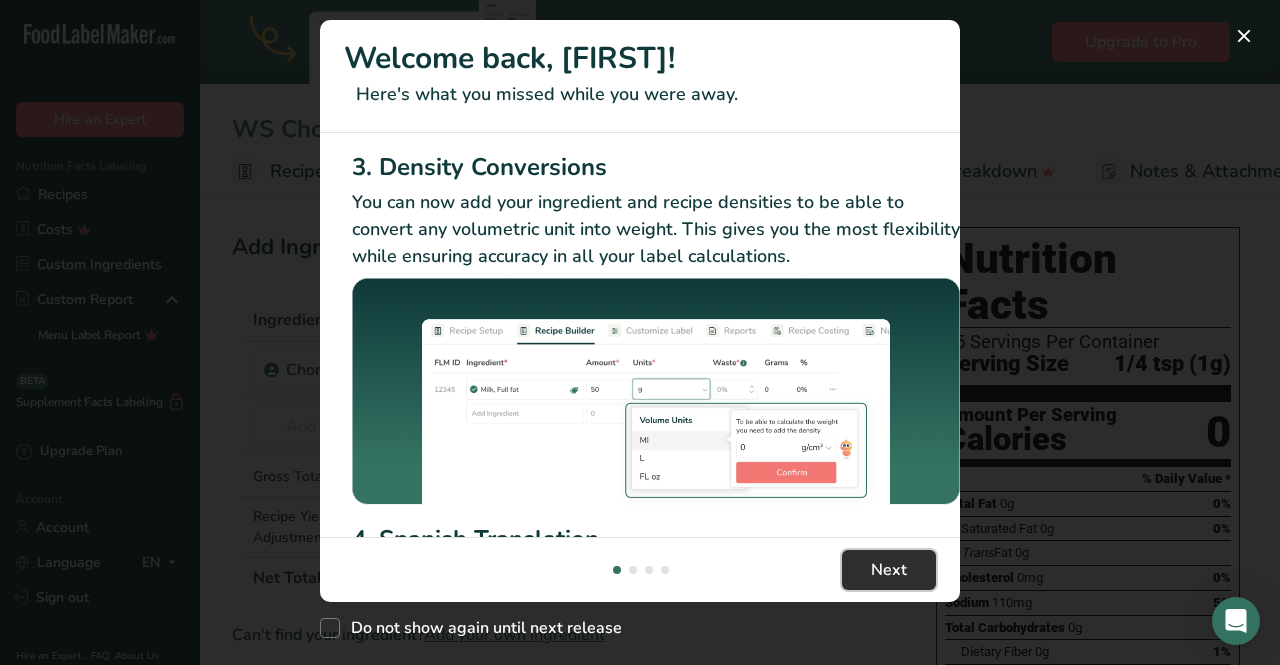 click on "Next" at bounding box center [889, 570] 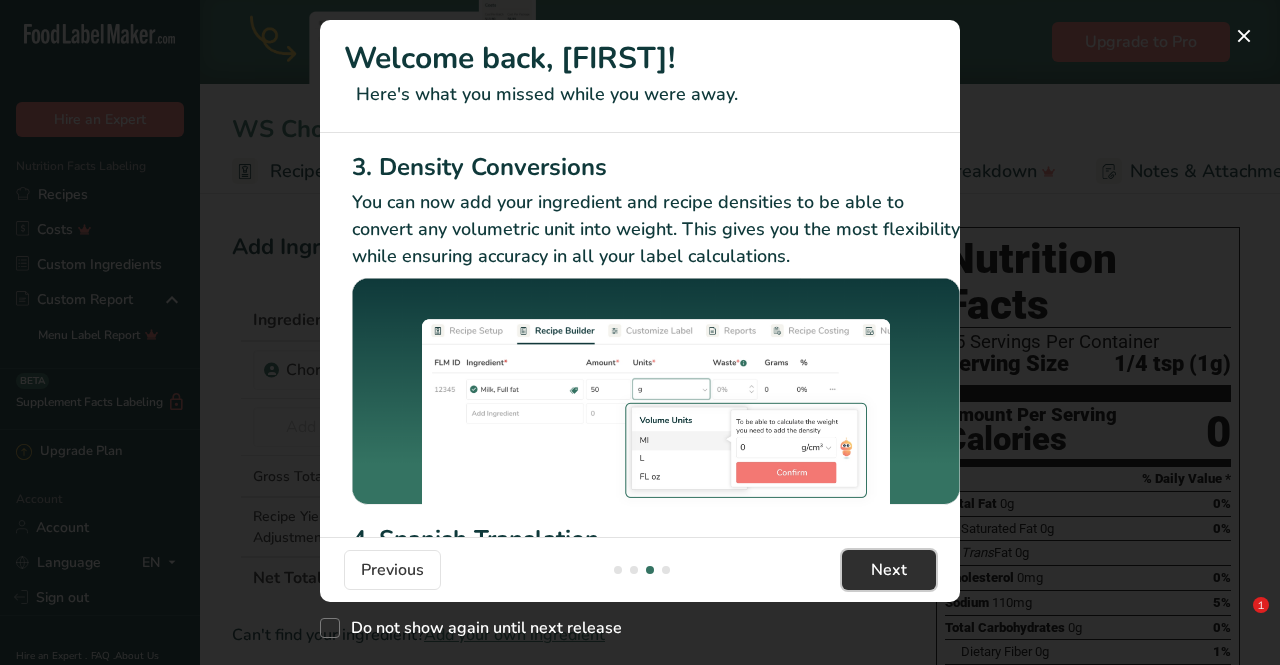scroll, scrollTop: 0, scrollLeft: 1264, axis: horizontal 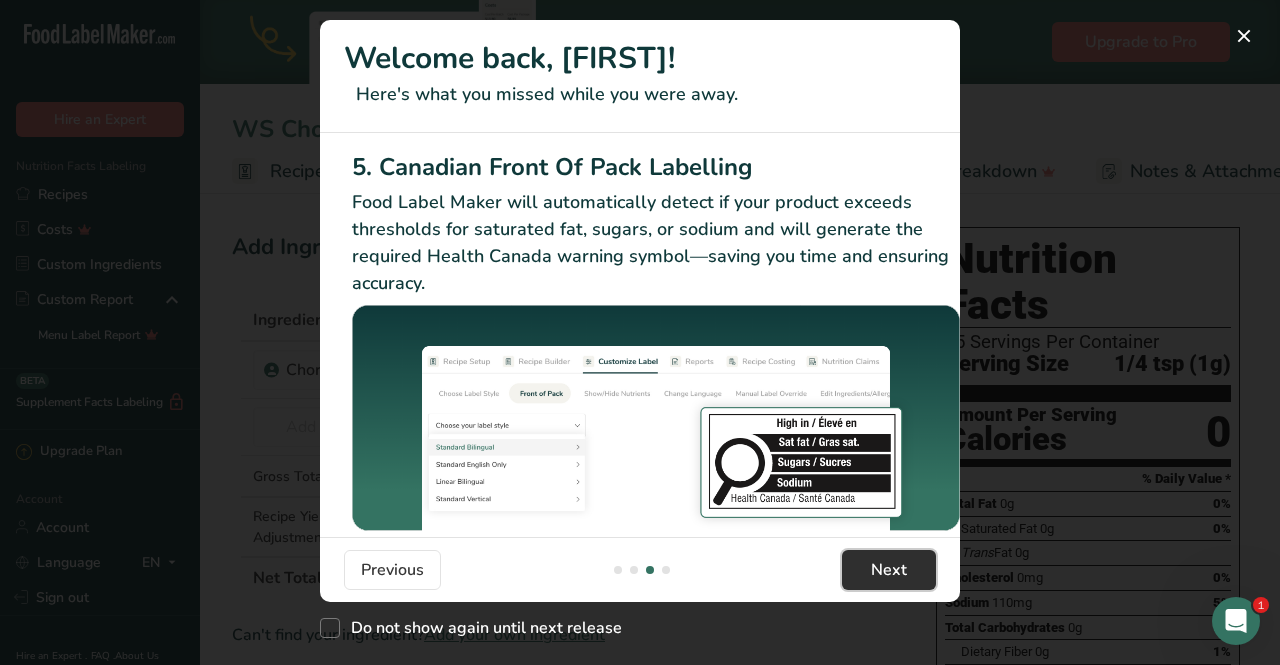 click on "Next" at bounding box center [889, 570] 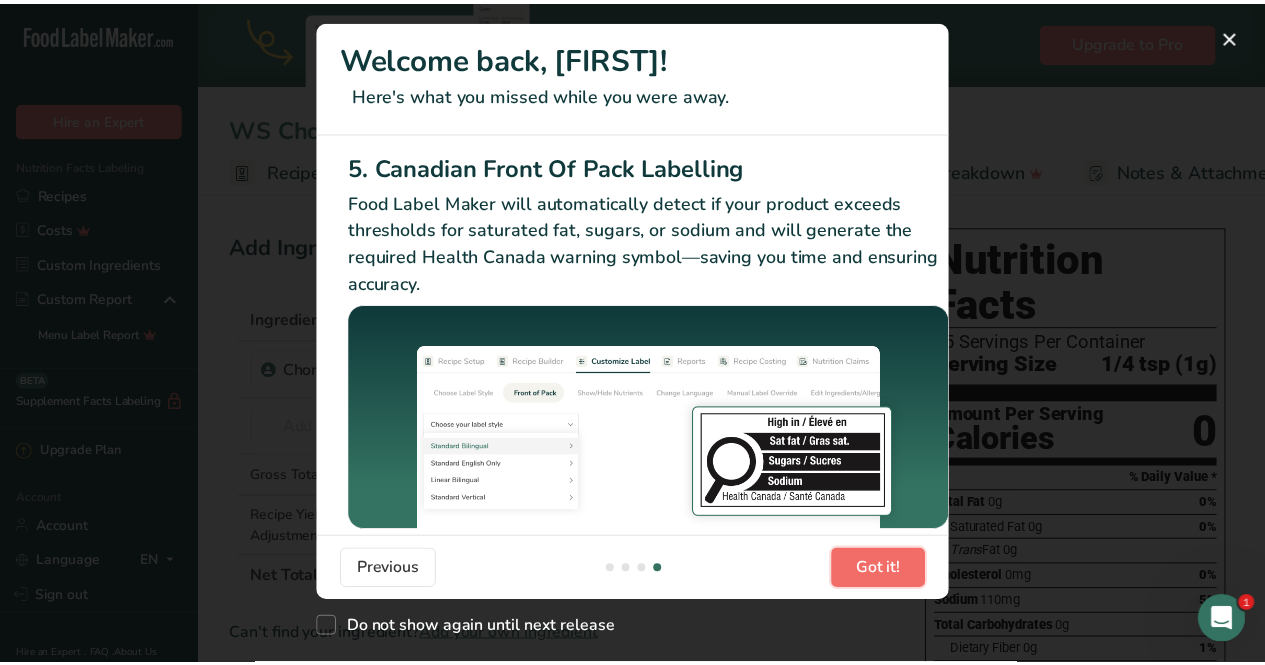 scroll, scrollTop: 0, scrollLeft: 1904, axis: horizontal 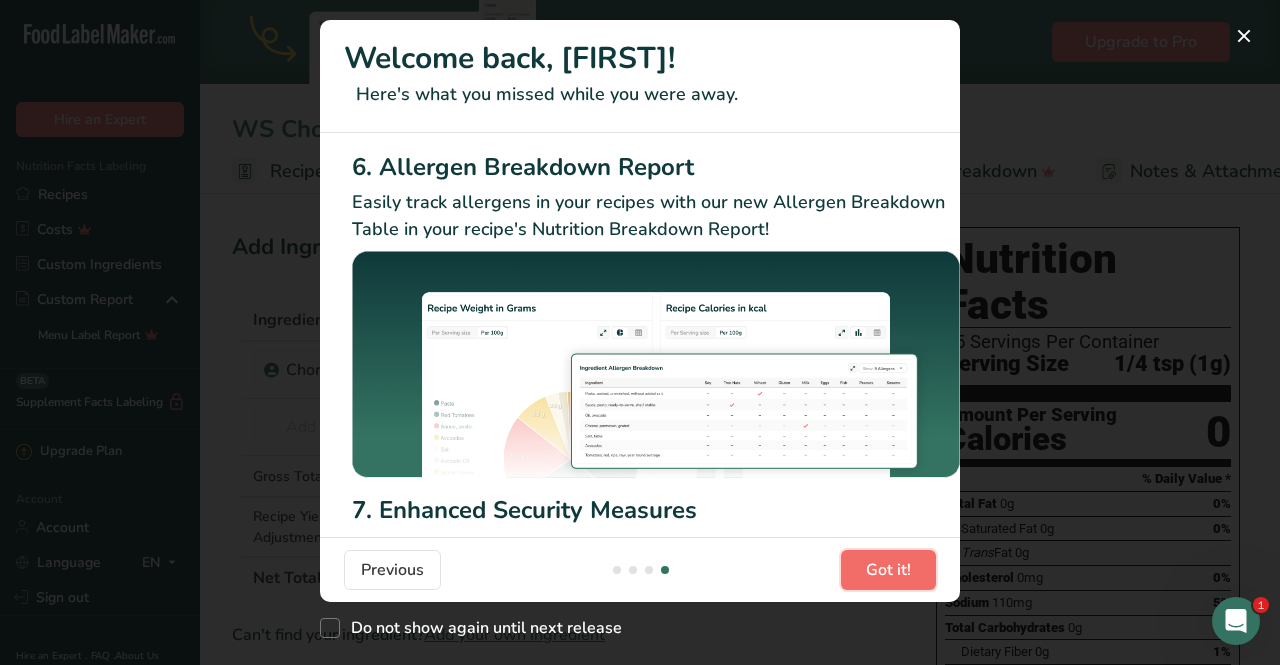 click on "Got it!" at bounding box center (888, 570) 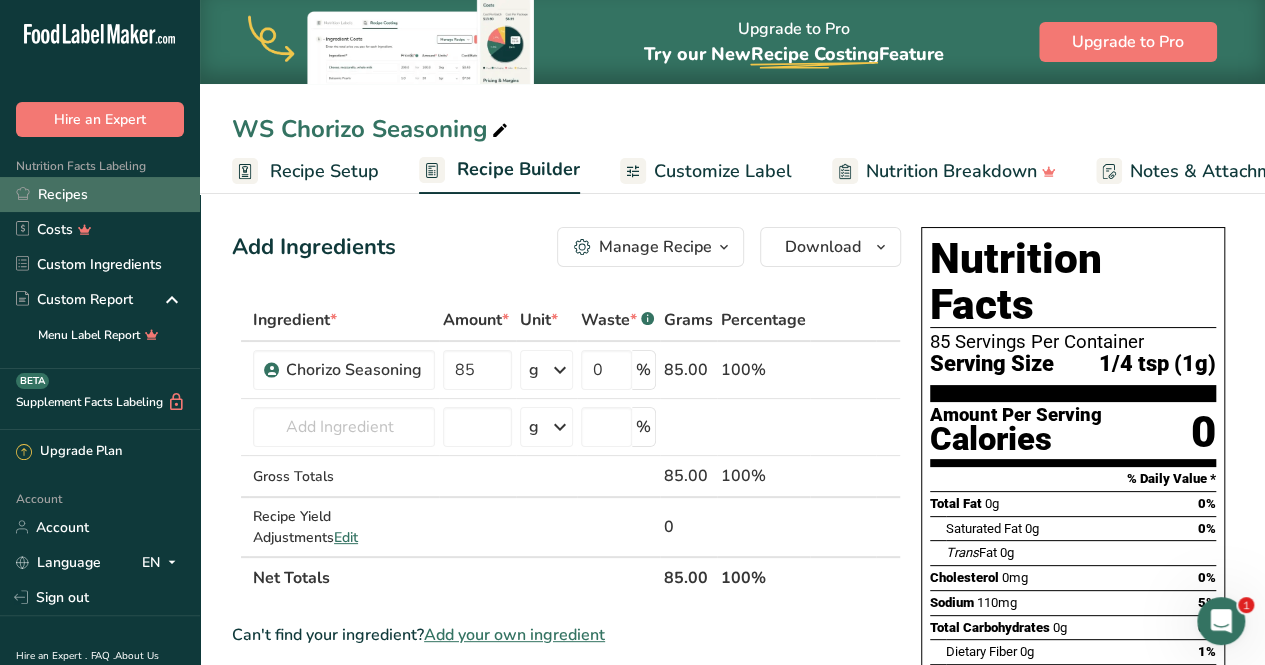 click on "Recipes" at bounding box center [100, 194] 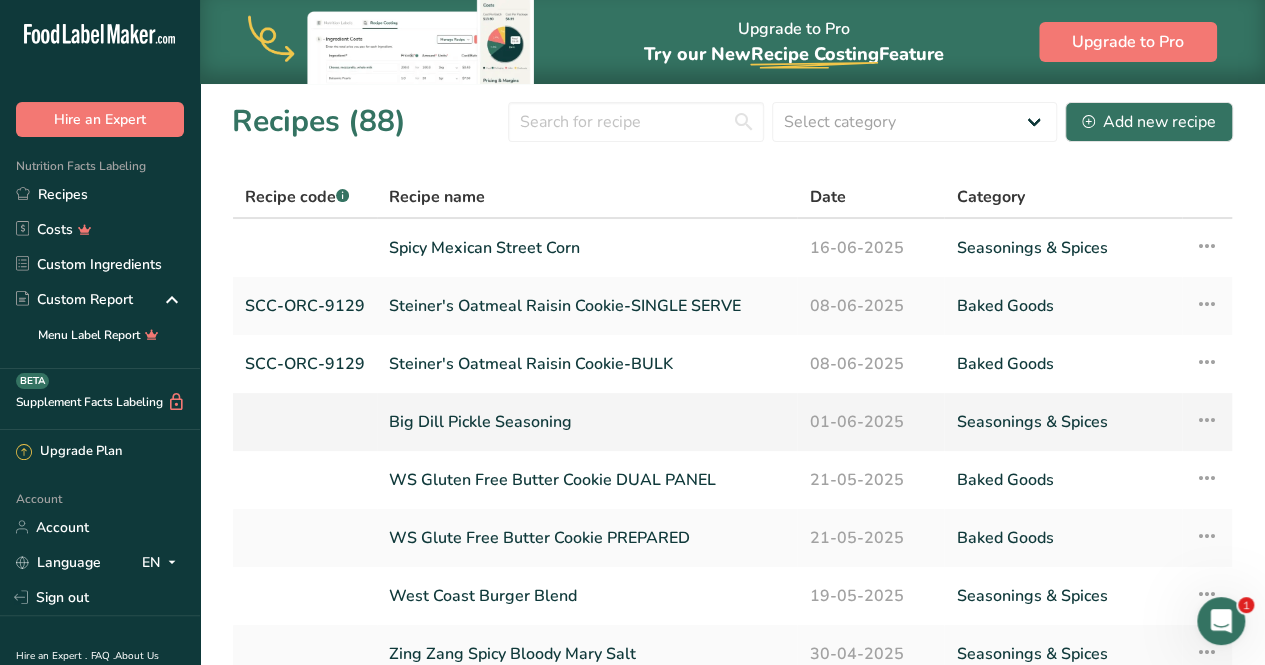 click on "Big Dill Pickle Seasoning" at bounding box center [587, 422] 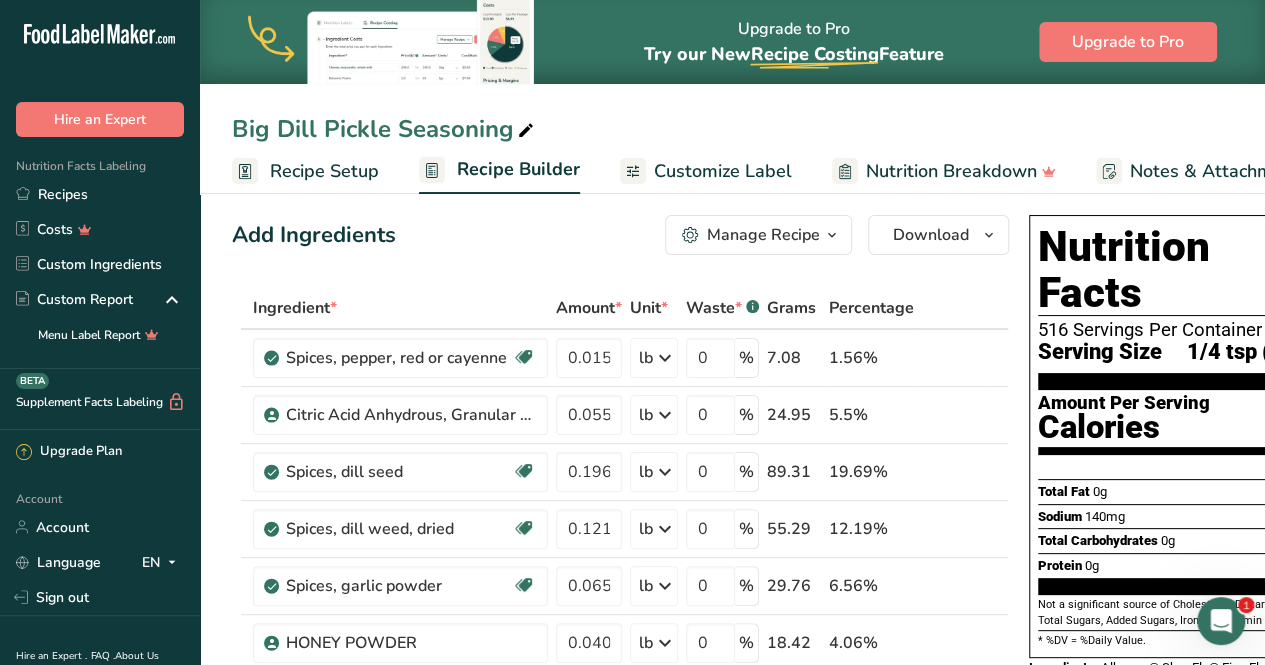 scroll, scrollTop: 23, scrollLeft: 0, axis: vertical 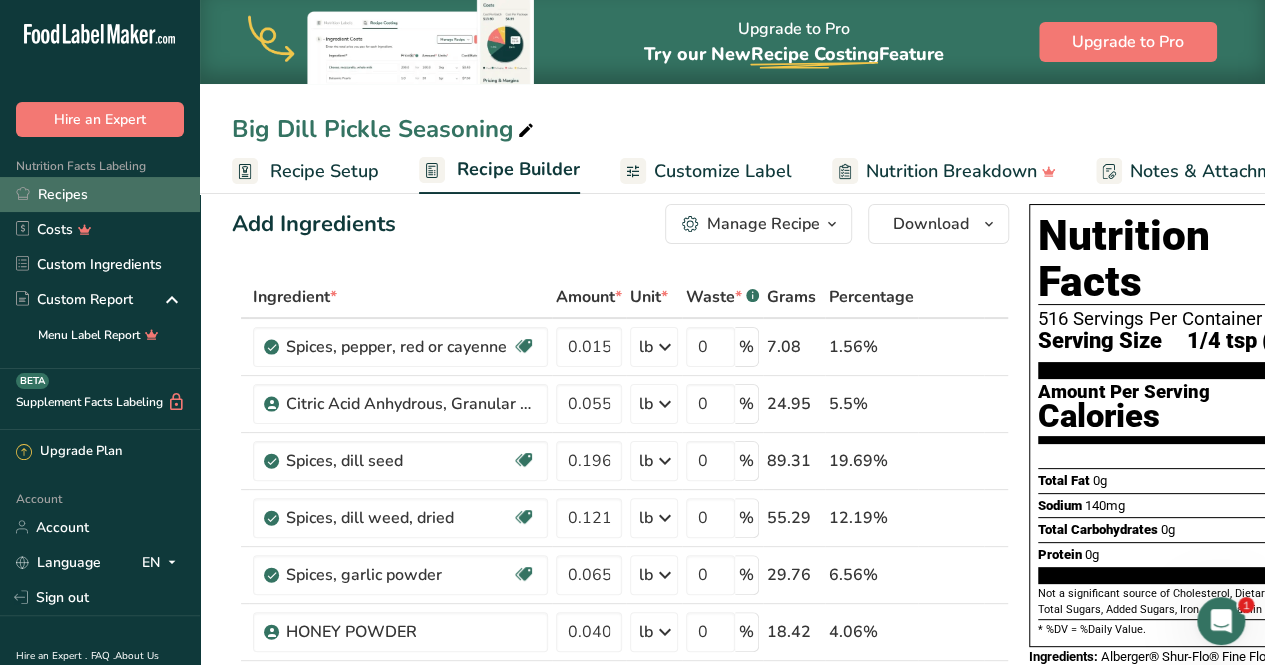 click on "Recipes" at bounding box center [100, 194] 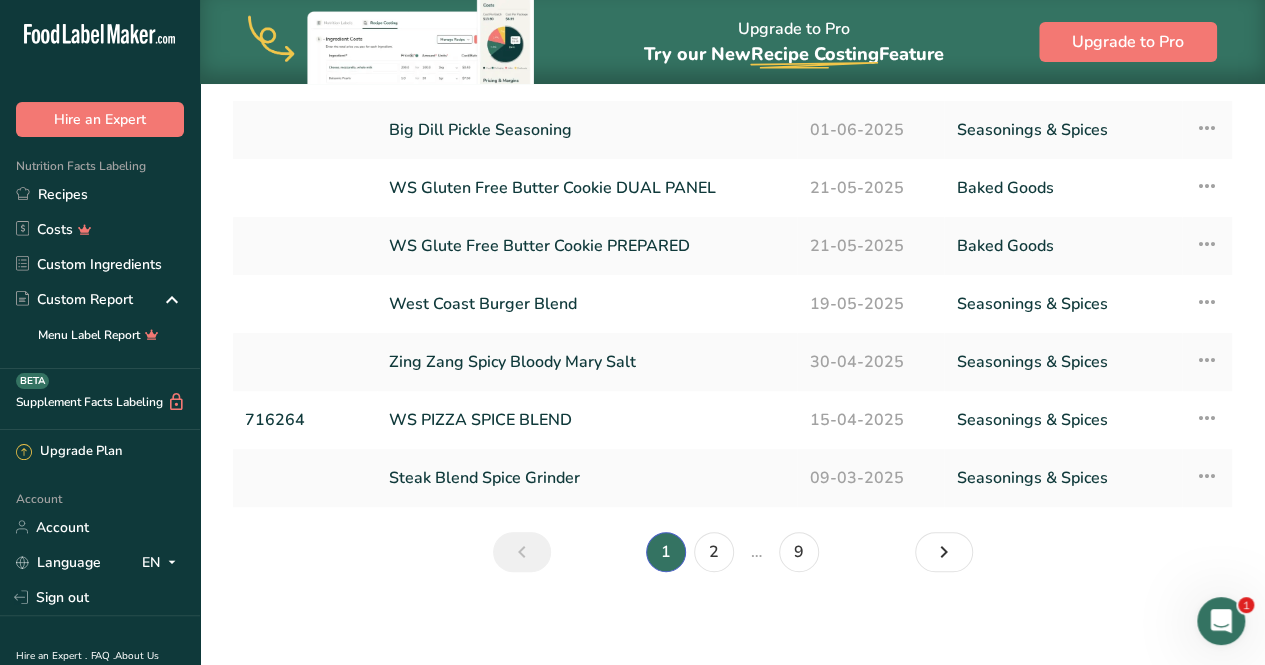 scroll, scrollTop: 294, scrollLeft: 0, axis: vertical 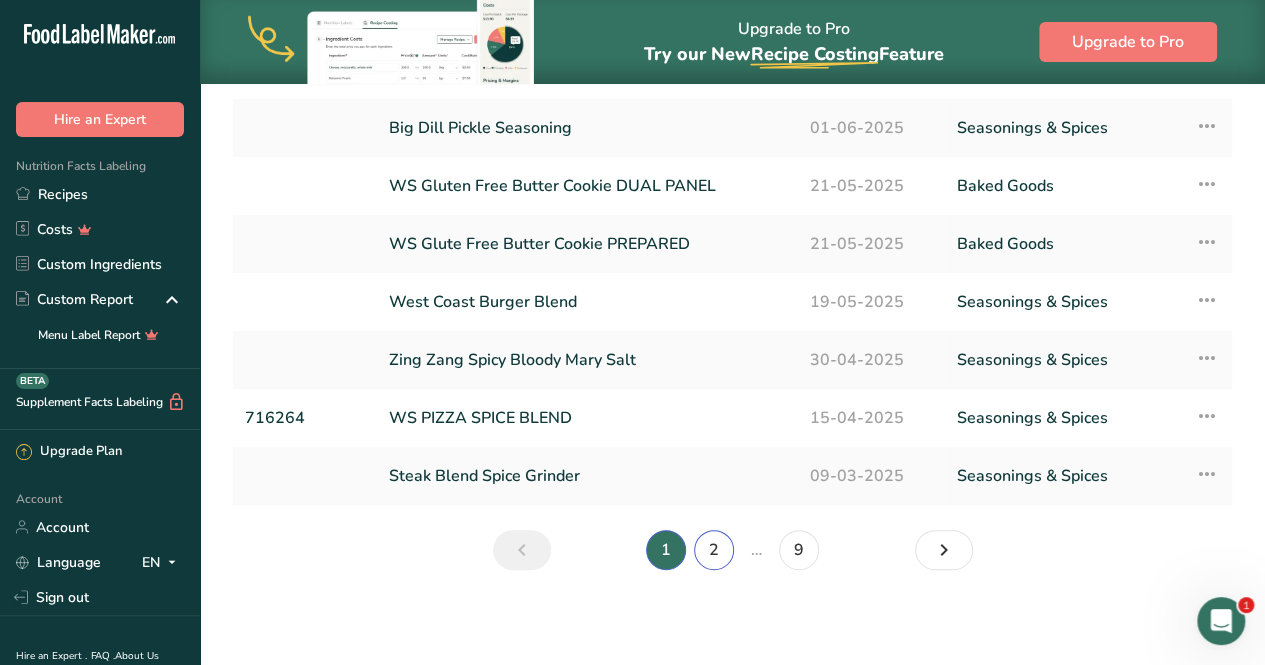 click on "2" at bounding box center [714, 550] 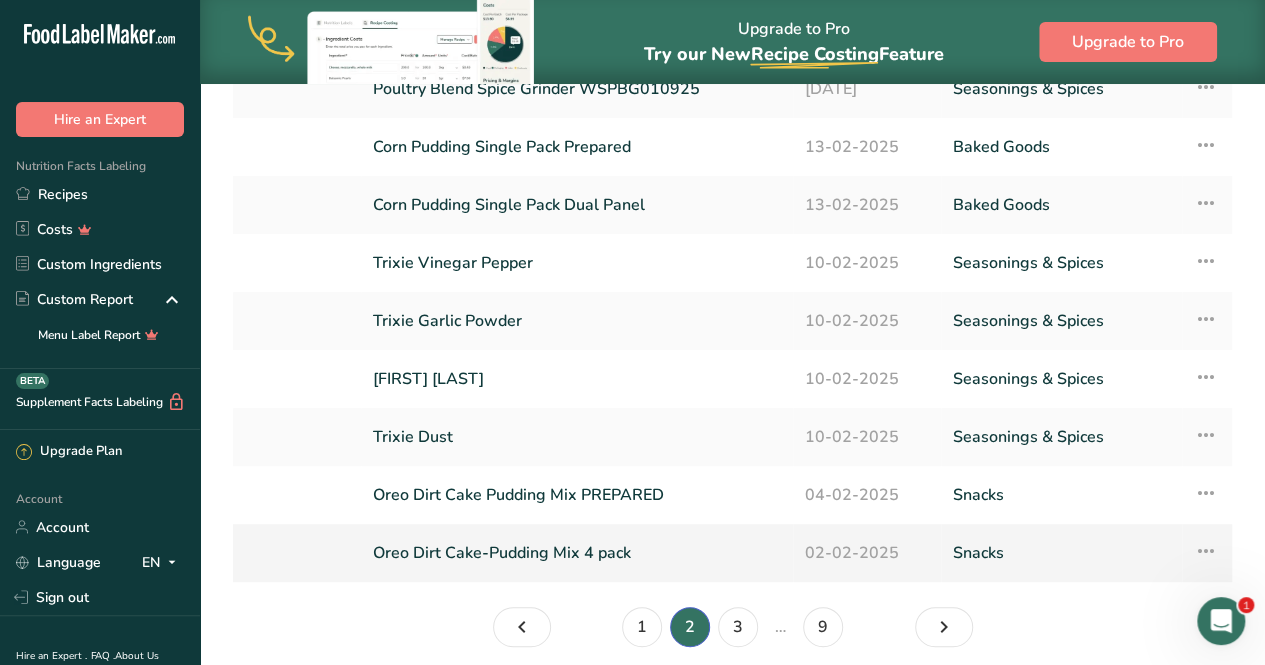 scroll, scrollTop: 294, scrollLeft: 0, axis: vertical 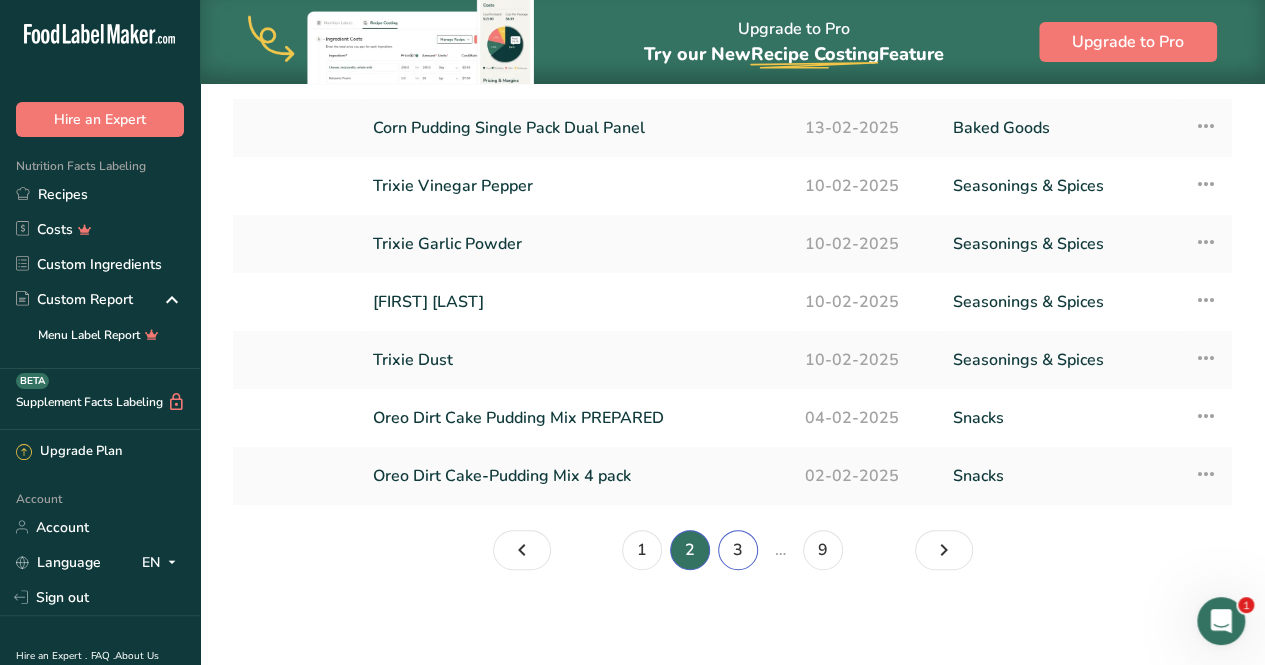 click on "3" at bounding box center [738, 550] 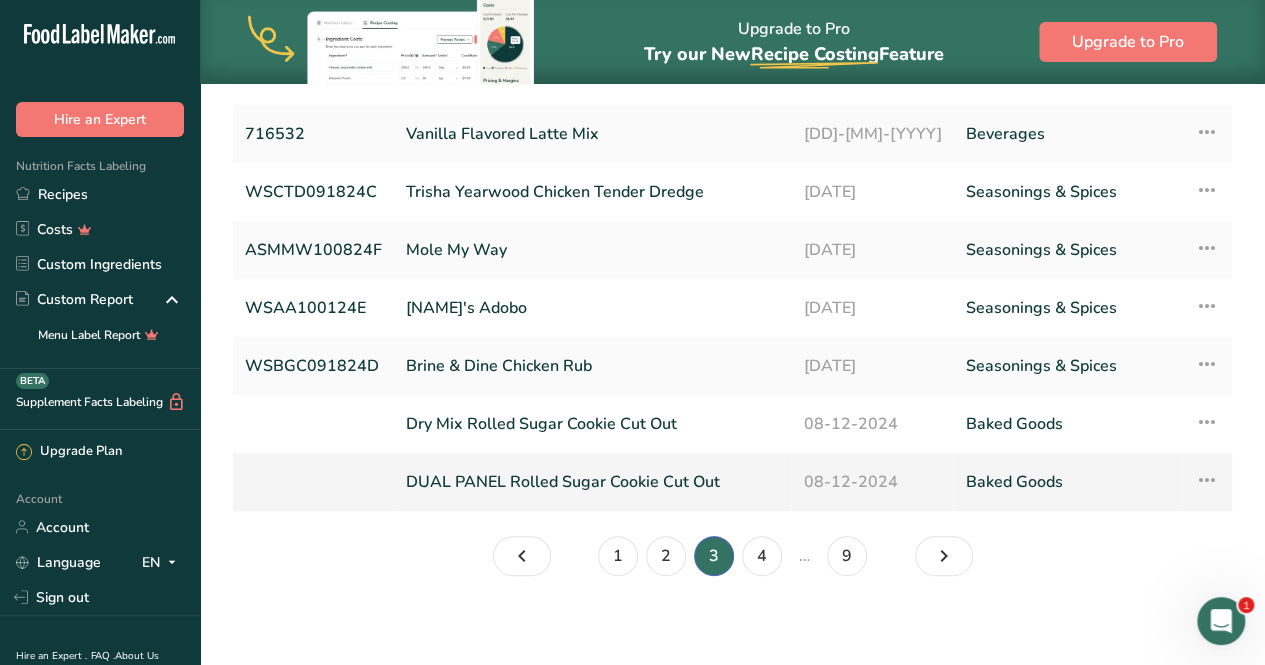 scroll, scrollTop: 294, scrollLeft: 0, axis: vertical 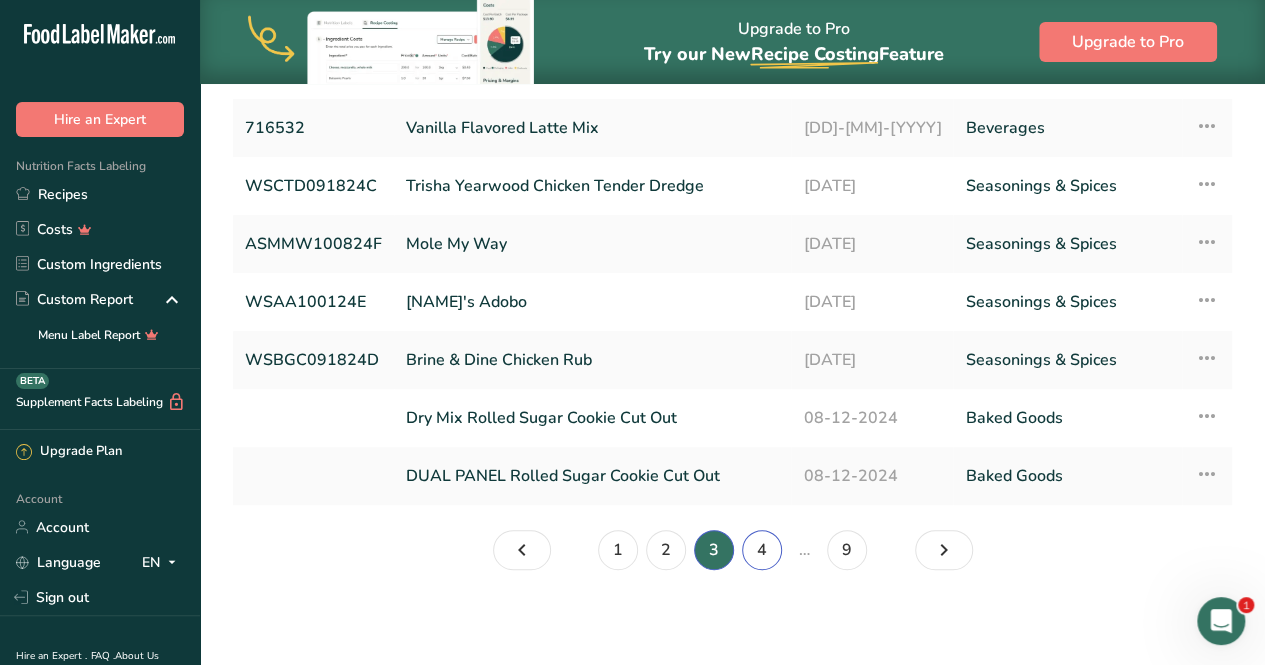 click on "4" at bounding box center [762, 550] 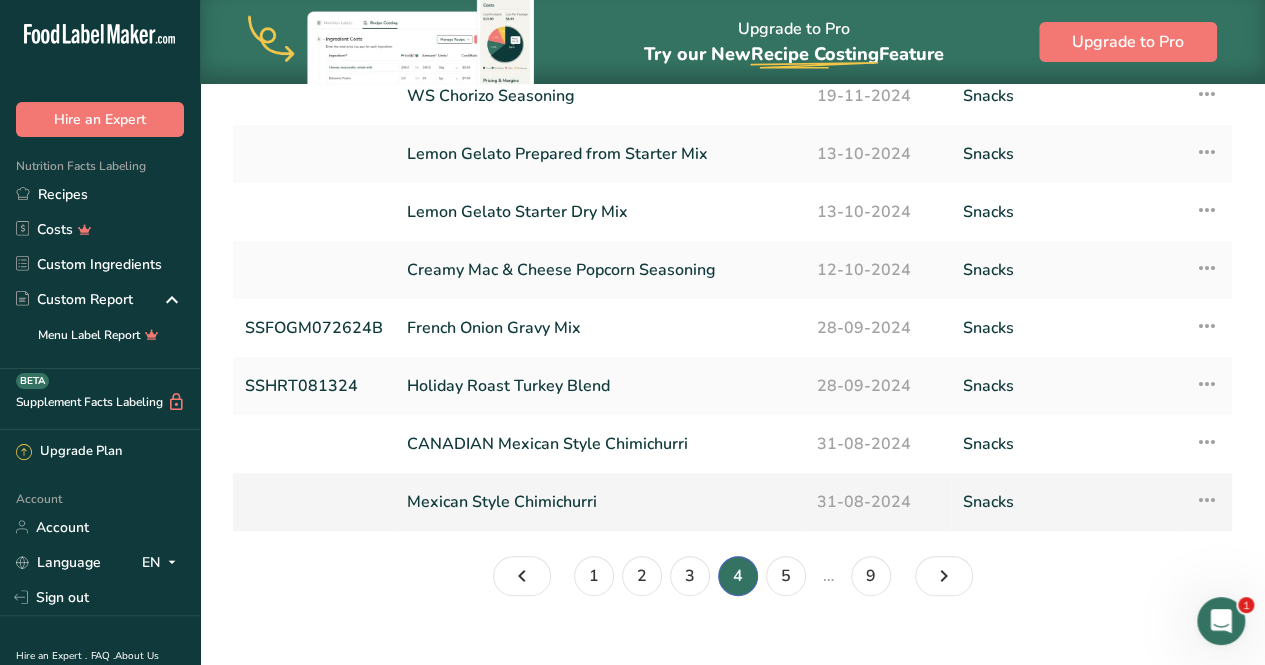 scroll, scrollTop: 294, scrollLeft: 0, axis: vertical 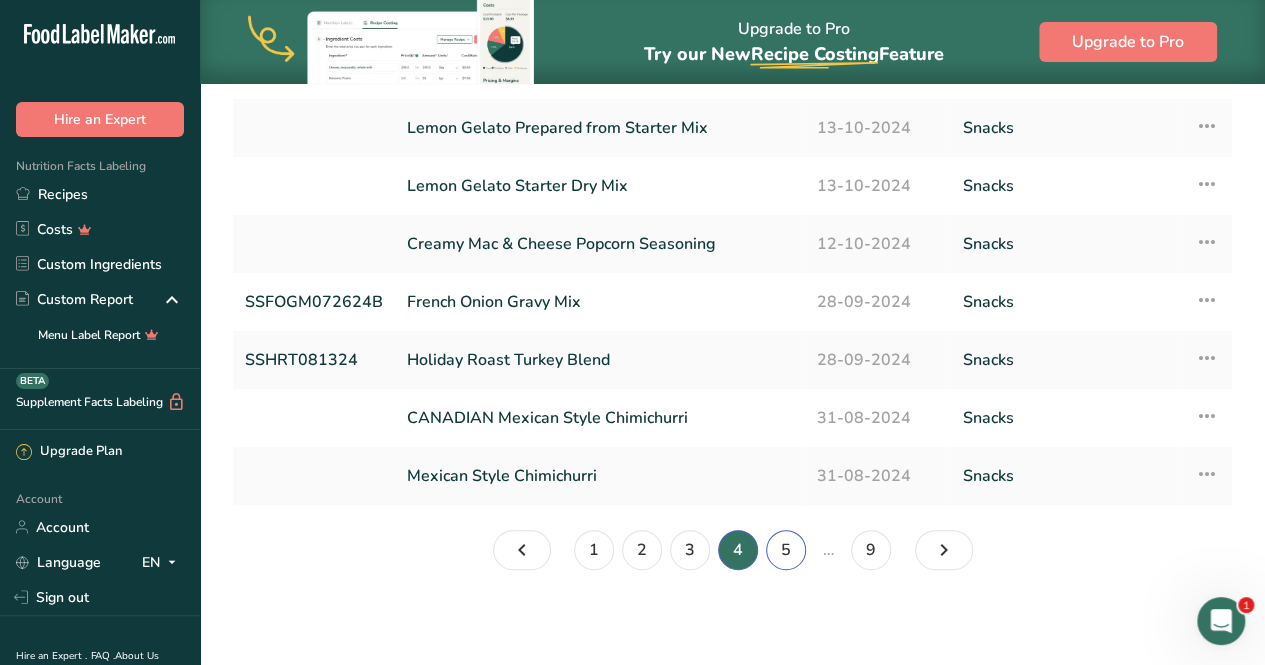 click on "5" at bounding box center (786, 550) 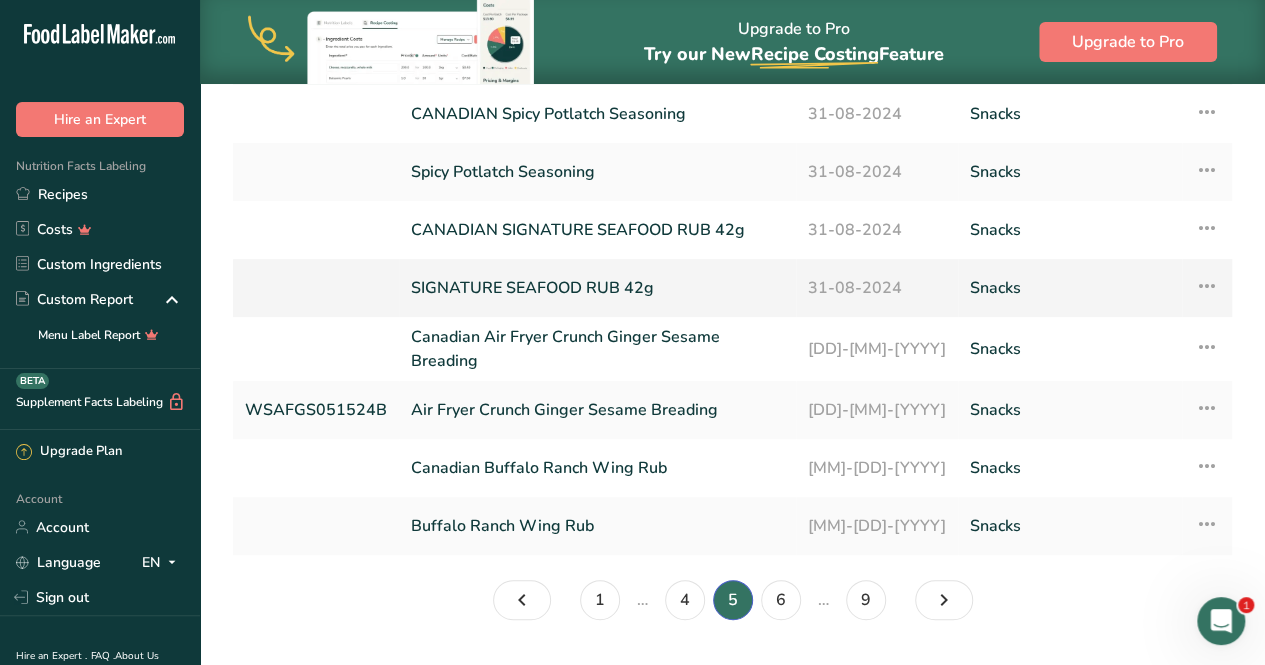 scroll, scrollTop: 269, scrollLeft: 0, axis: vertical 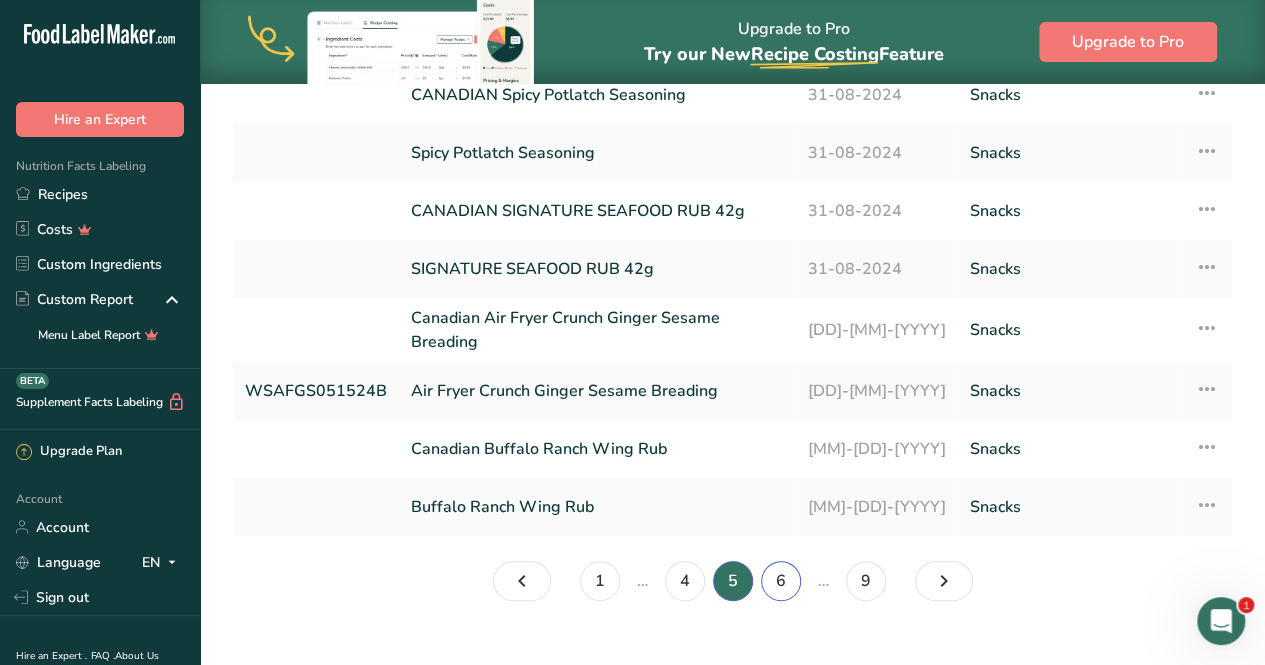 click on "6" at bounding box center [781, 581] 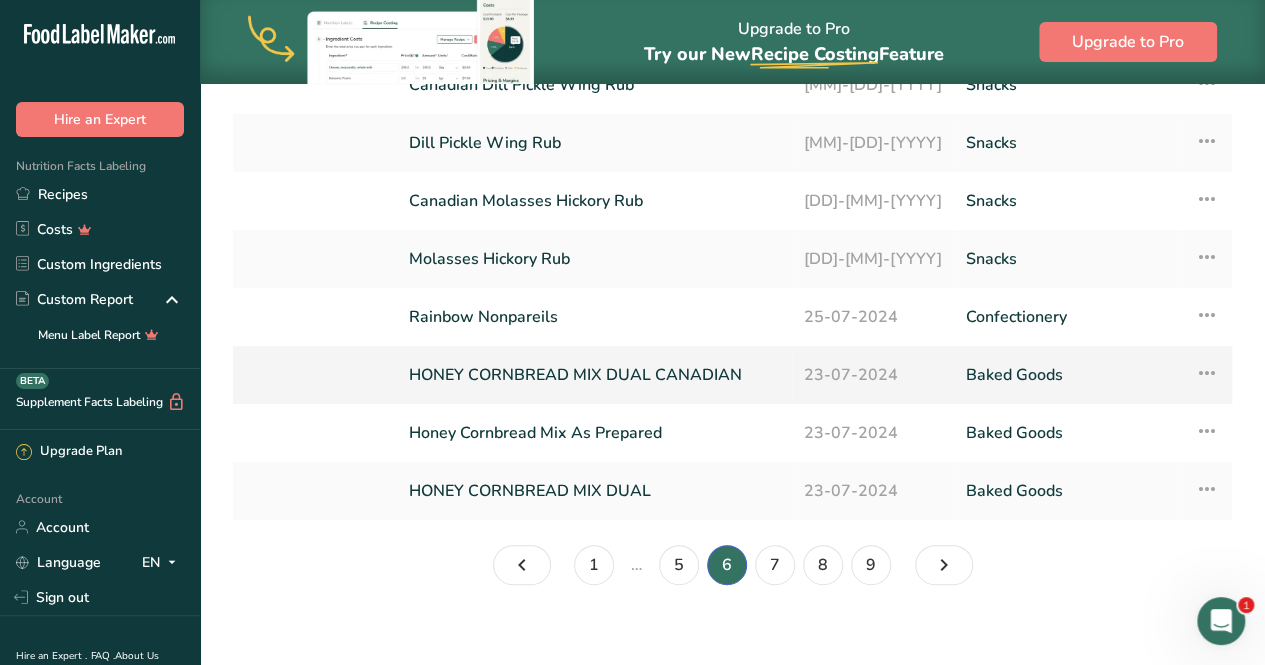 scroll, scrollTop: 294, scrollLeft: 0, axis: vertical 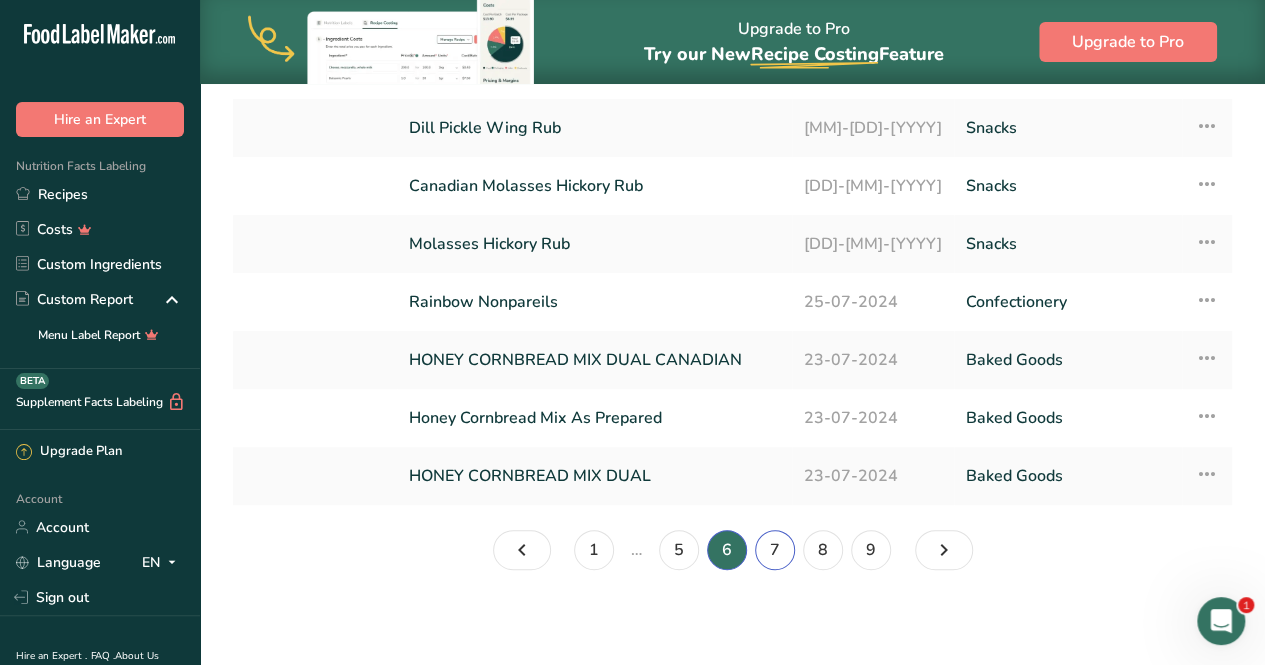 click on "7" at bounding box center (775, 550) 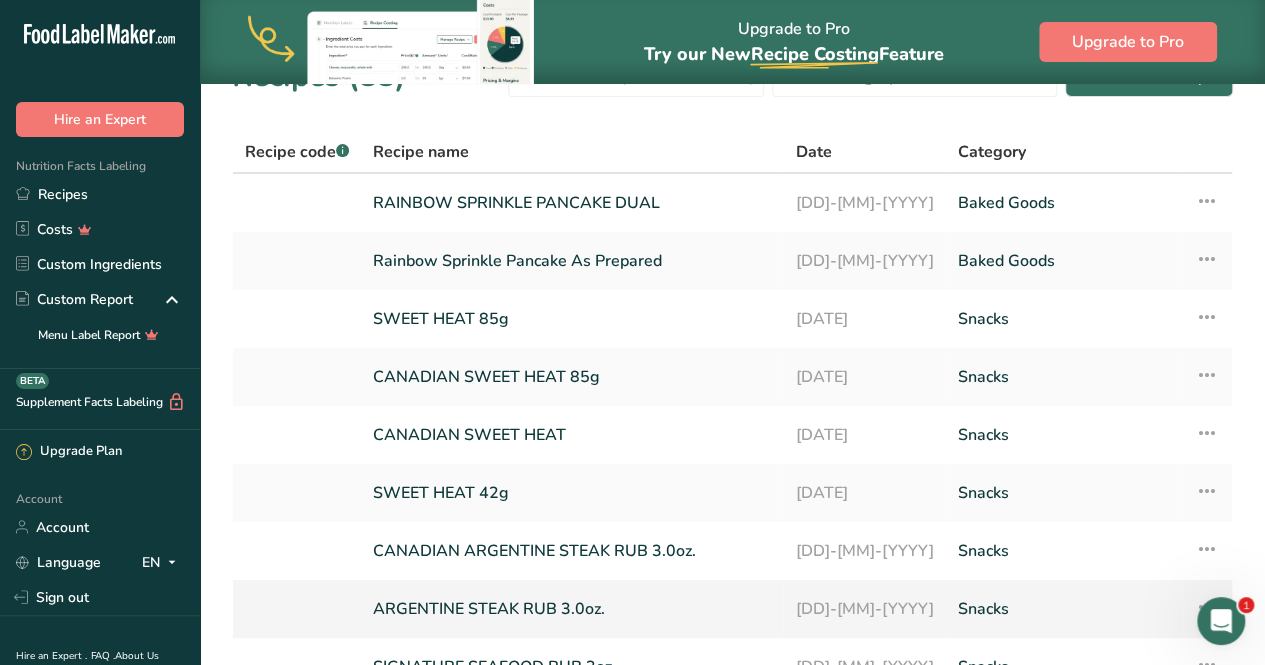 scroll, scrollTop: 0, scrollLeft: 0, axis: both 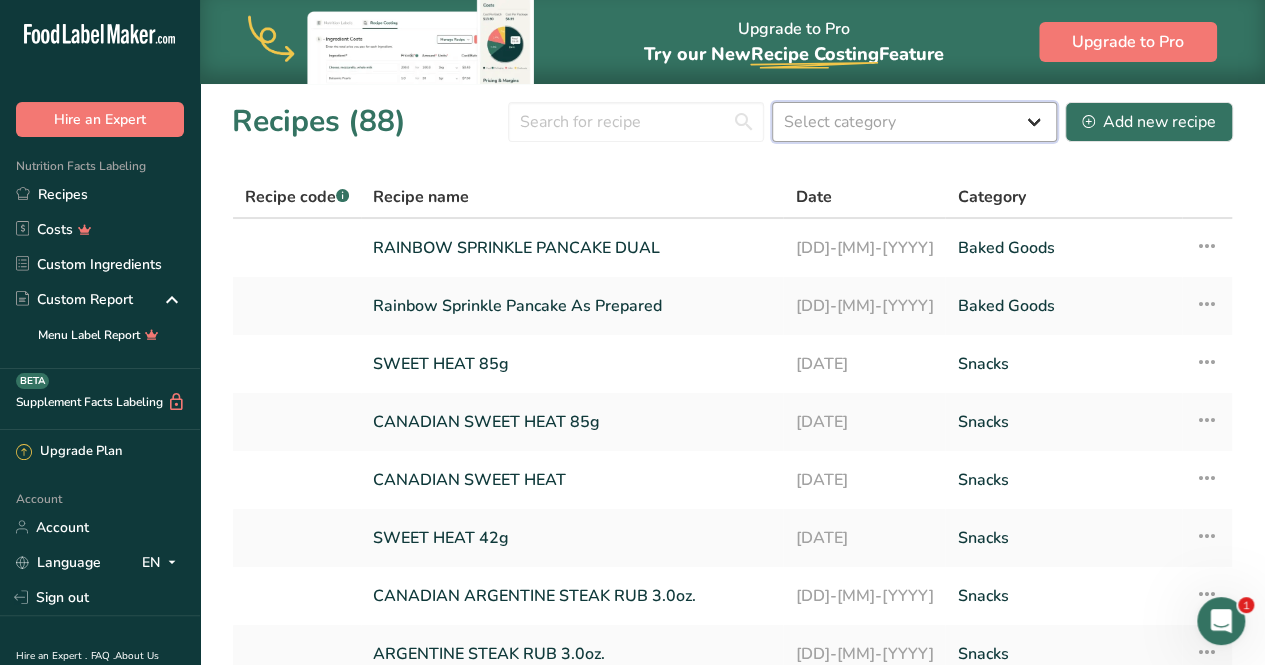 click on "Select category
All
Baked Goods
Beverages
Confectionery
Cooked Meals, Salads, & Sauces
Dairy
Seasonings & Spices
Snacks" at bounding box center [914, 122] 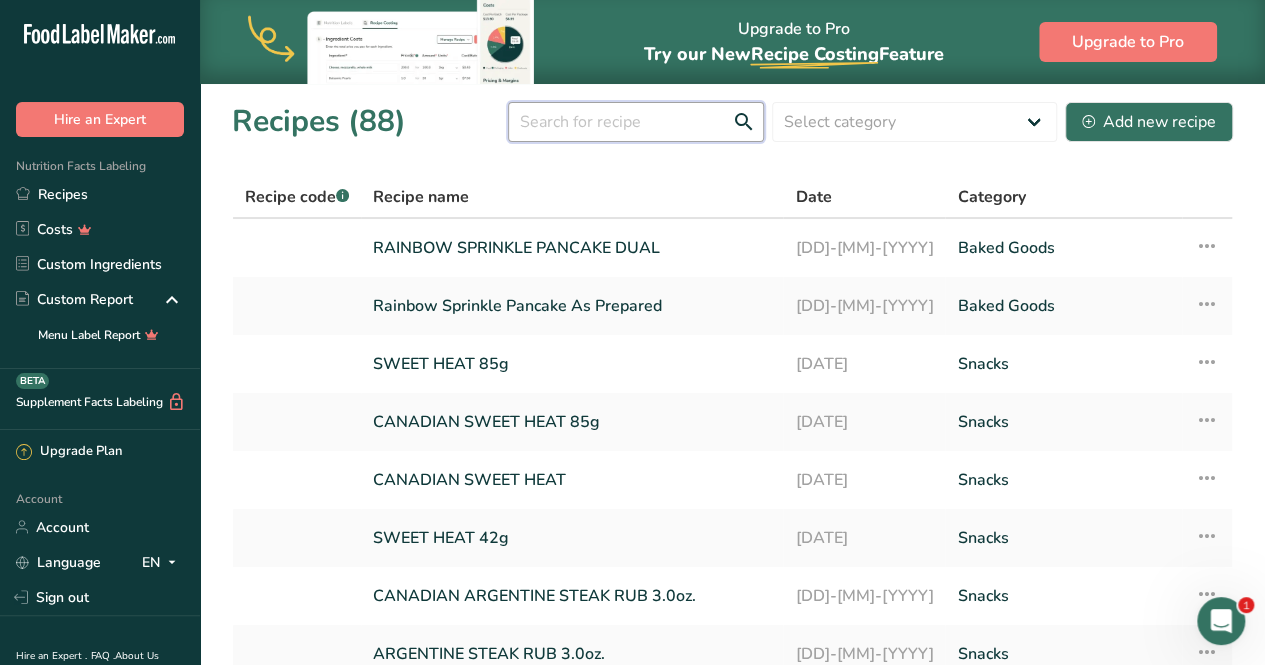 click at bounding box center [636, 122] 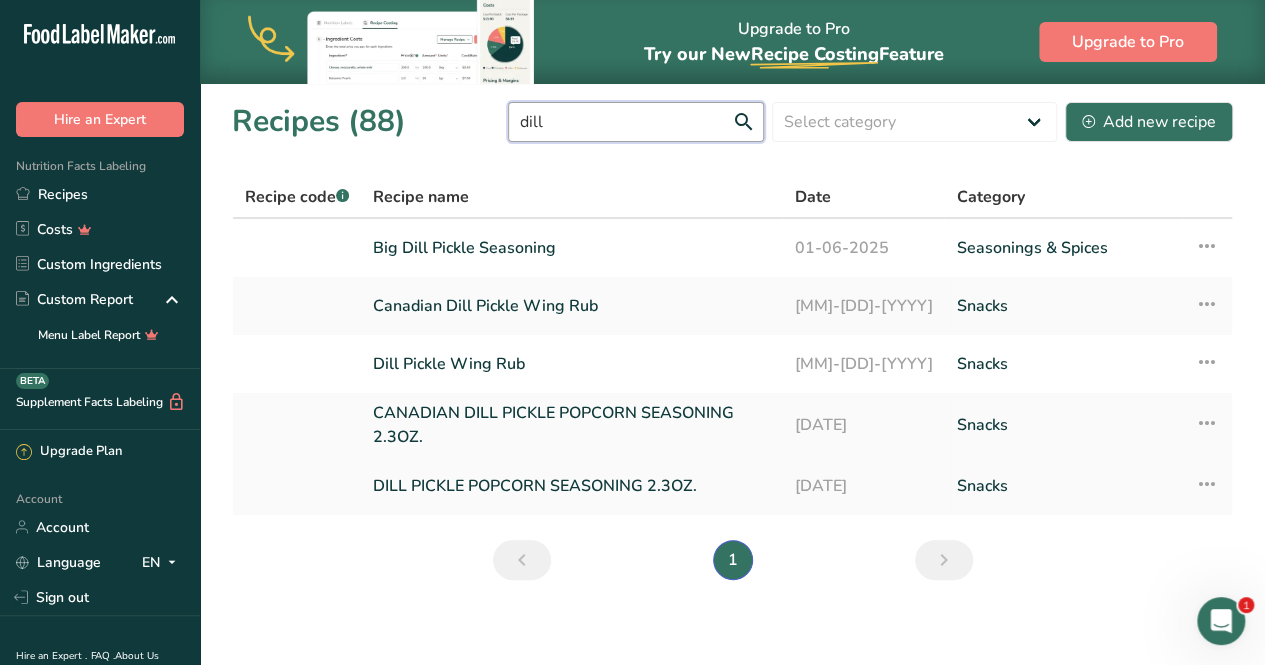 type on "dill" 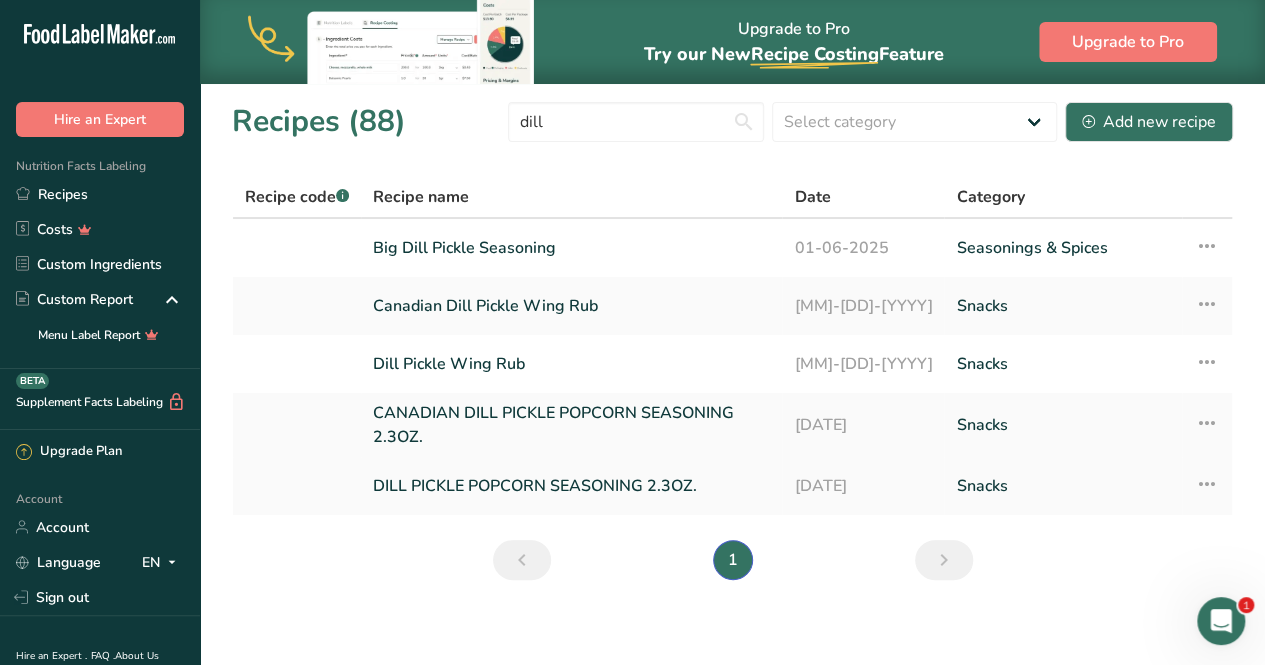click on "DILL PICKLE POPCORN SEASONING 2.3OZ." at bounding box center [571, 486] 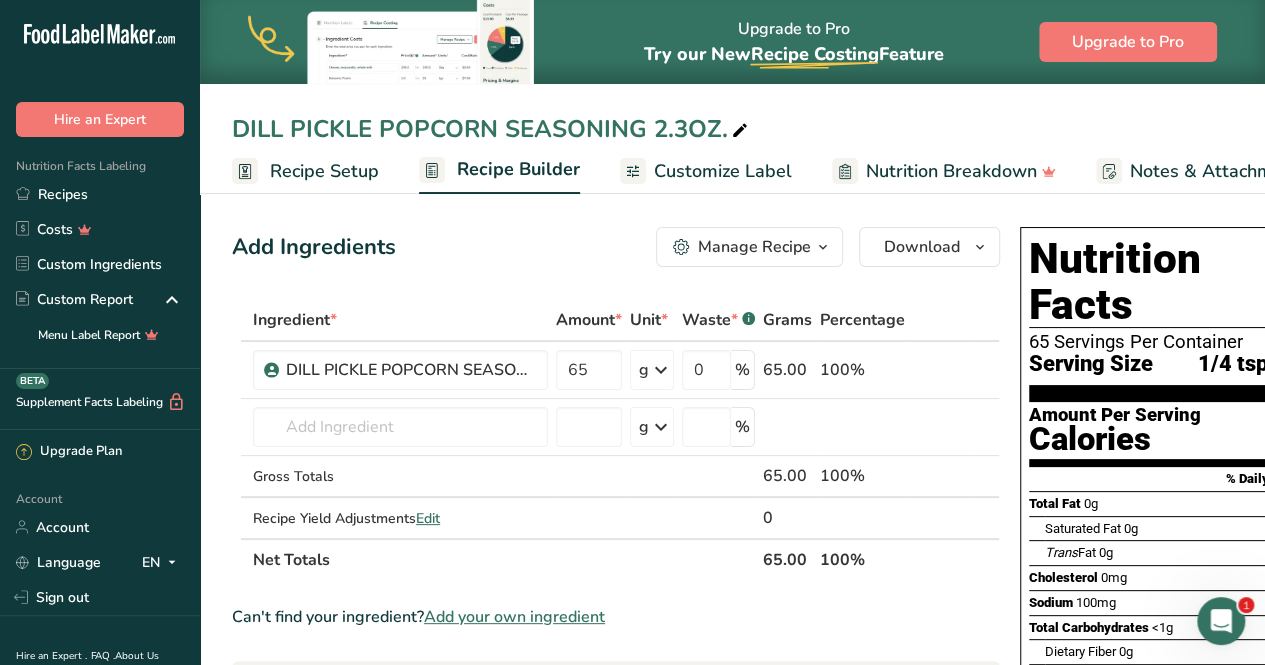 click on "Recipe Setup" at bounding box center (324, 171) 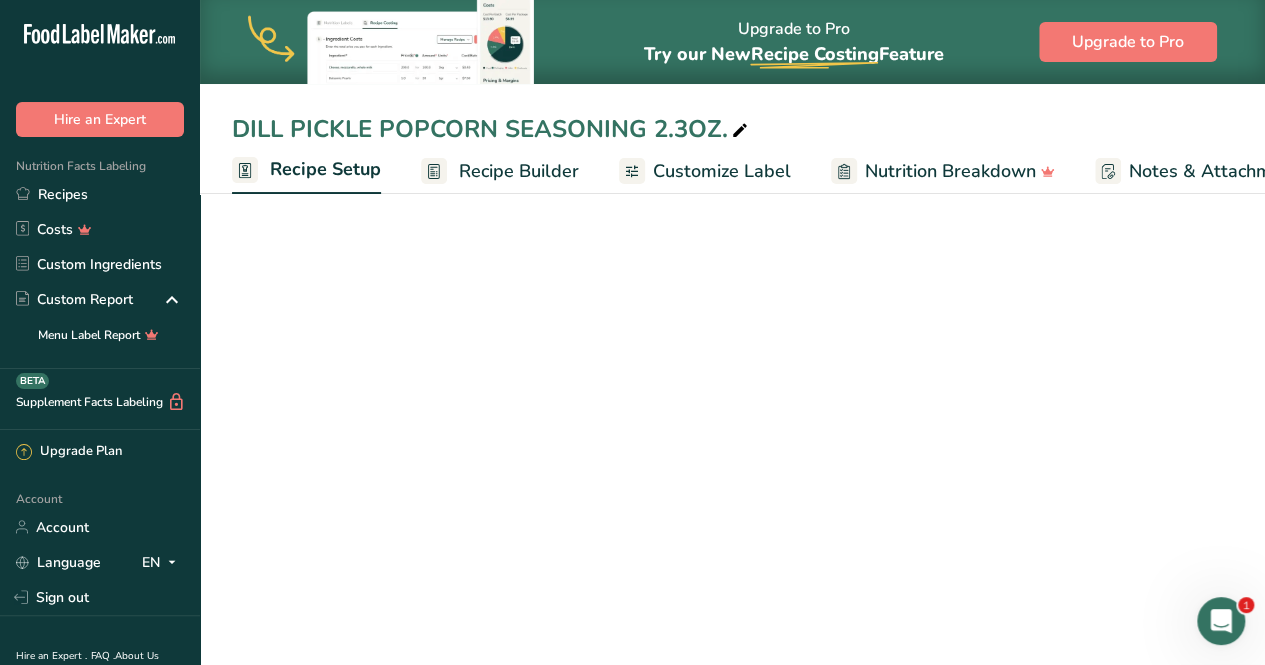 scroll, scrollTop: 0, scrollLeft: 7, axis: horizontal 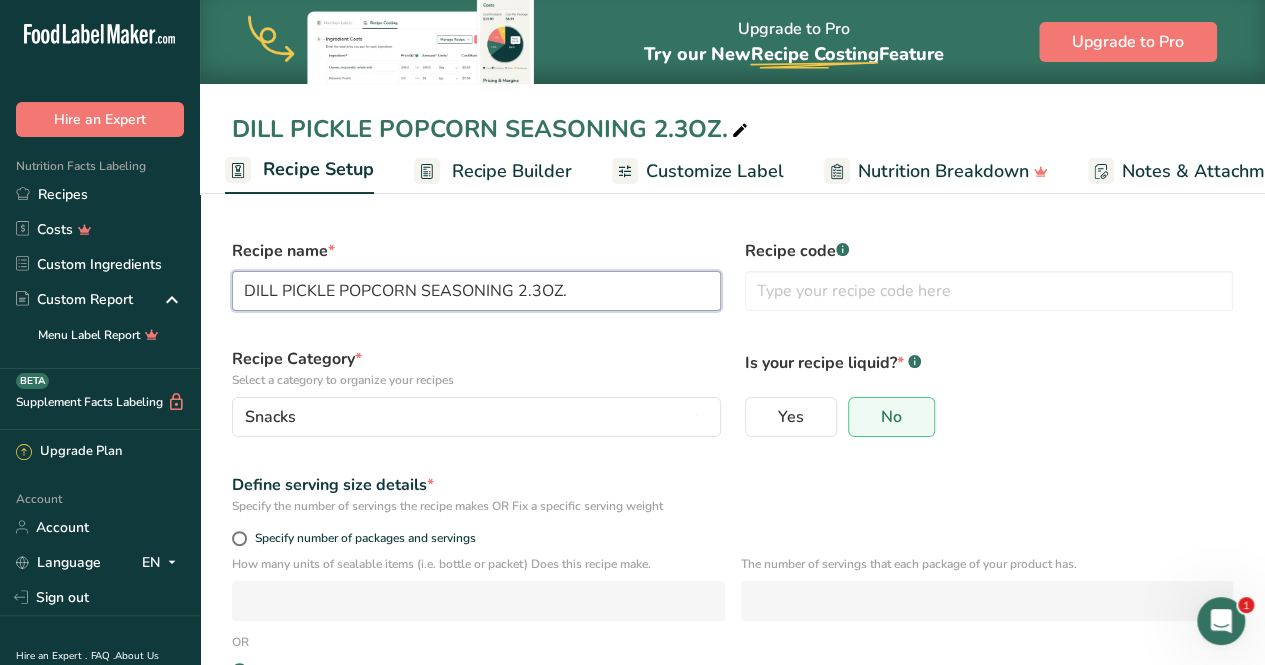 click on "DILL PICKLE POPCORN SEASONING 2.3OZ." at bounding box center [476, 291] 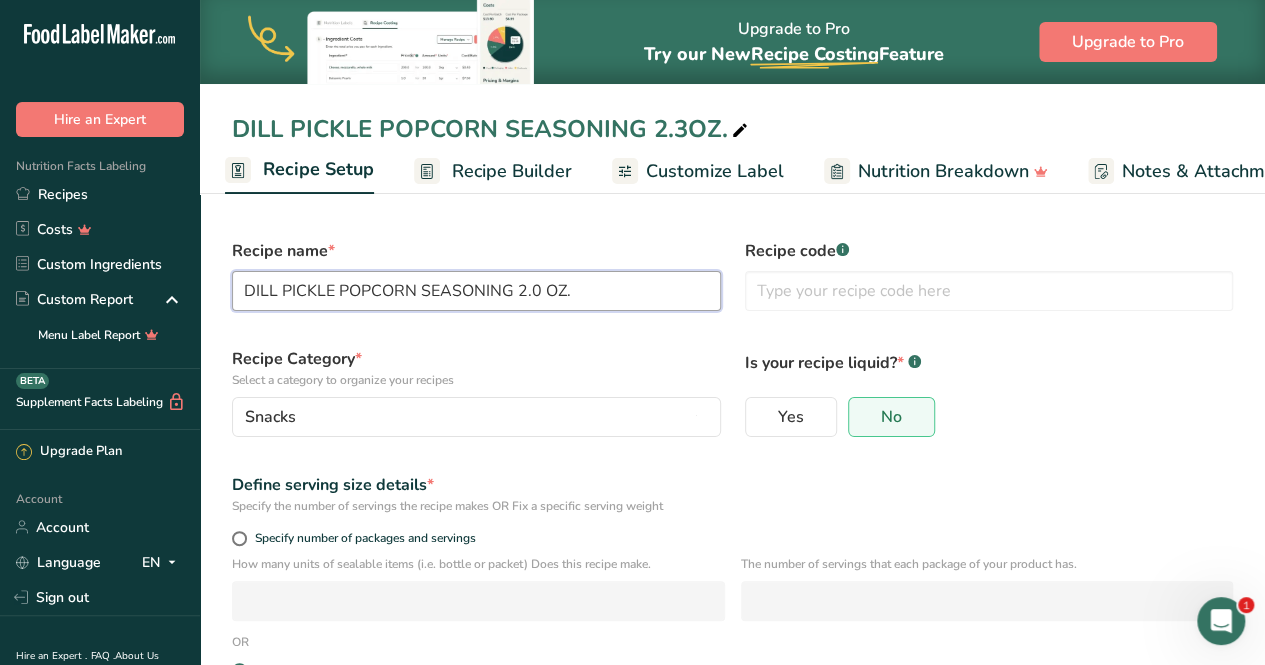 type on "DILL PICKLE POPCORN SEASONING 2.0 OZ." 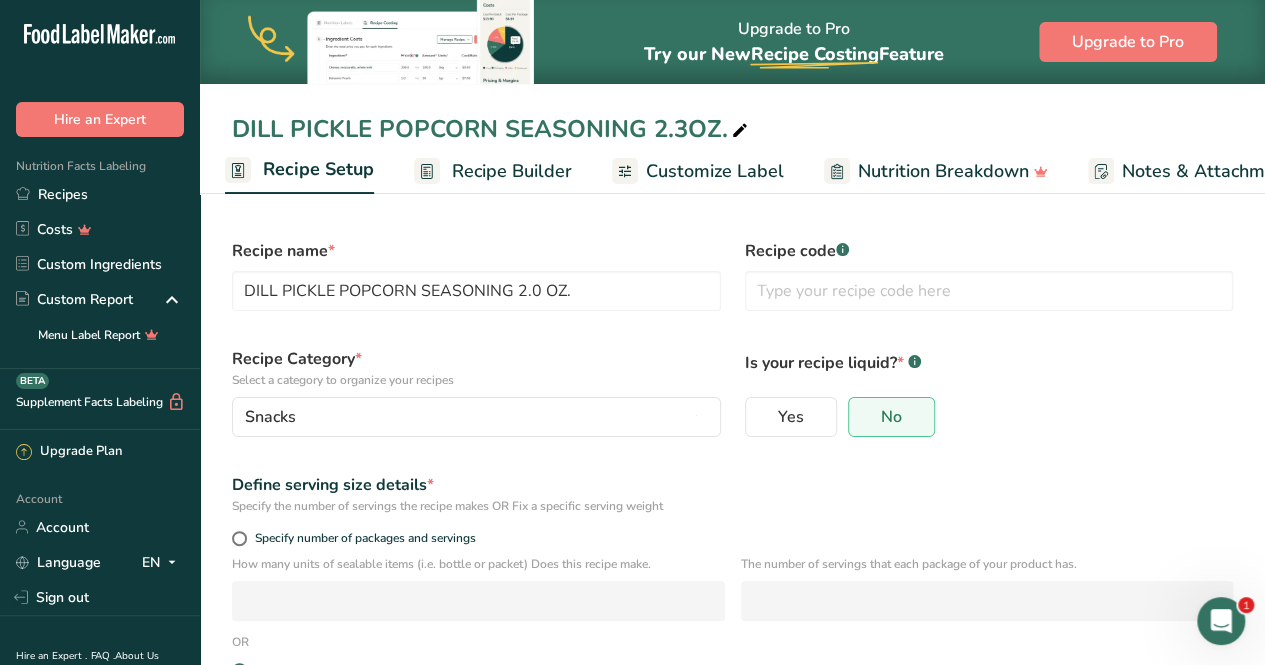 click on "Recipe Category *
Select a category to organize your recipes" at bounding box center [476, 368] 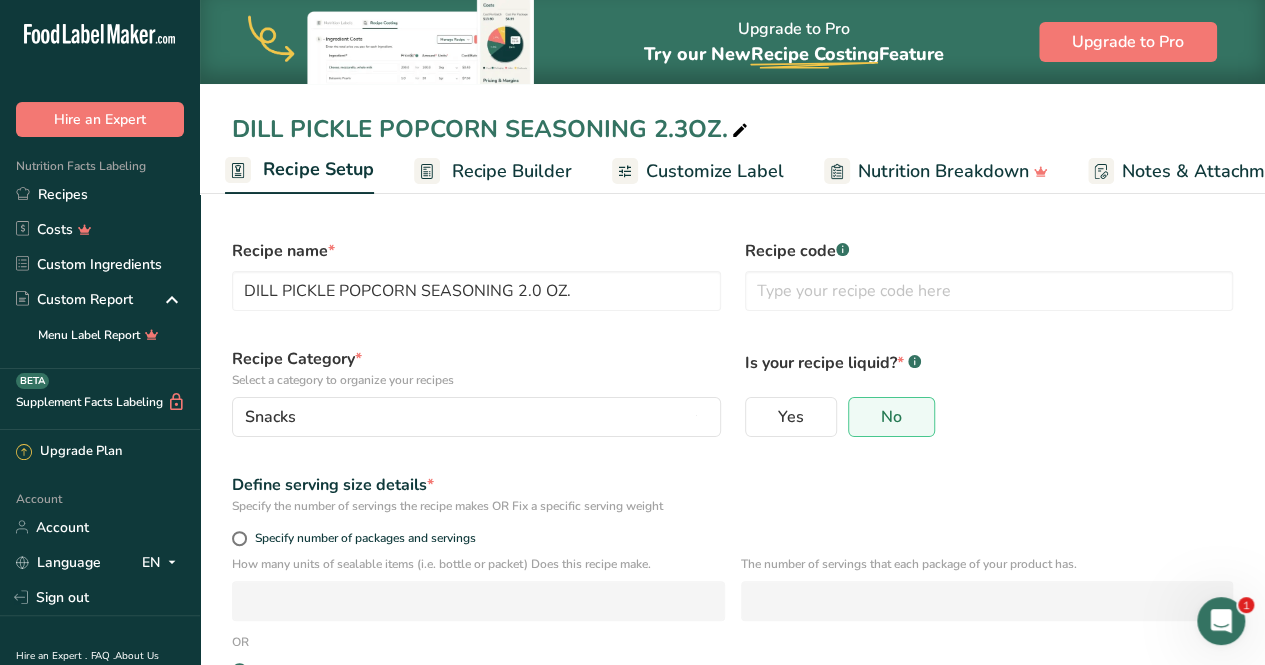 click on "DILL PICKLE POPCORN SEASONING 2.3OZ." at bounding box center [492, 129] 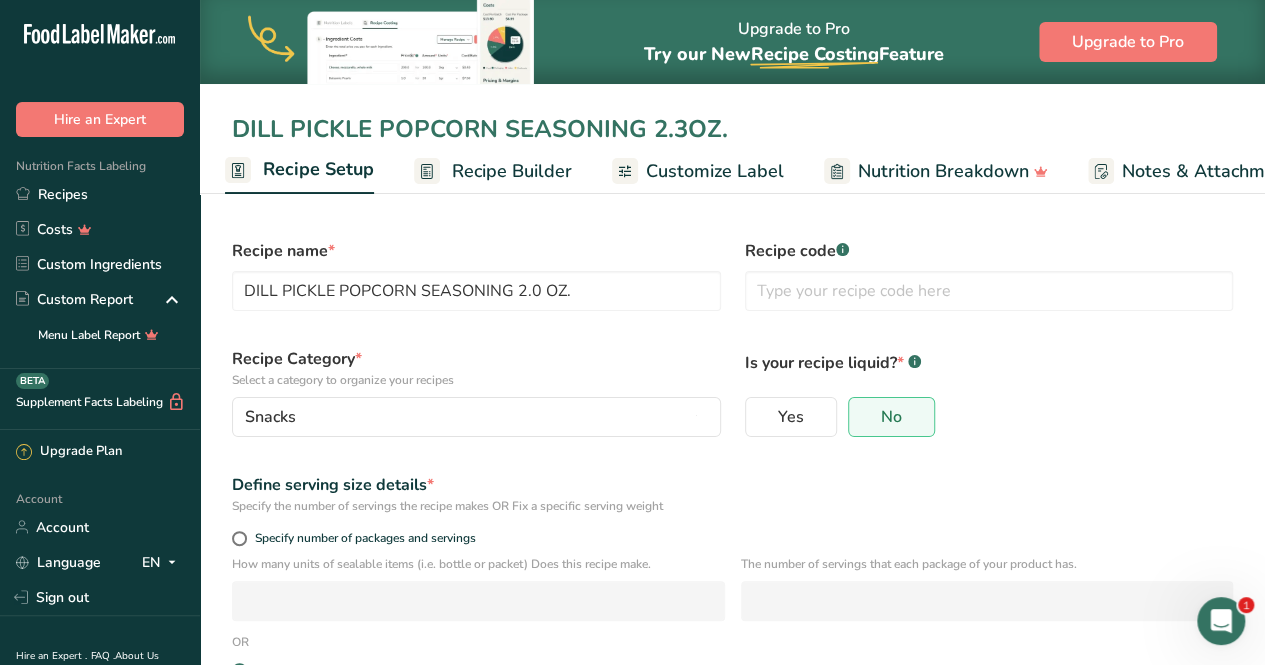 click on "DILL PICKLE POPCORN SEASONING 2.3OZ." at bounding box center (732, 129) 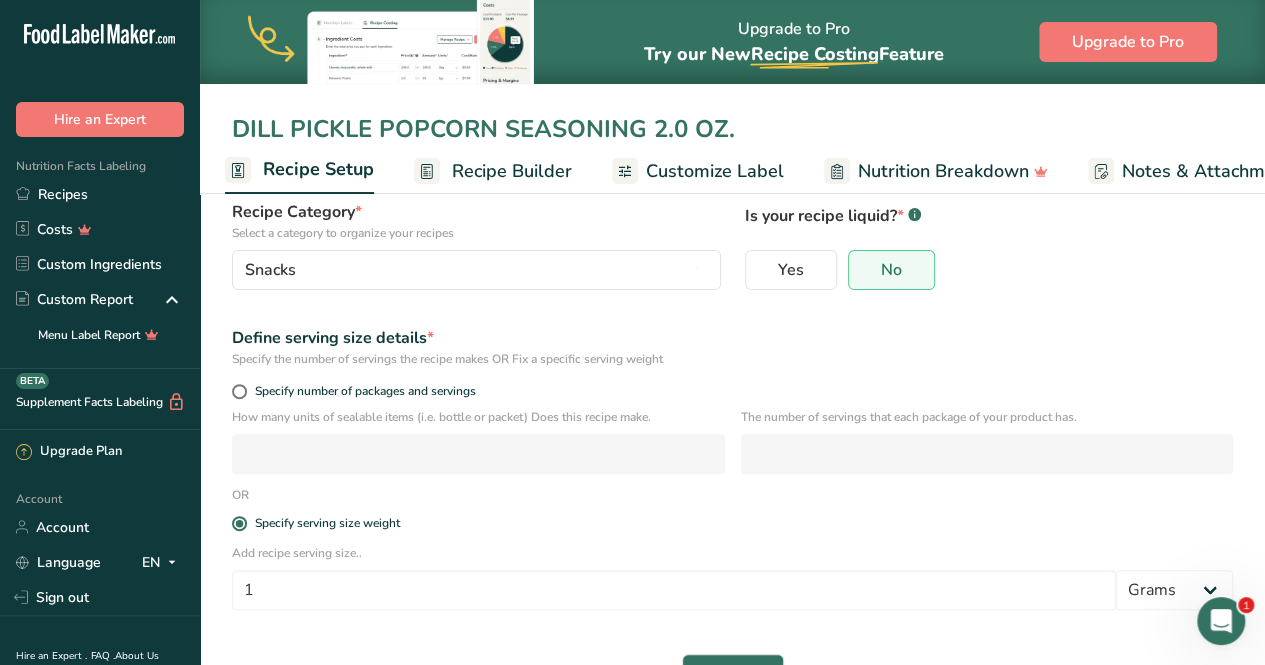 scroll, scrollTop: 208, scrollLeft: 0, axis: vertical 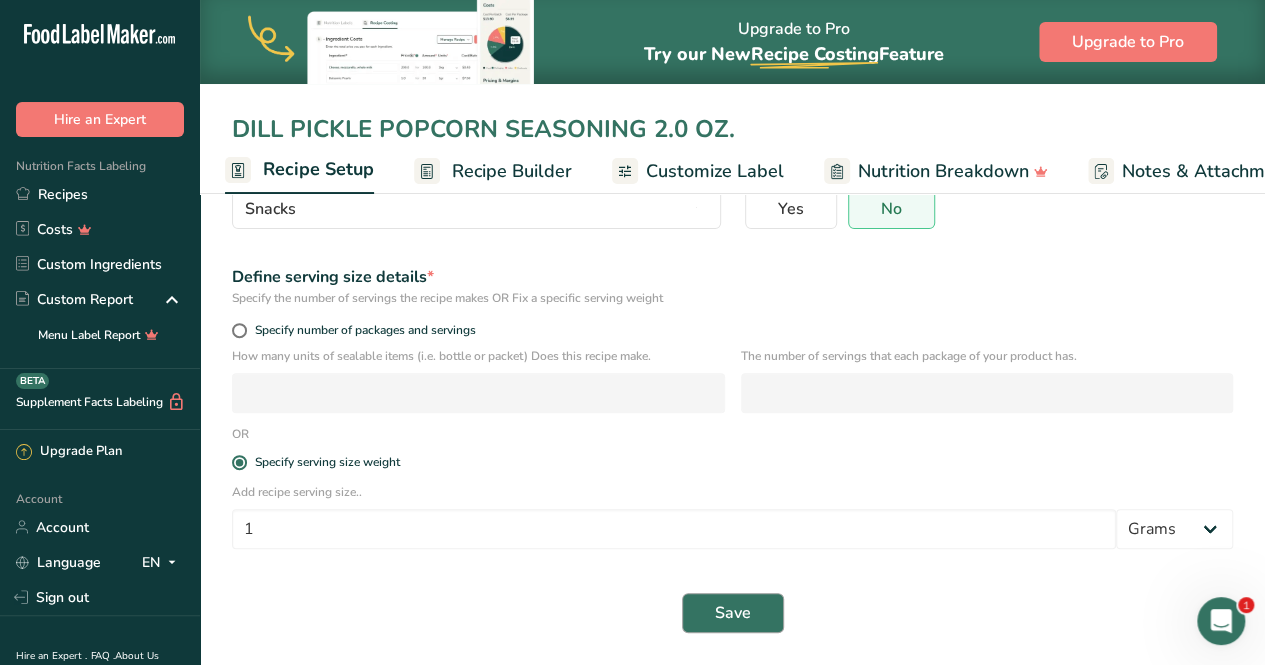 type on "DILL PICKLE POPCORN SEASONING 2.0 OZ." 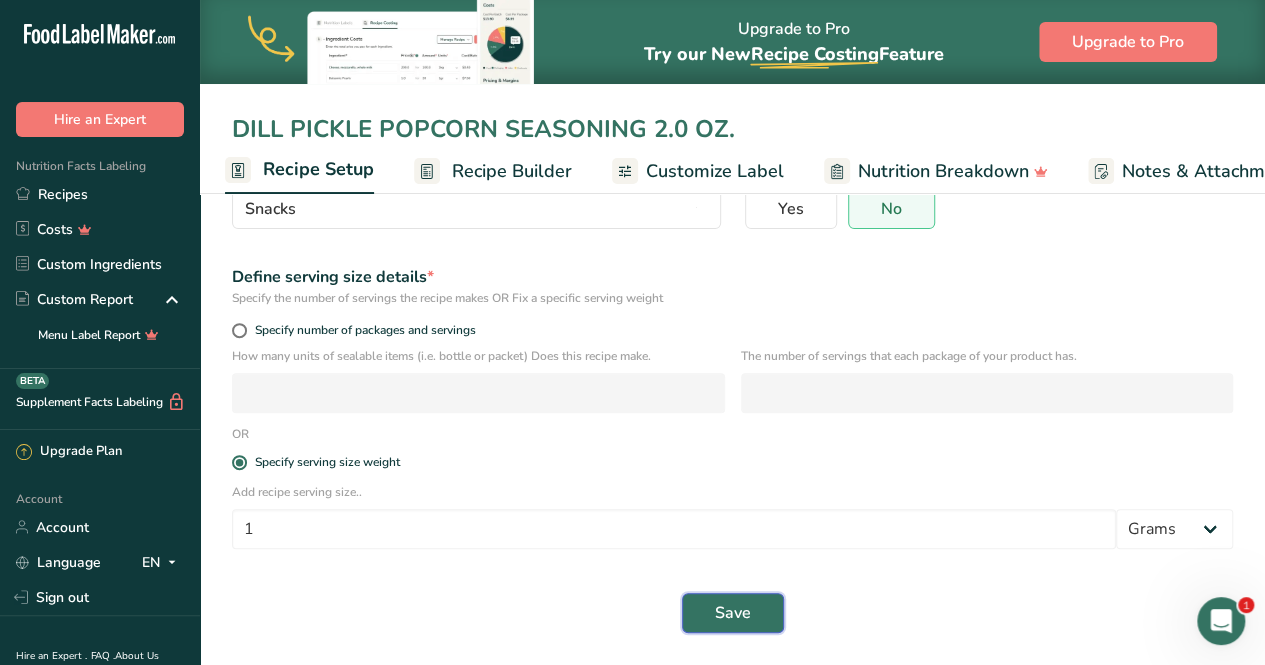 click on "Save" at bounding box center [733, 613] 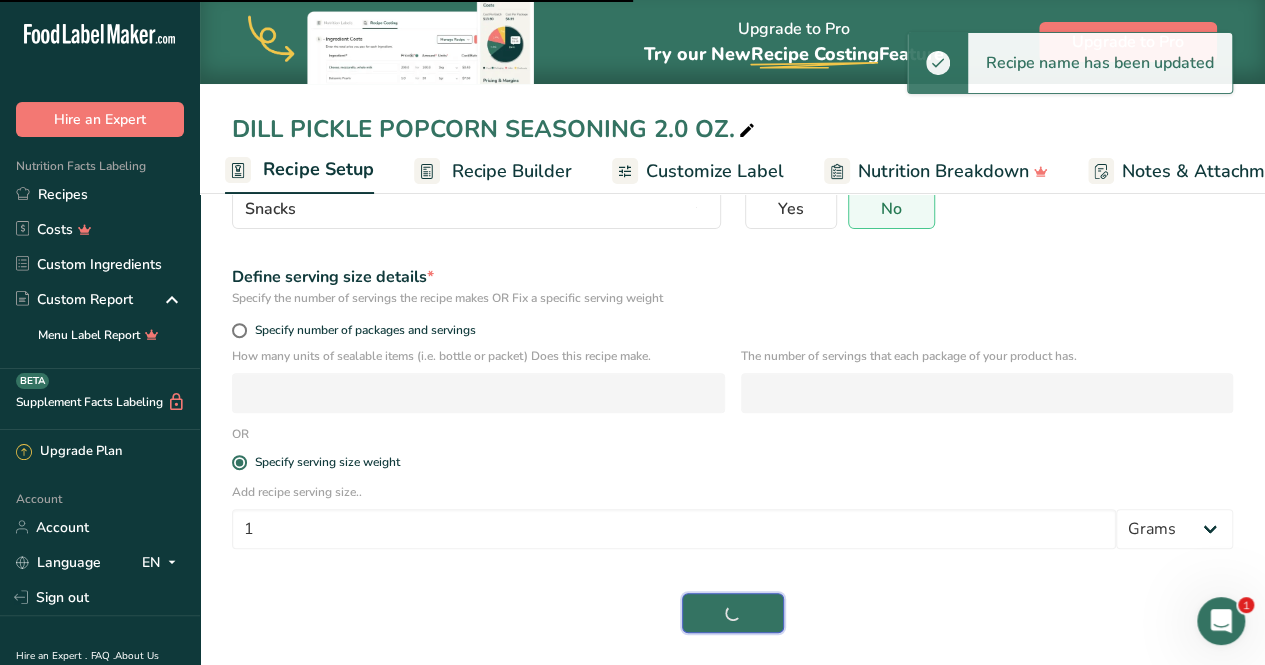 scroll, scrollTop: 87, scrollLeft: 0, axis: vertical 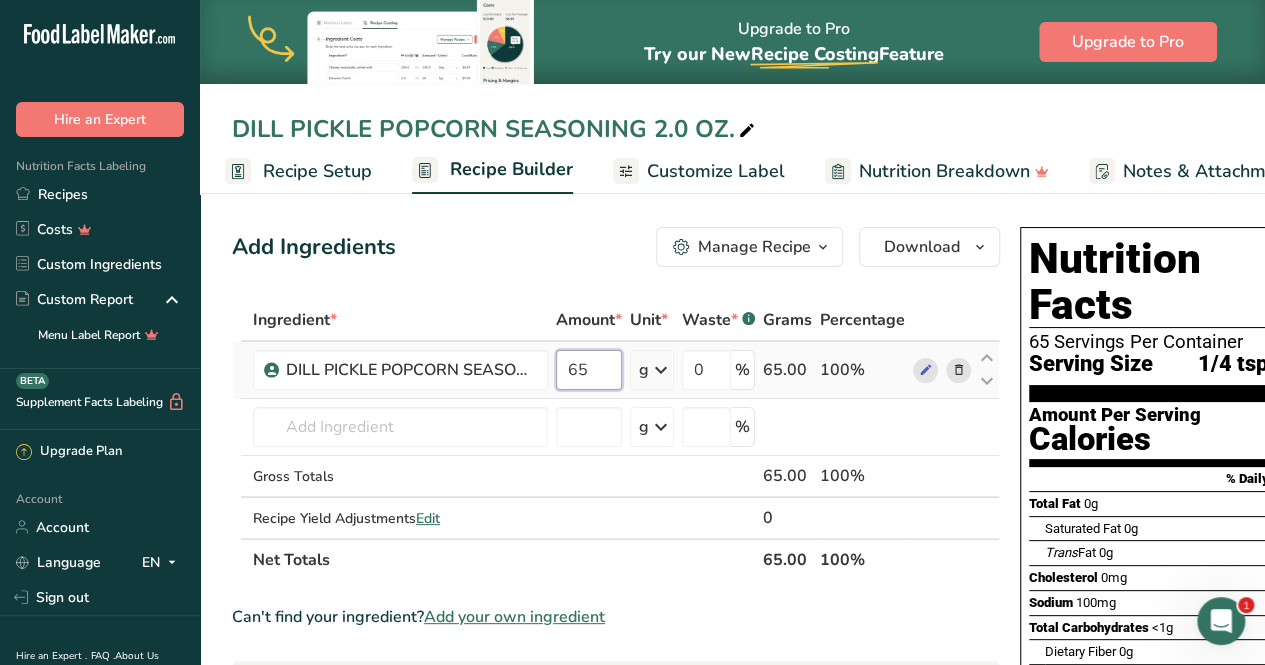 click on "65" at bounding box center (589, 370) 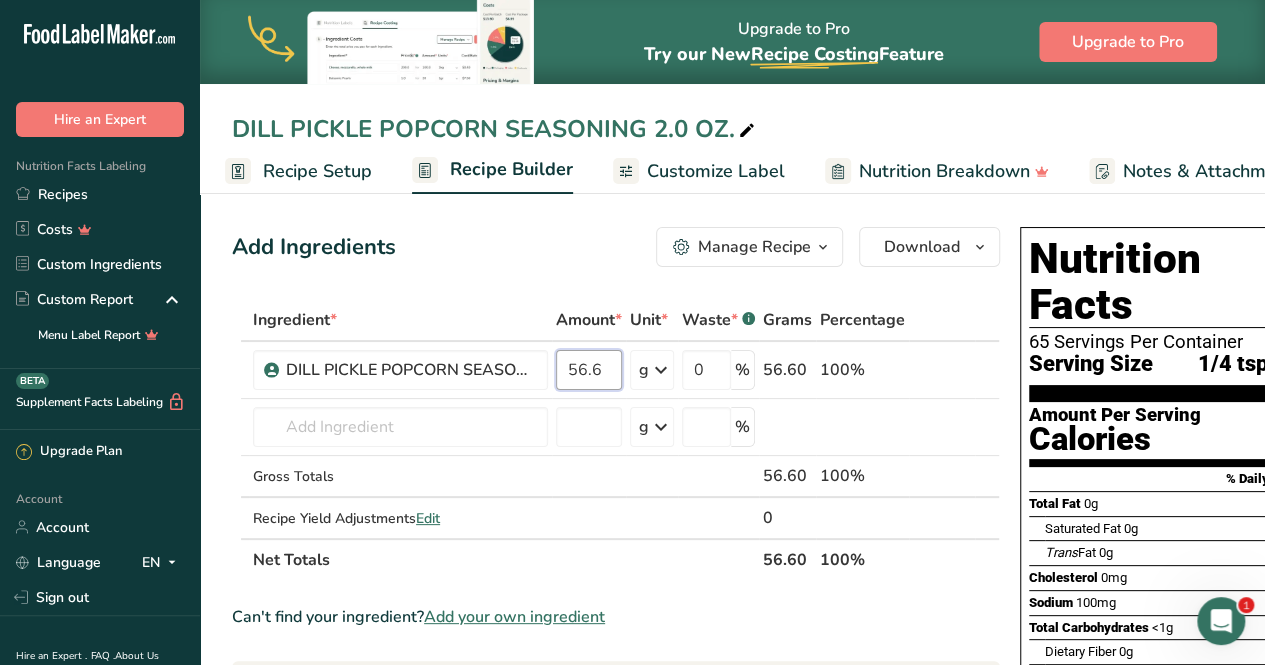 type on "56.6" 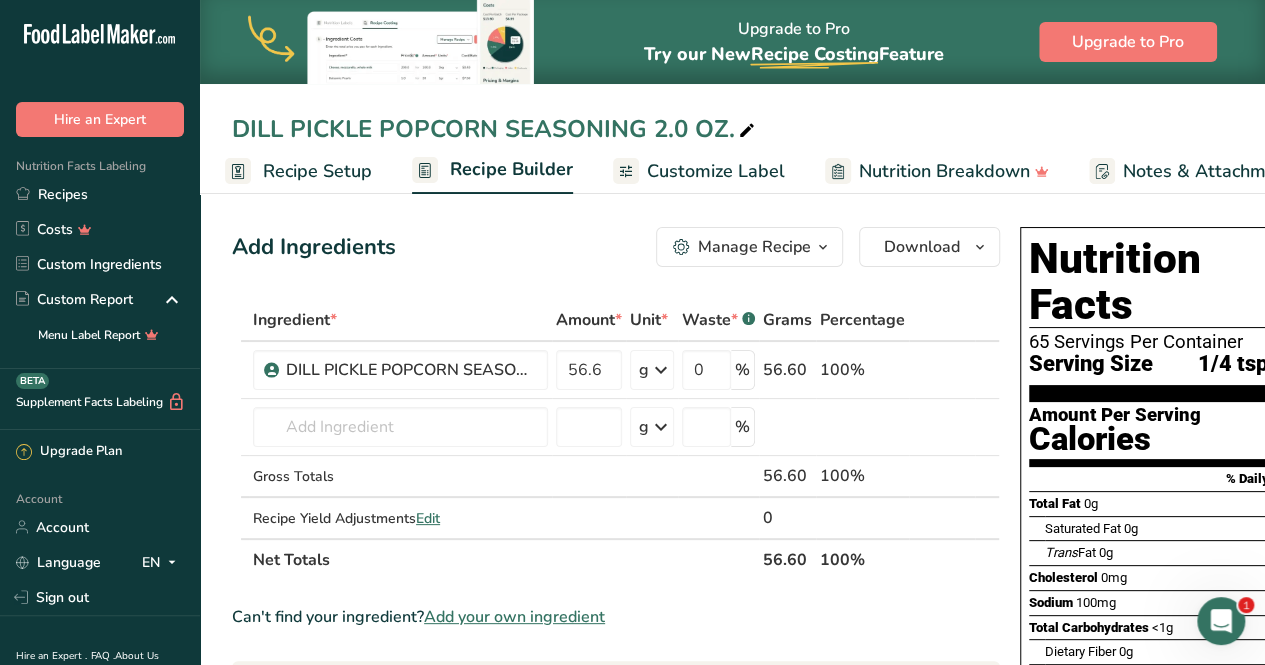 click on "Can't find your ingredient?
Add your own ingredient" at bounding box center (616, 617) 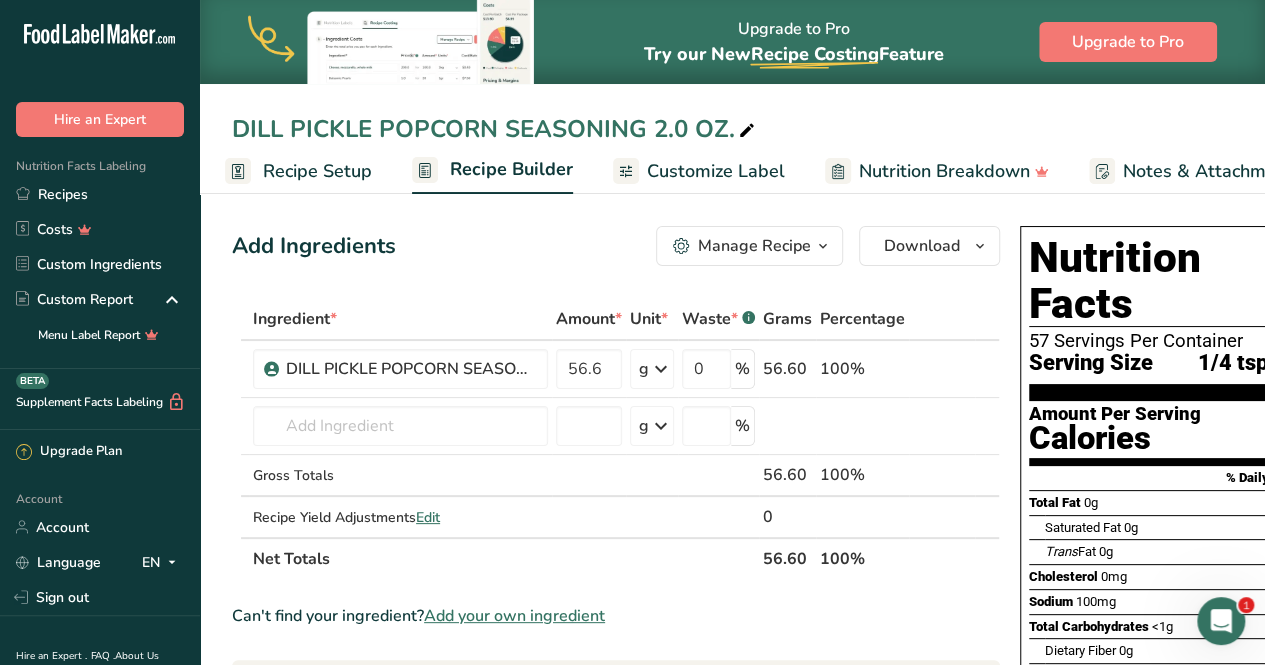 scroll, scrollTop: 0, scrollLeft: 0, axis: both 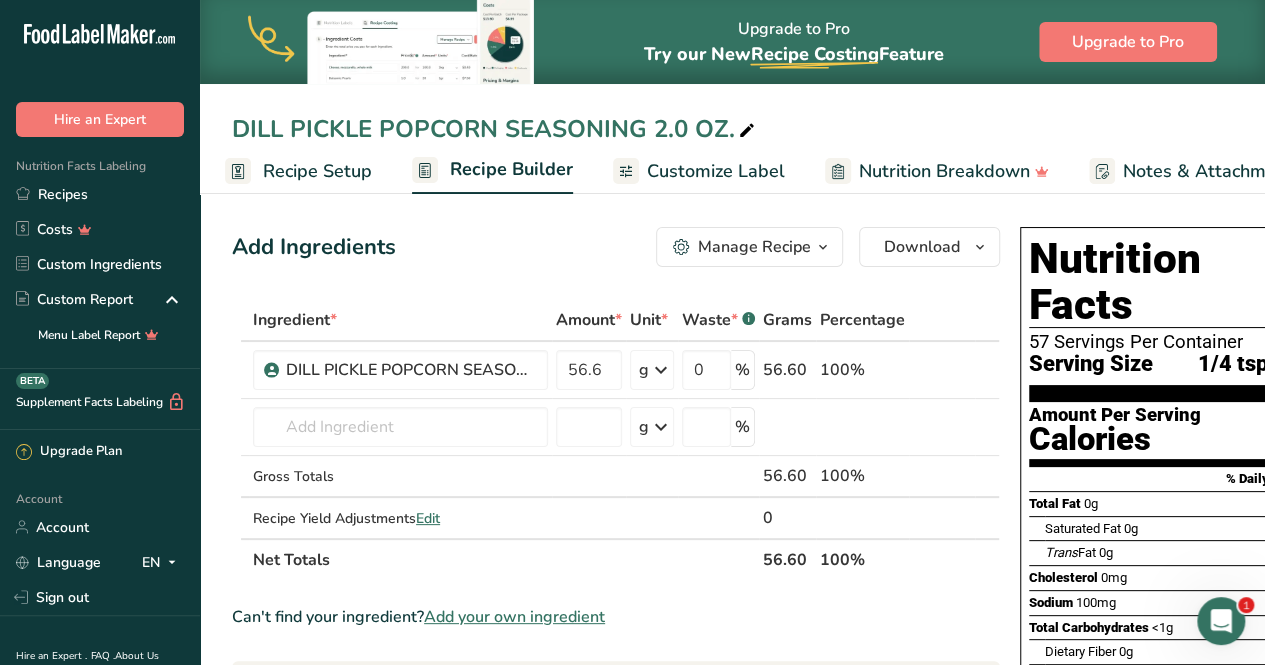 click on "Customize Label" at bounding box center [716, 171] 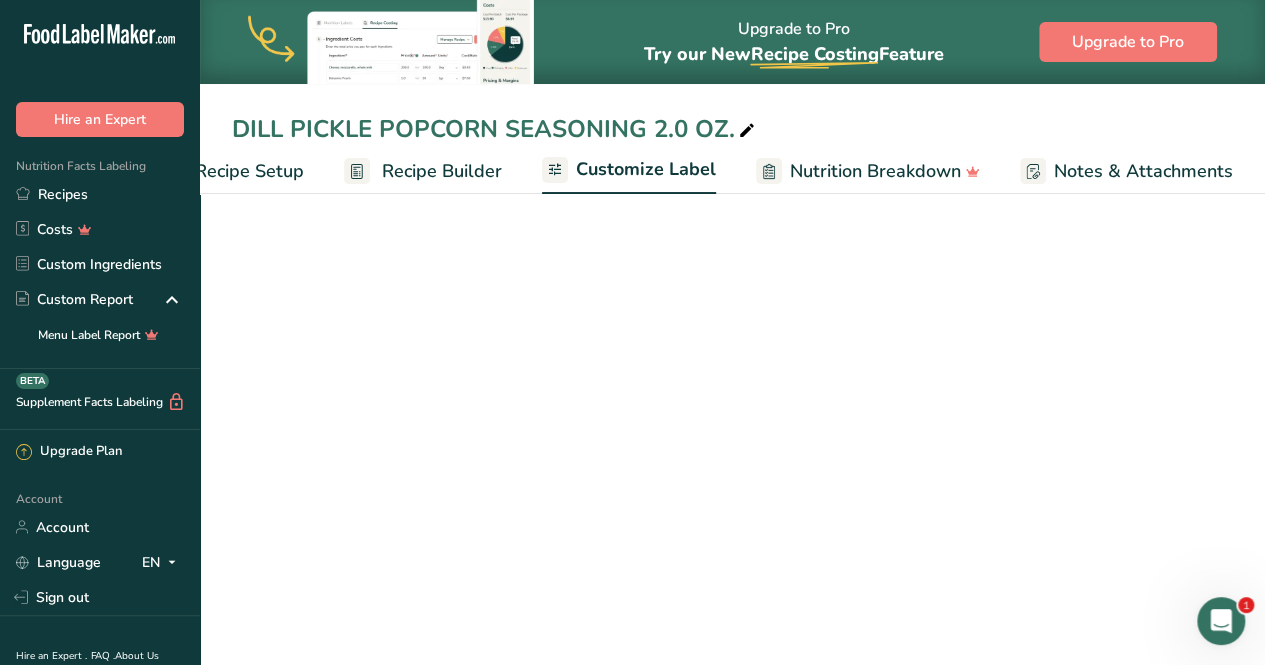 scroll, scrollTop: 0, scrollLeft: 294, axis: horizontal 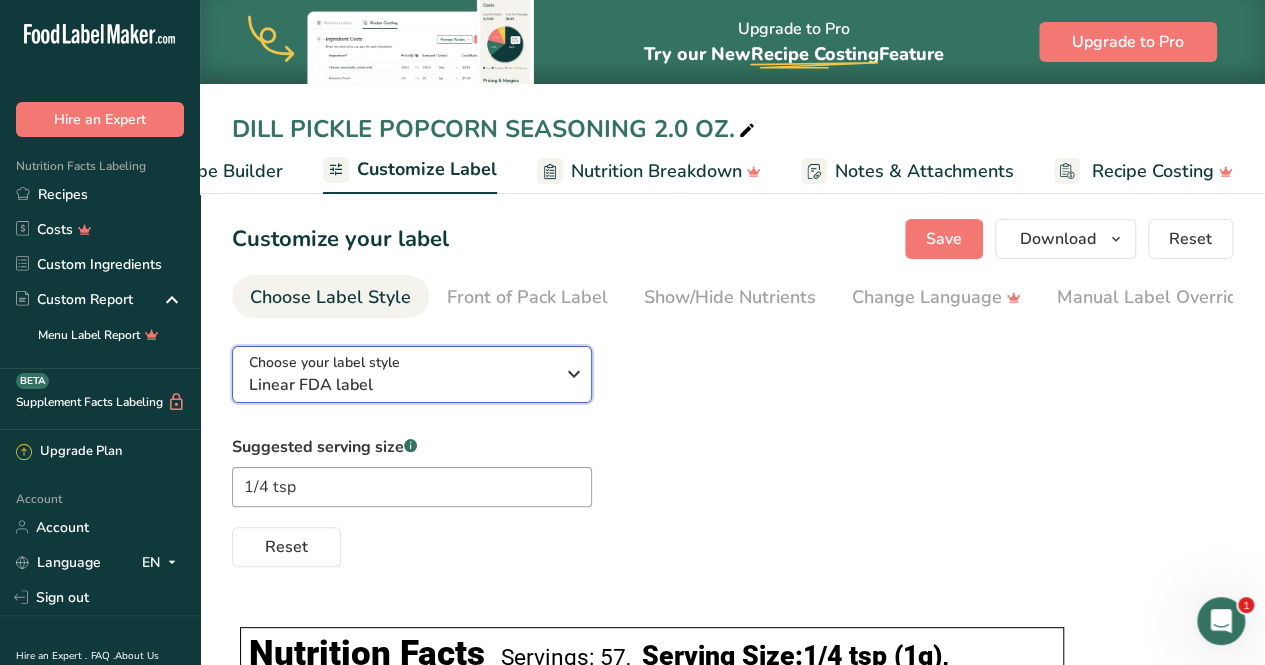 click at bounding box center (574, 374) 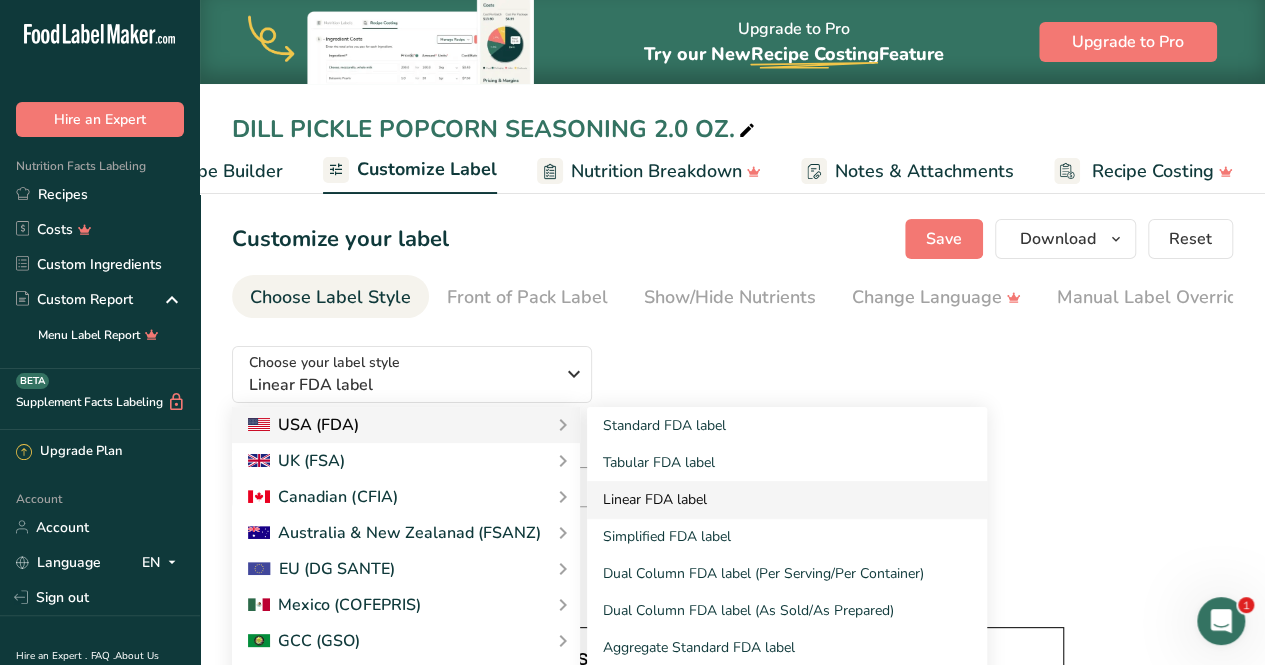 click on "Linear FDA label" at bounding box center (787, 499) 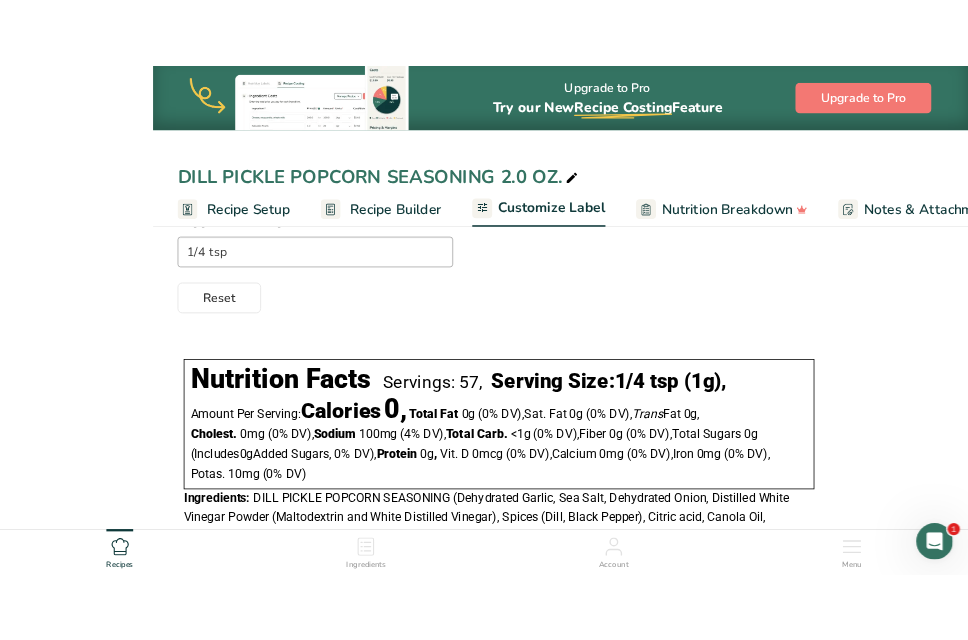 scroll, scrollTop: 276, scrollLeft: 0, axis: vertical 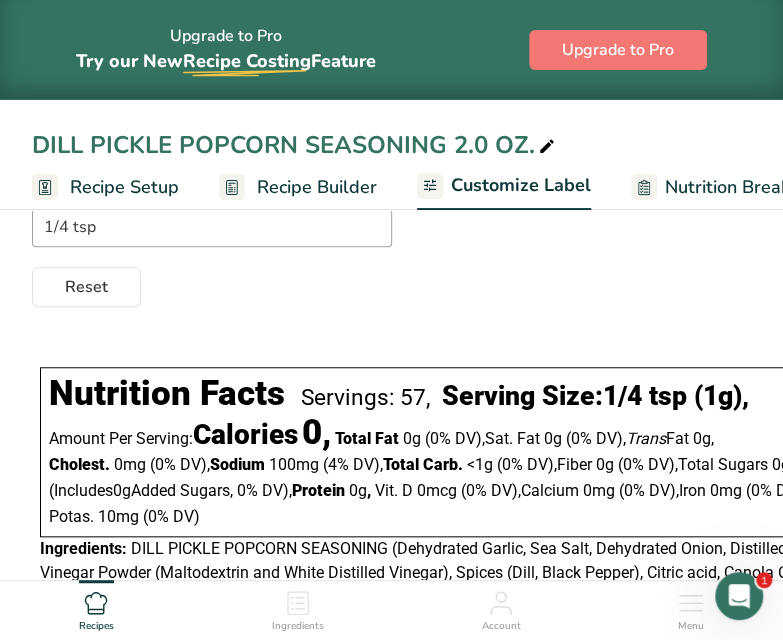 drag, startPoint x: 282, startPoint y: 315, endPoint x: 175, endPoint y: 297, distance: 108.503456 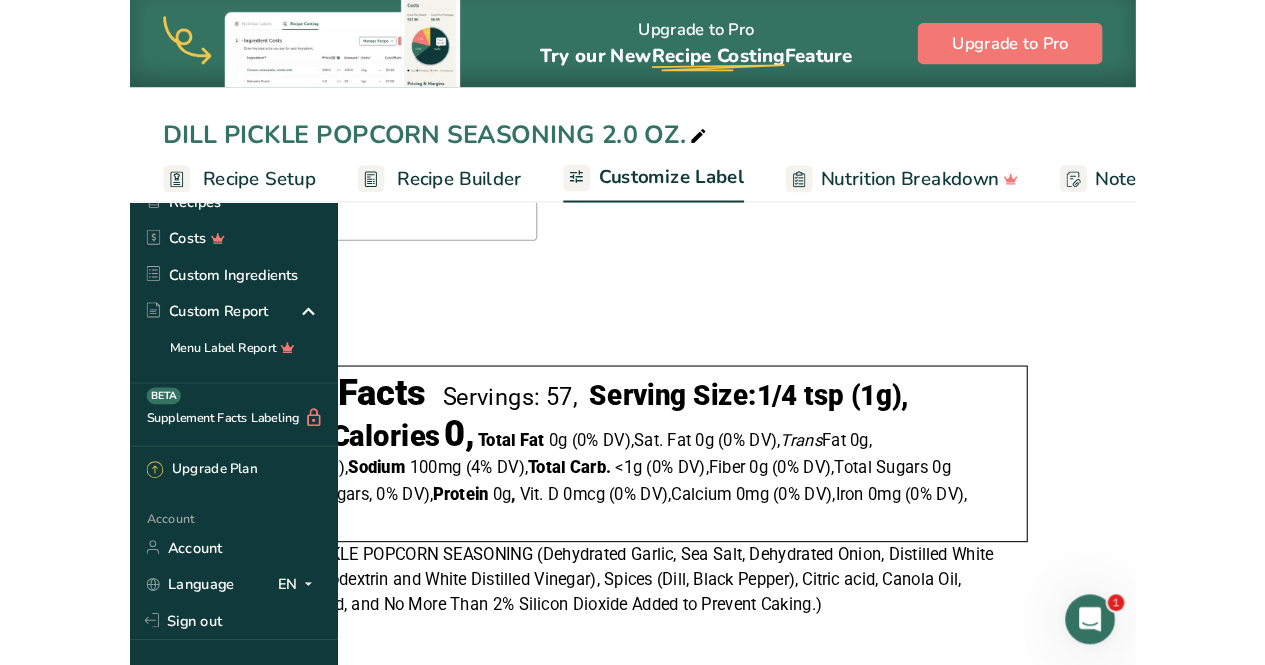 scroll, scrollTop: 260, scrollLeft: 0, axis: vertical 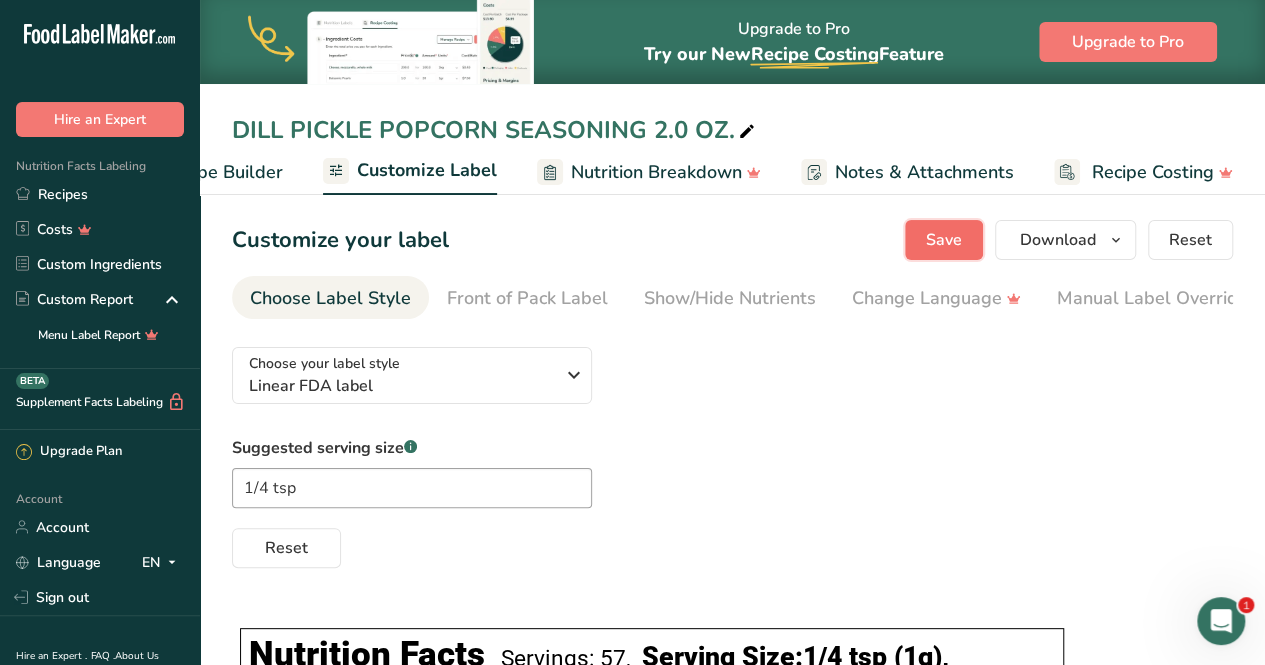 click on "Save" at bounding box center (944, 240) 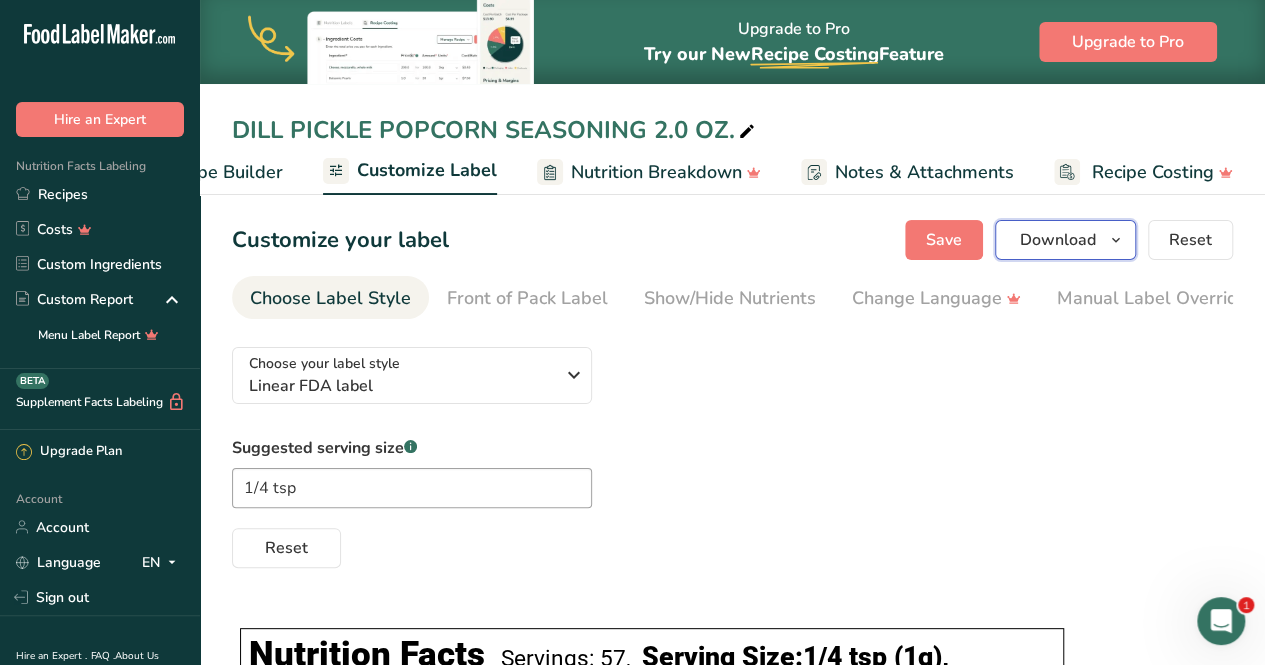 click at bounding box center (1116, 240) 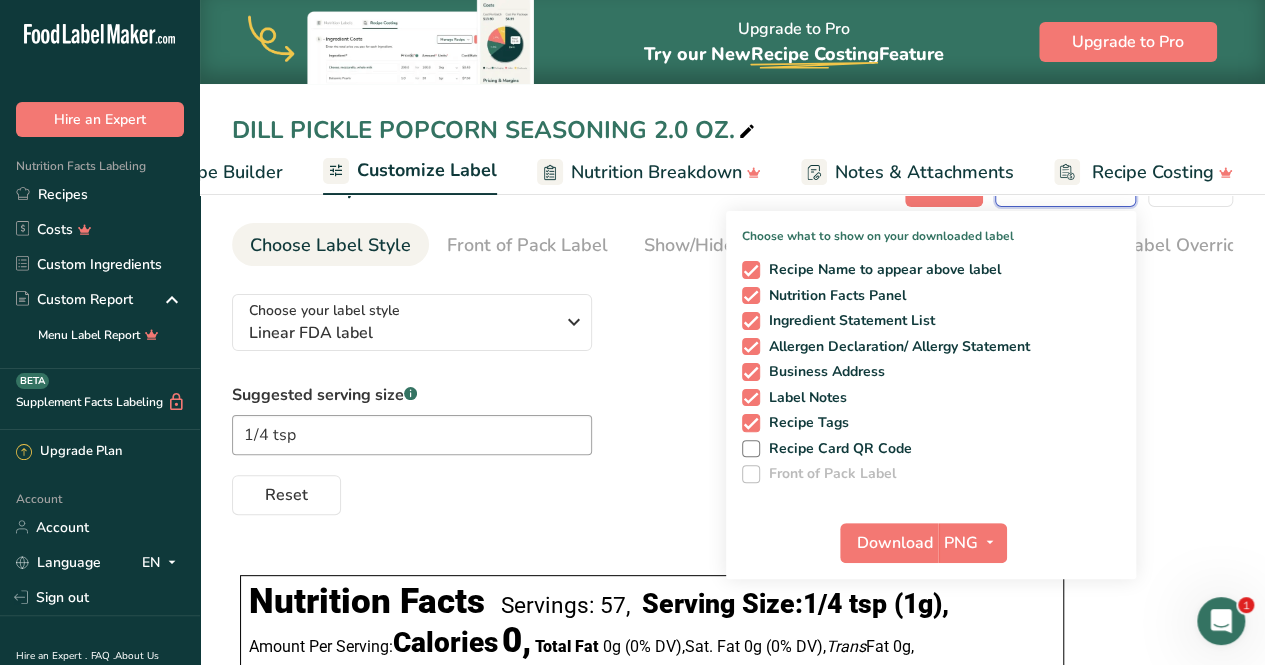 scroll, scrollTop: 59, scrollLeft: 0, axis: vertical 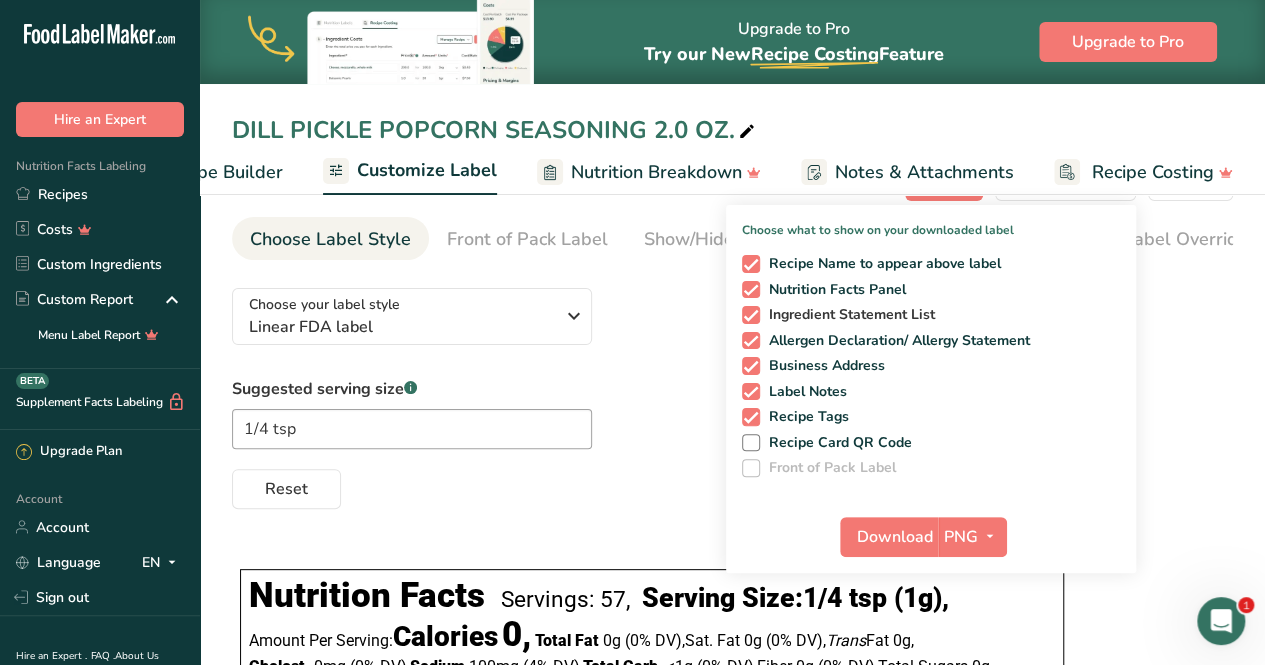 click on "Ingredient Statement List" at bounding box center (848, 315) 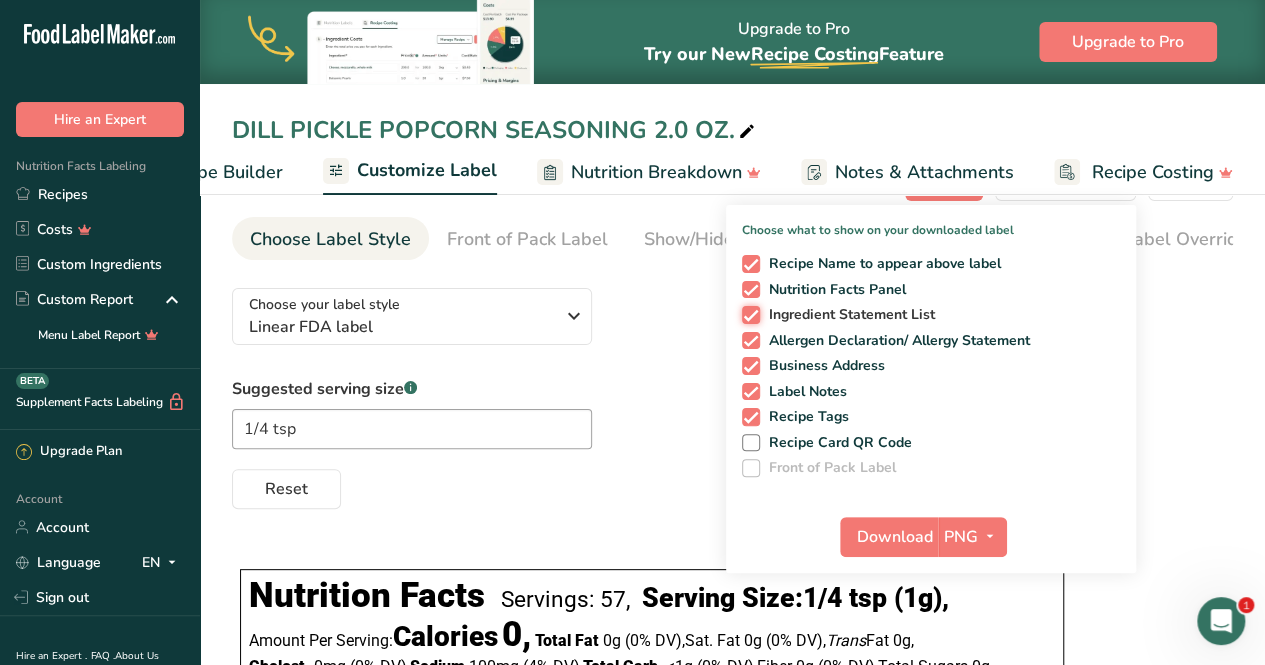 click on "Ingredient Statement List" at bounding box center (748, 314) 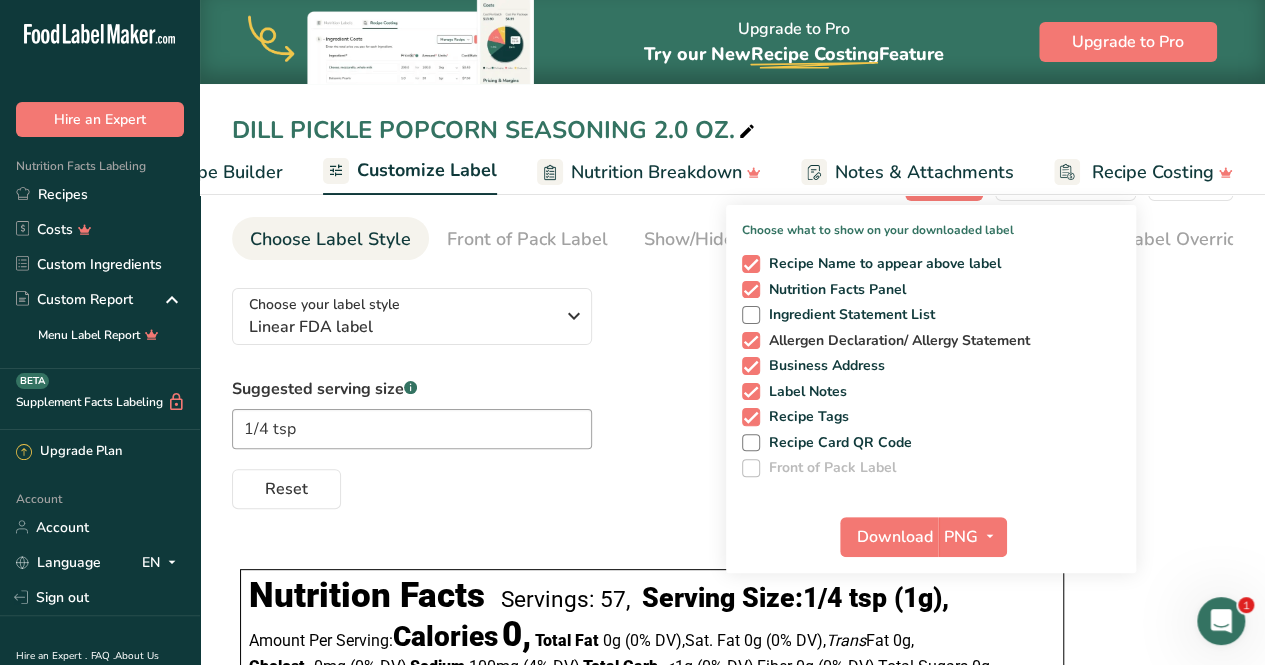 click at bounding box center [751, 341] 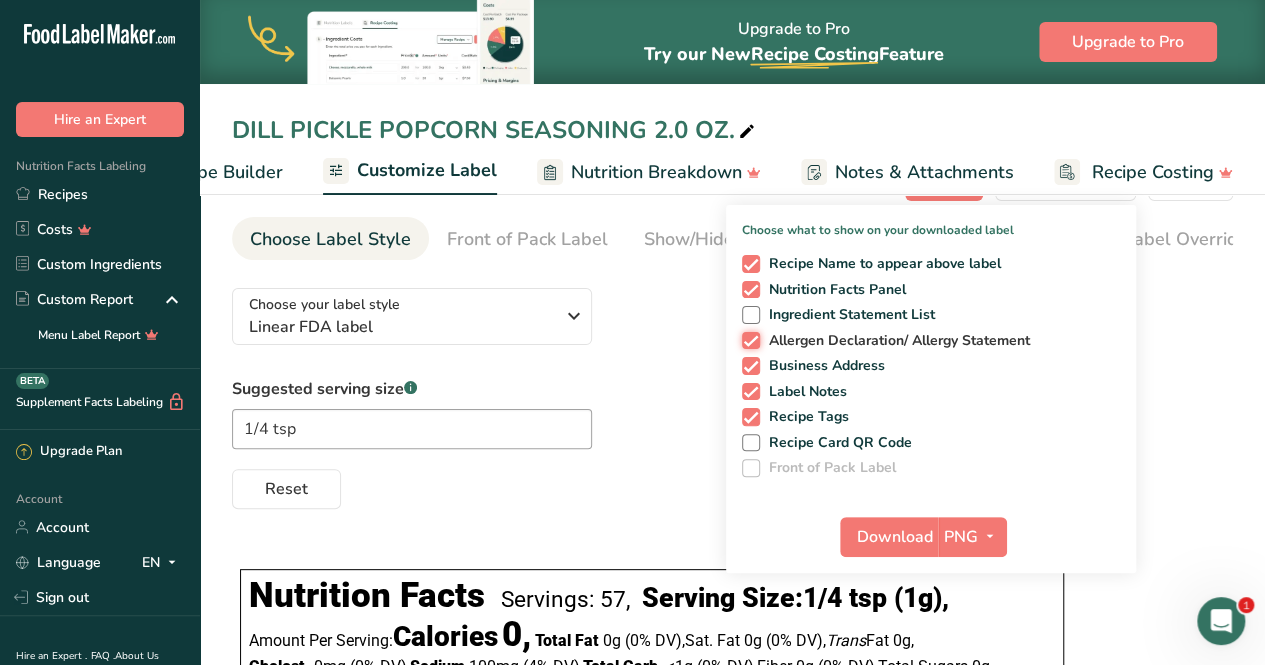 click on "Allergen Declaration/ Allergy Statement" at bounding box center (748, 340) 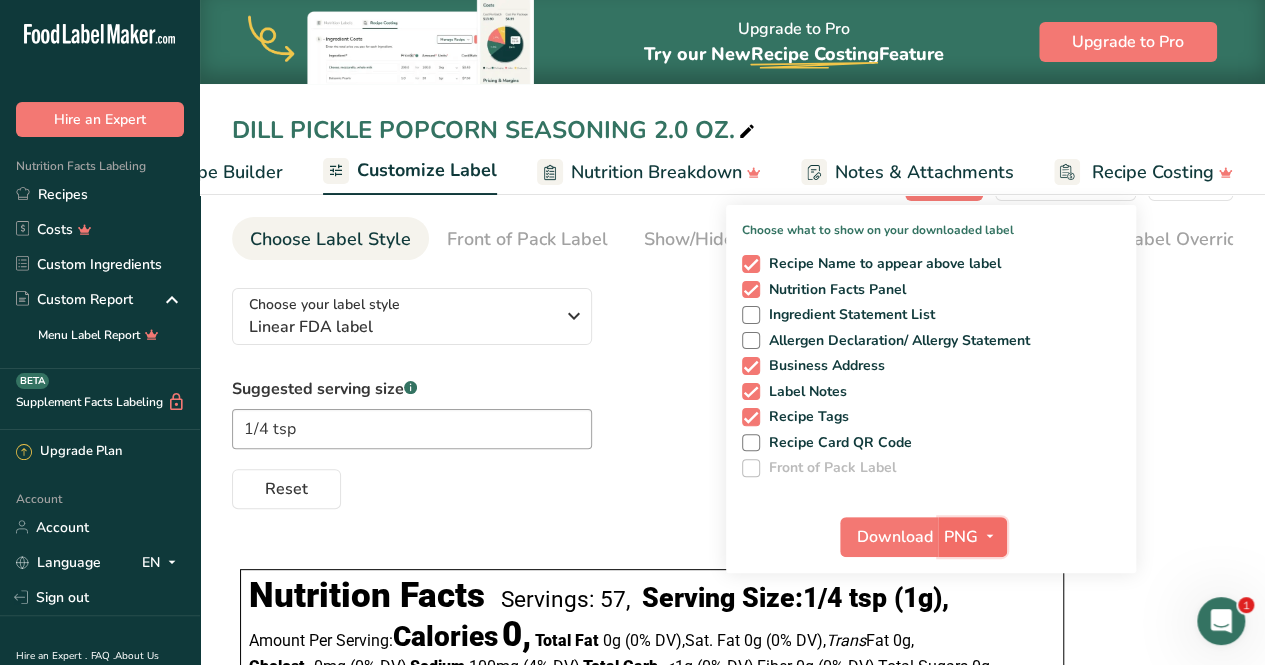 click on "PNG" at bounding box center [961, 537] 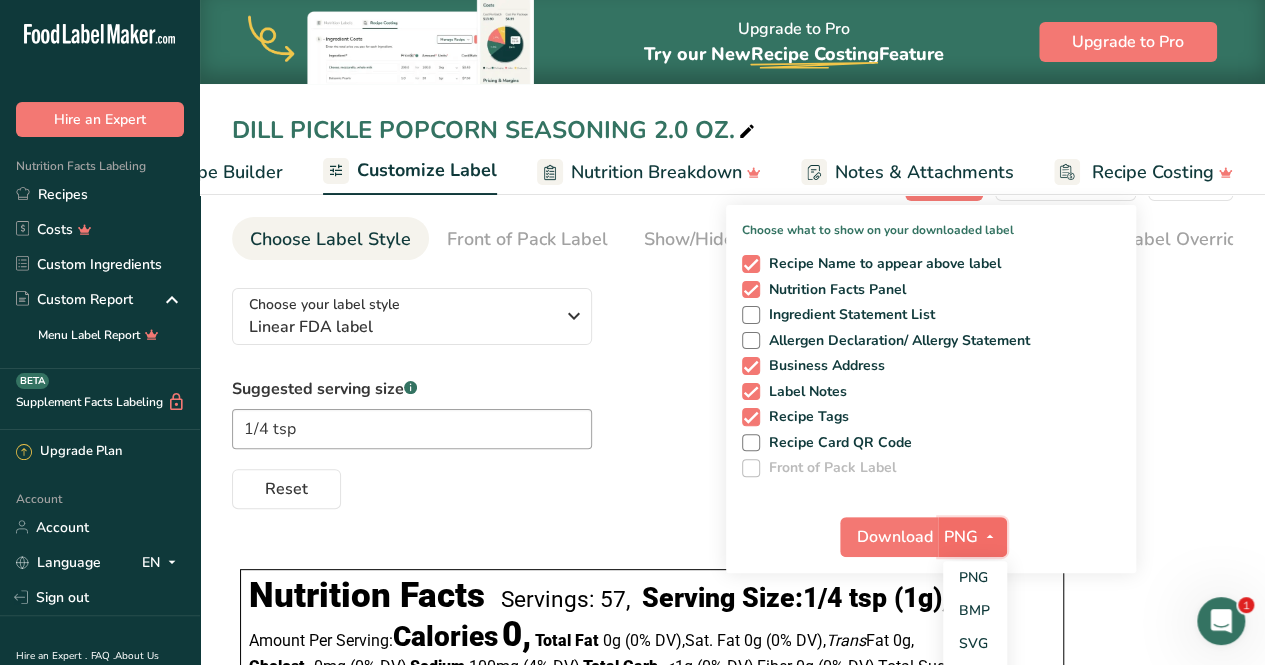 click at bounding box center (990, 537) 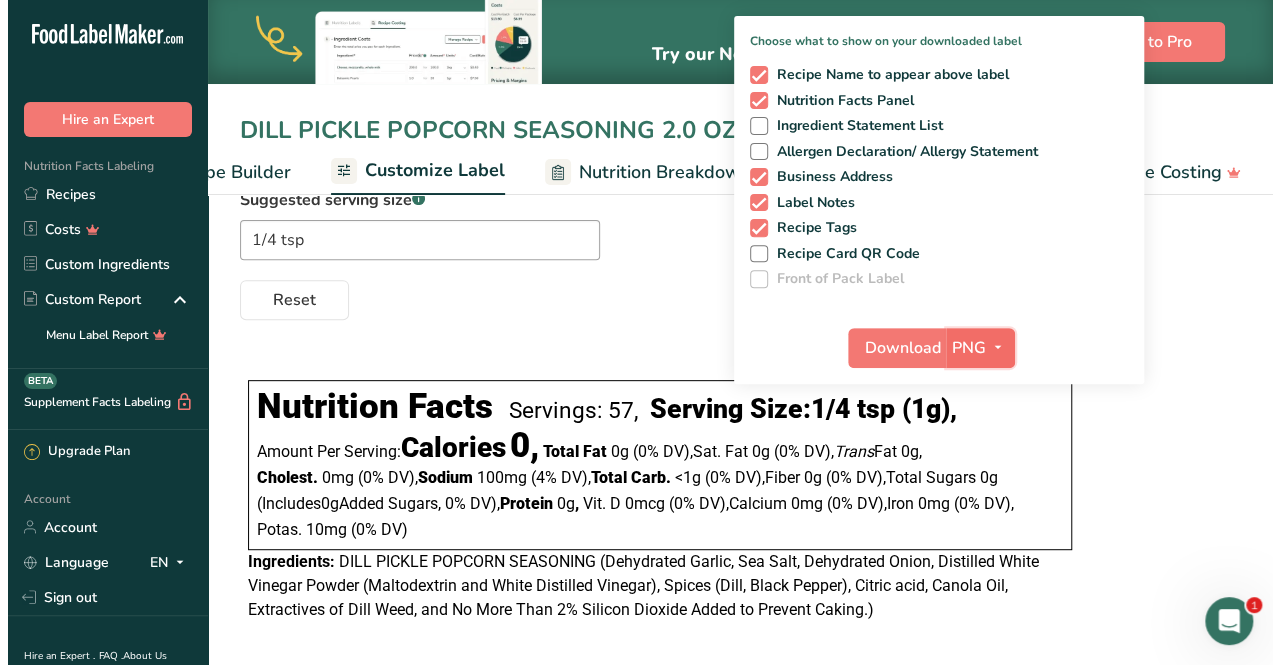 scroll, scrollTop: 260, scrollLeft: 0, axis: vertical 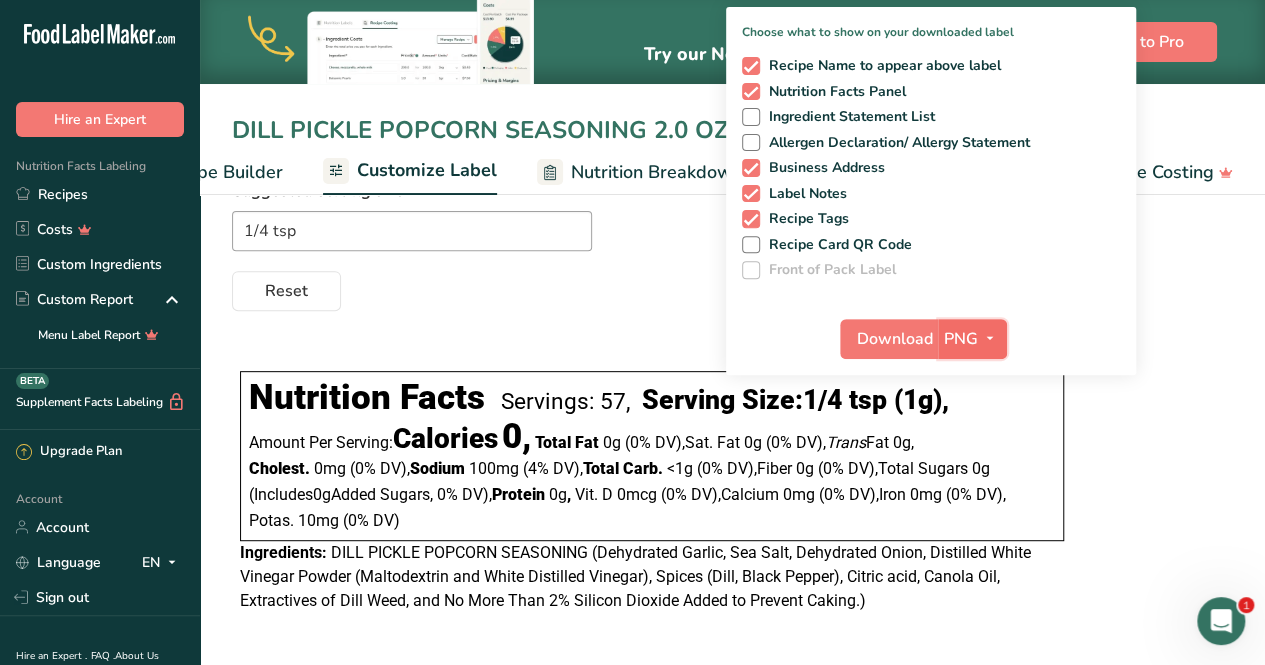 click at bounding box center (990, 339) 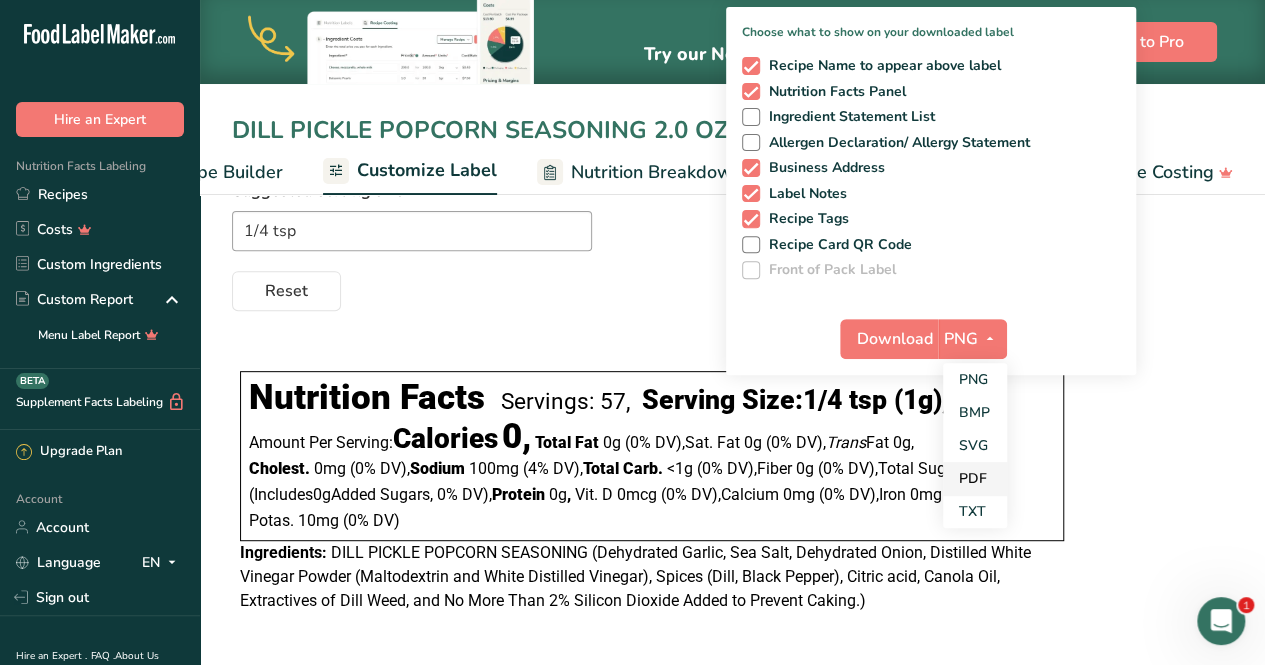 click on "PDF" at bounding box center [975, 478] 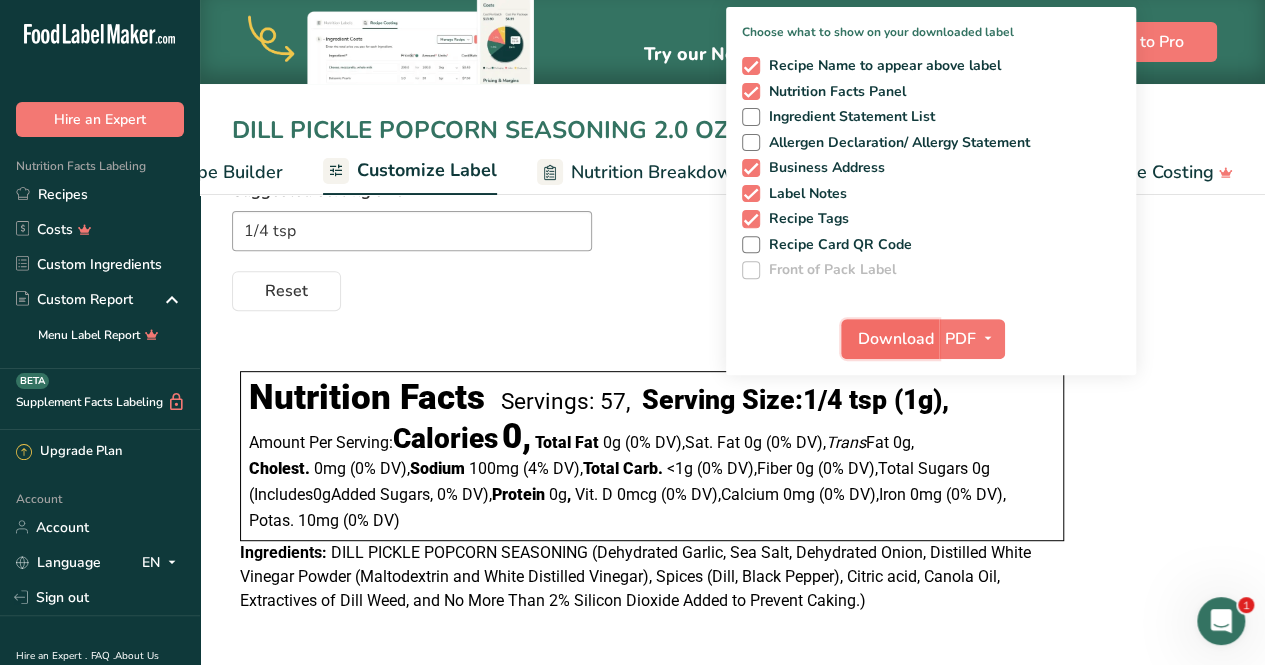click on "Download" at bounding box center [896, 339] 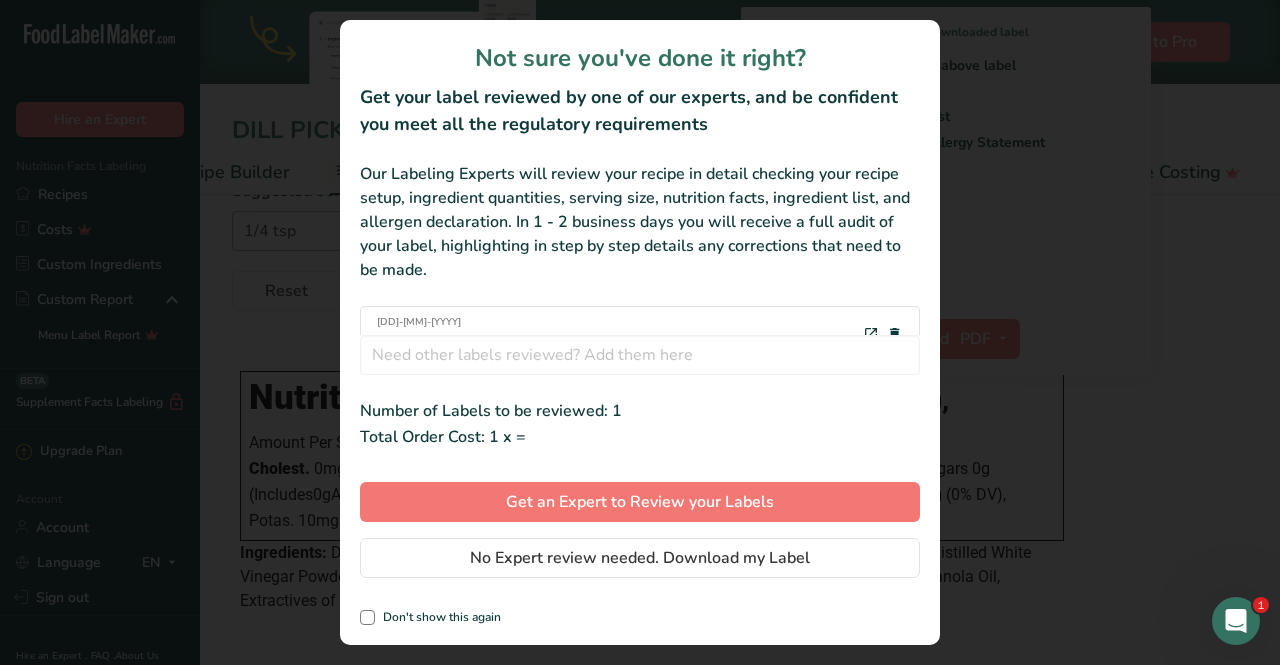 scroll, scrollTop: 0, scrollLeft: 279, axis: horizontal 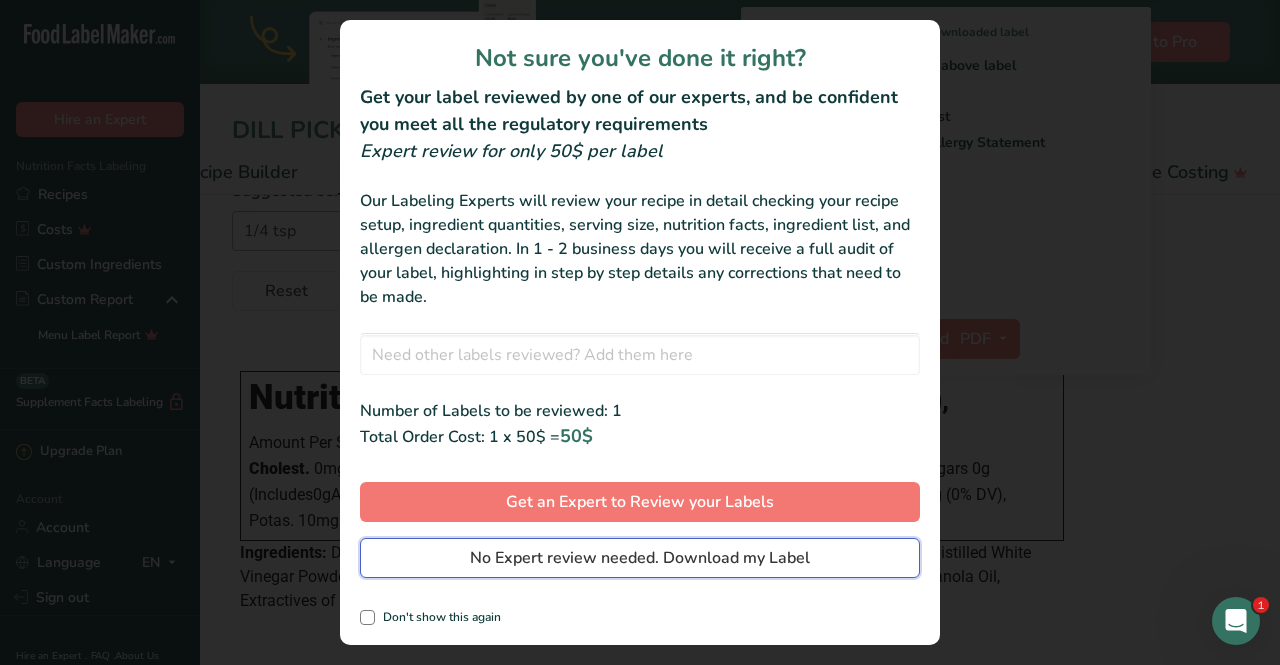 click on "No Expert review needed. Download my Label" at bounding box center [640, 558] 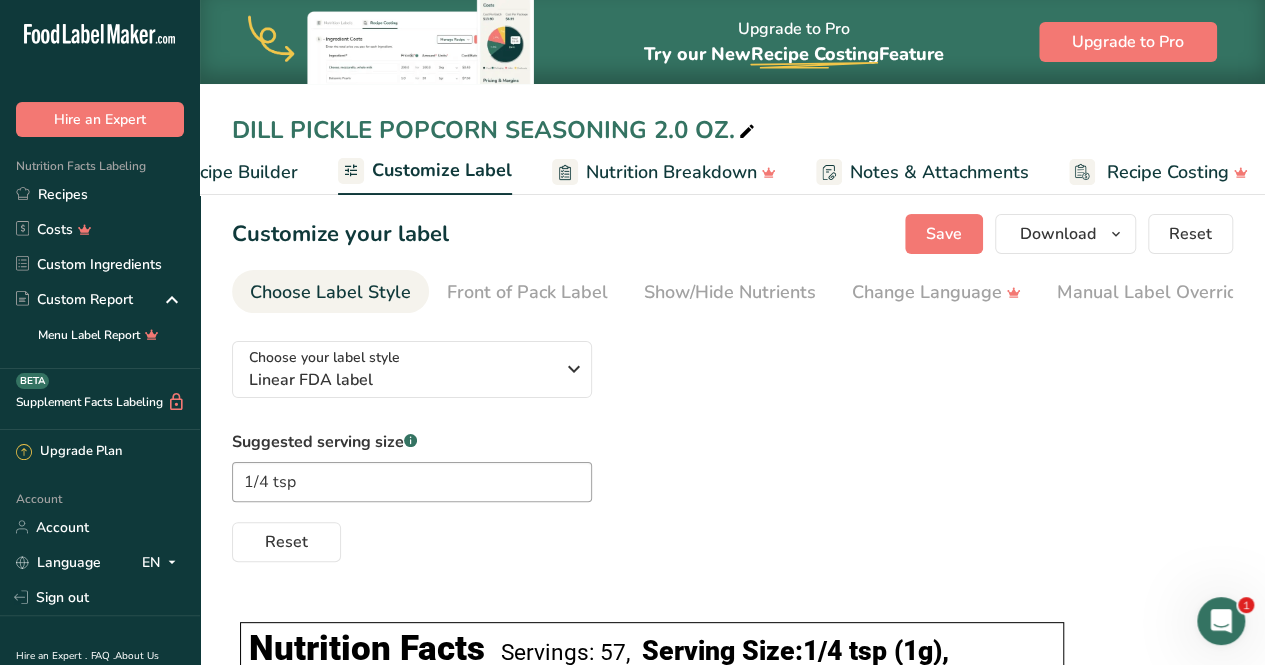 scroll, scrollTop: 0, scrollLeft: 0, axis: both 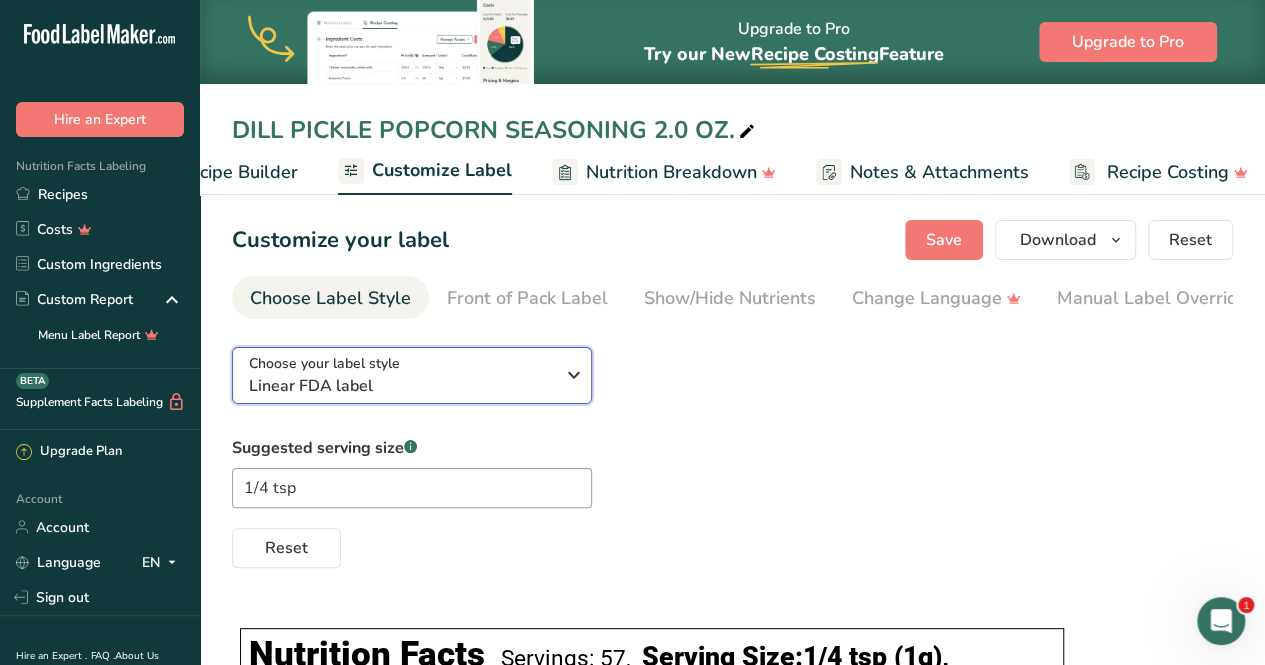 click at bounding box center (574, 375) 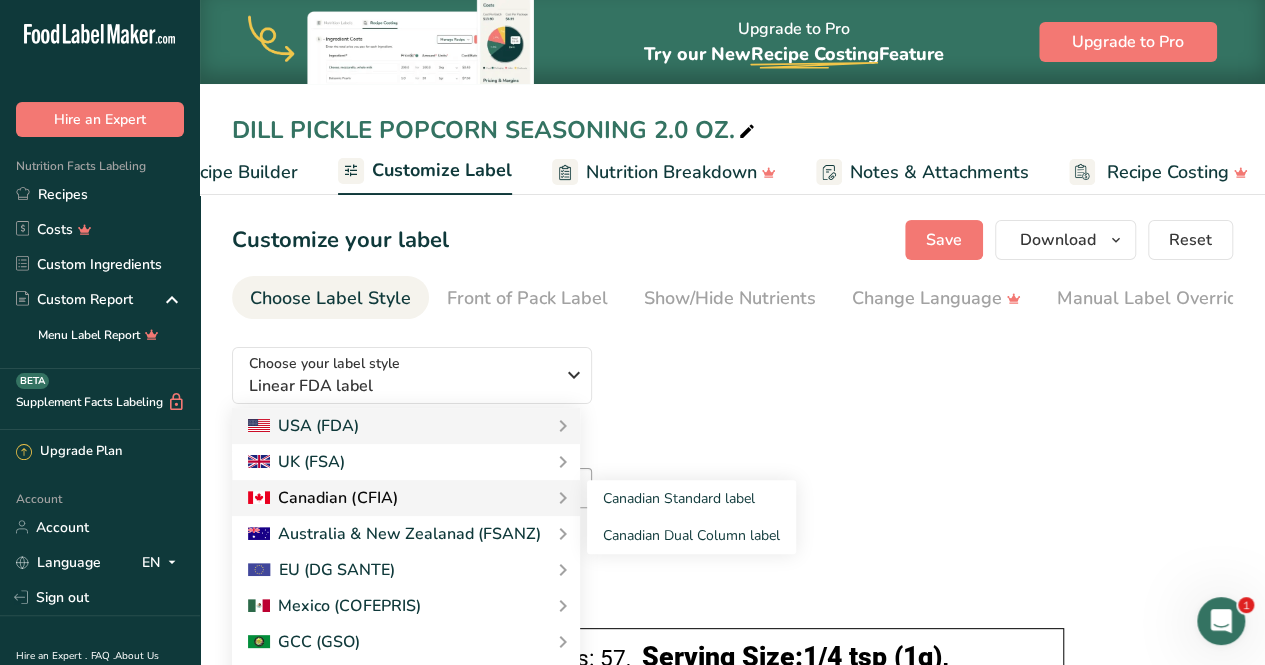 click on "Canadian (CFIA)" at bounding box center (322, 498) 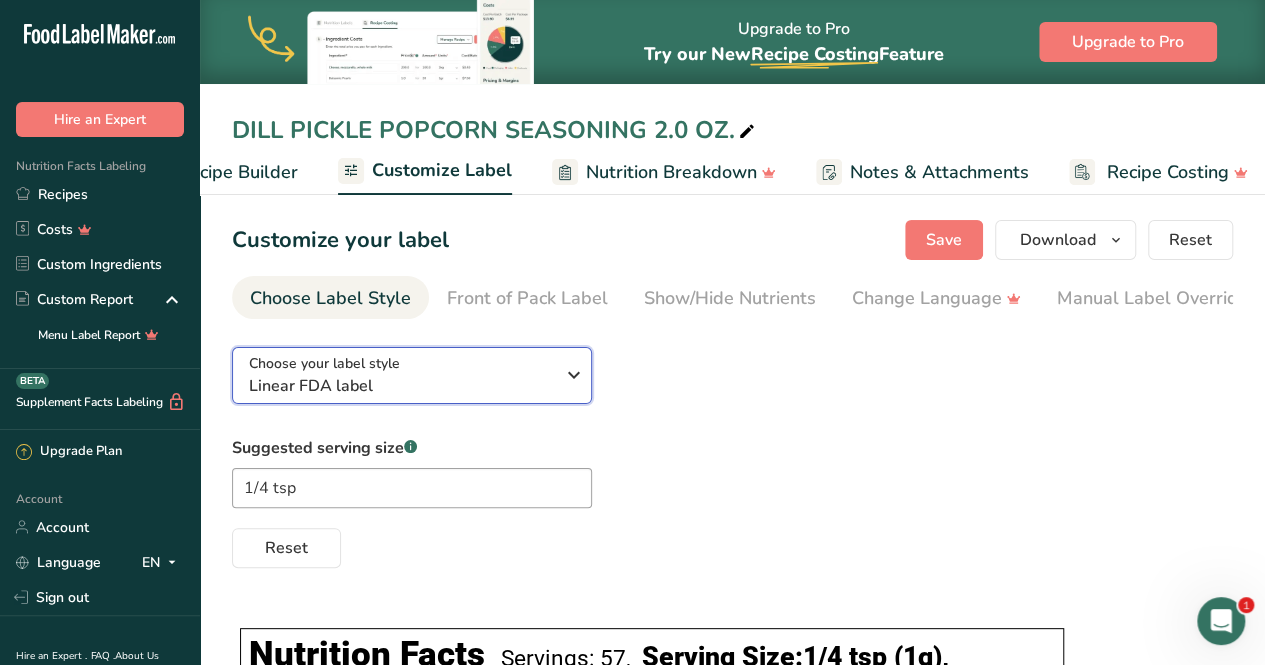 click at bounding box center (574, 375) 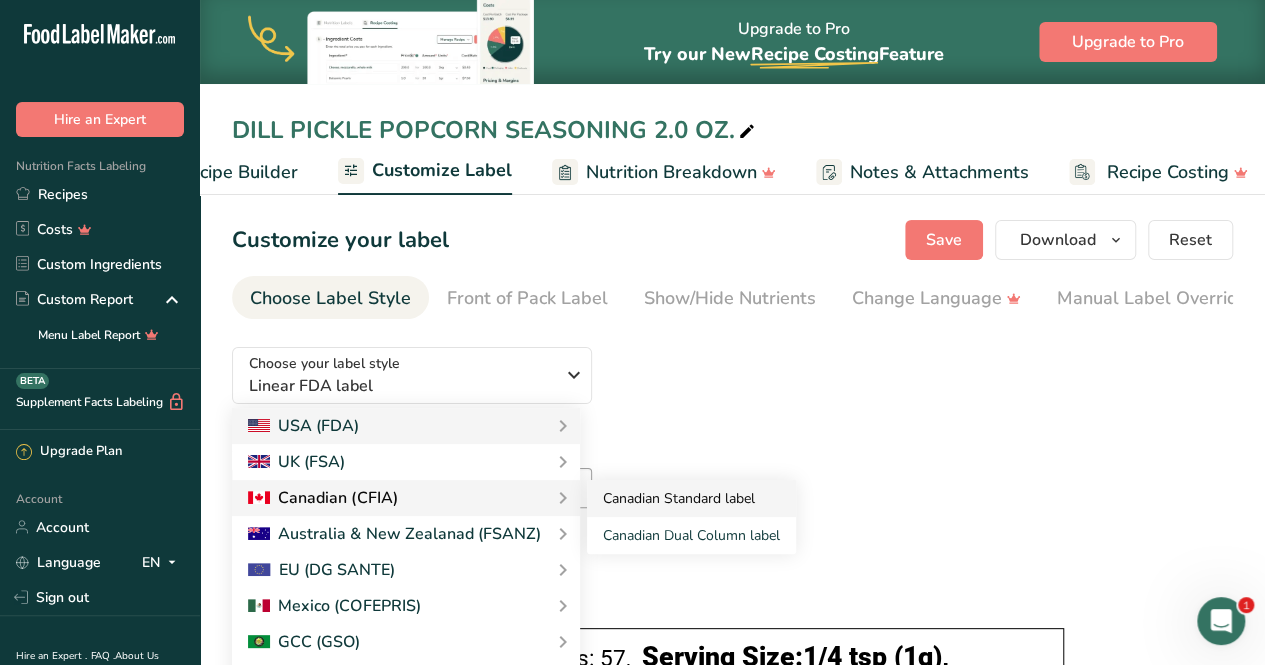 click on "Canadian Standard label" at bounding box center [691, 498] 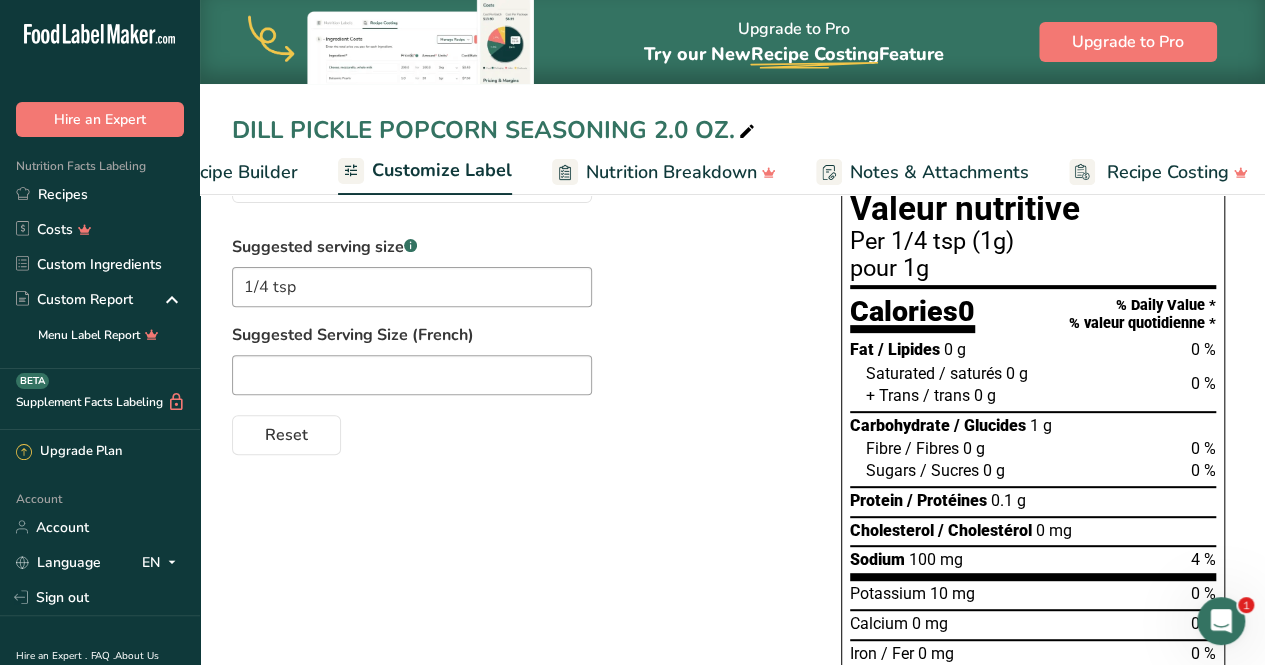 scroll, scrollTop: 202, scrollLeft: 0, axis: vertical 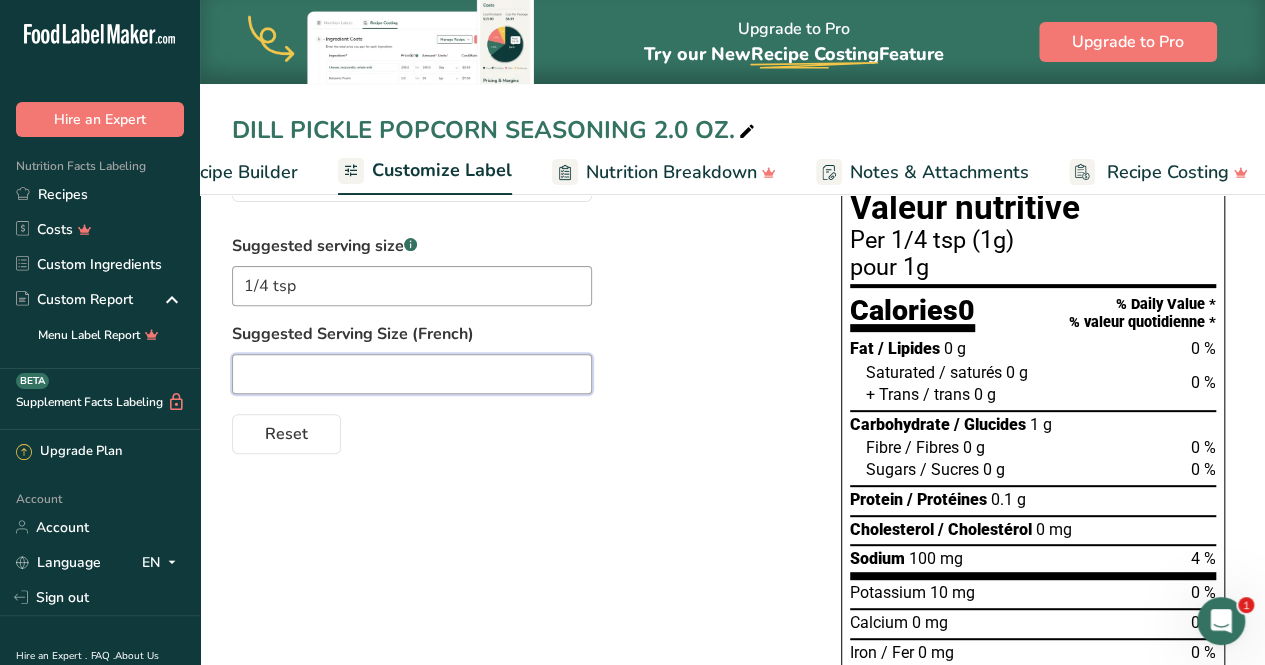 click at bounding box center (412, 374) 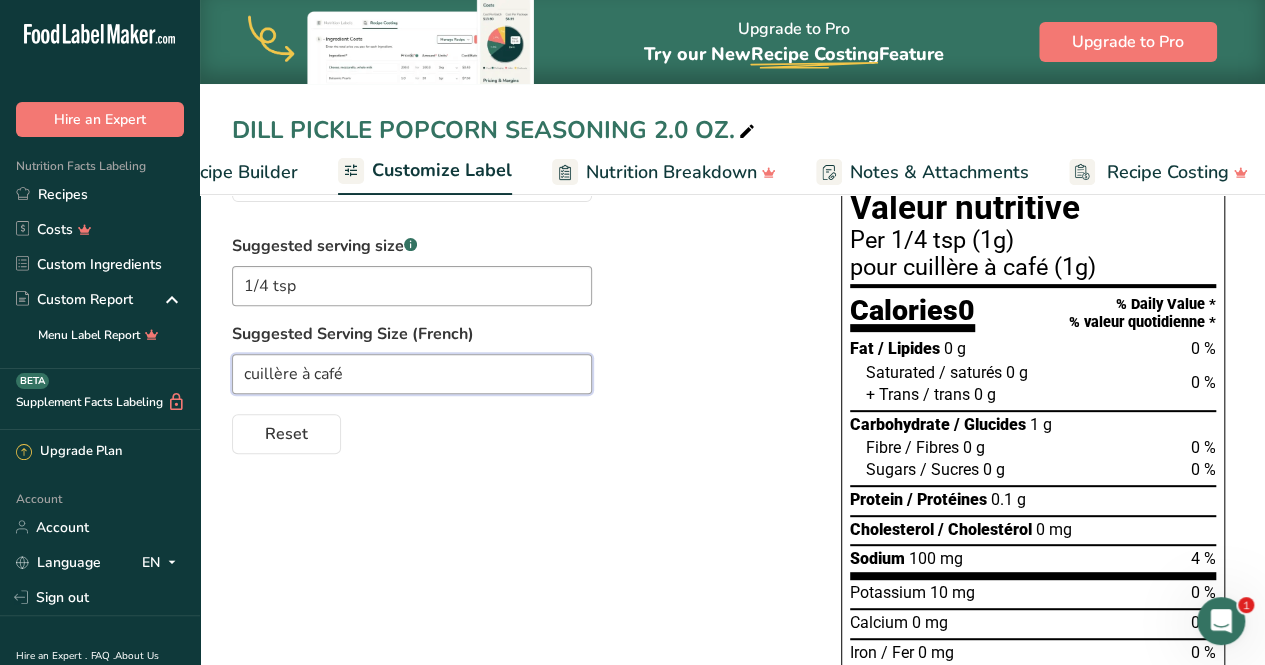 click on "cuillère à café" at bounding box center [412, 374] 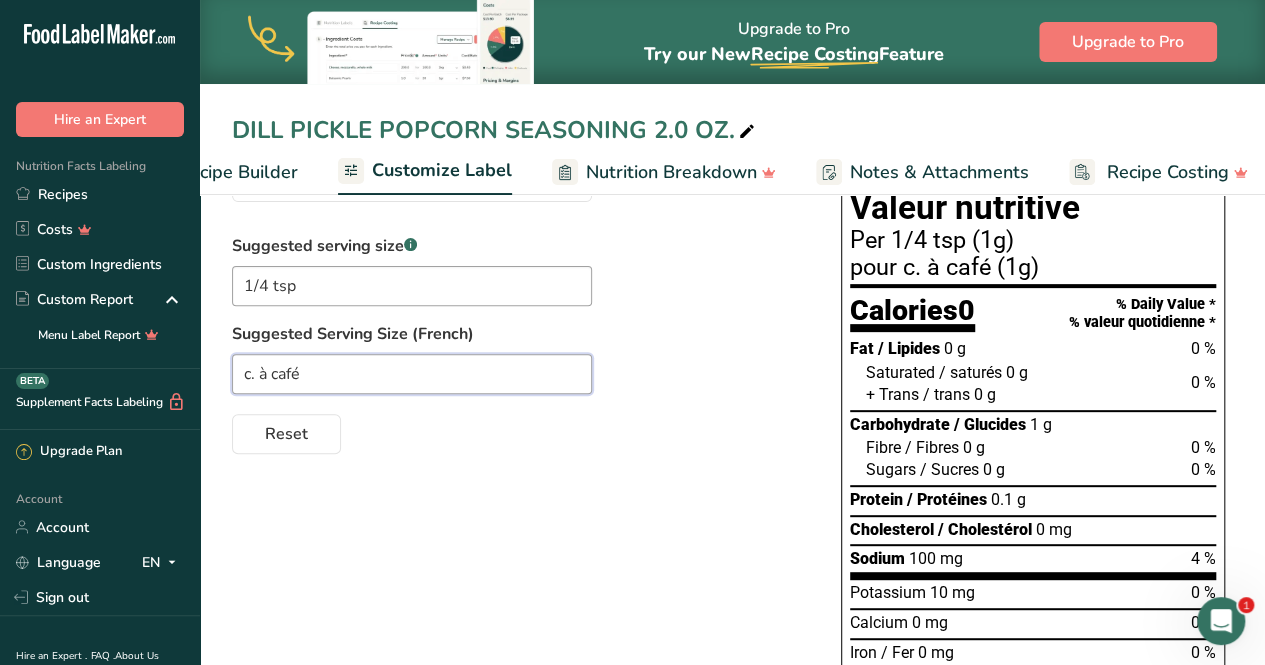 click on "c. à café" at bounding box center [412, 374] 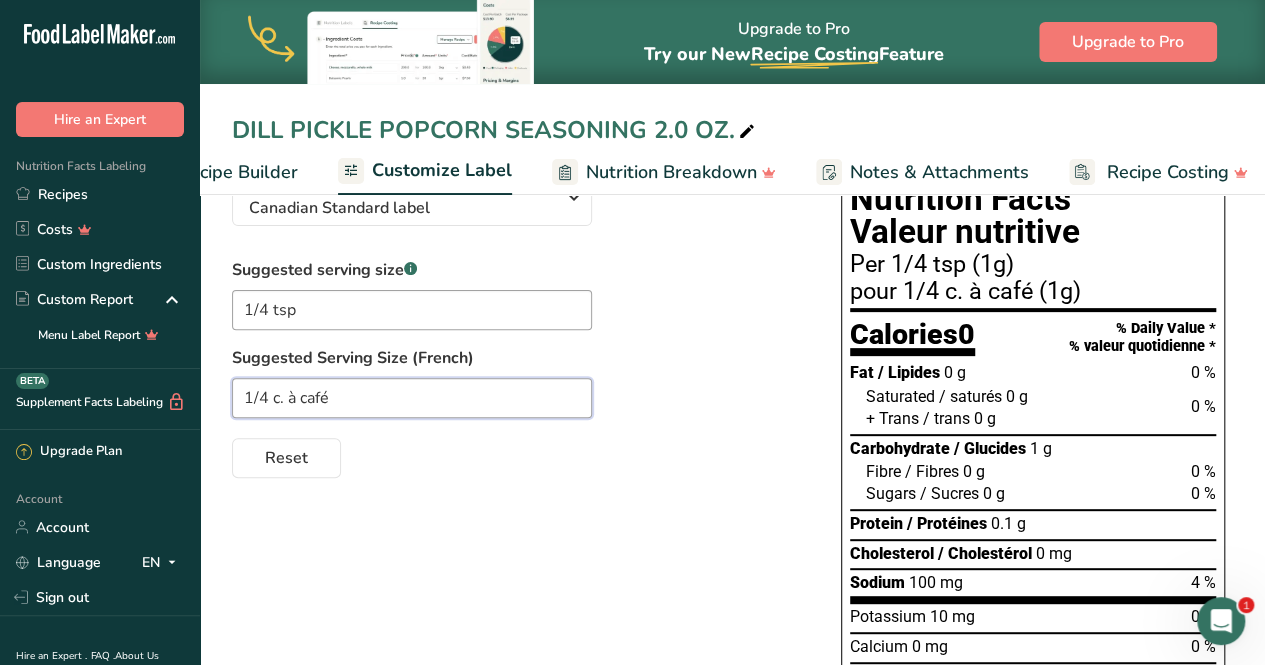 scroll, scrollTop: 177, scrollLeft: 0, axis: vertical 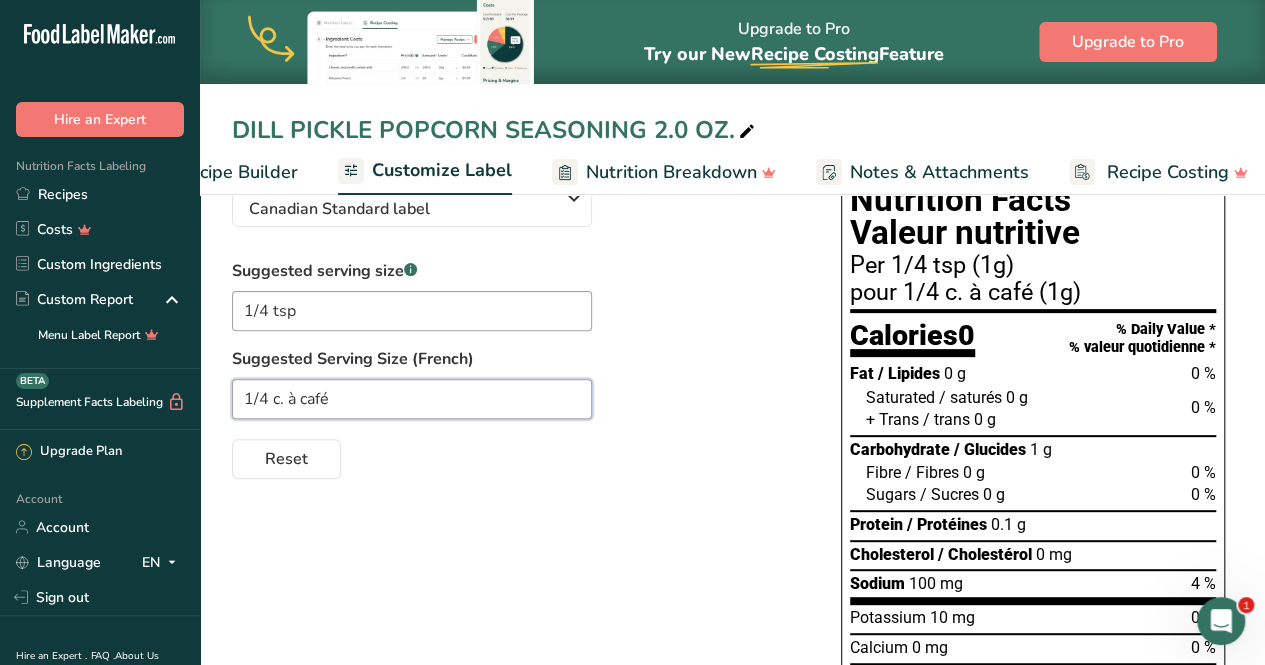 type on "1/4 c. à café" 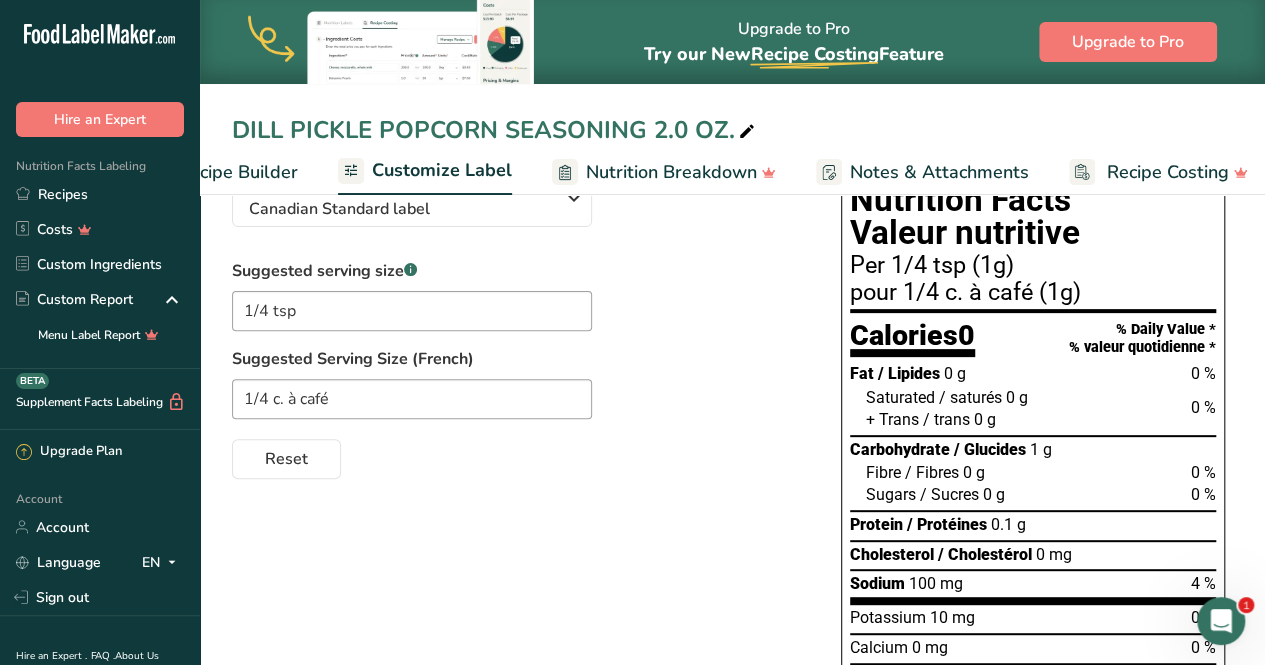 click on "Choose your label style
Canadian Standard label
USA (FDA)
Standard FDA label
Tabular FDA label
Linear FDA label
Simplified FDA label
Dual Column FDA label (Per Serving/Per Container)
Dual Column FDA label (As Sold/As Prepared)
Aggregate Standard FDA label
Standard FDA label with Micronutrients listed side-by-side
UK (FSA)
UK Mandatory Label "Back of Pack"
UK Traffic Light Label  "Front of Pack"
Canadian (CFIA)
Canadian Standard label
Canadian Dual Column label" at bounding box center [732, 648] 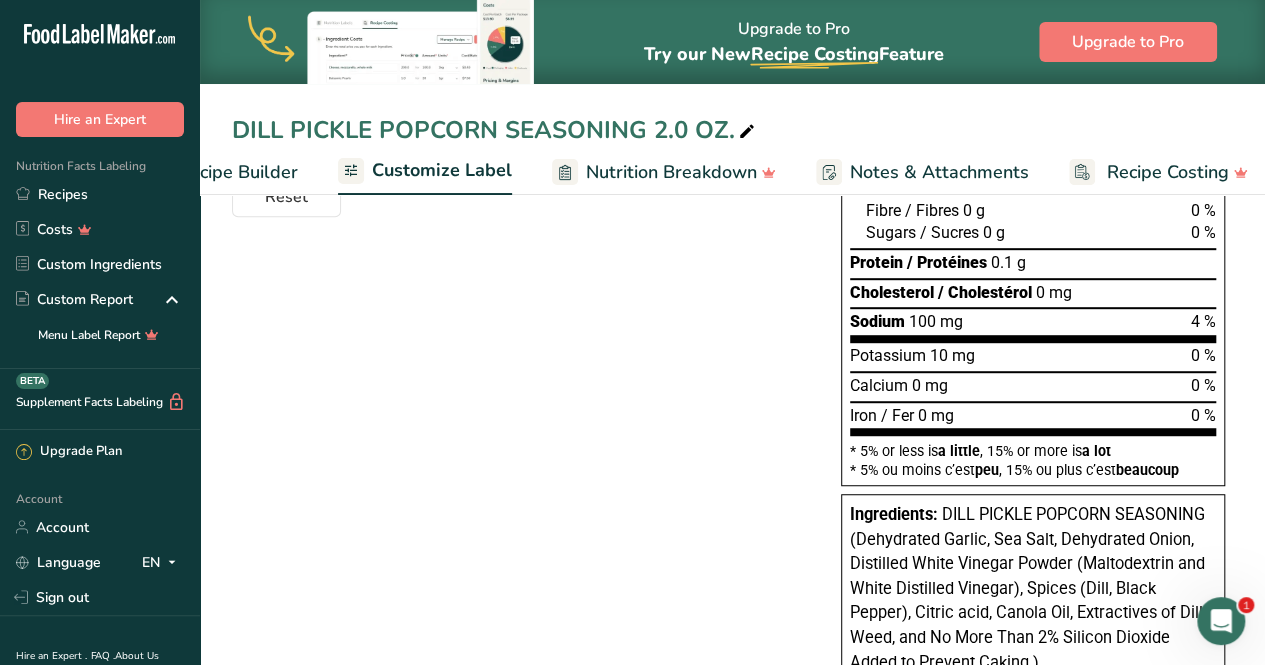 scroll, scrollTop: 0, scrollLeft: 0, axis: both 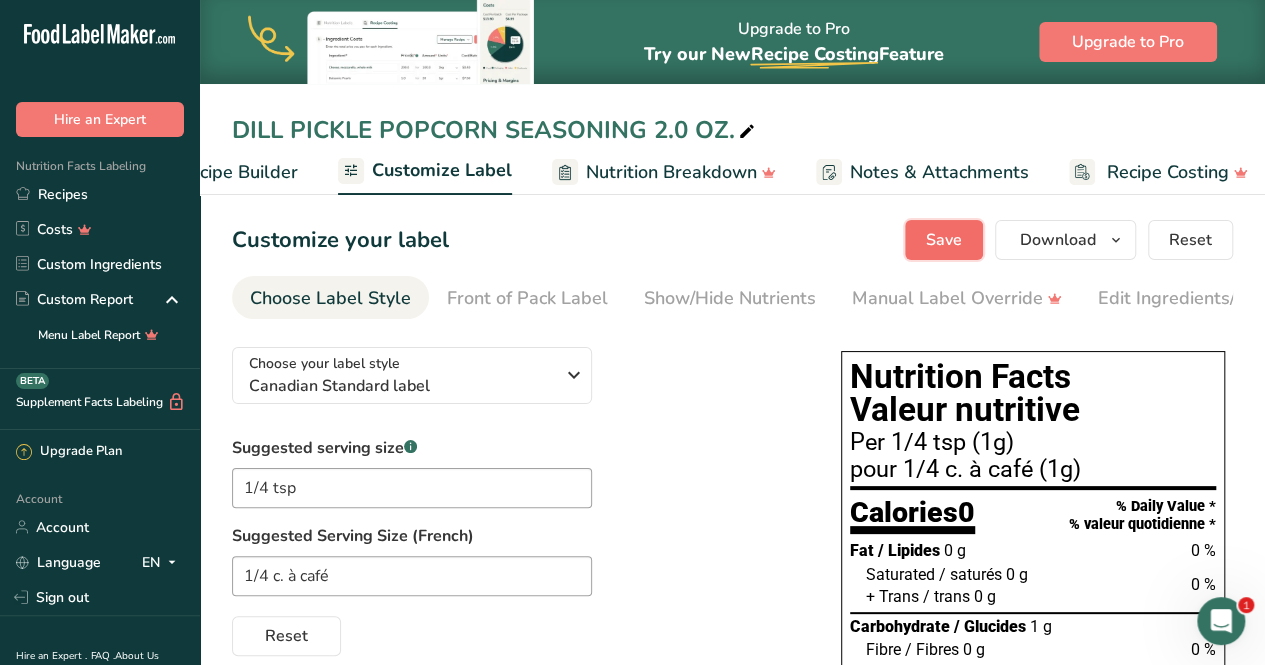 click on "Save" at bounding box center [944, 240] 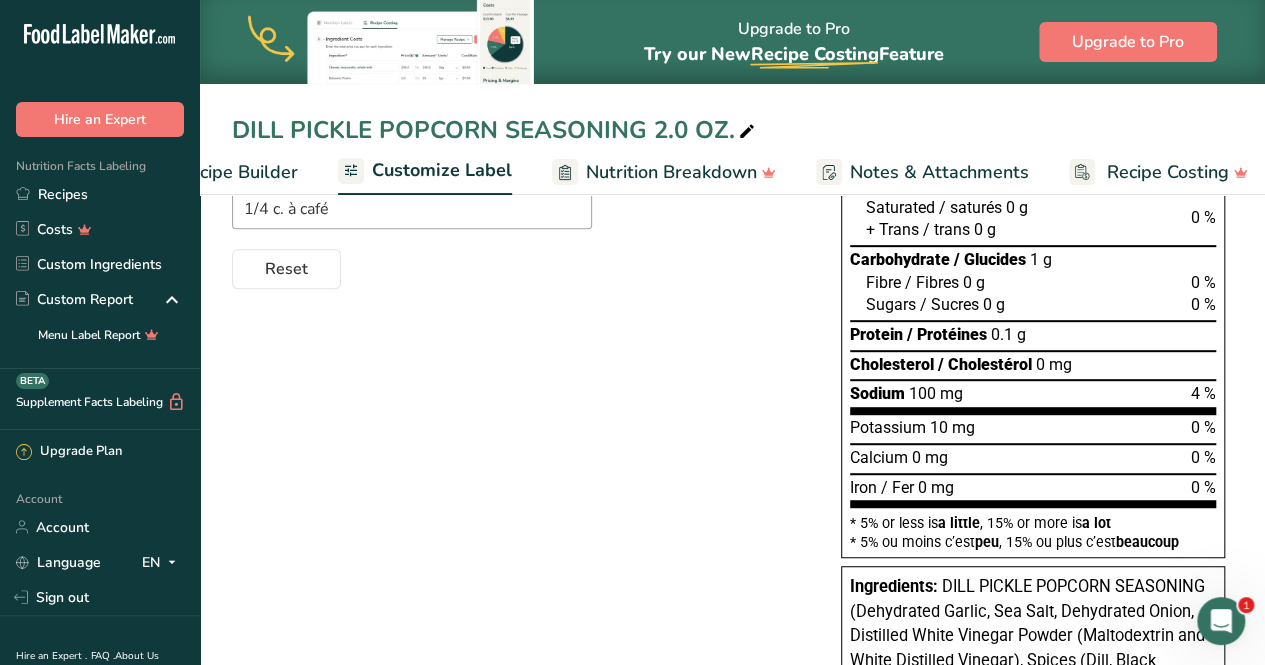 scroll, scrollTop: 0, scrollLeft: 0, axis: both 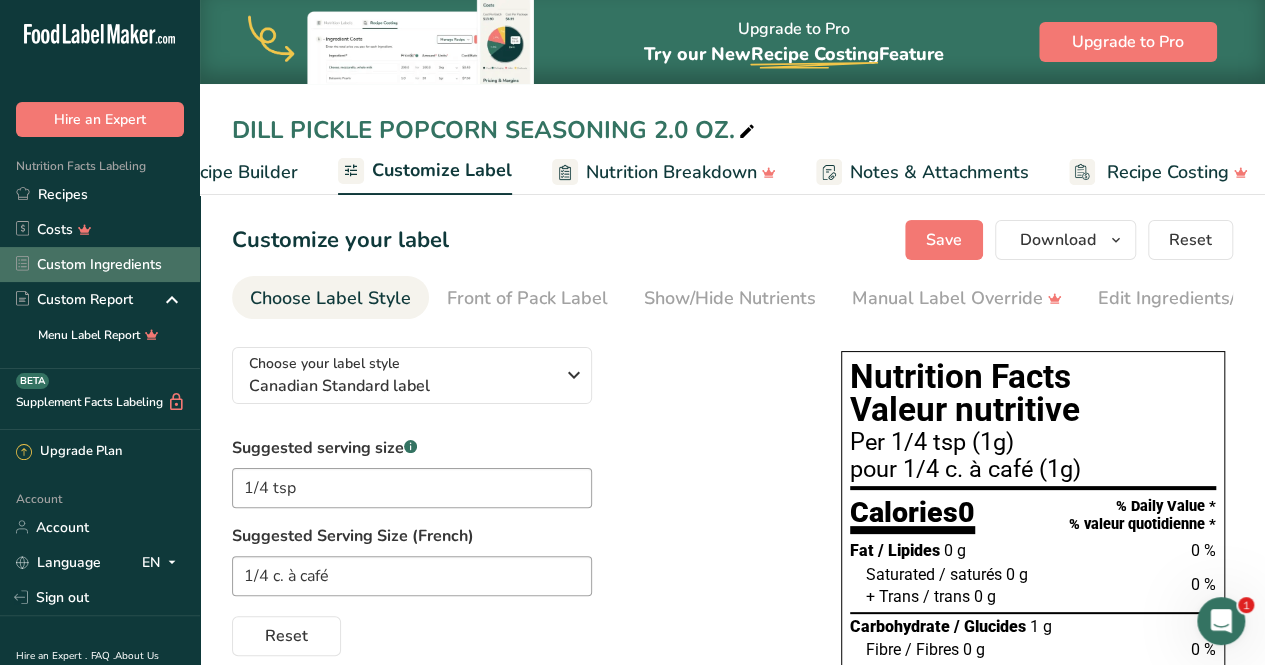 click on "Custom Ingredients" at bounding box center (100, 264) 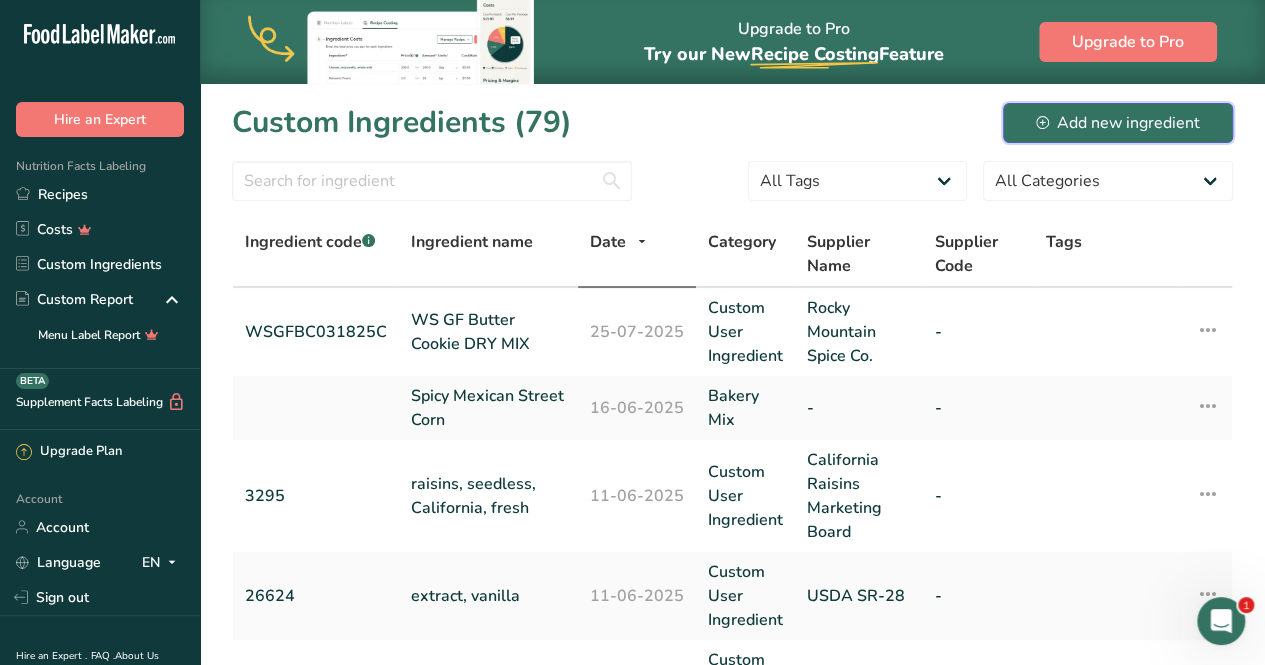 click on "Add new ingredient" at bounding box center (1118, 123) 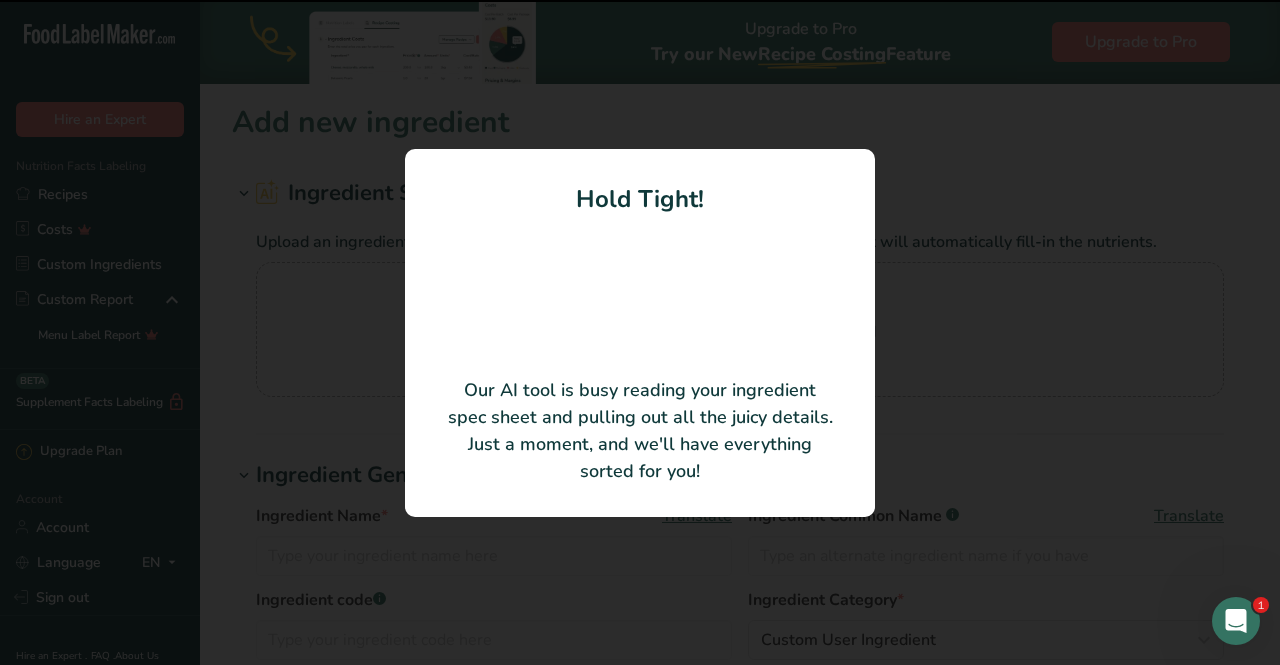 type on "IP Distilled White Vinegar Powder" 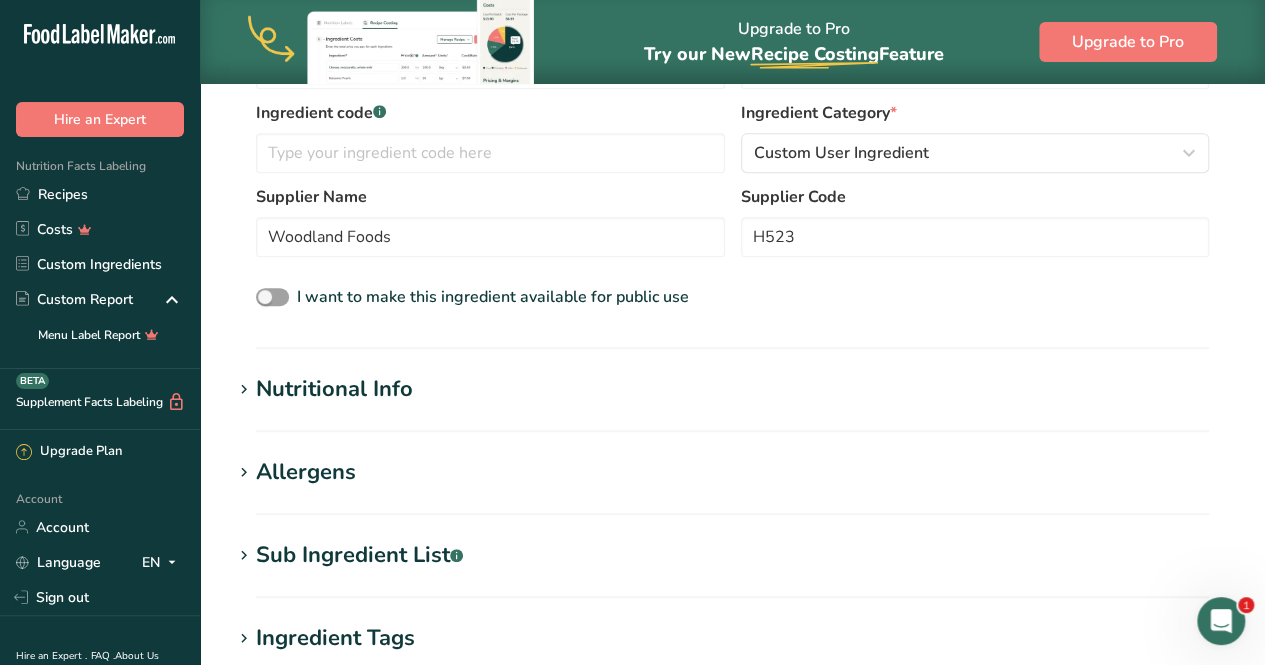 scroll, scrollTop: 396, scrollLeft: 0, axis: vertical 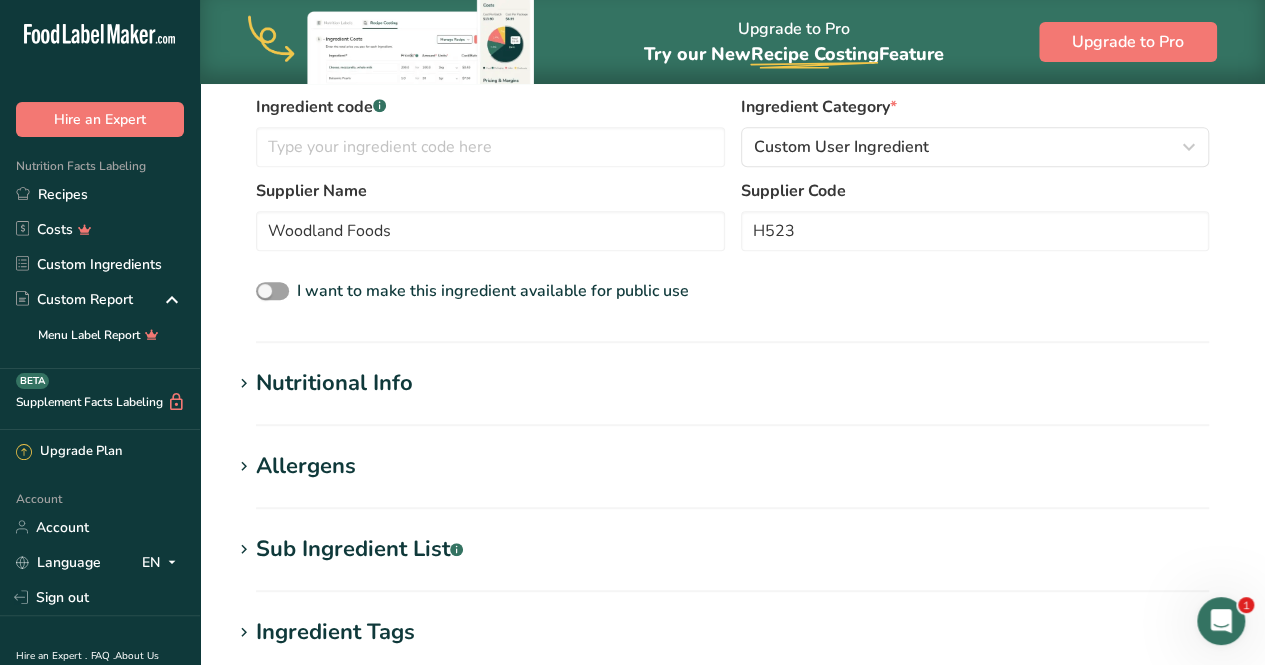 click on "Nutritional Info" at bounding box center (334, 383) 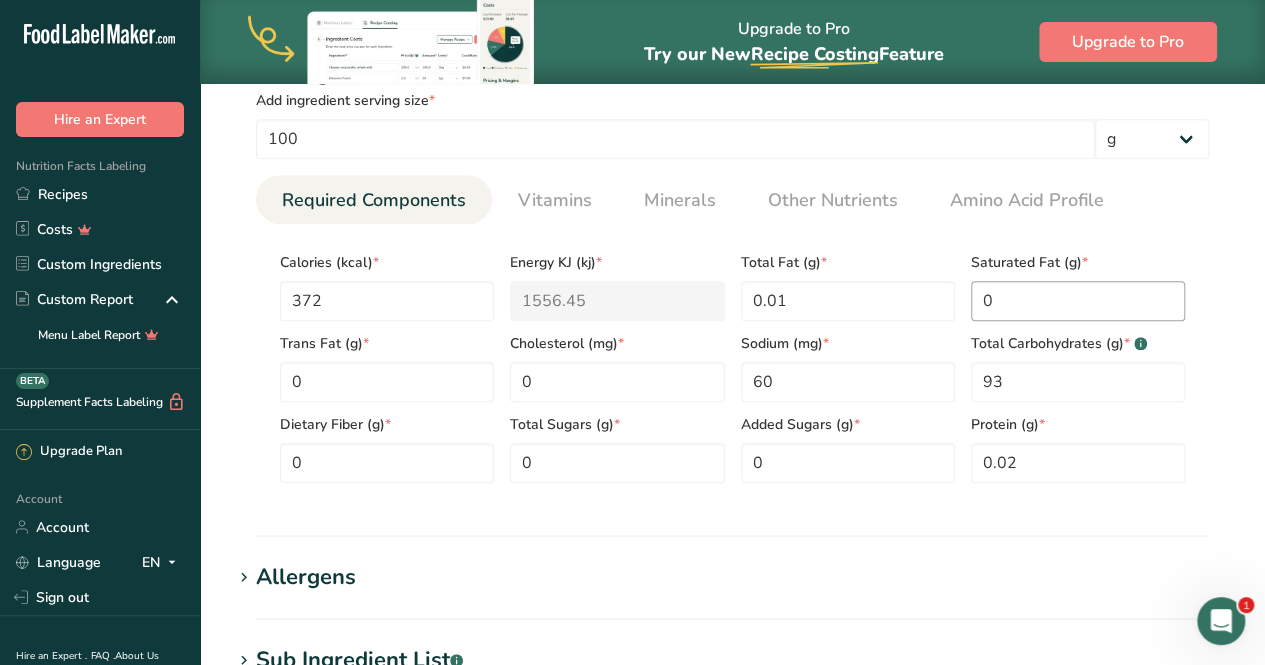 scroll, scrollTop: 748, scrollLeft: 0, axis: vertical 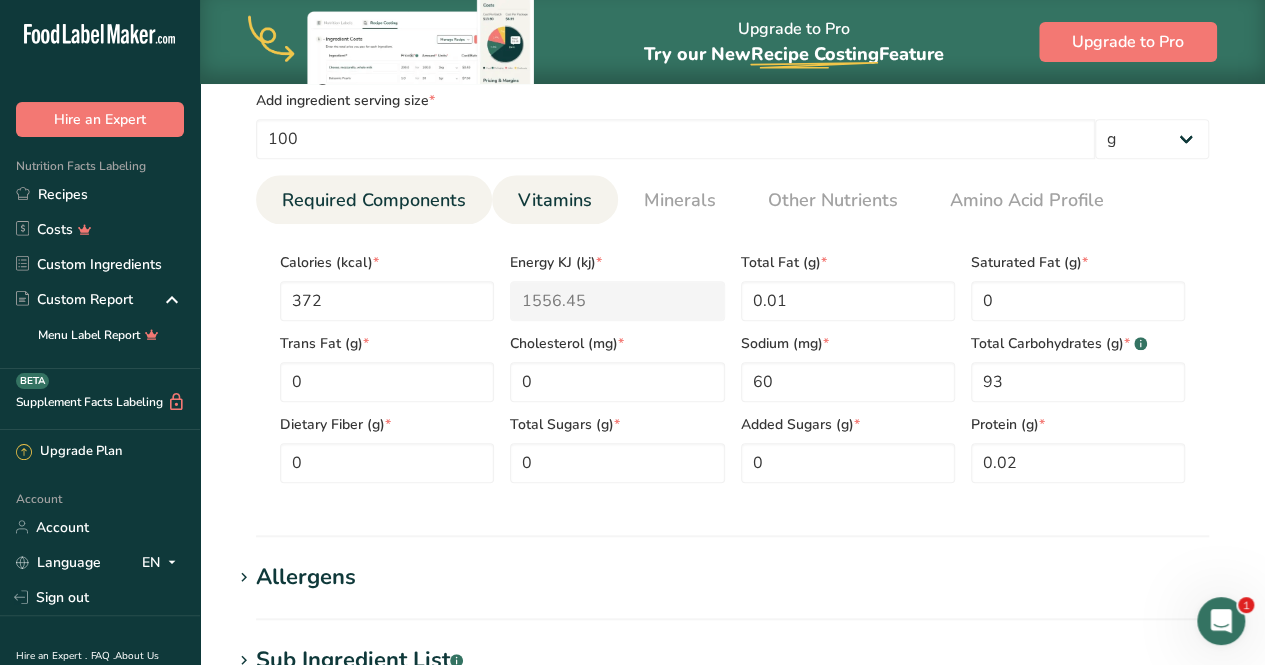 click on "Vitamins" at bounding box center (555, 200) 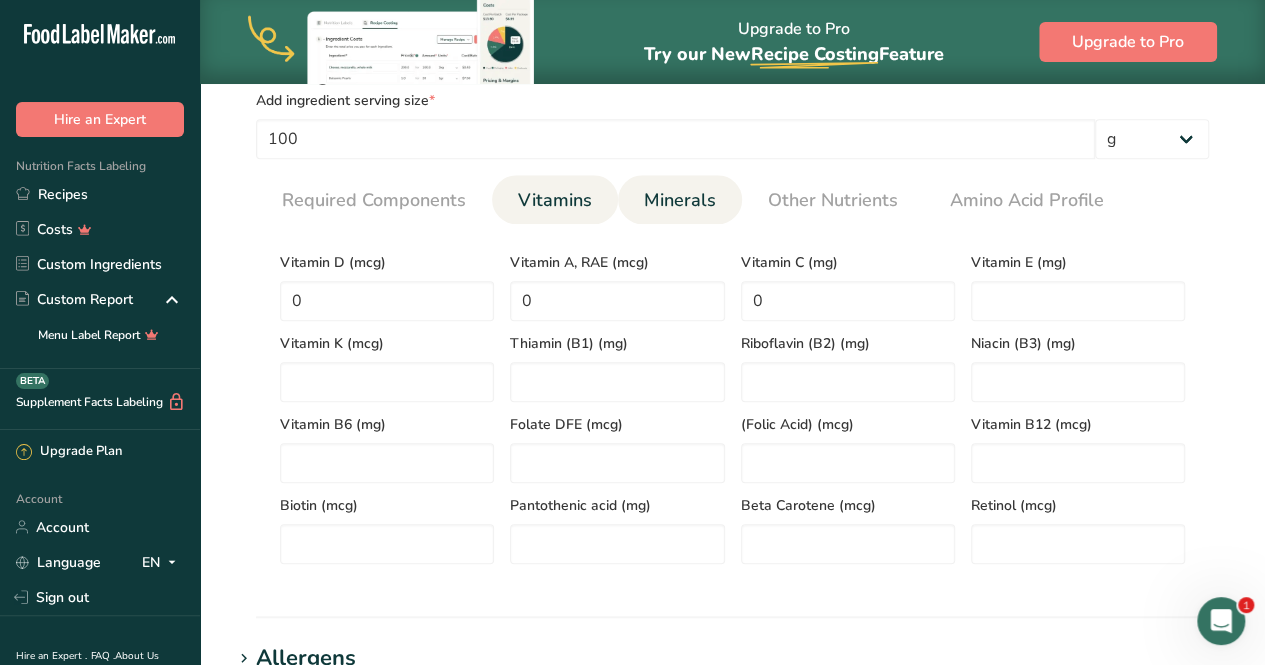 click on "Minerals" at bounding box center [680, 200] 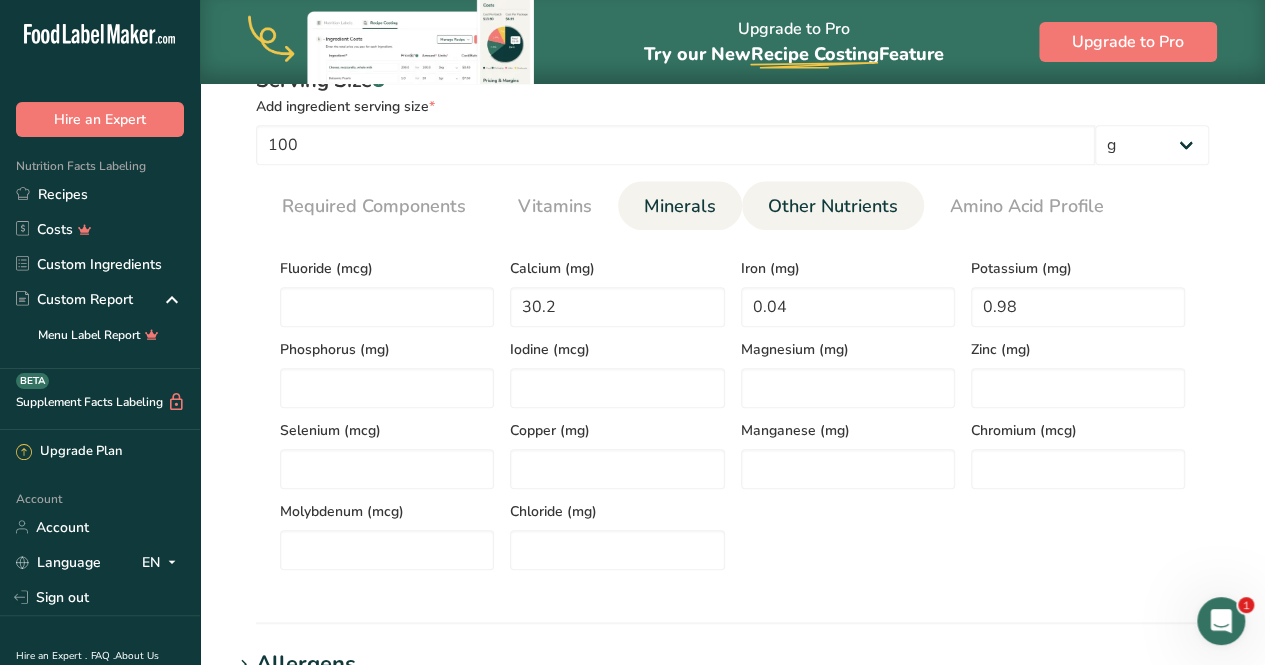 scroll, scrollTop: 740, scrollLeft: 0, axis: vertical 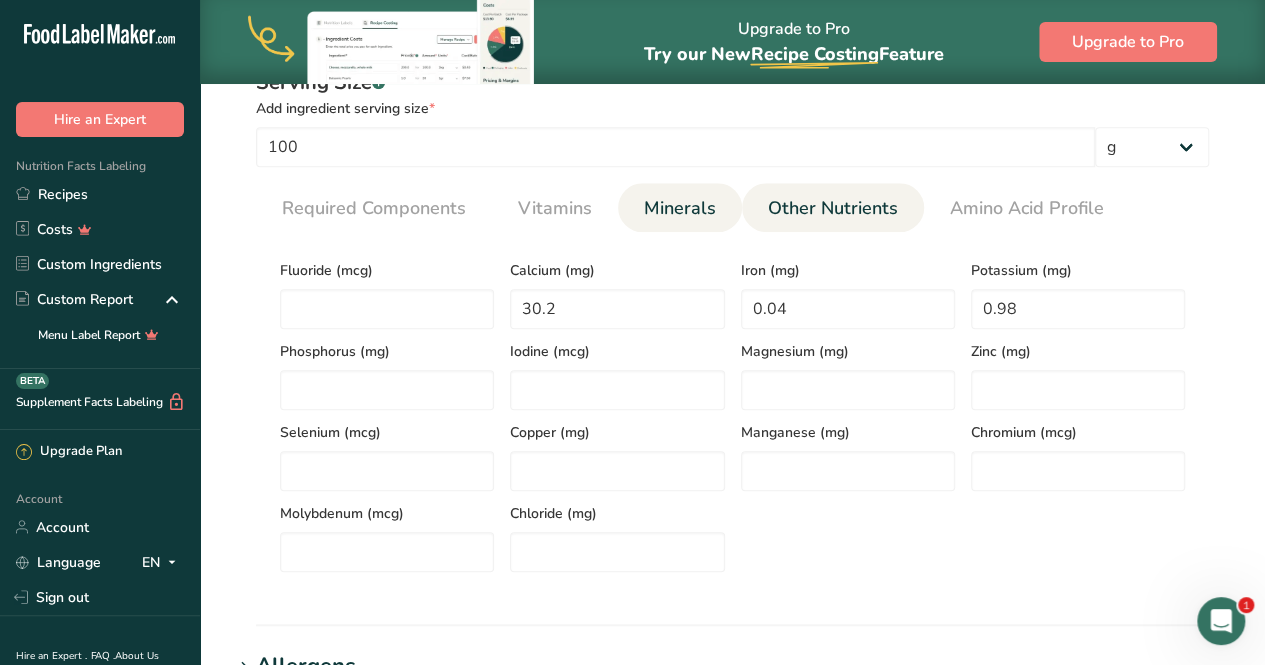 click on "Other Nutrients" at bounding box center (833, 208) 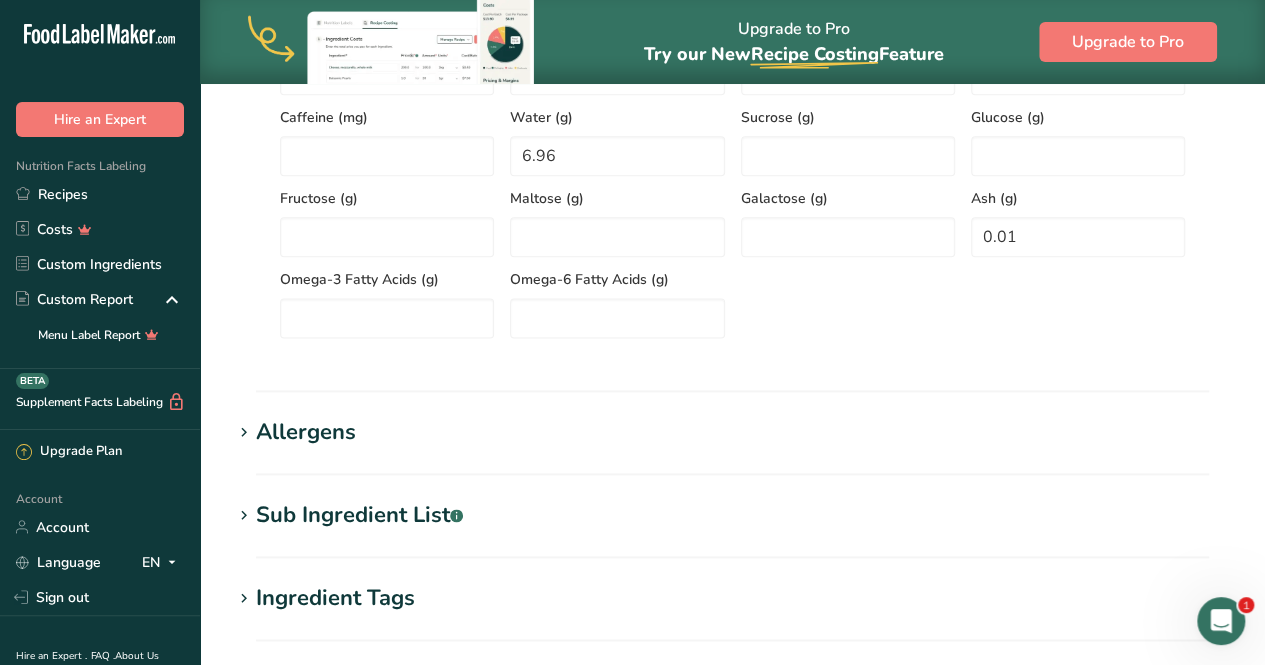 scroll, scrollTop: 1172, scrollLeft: 0, axis: vertical 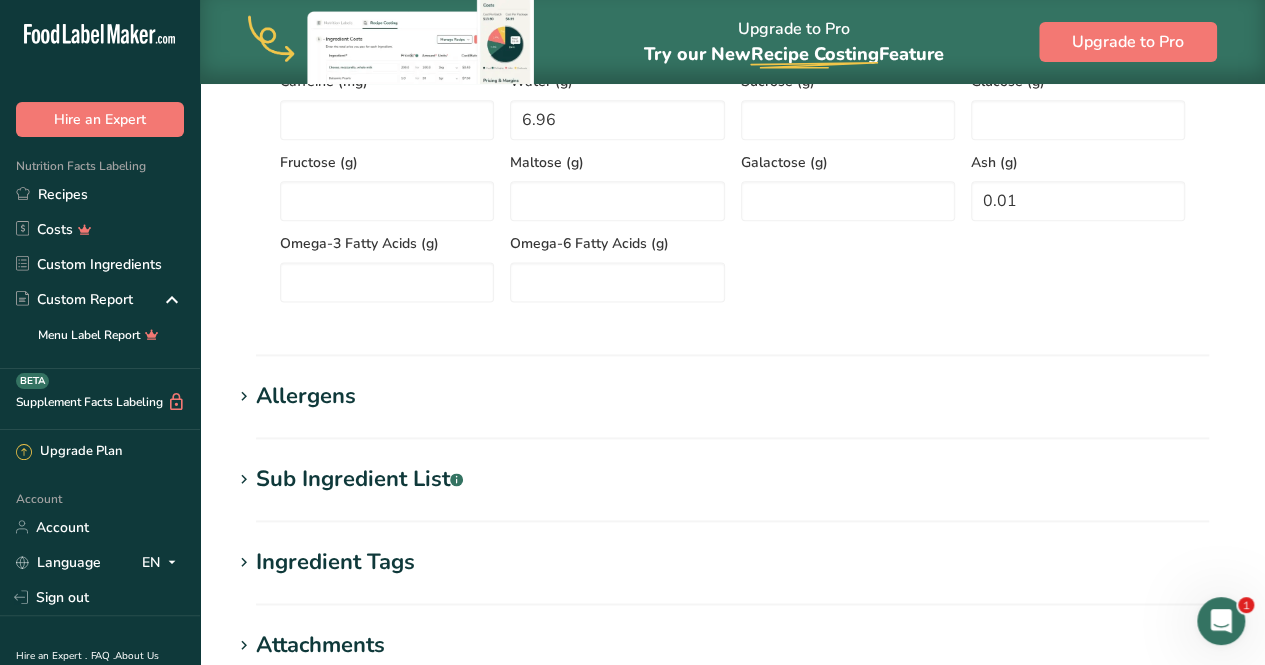 click on "Allergens" at bounding box center (306, 396) 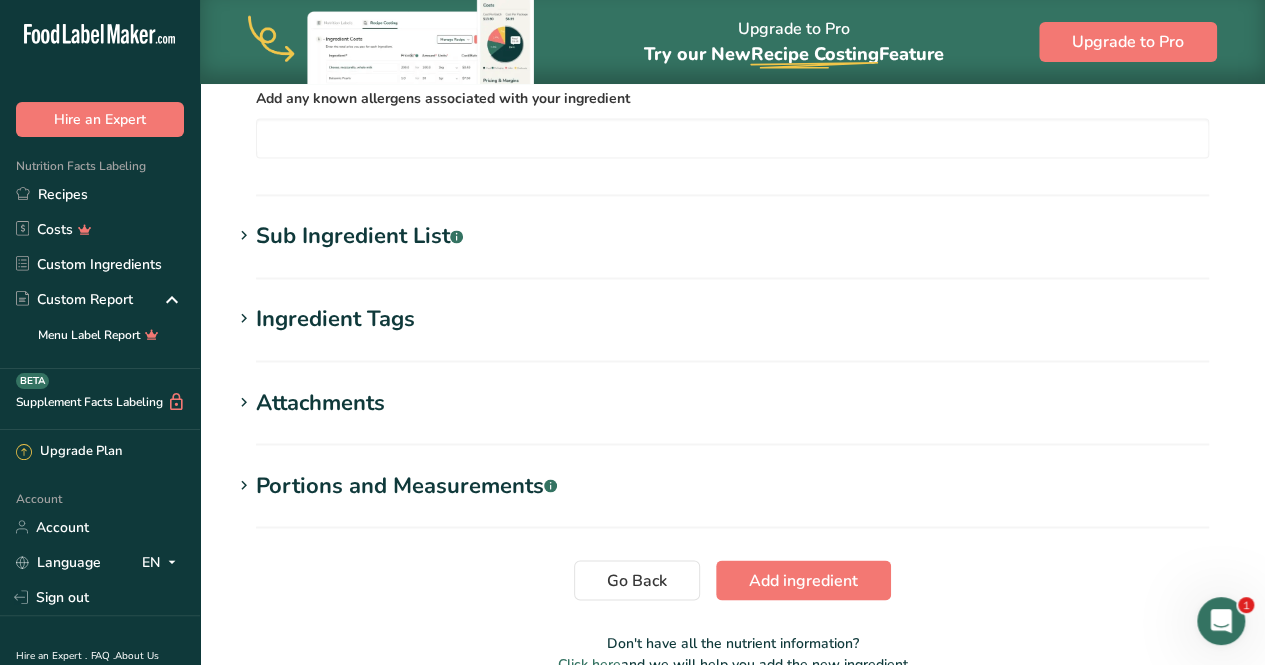scroll, scrollTop: 1505, scrollLeft: 0, axis: vertical 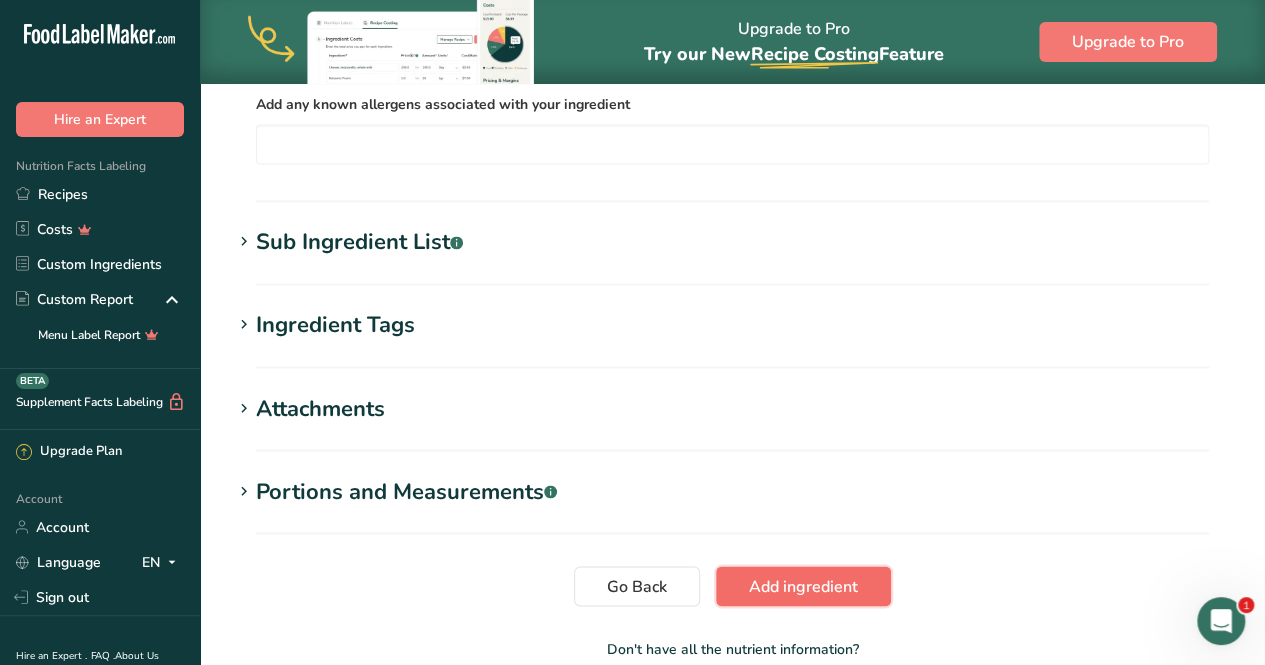 click on "Add ingredient" at bounding box center (803, 586) 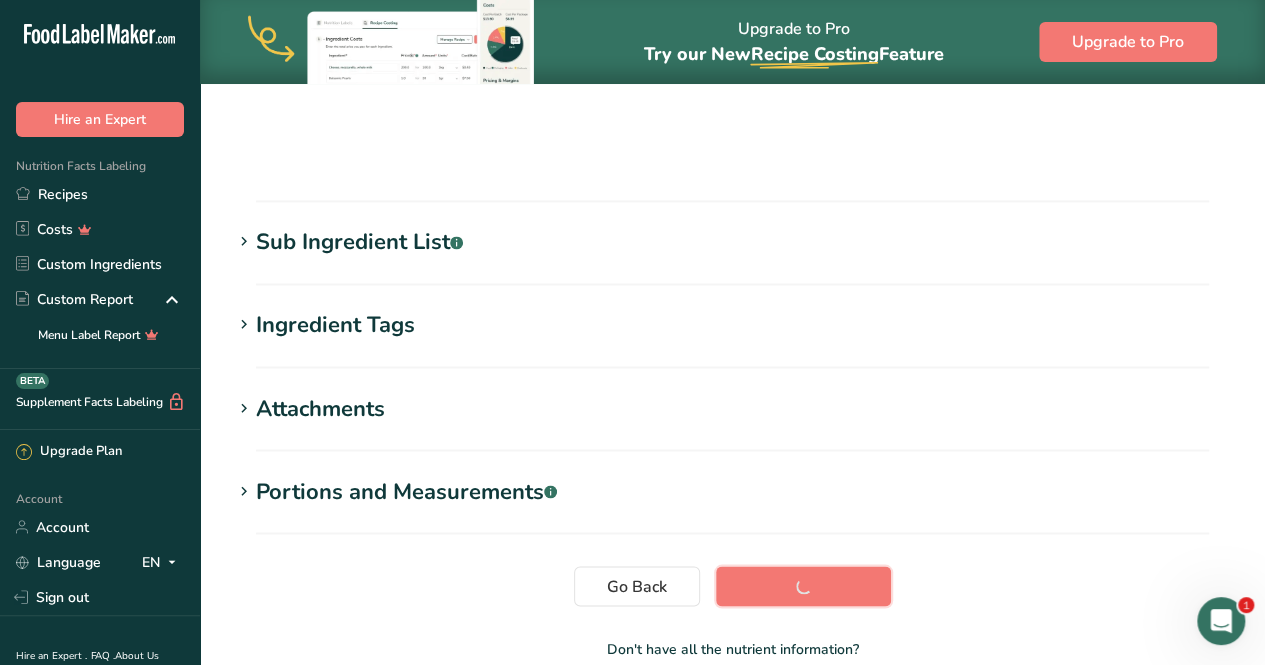 scroll, scrollTop: 380, scrollLeft: 0, axis: vertical 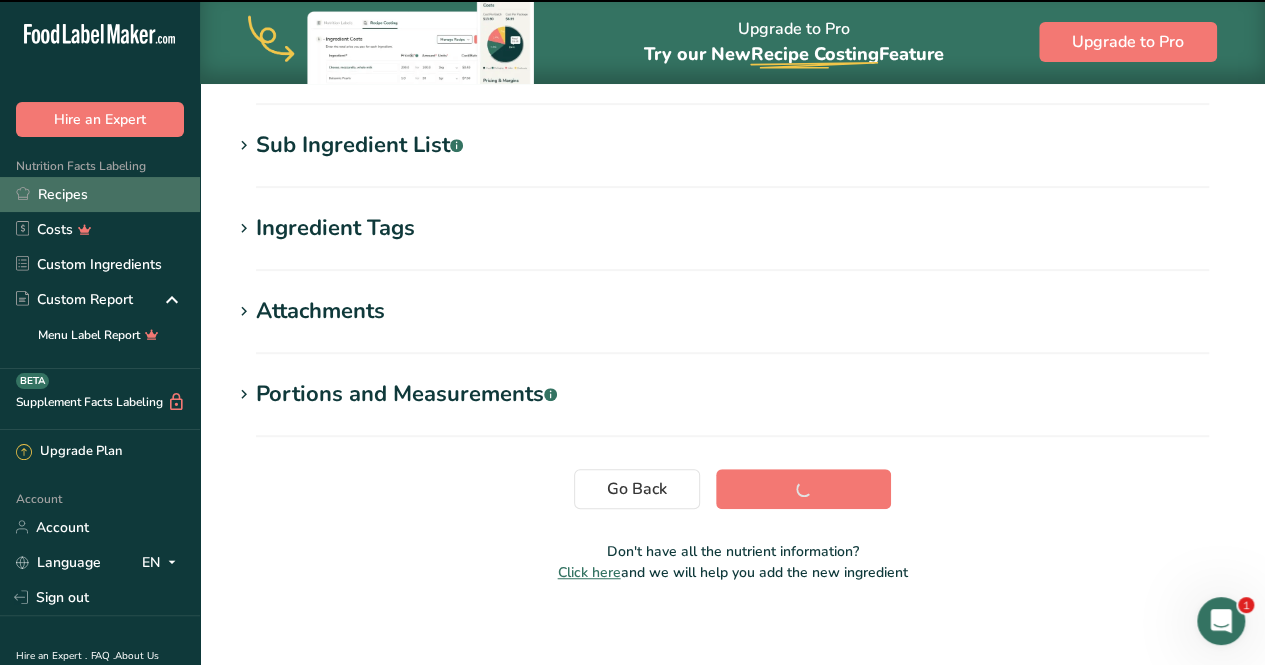 click on "Recipes" at bounding box center [100, 194] 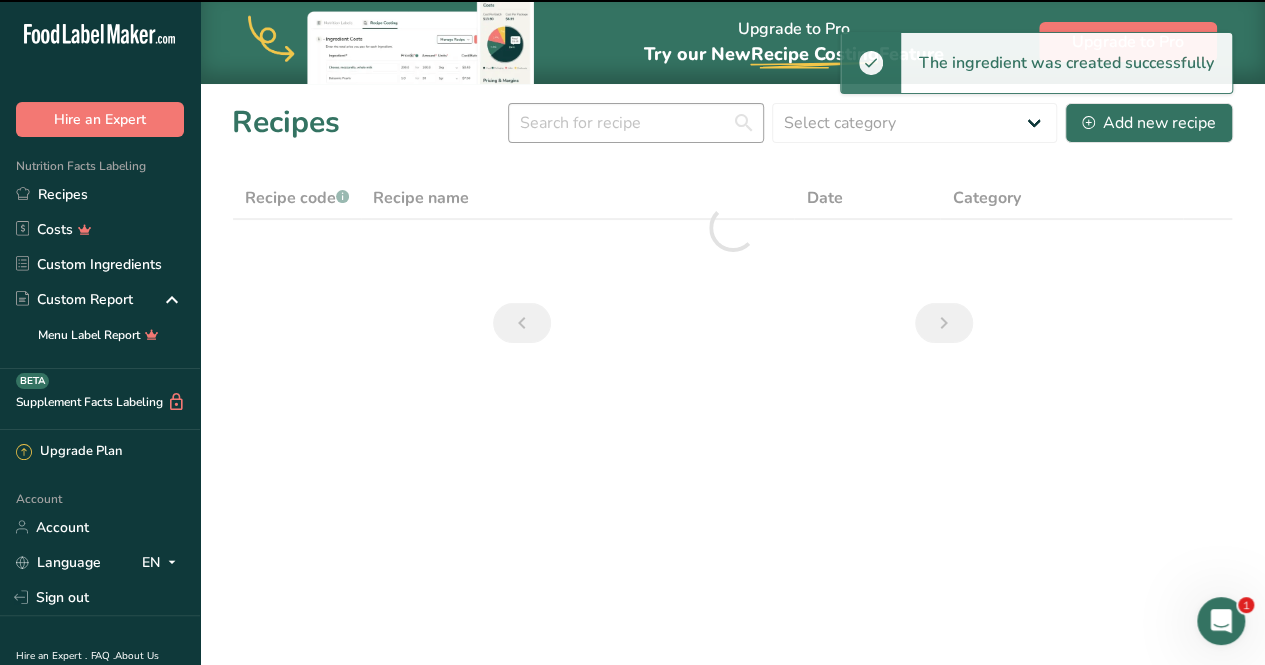 scroll, scrollTop: 0, scrollLeft: 0, axis: both 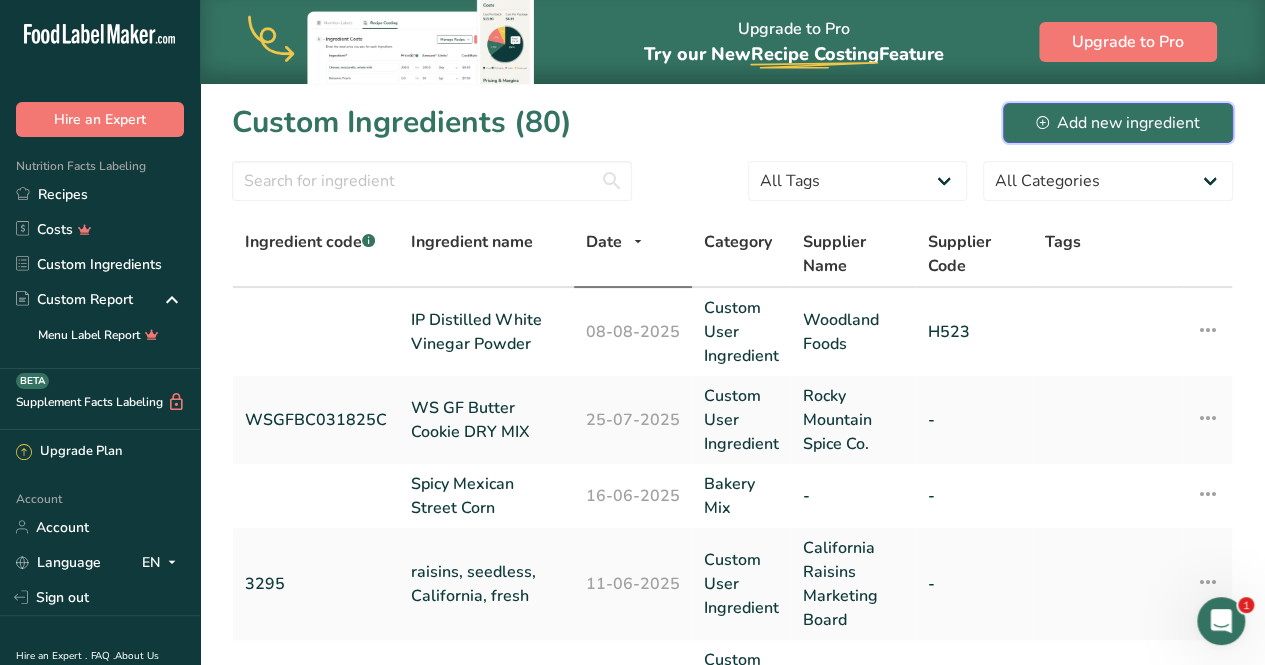 click on "Add new ingredient" at bounding box center [1118, 123] 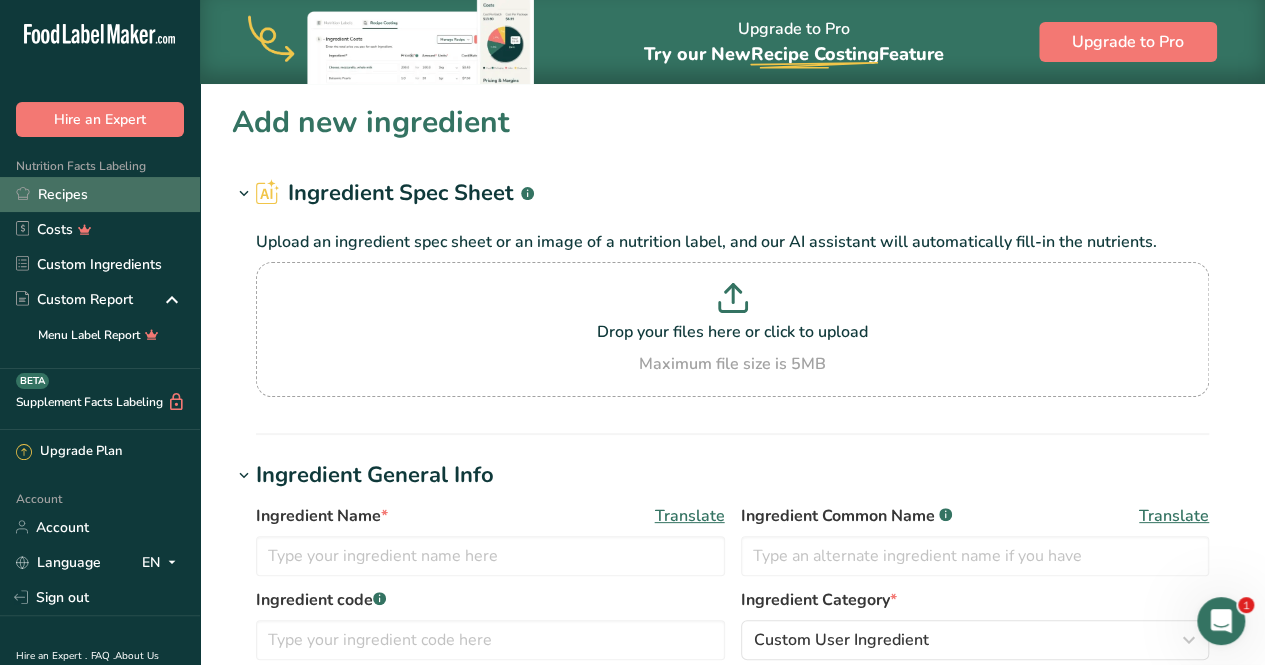 click on "Recipes" at bounding box center [100, 194] 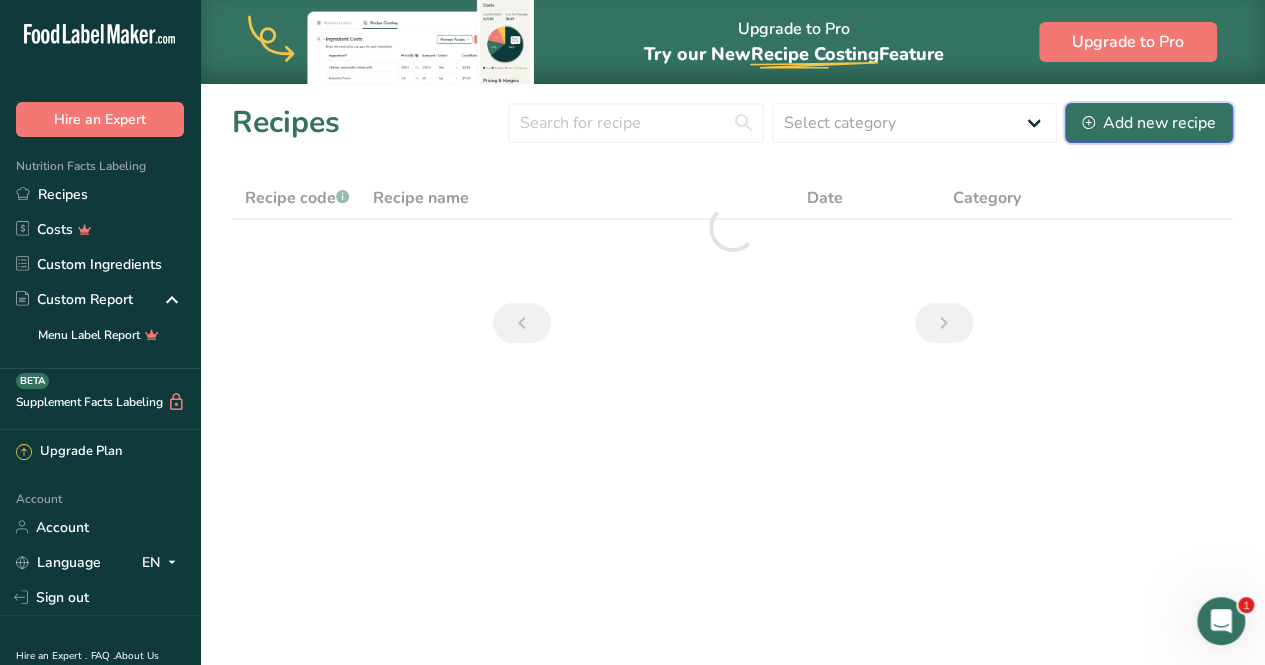 click on "Add new recipe" at bounding box center [1149, 123] 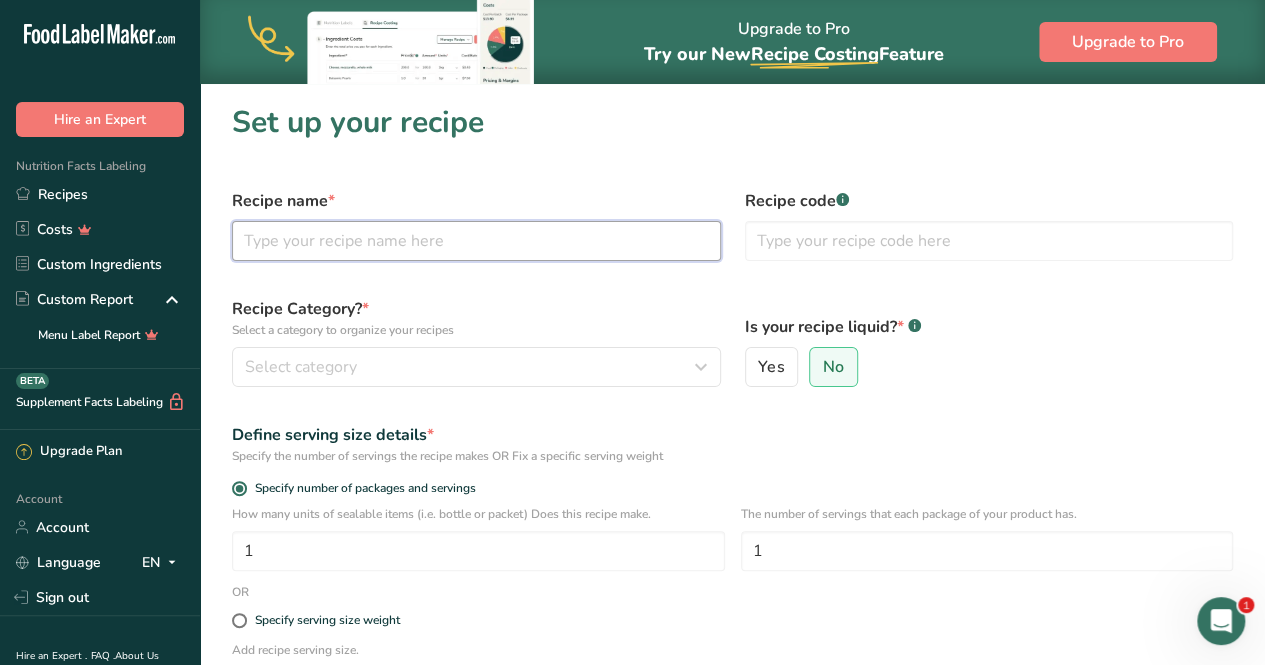 click at bounding box center (476, 241) 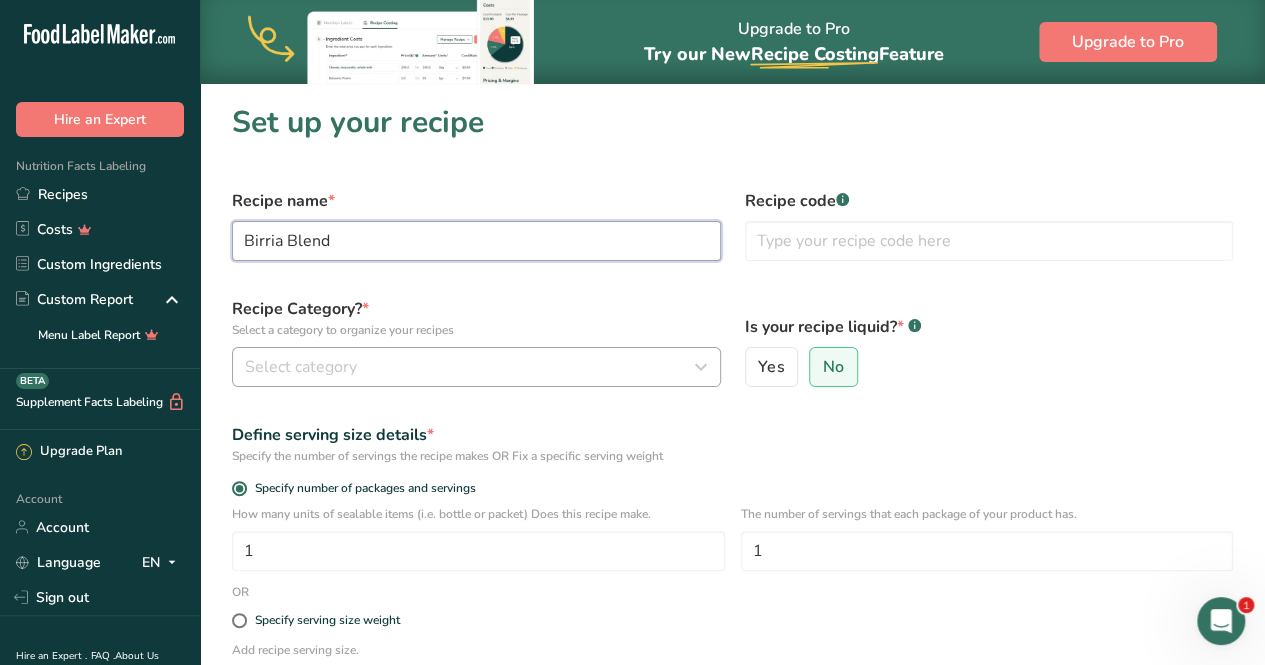 type on "Birria Blend" 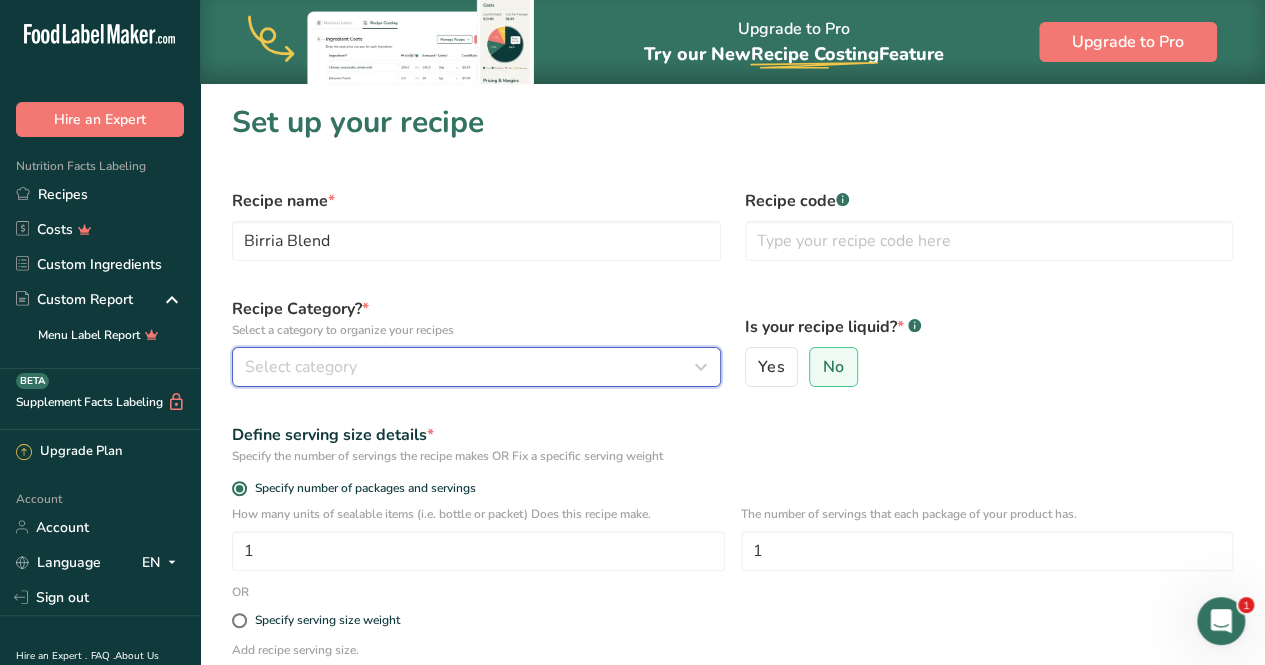 click on "Select category" at bounding box center (470, 367) 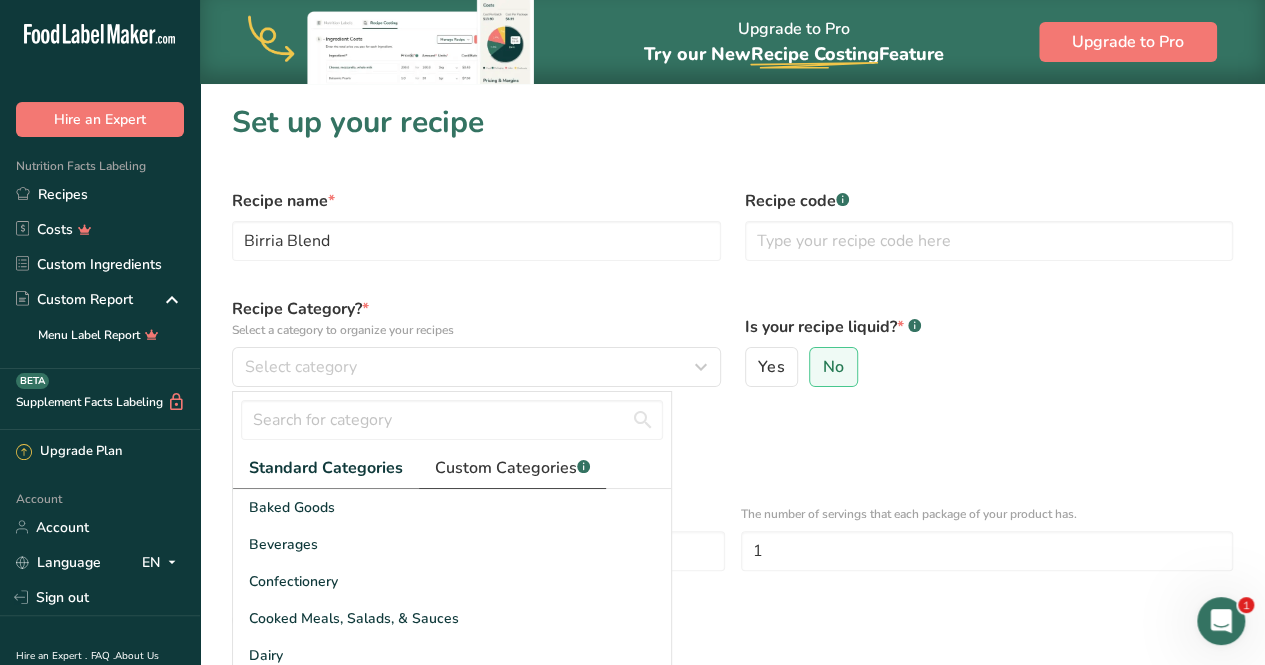 click on "Custom Categories
.a-a{fill:#347362;}.b-a{fill:#fff;}" at bounding box center [512, 468] 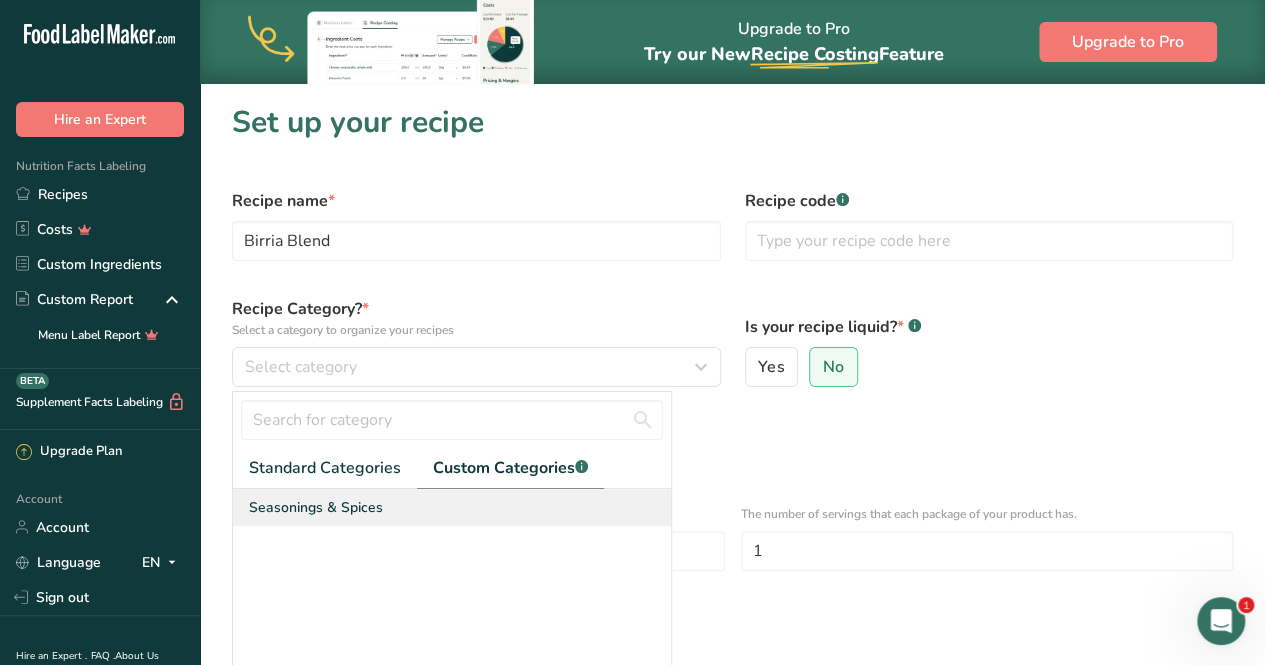 click on "Seasonings & Spices" at bounding box center [316, 507] 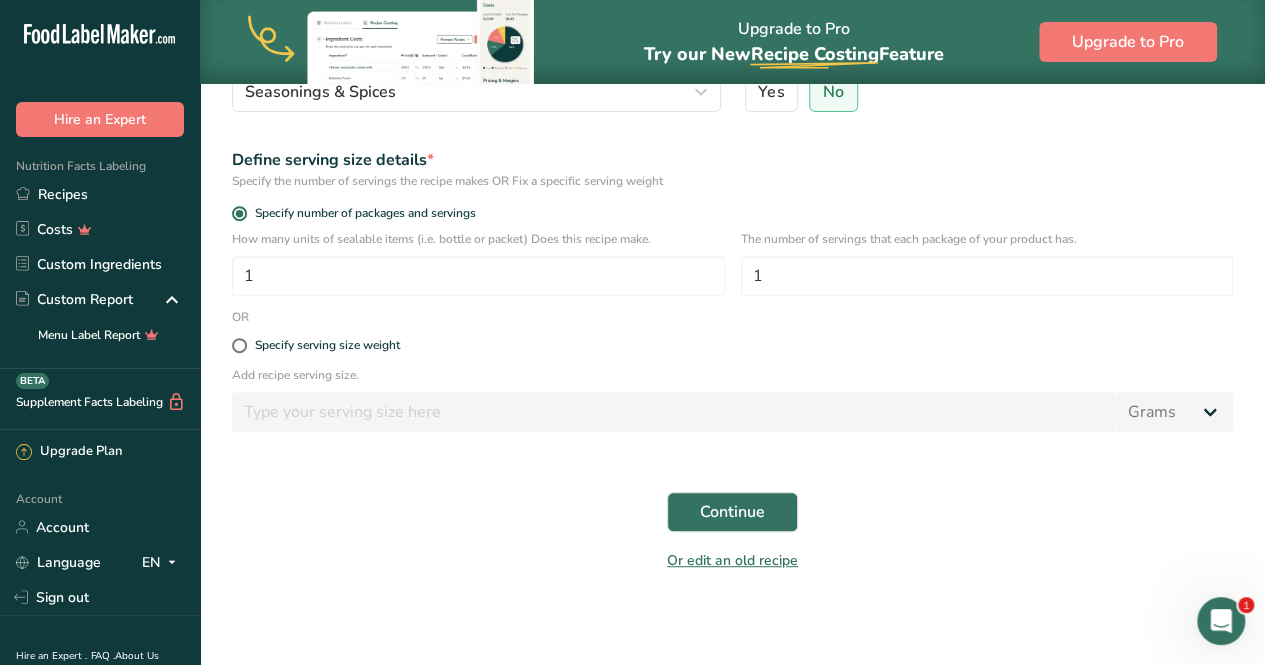 scroll, scrollTop: 278, scrollLeft: 0, axis: vertical 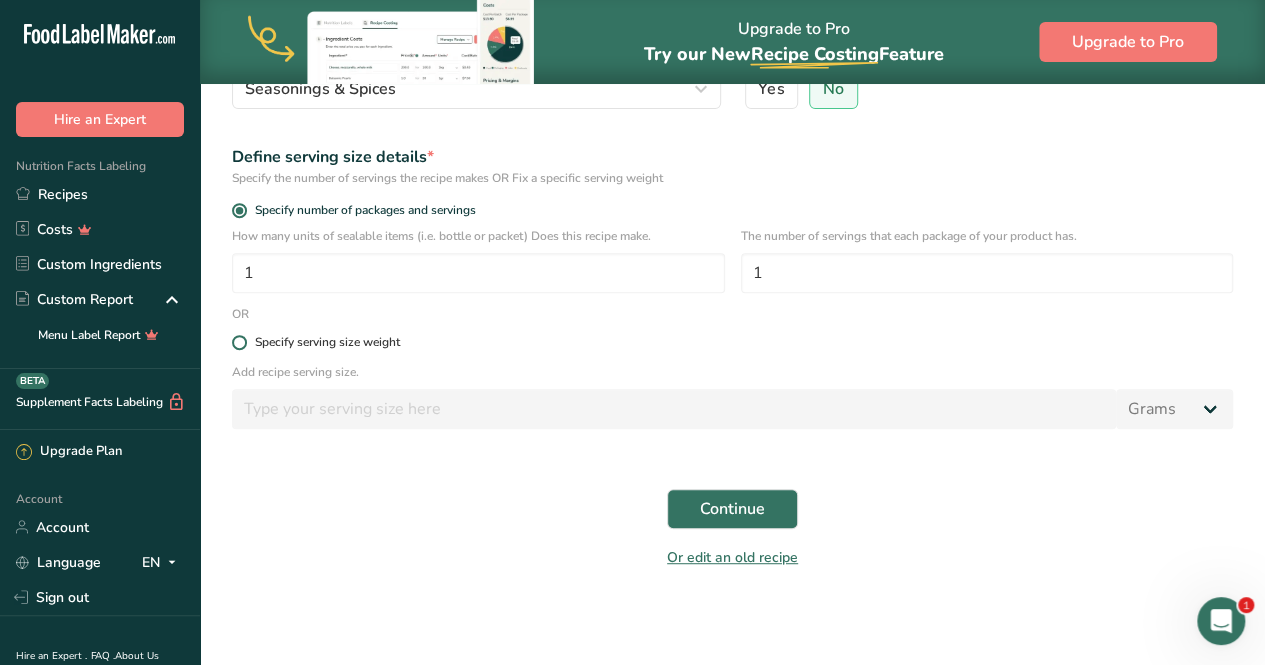 click at bounding box center (239, 342) 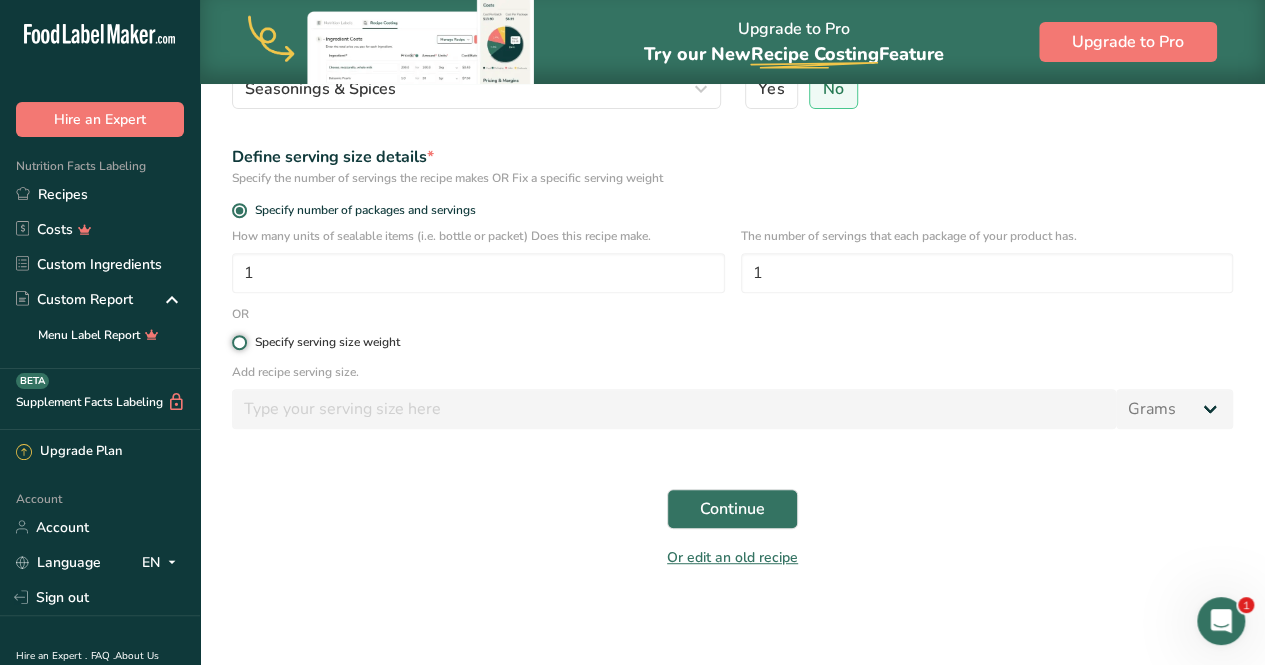 click on "Specify serving size weight" at bounding box center (238, 342) 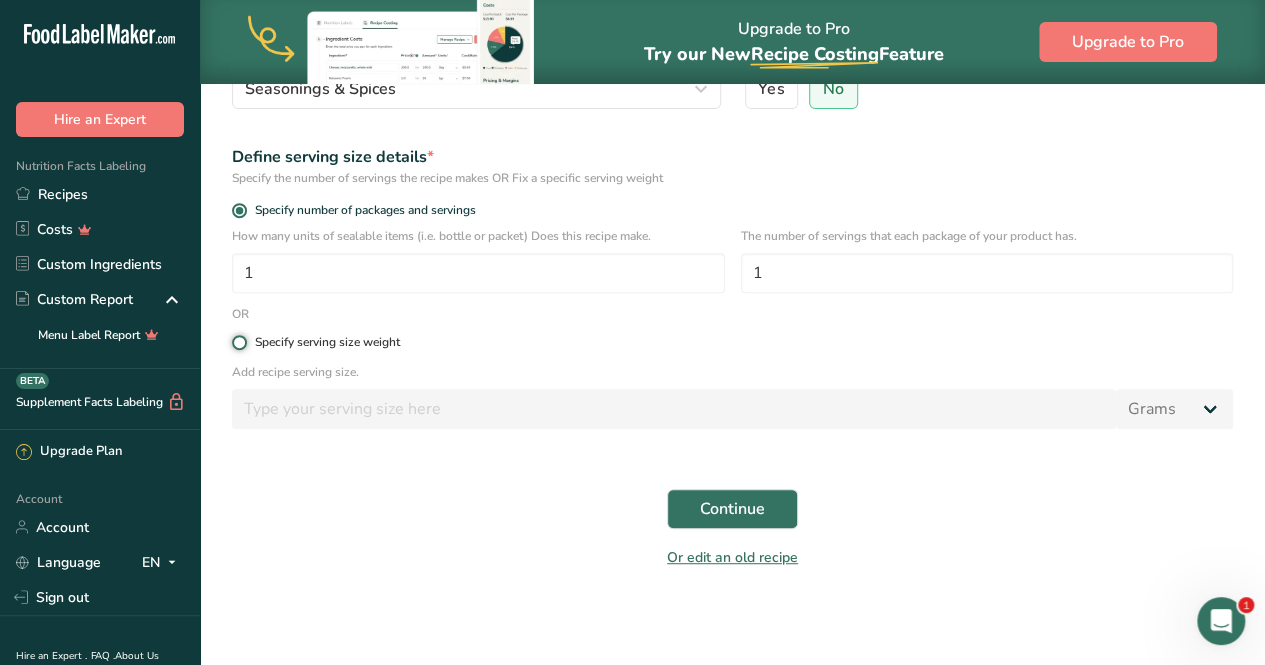radio on "true" 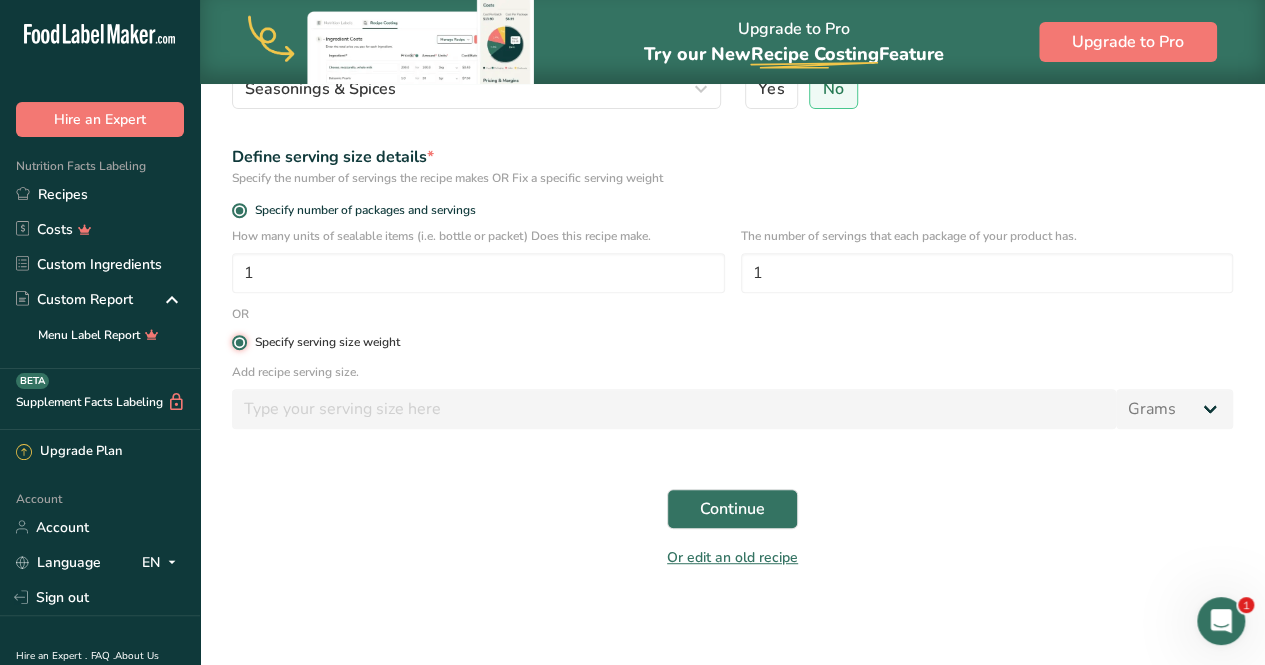 radio on "false" 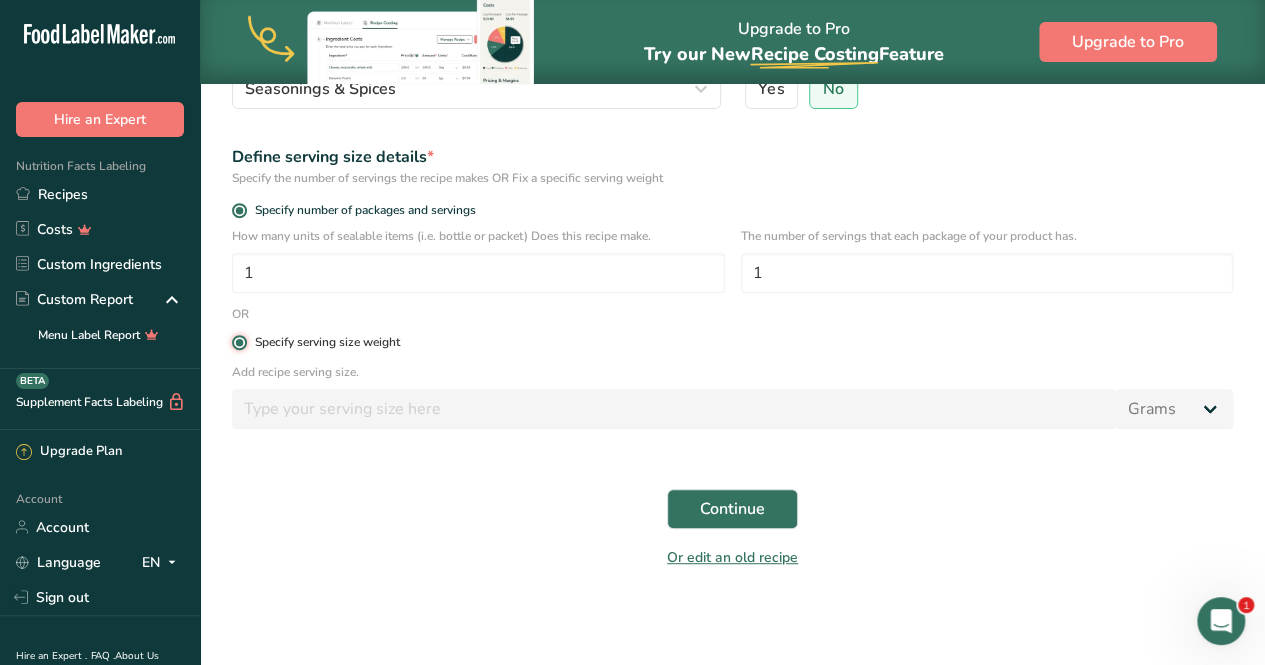 type 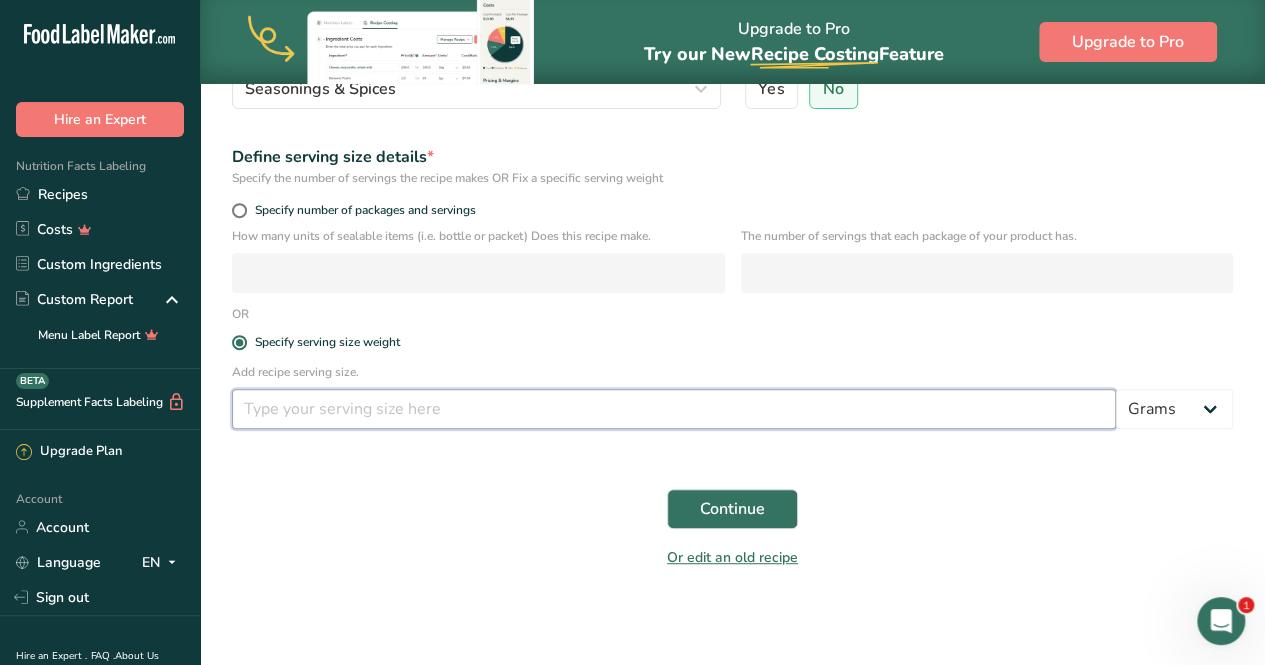 click at bounding box center [674, 409] 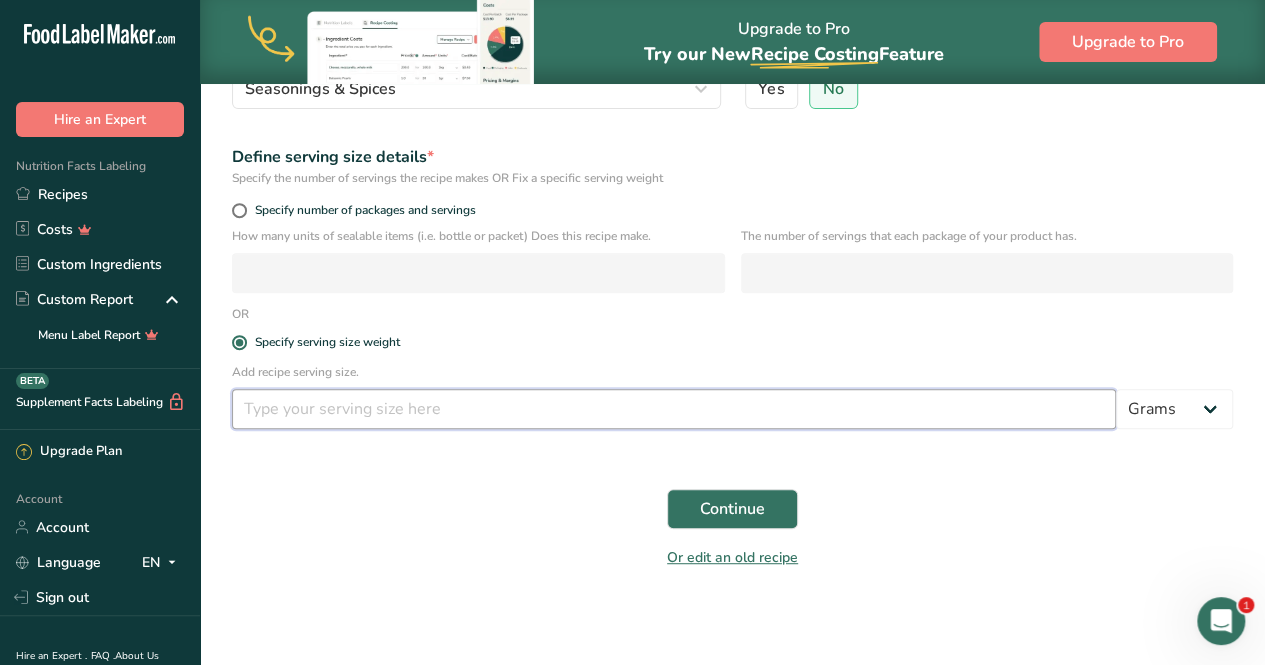 click at bounding box center (674, 409) 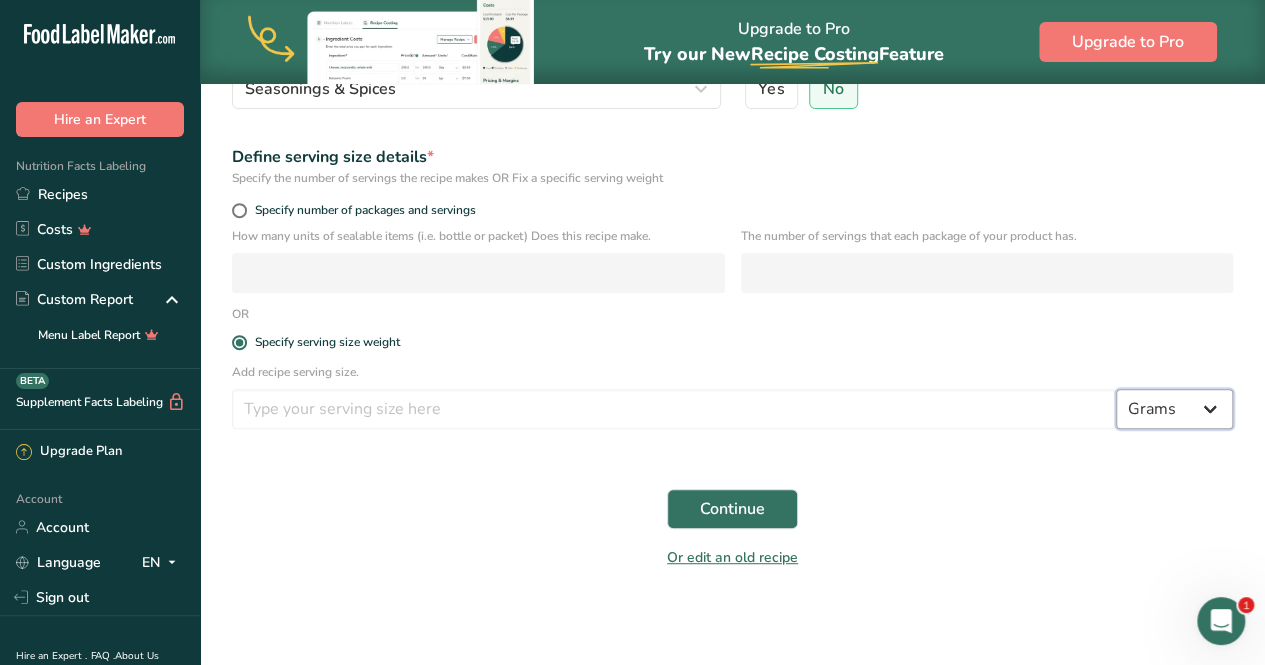 click on "Grams
kg
mg
mcg
lb
oz
l
mL
fl oz
tbsp
tsp
cup
qt
gallon" at bounding box center (1174, 409) 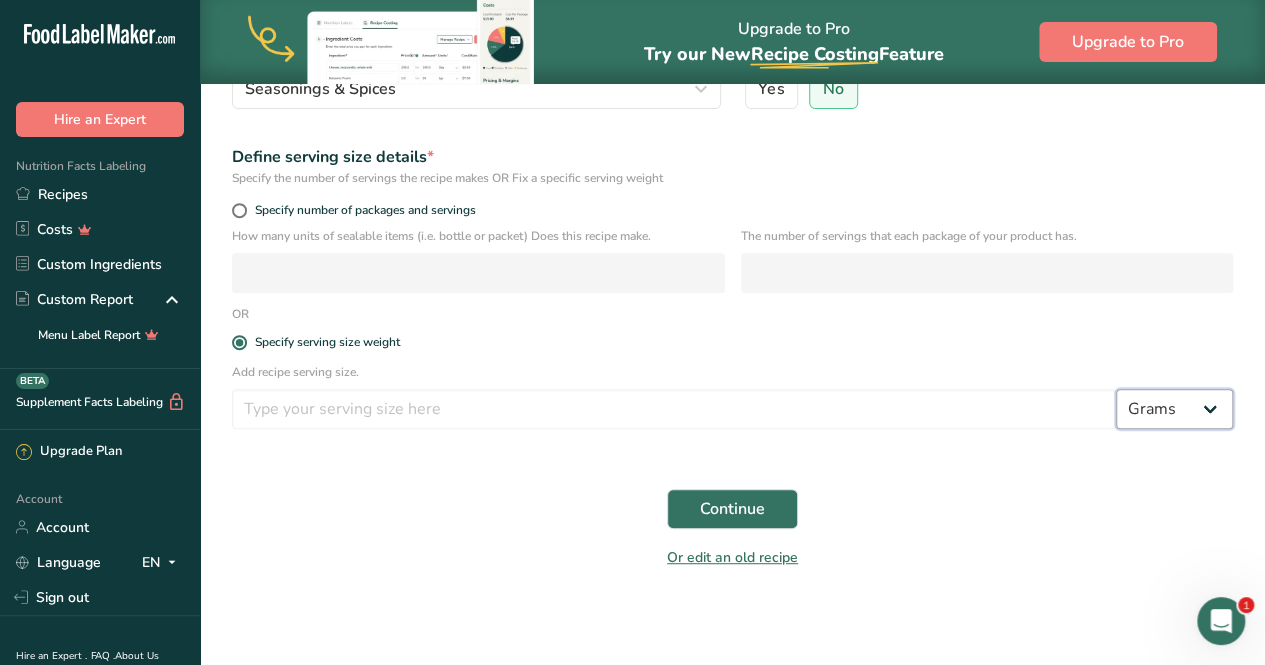 select on "5" 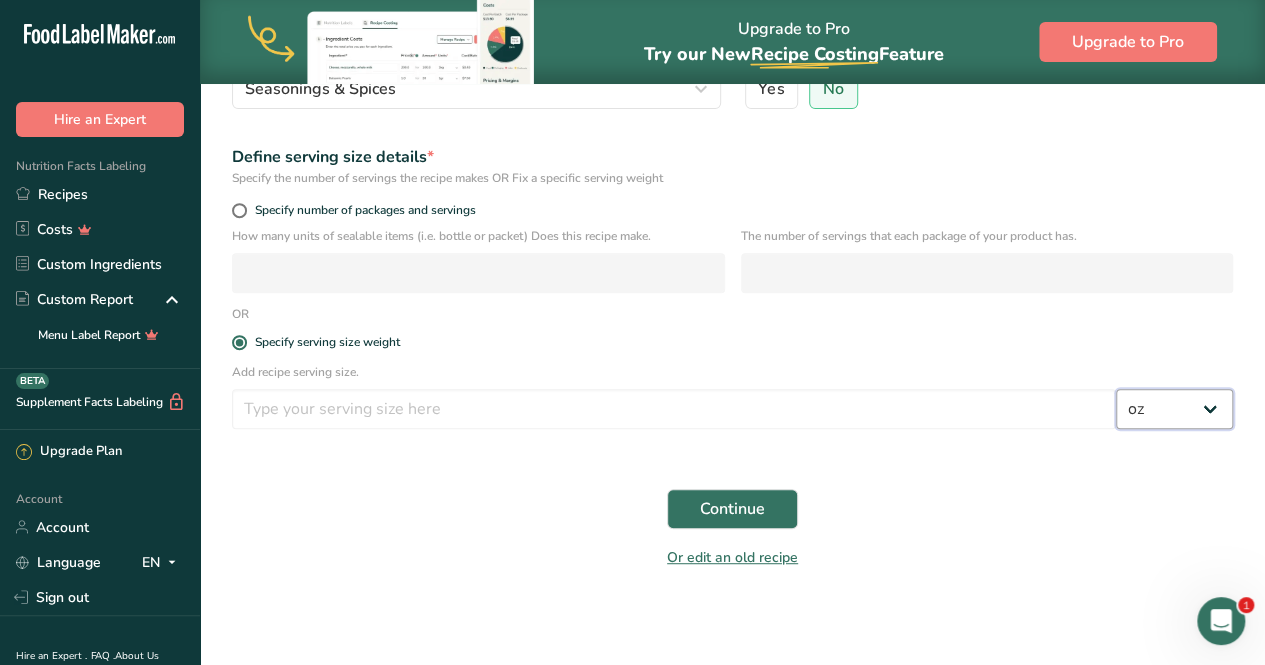 click on "Grams
kg
mg
mcg
lb
oz
l
mL
fl oz
tbsp
tsp
cup
qt
gallon" at bounding box center (1174, 409) 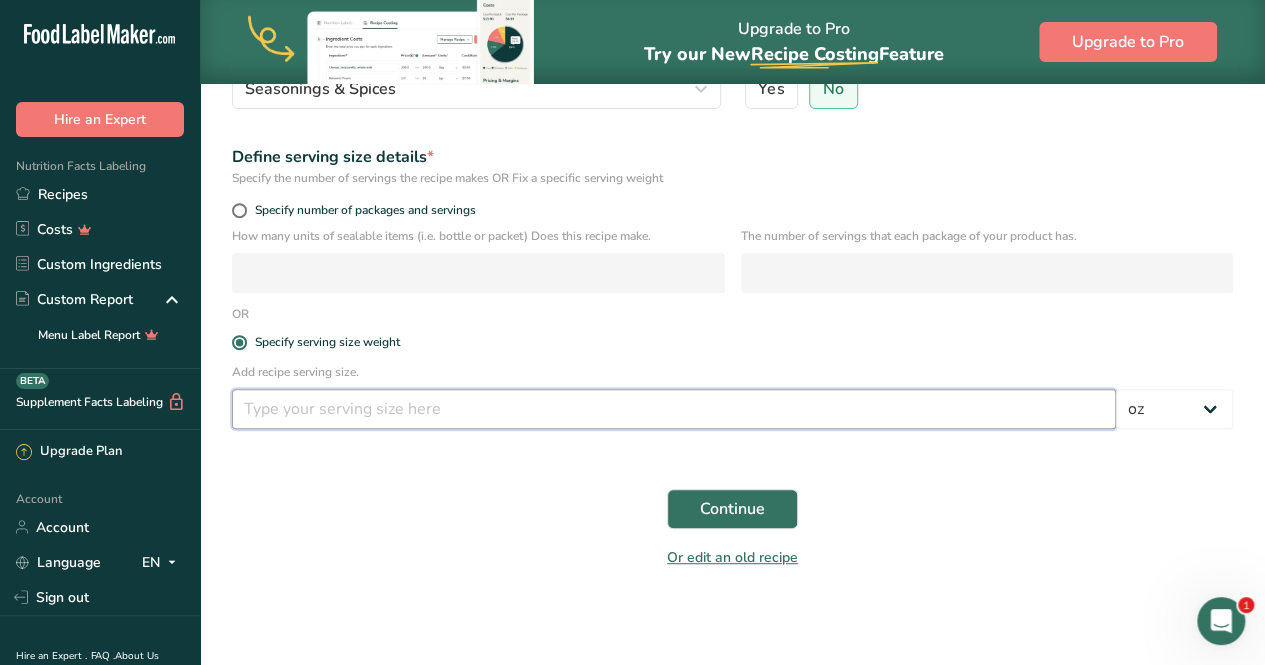 click at bounding box center (674, 409) 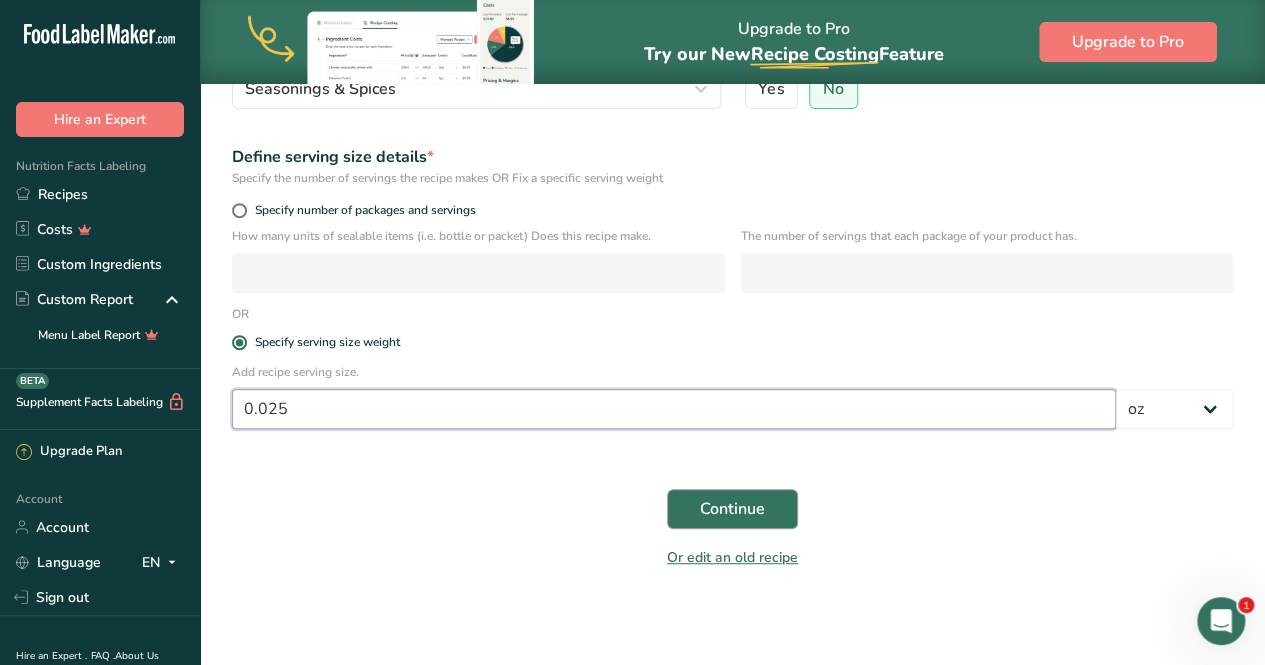 type on "0.025" 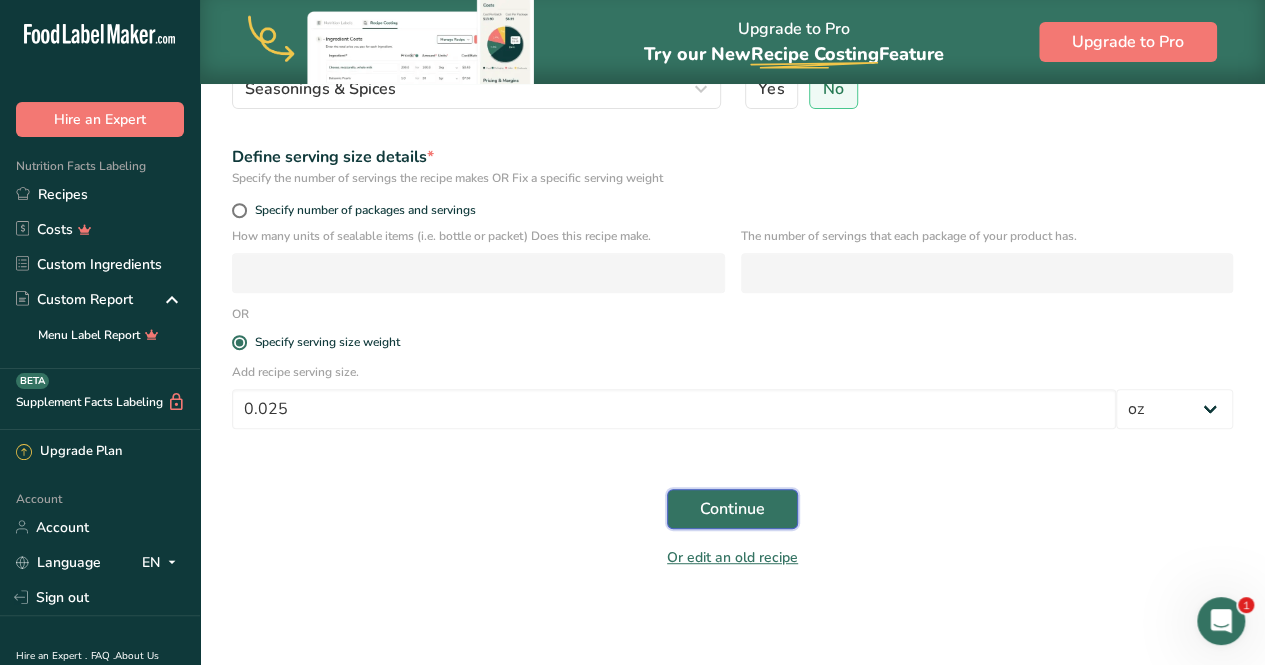 click on "Continue" at bounding box center (732, 509) 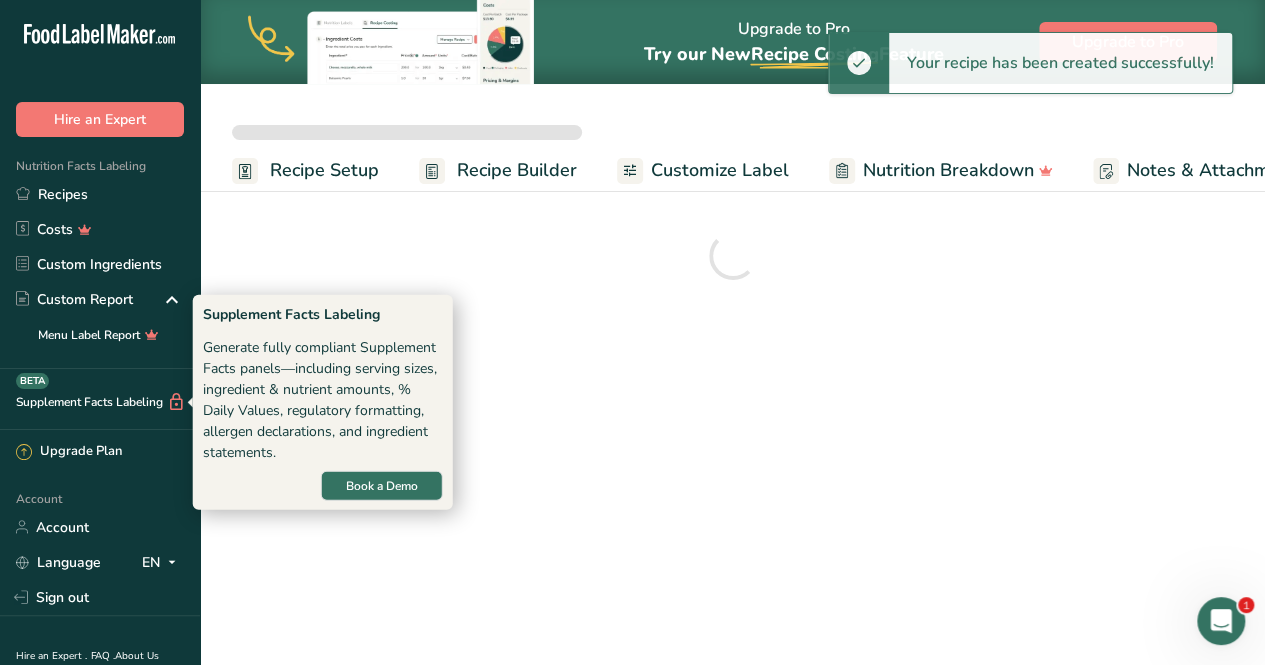scroll, scrollTop: 0, scrollLeft: 0, axis: both 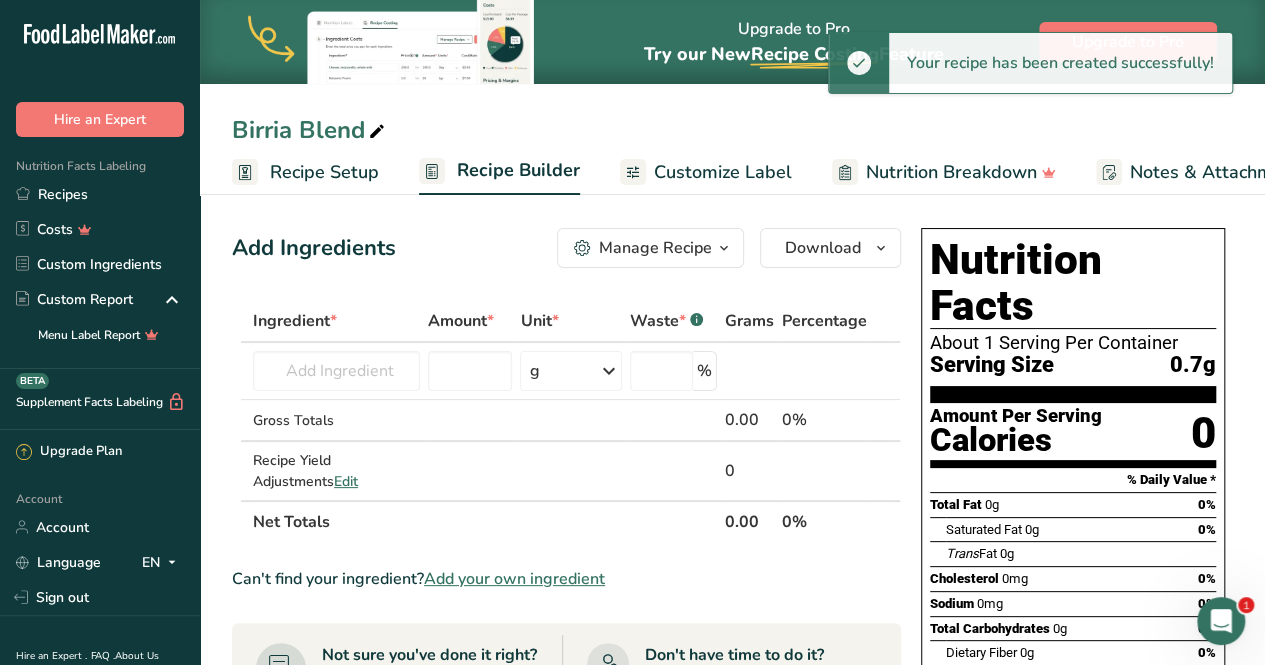 click on "Recipe Setup" at bounding box center (324, 172) 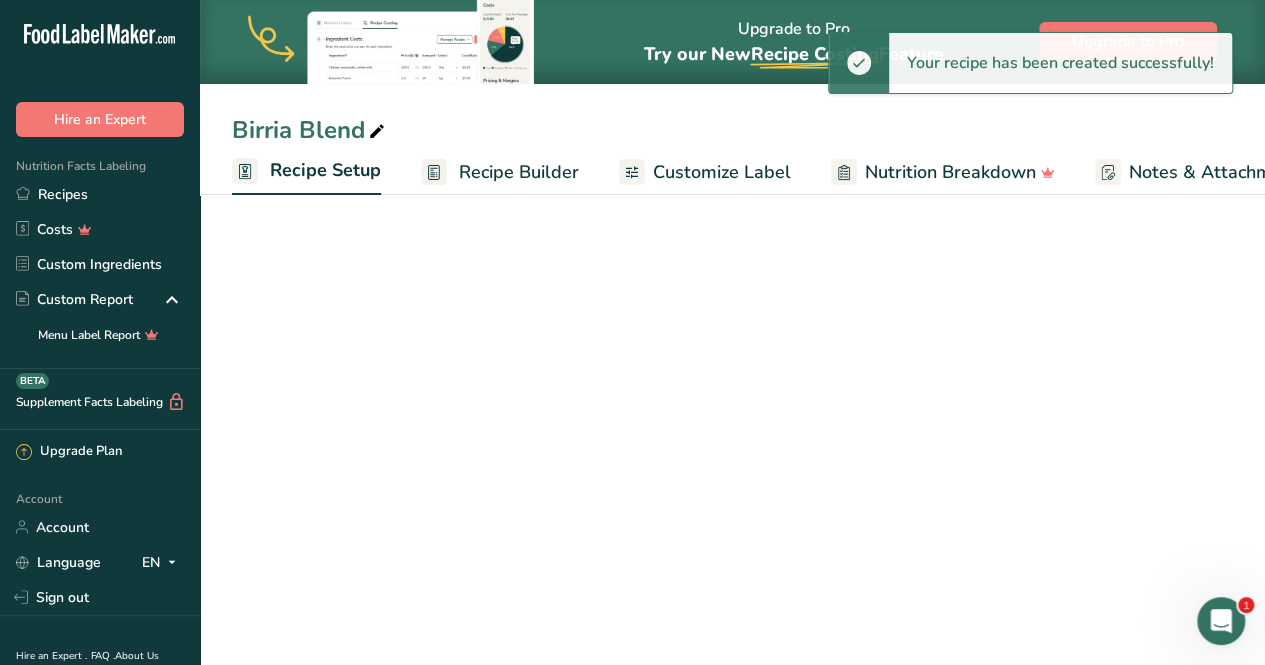 scroll, scrollTop: 0, scrollLeft: 7, axis: horizontal 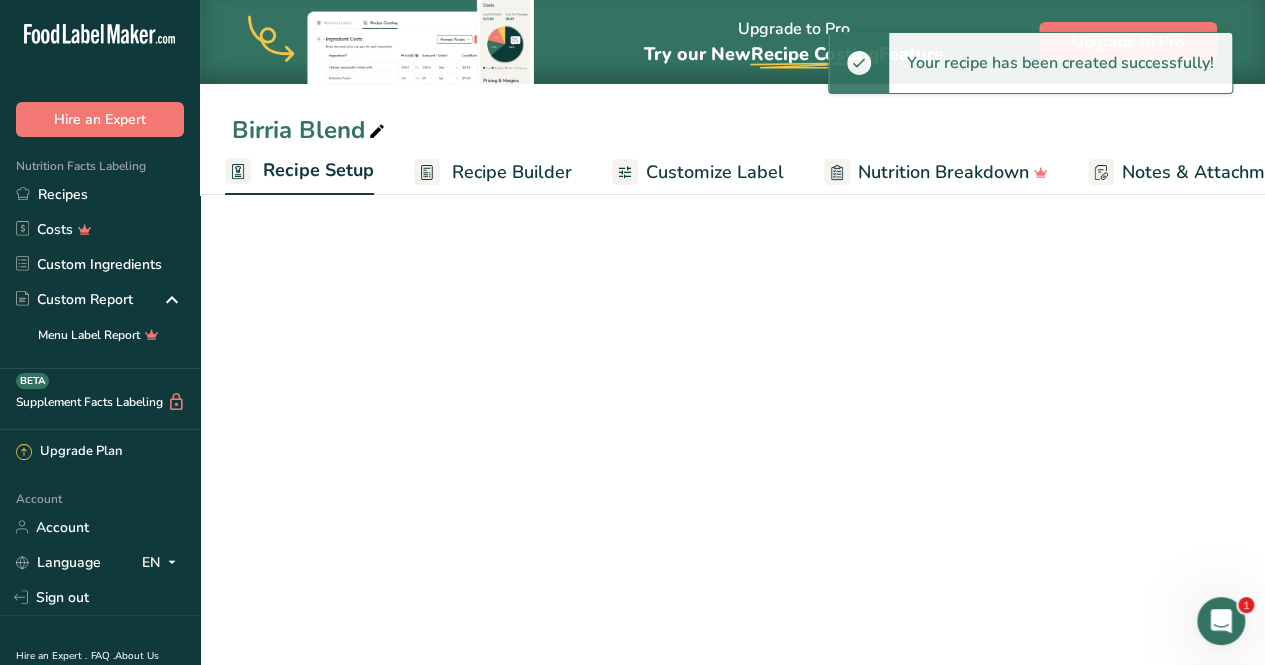 select on "5" 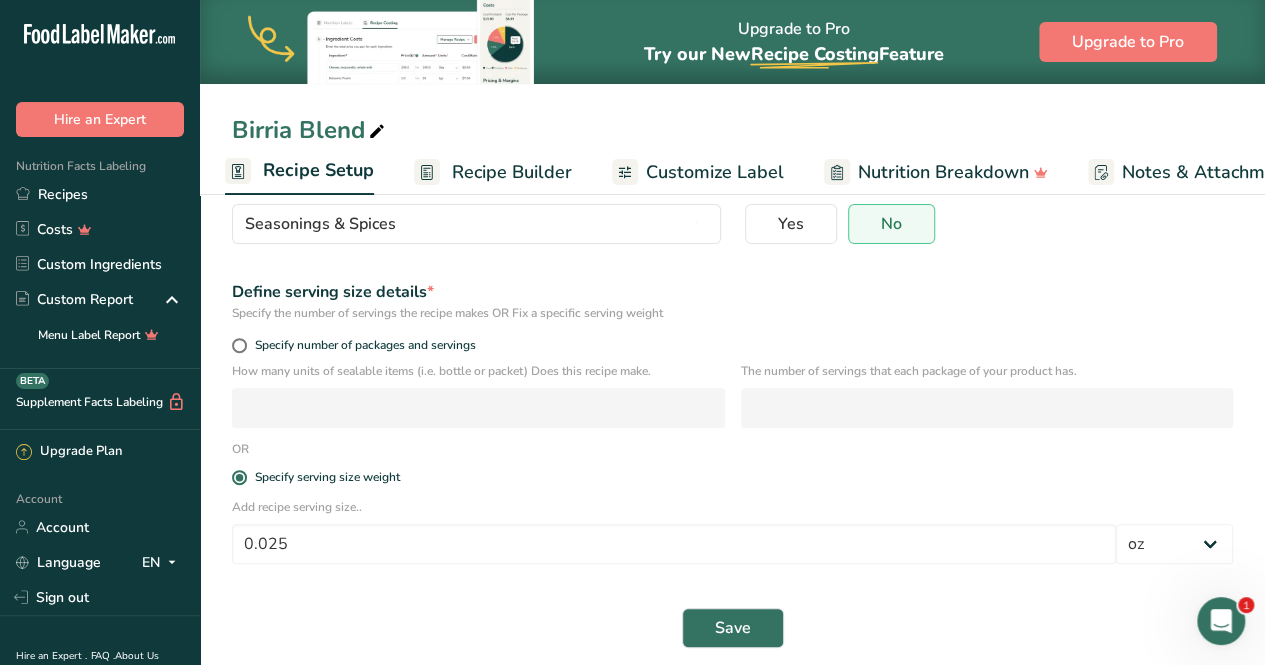 scroll, scrollTop: 209, scrollLeft: 0, axis: vertical 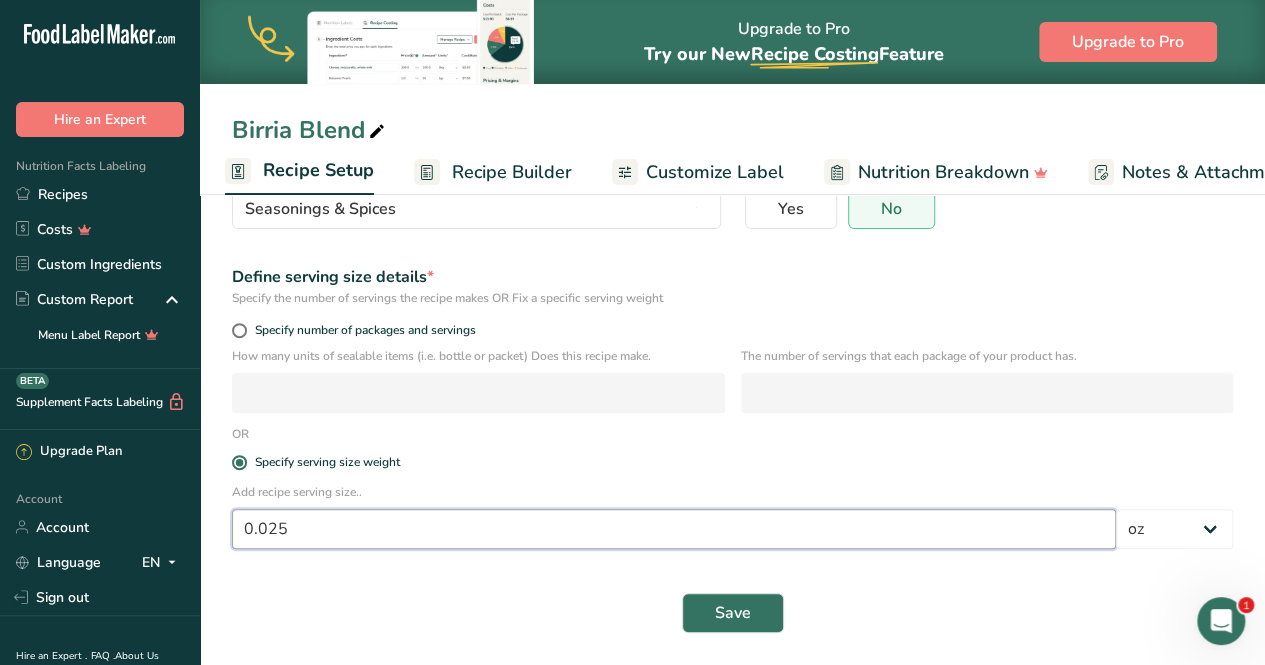 click on "0.025" at bounding box center (674, 529) 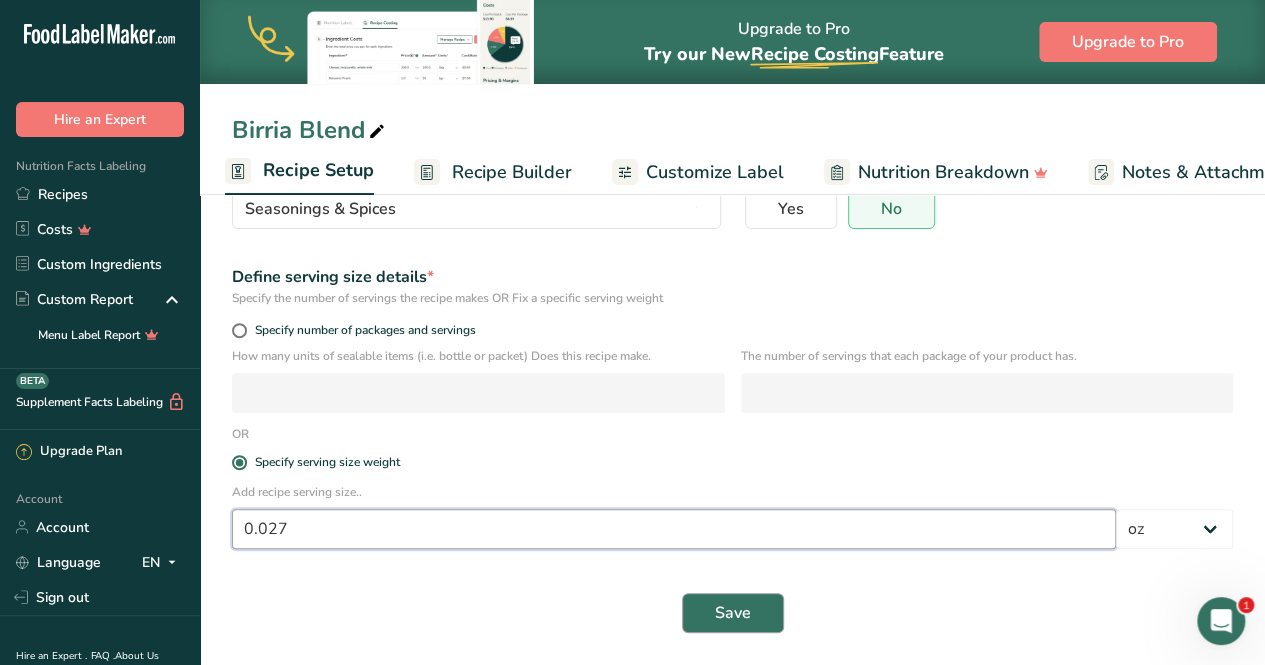 type on "0.027" 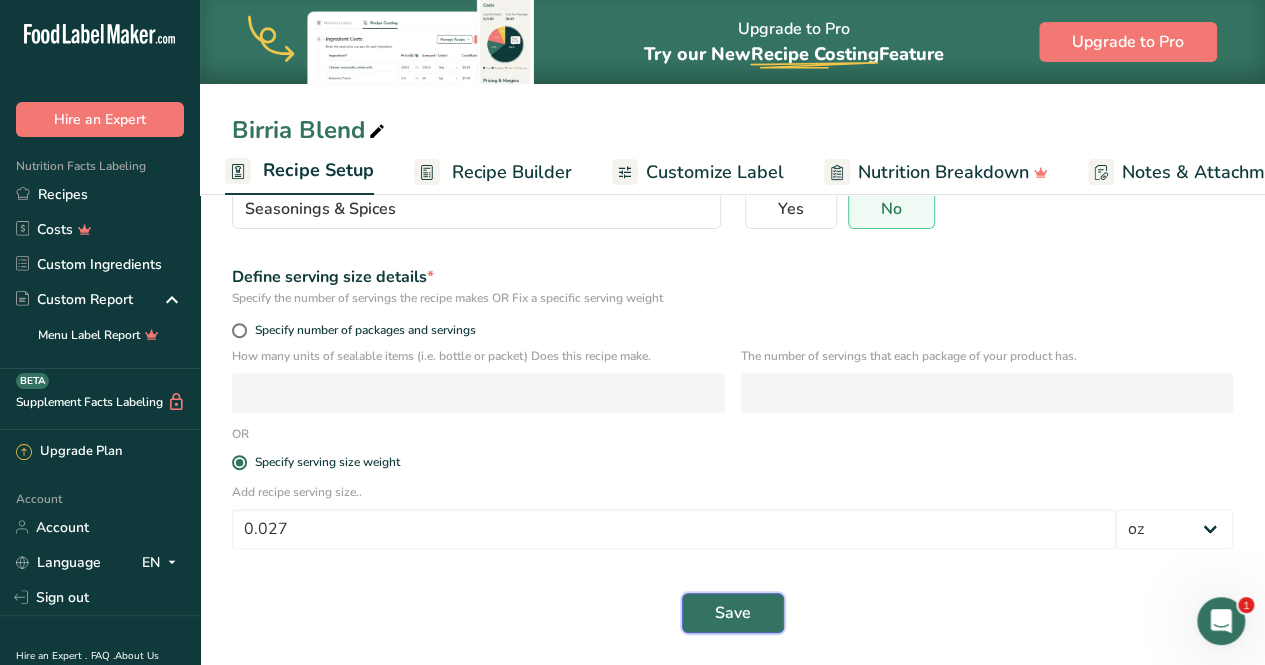 click on "Save" at bounding box center (733, 613) 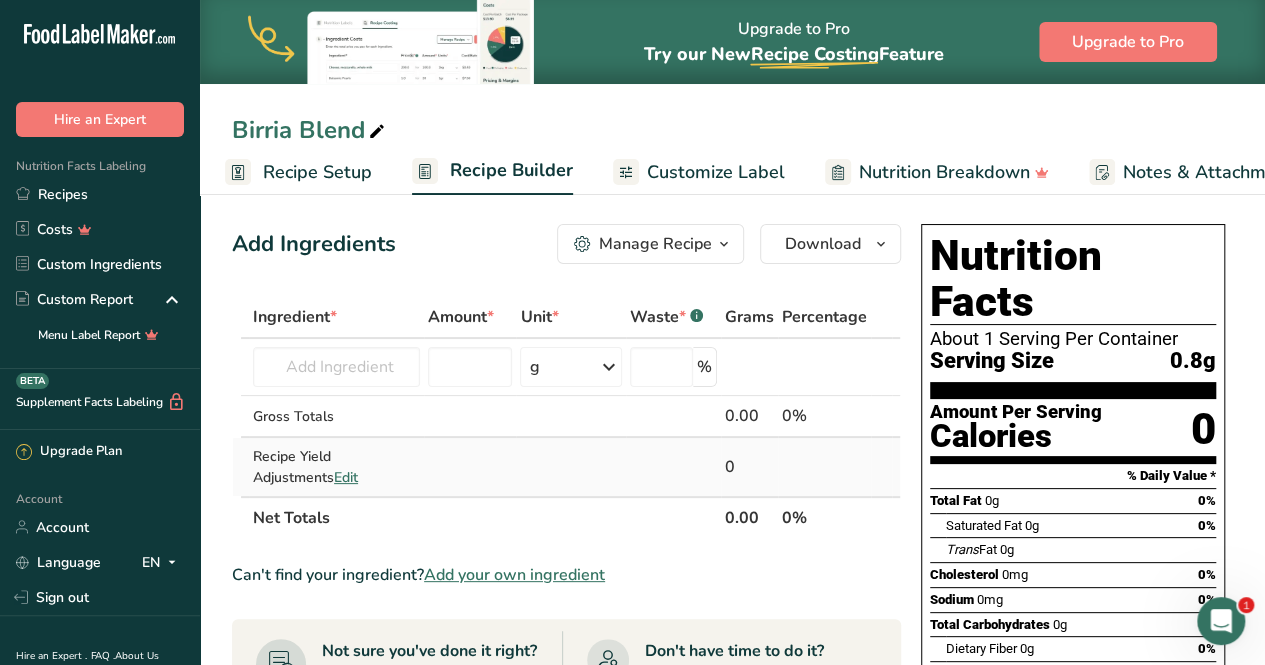 scroll, scrollTop: 0, scrollLeft: 0, axis: both 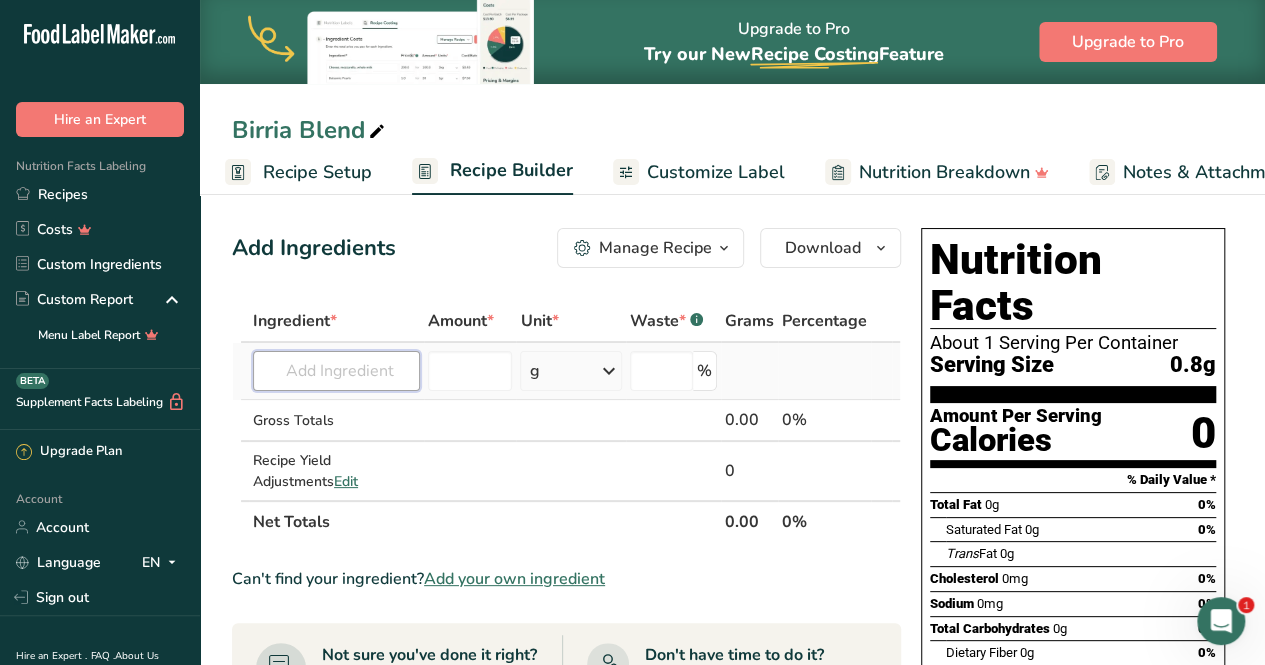 click at bounding box center (336, 371) 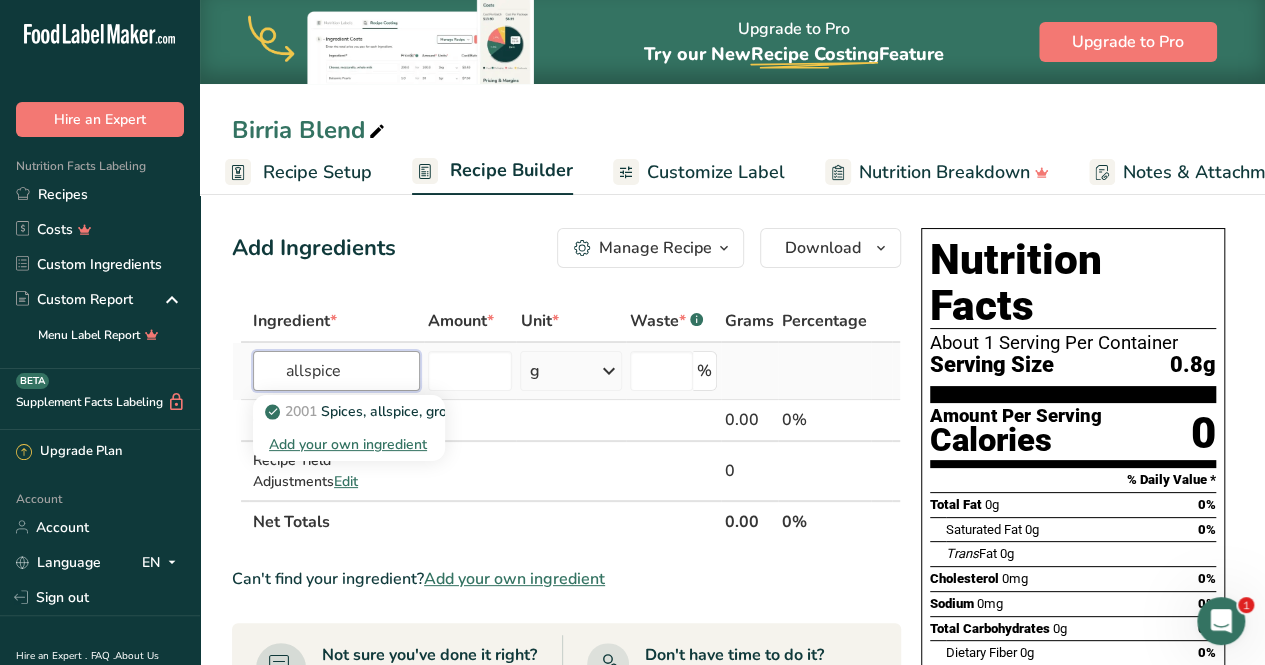 click on "allspice" at bounding box center (336, 371) 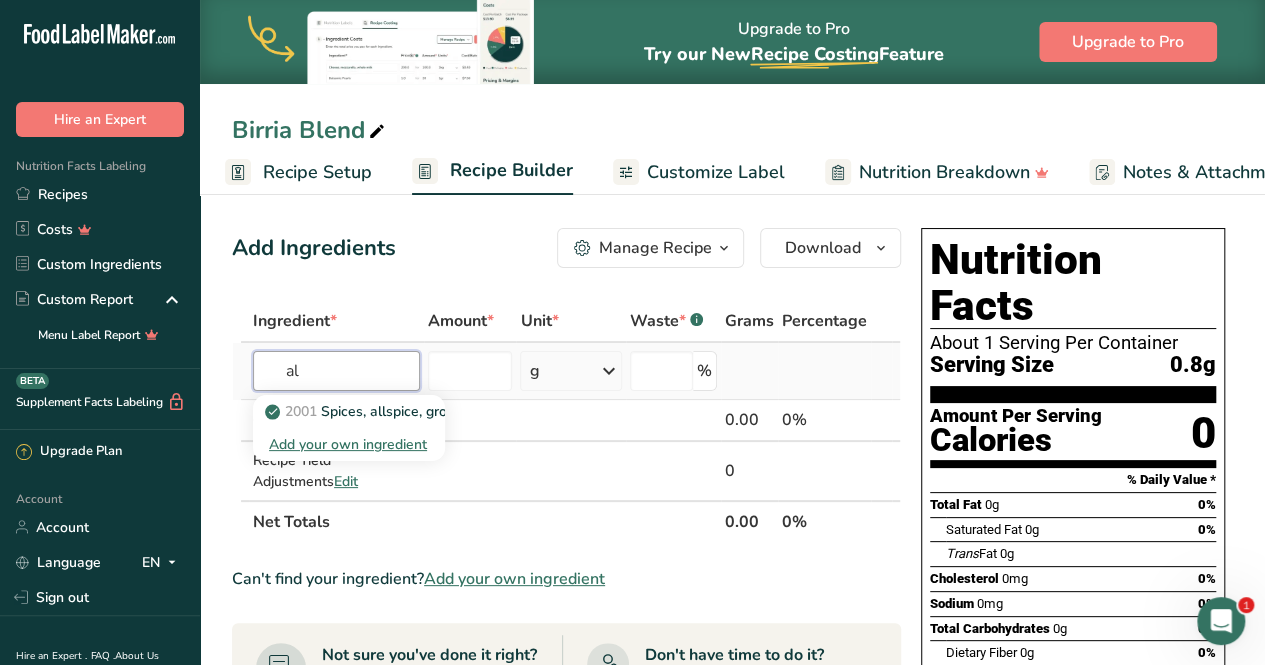 type on "a" 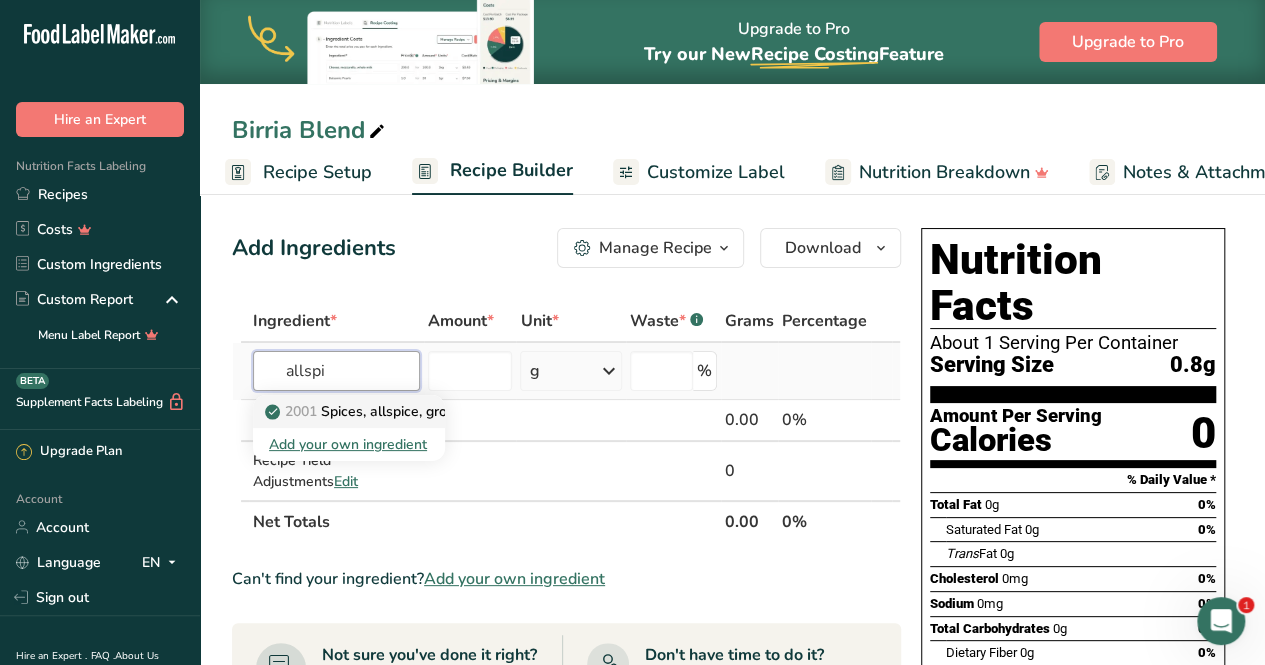 type on "allspi" 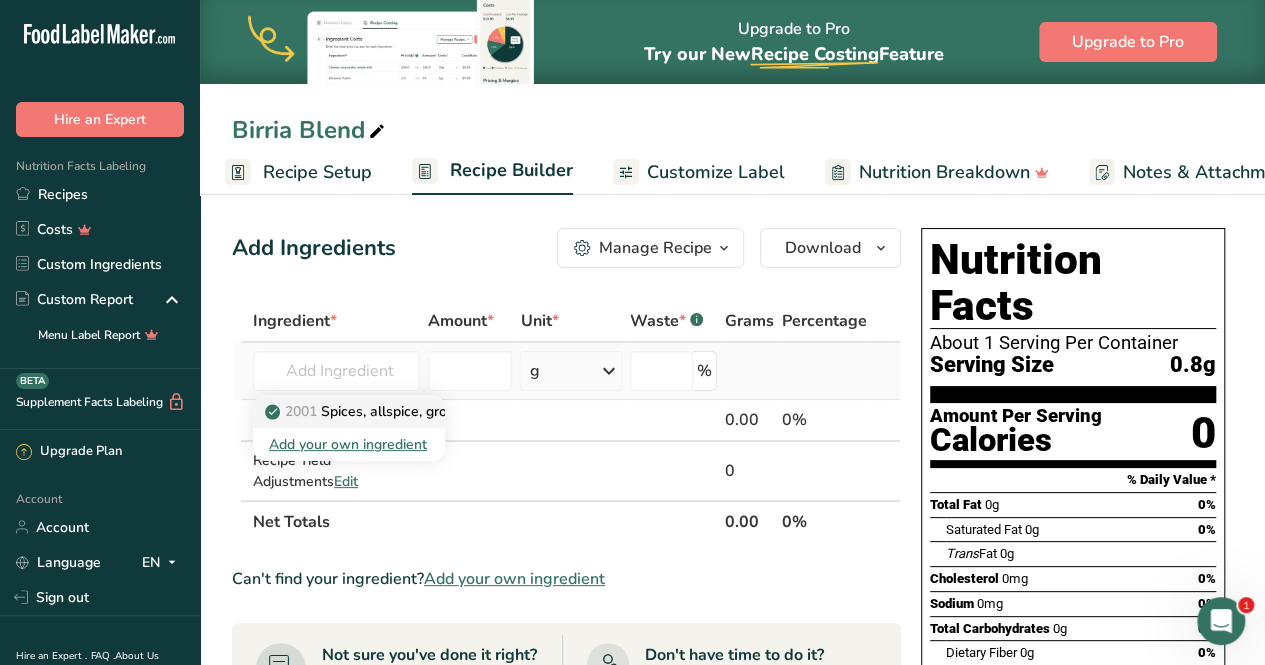 click on "2001
Spices, allspice, ground" at bounding box center [370, 411] 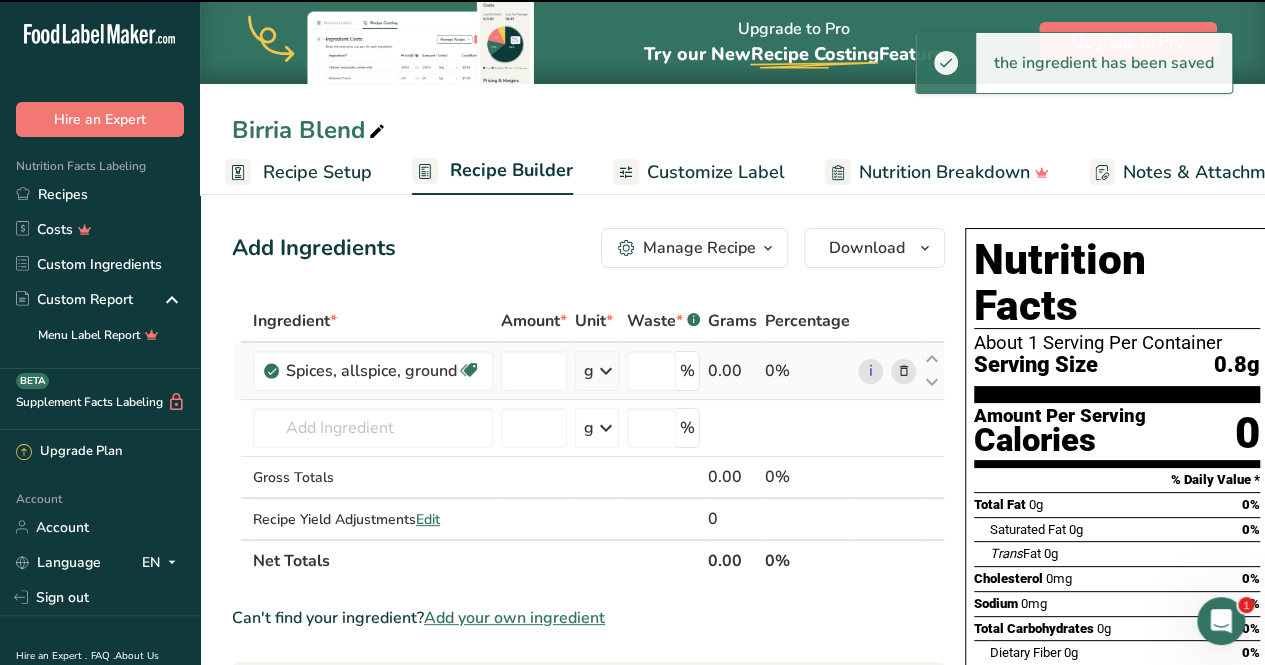 type on "0" 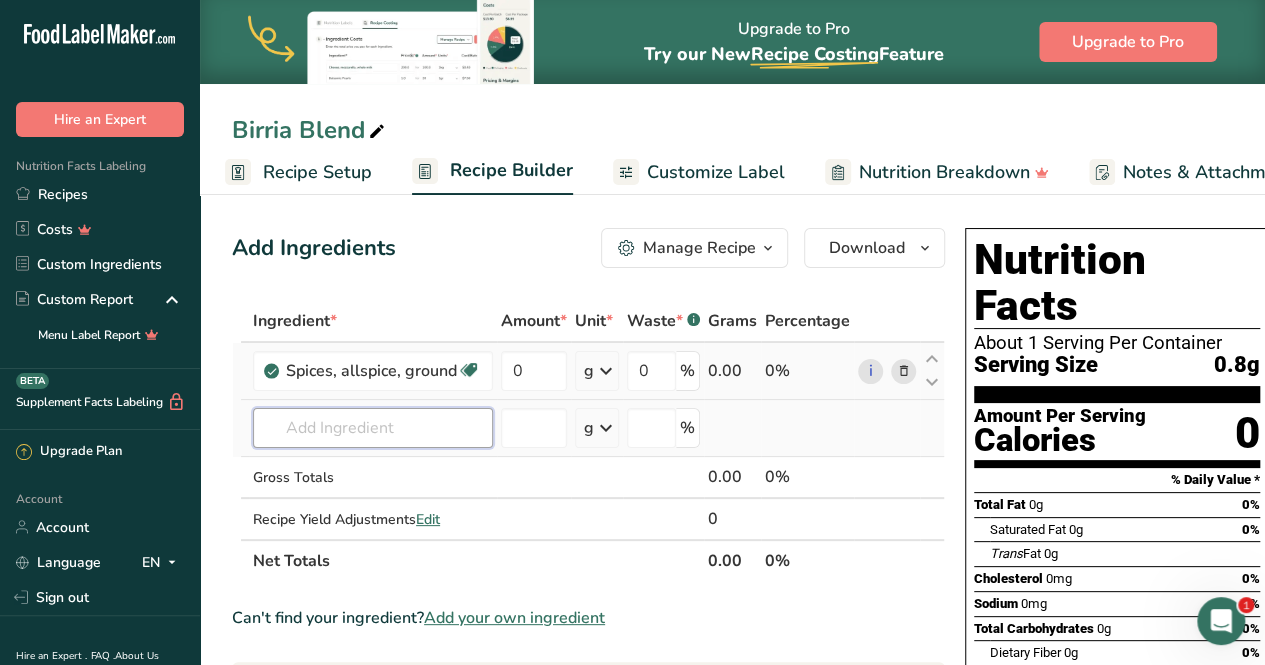 click at bounding box center (373, 428) 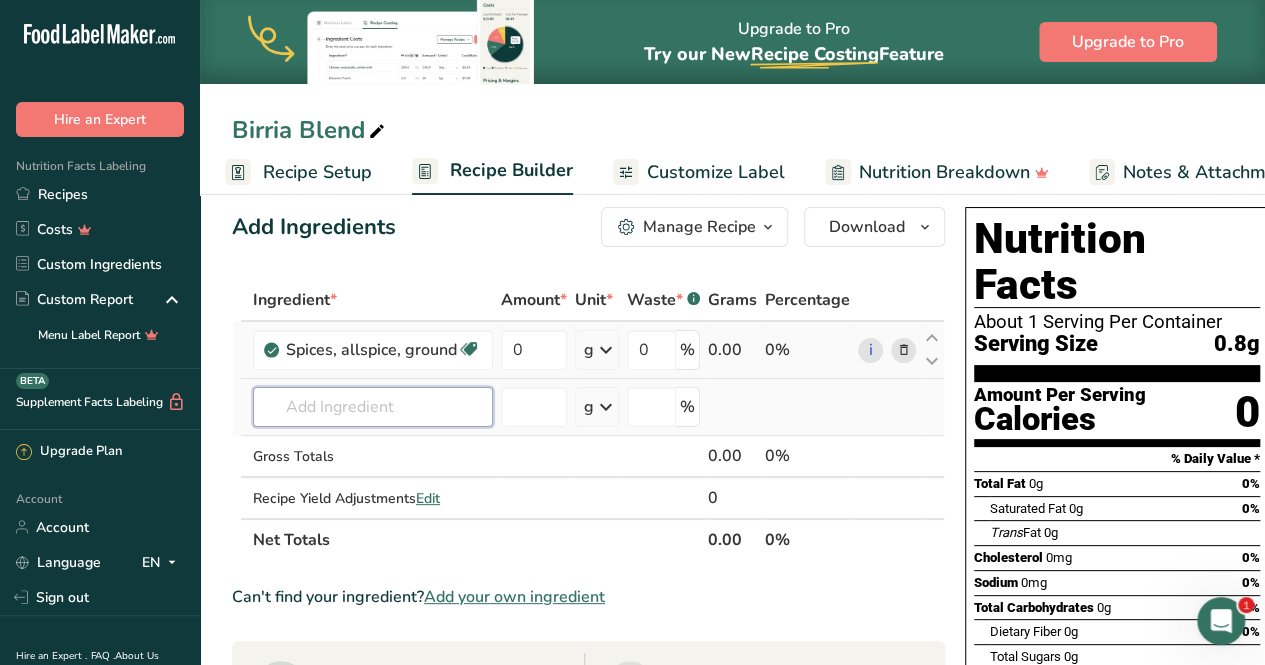 scroll, scrollTop: 33, scrollLeft: 0, axis: vertical 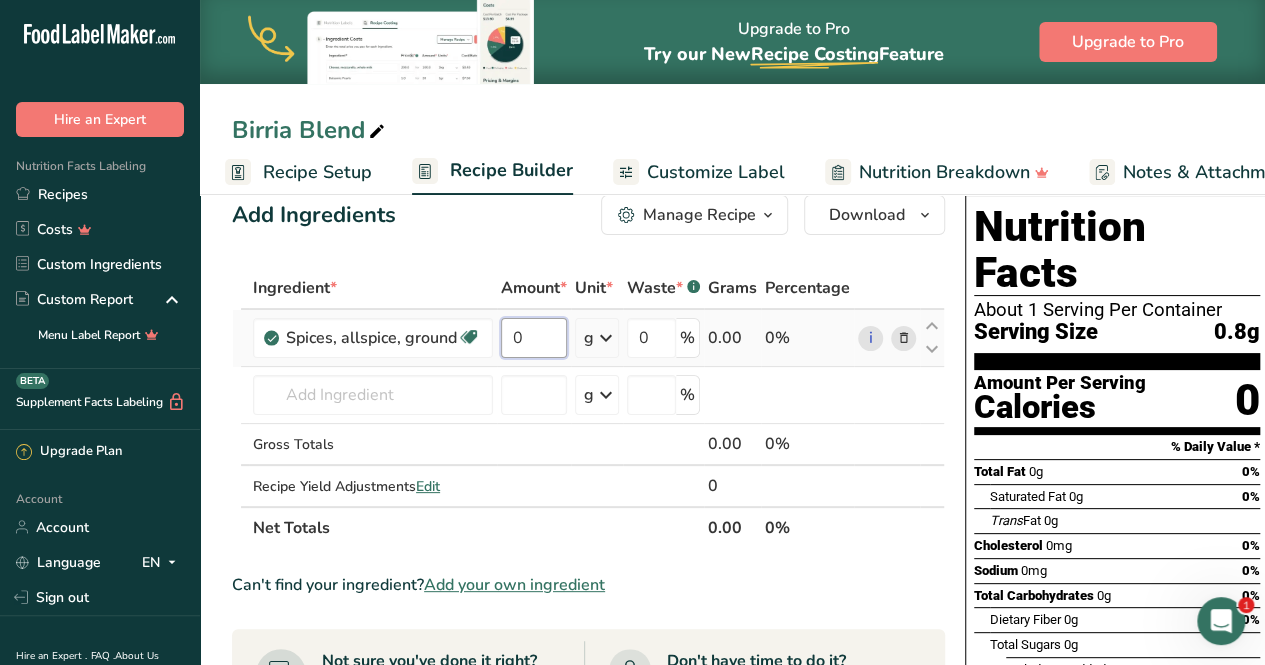 click on "0" at bounding box center [534, 338] 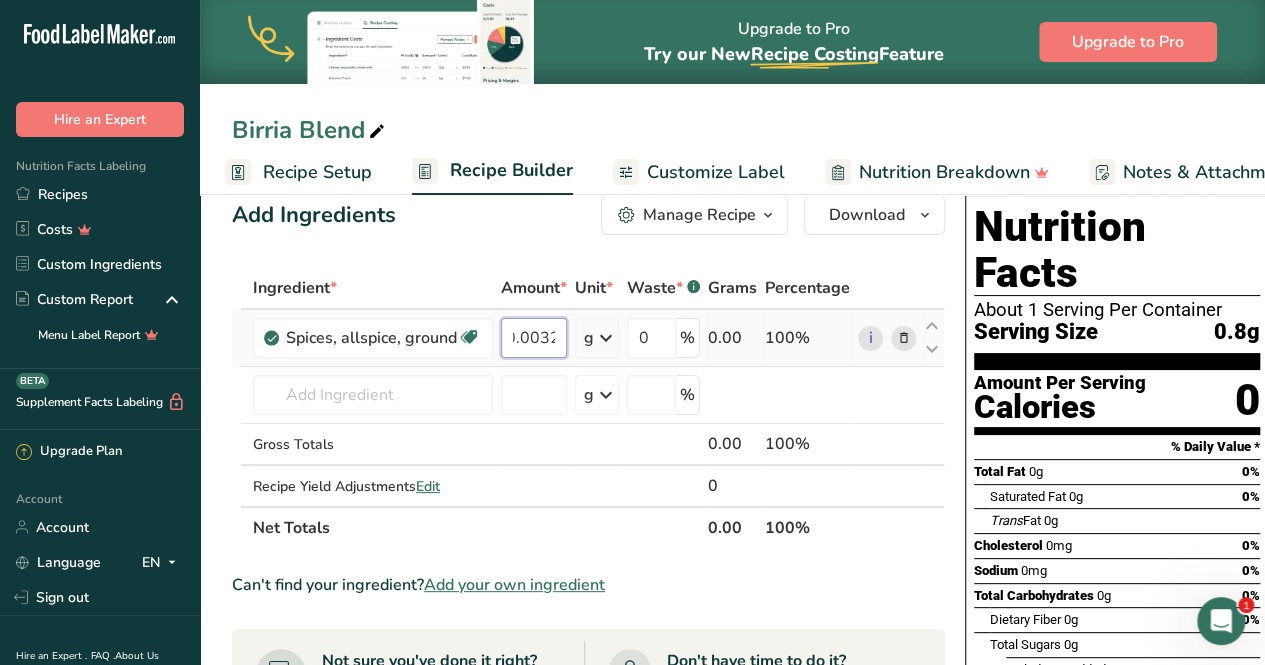 scroll, scrollTop: 0, scrollLeft: 17, axis: horizontal 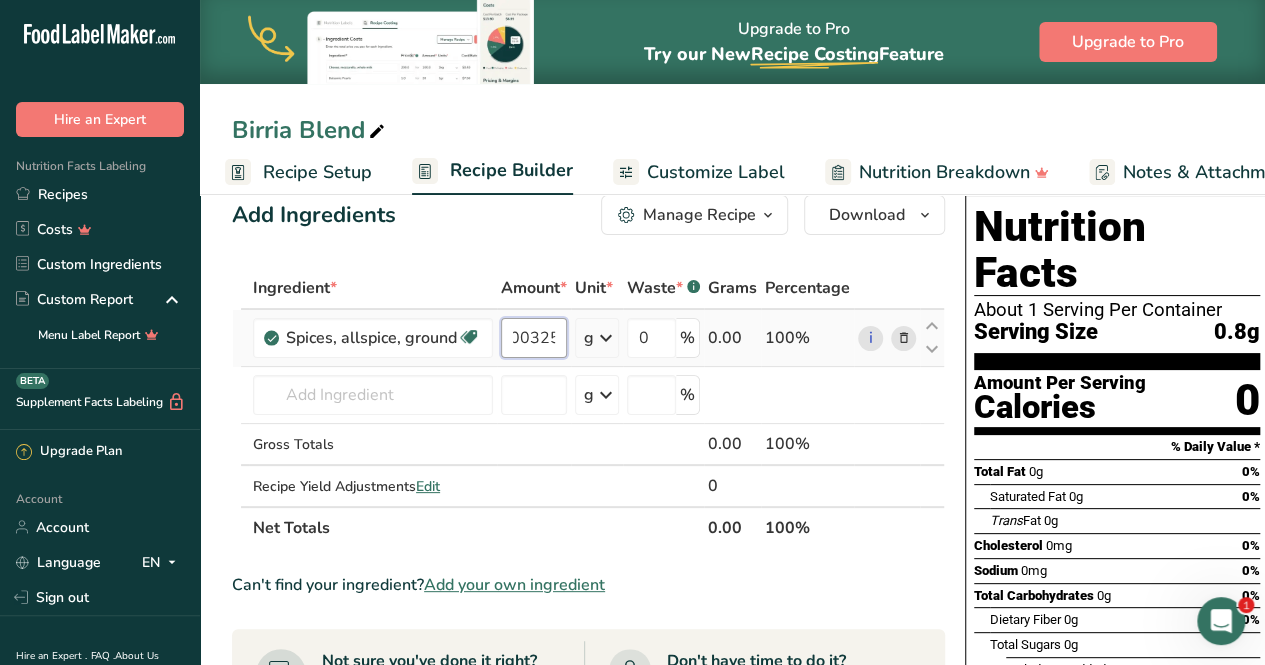 type on "0.00325" 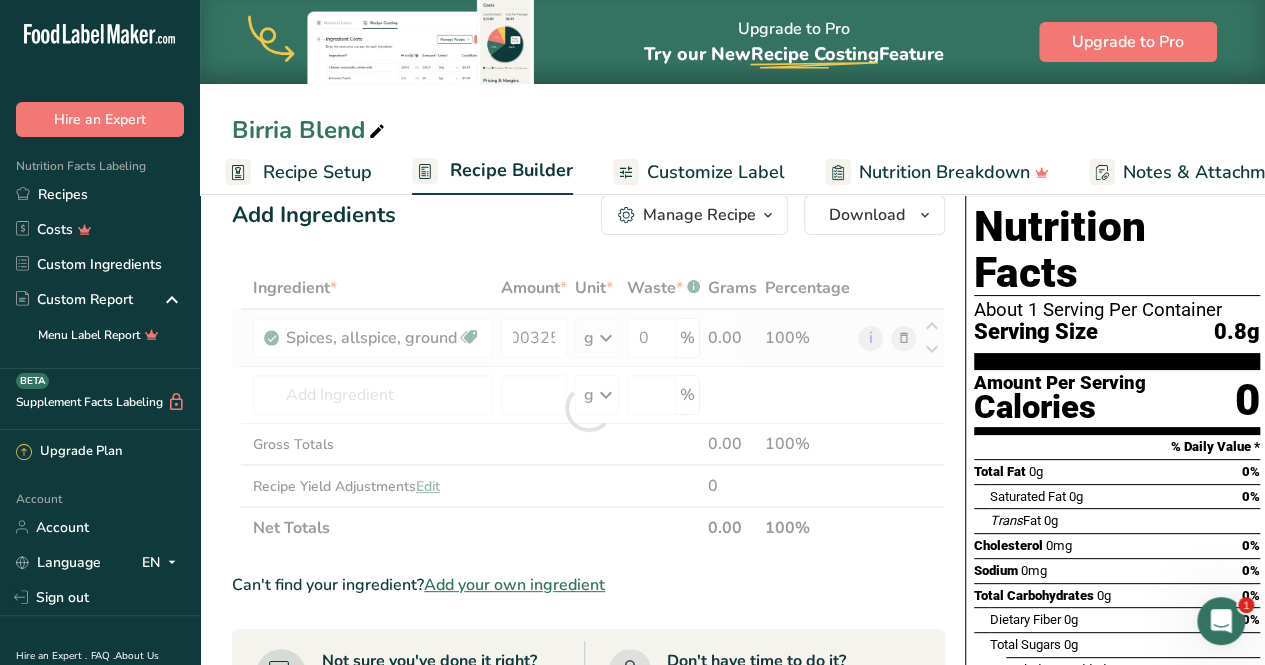 click on "Ingredient *
Amount *
Unit *
Waste *   .a-a{fill:#347362;}.b-a{fill:#fff;}          Grams
Percentage
Spices, allspice, ground
Source of Antioxidants
Dairy free
Gluten free
Vegan
Vegetarian
Soy free
0.00325
g
Portions
1 tsp
1 tbsp
Weight Units
g
kg
mg
See more
Volume Units
l
Volume units require a density conversion. If you know your ingredient's density enter it below. Otherwise, click on "RIA" our AI Regulatory bot - she will be able to help you
lb/ft3
g/cm3
Confirm
mL" at bounding box center [588, 408] 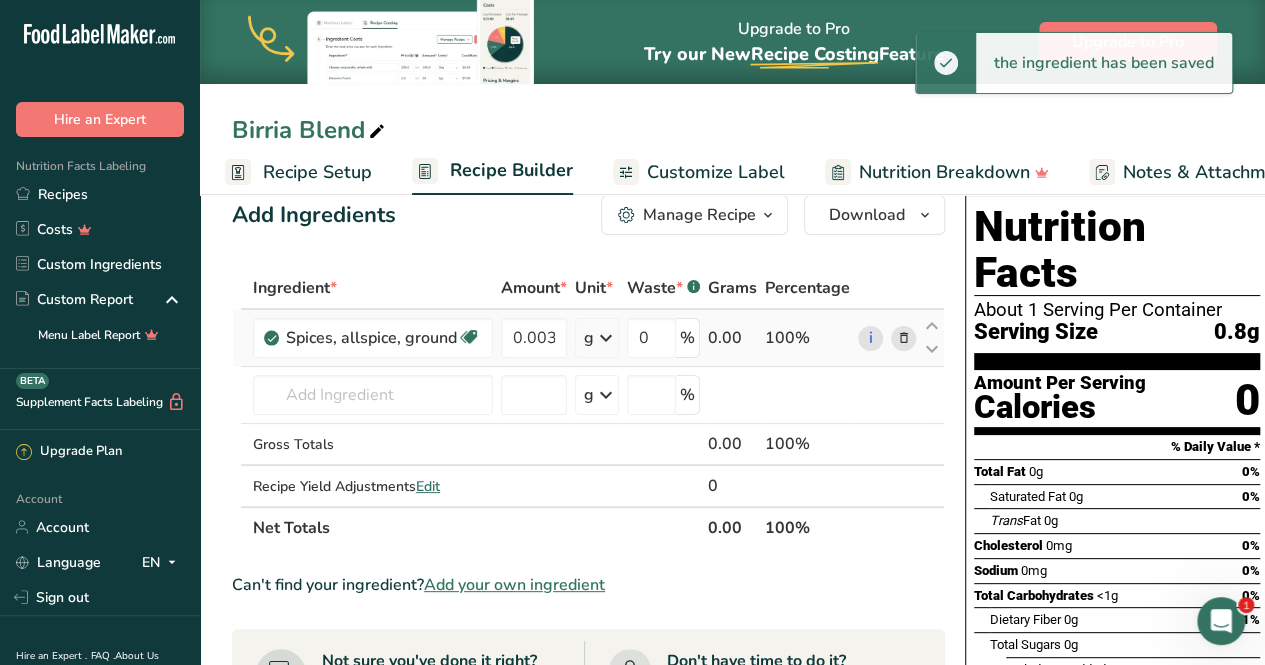 click at bounding box center (606, 338) 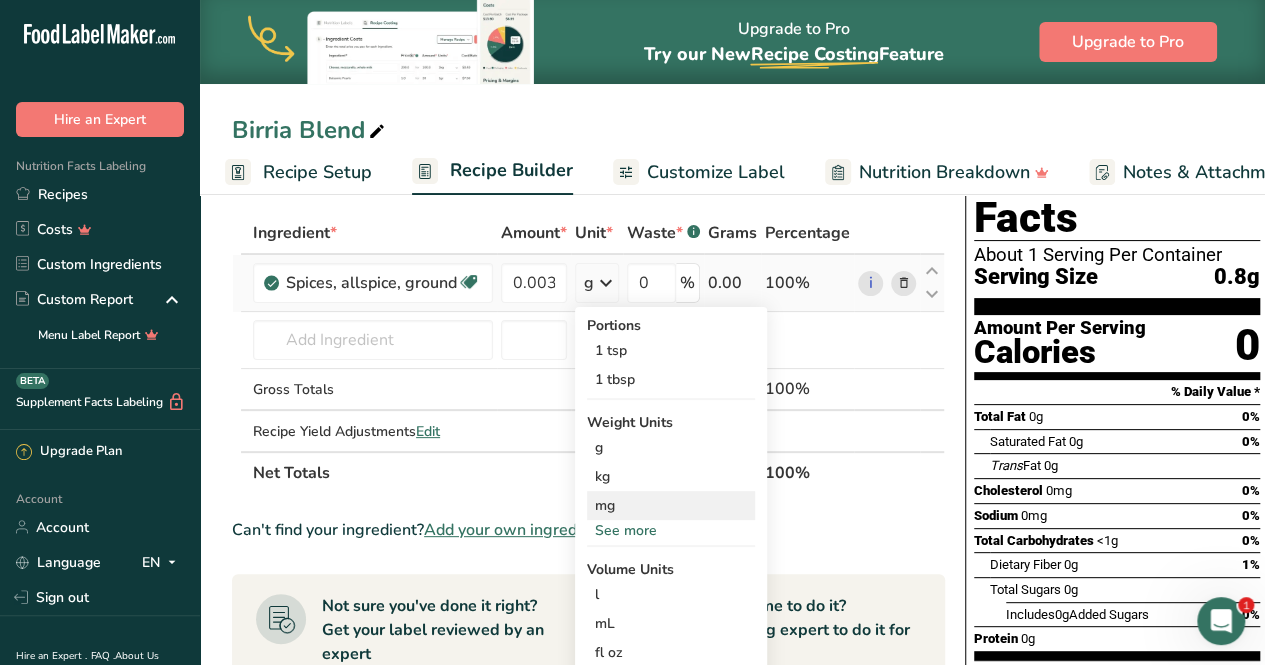 scroll, scrollTop: 95, scrollLeft: 0, axis: vertical 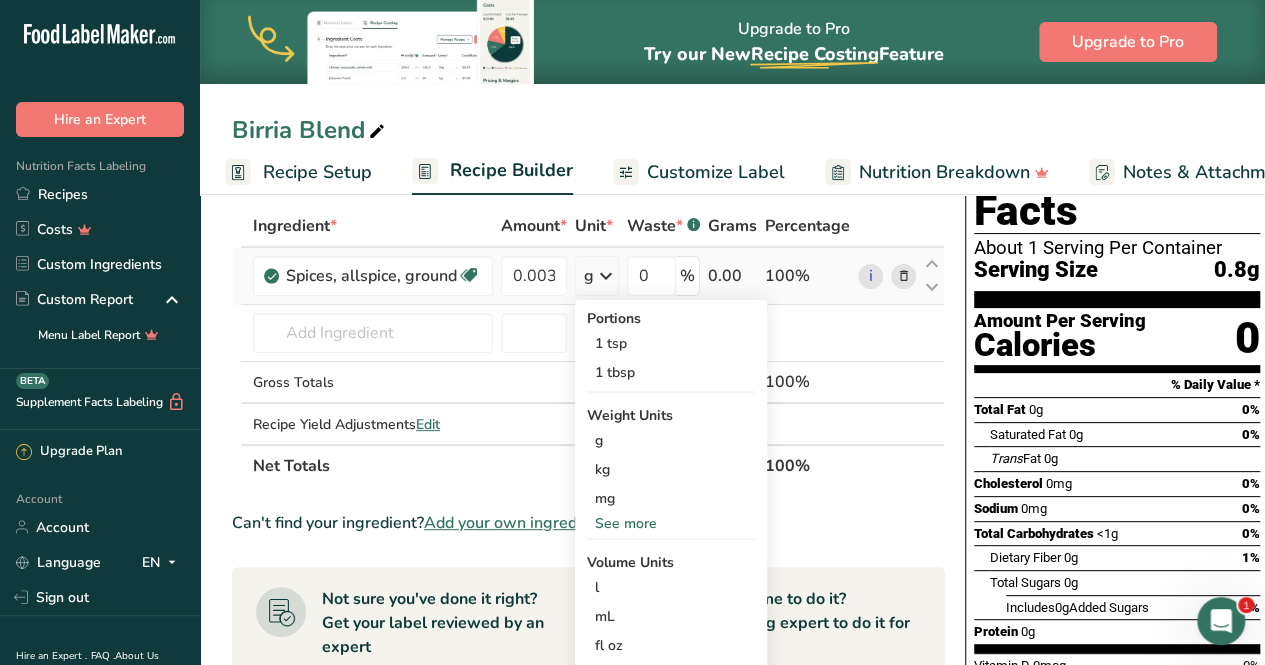 click on "See more" at bounding box center (671, 523) 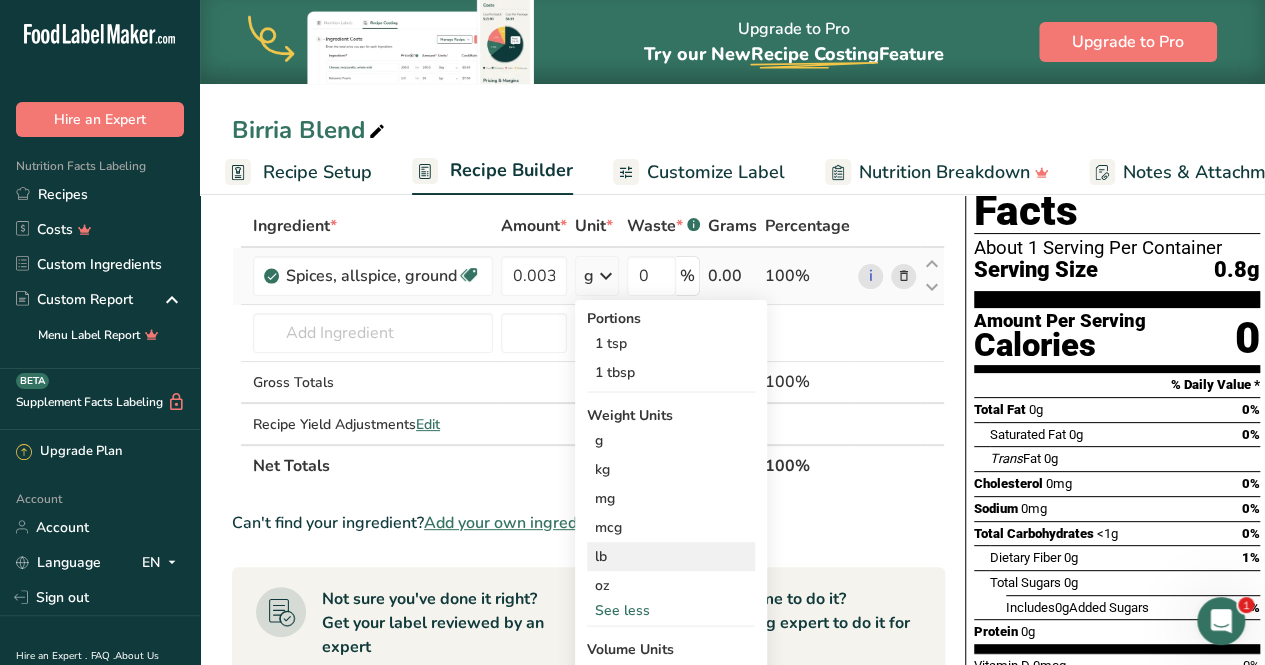 click on "lb" at bounding box center (671, 556) 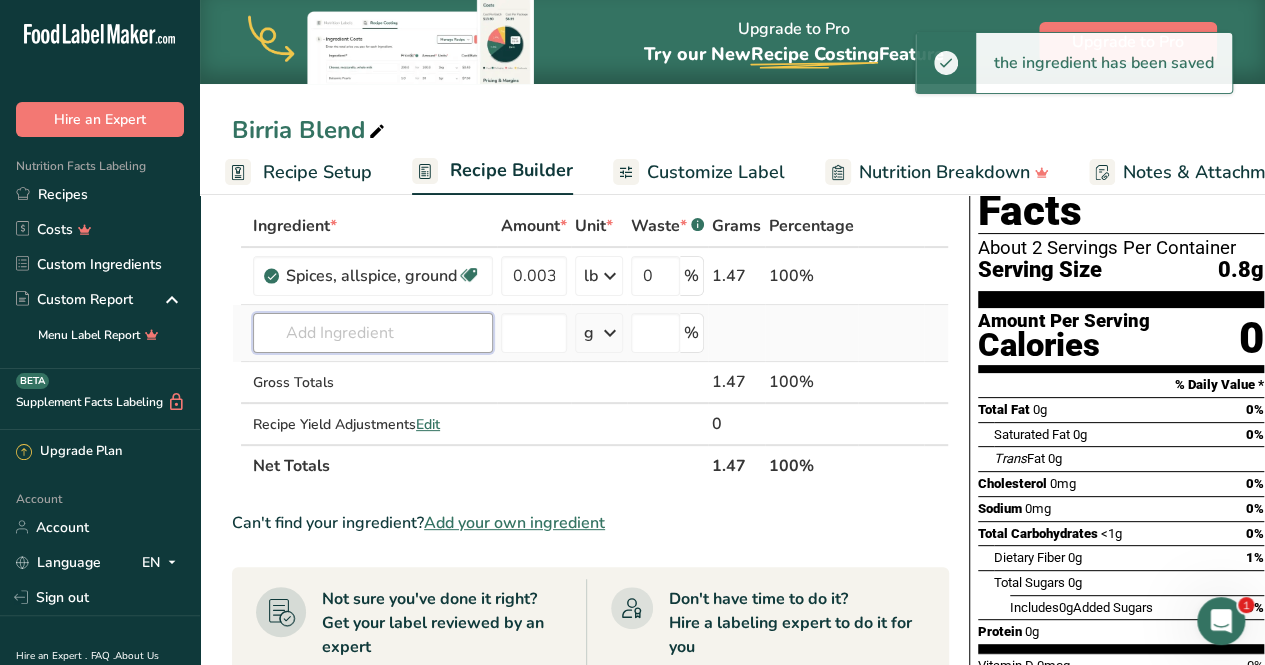 click at bounding box center [373, 333] 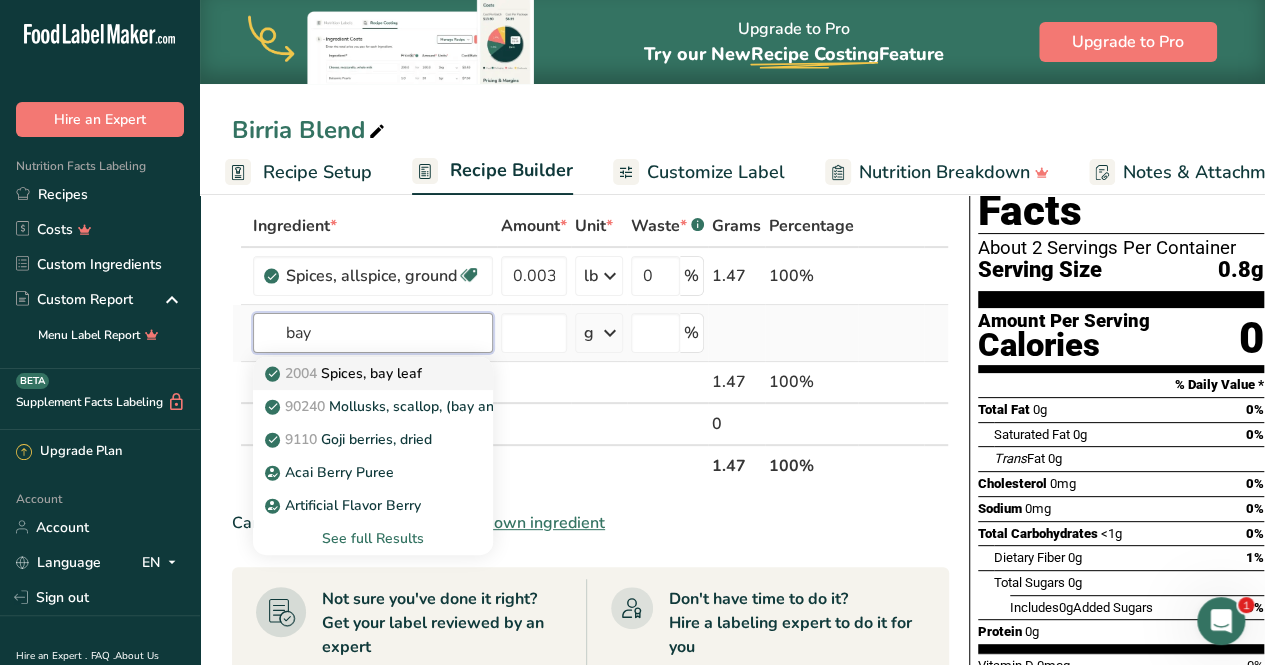 type on "bay" 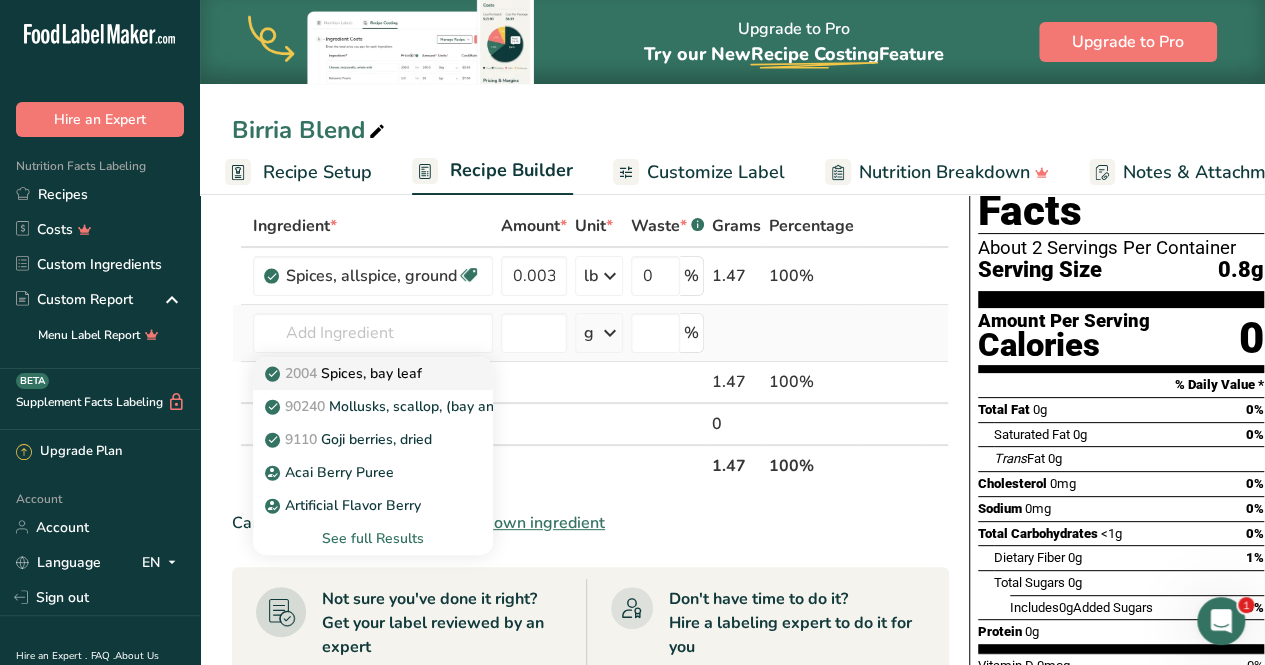 click on "2004
Spices, bay leaf" at bounding box center (345, 373) 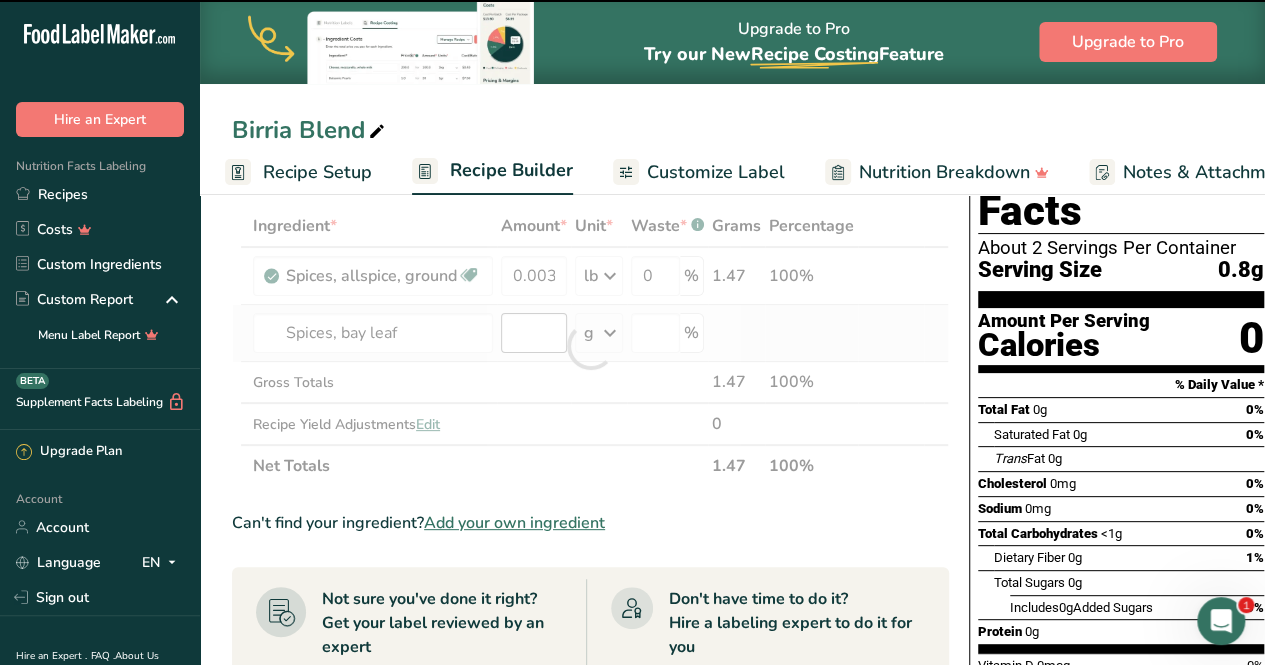 type on "0" 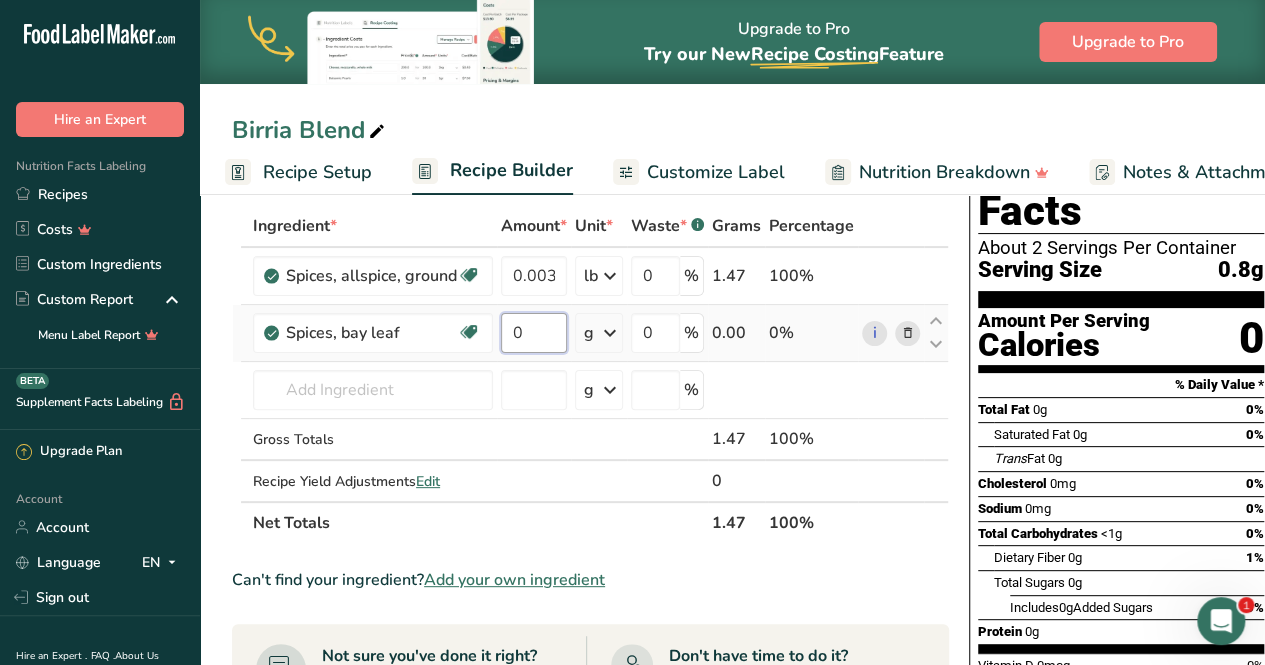 click on "0" at bounding box center (534, 333) 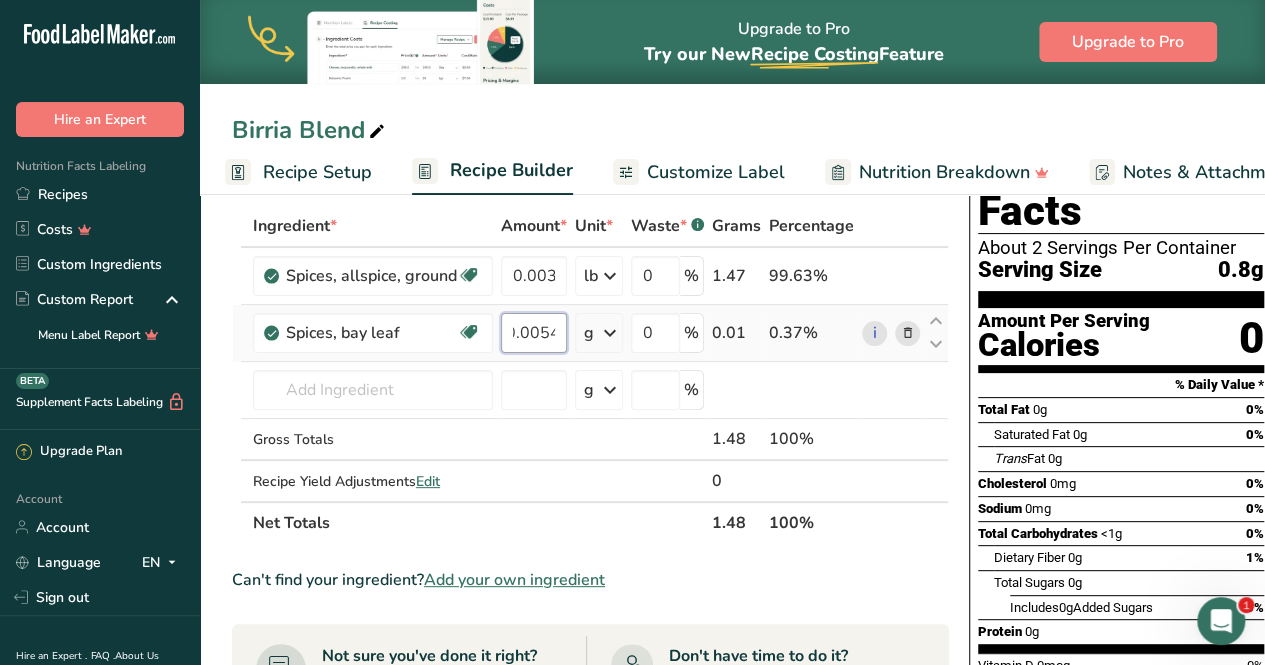scroll, scrollTop: 0, scrollLeft: 17, axis: horizontal 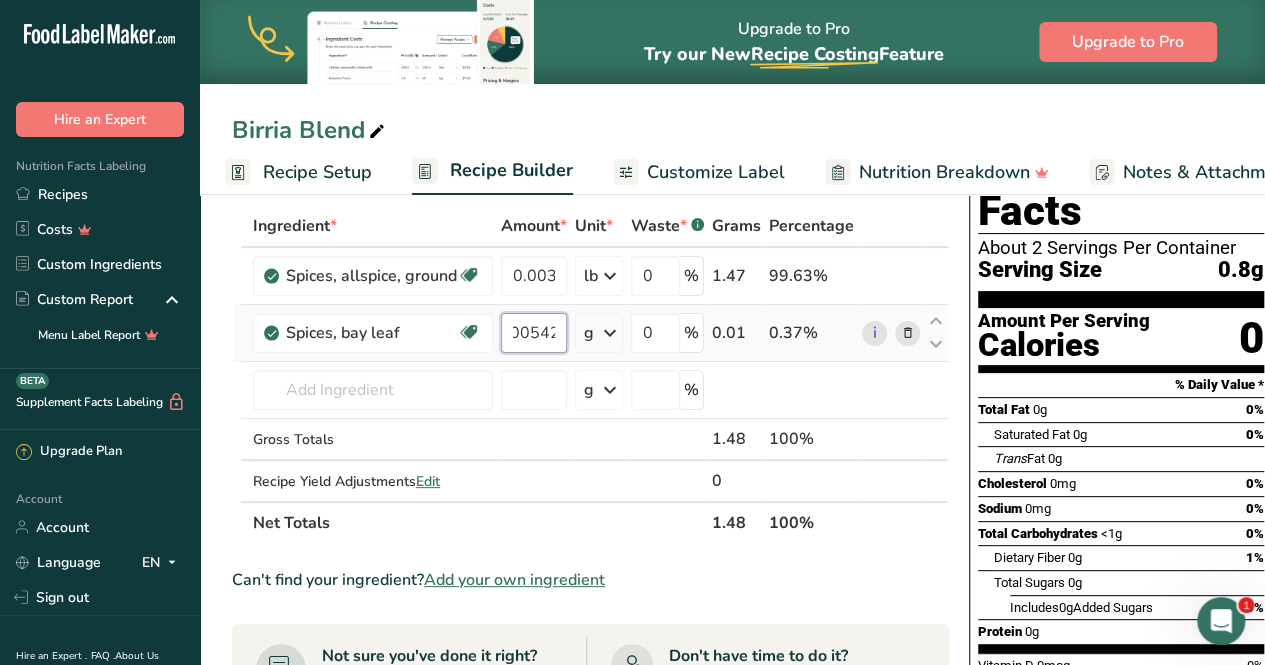 type on "0.00542" 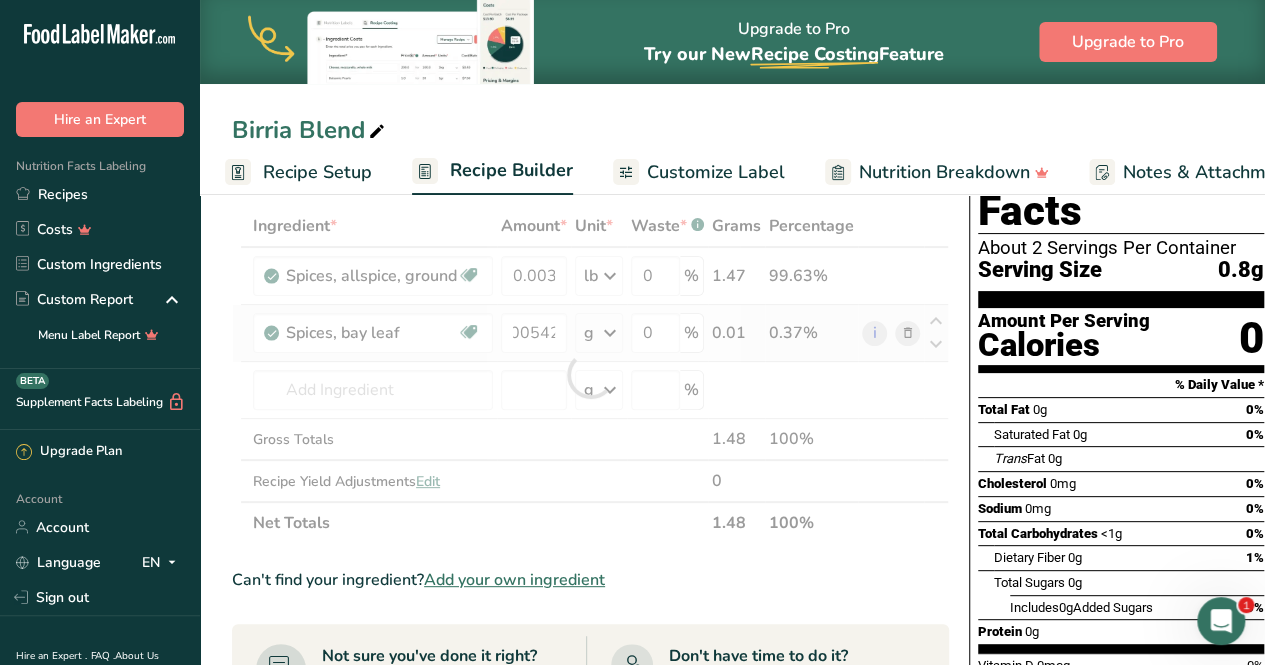 click on "Ingredient *
Amount *
Unit *
Waste *   .a-a{fill:#347362;}.b-a{fill:#fff;}          Grams
Percentage
Spices, allspice, ground
Source of Antioxidants
Dairy free
Gluten free
Vegan
Vegetarian
Soy free
0.00325
lb
Portions
1 tsp
1 tbsp
Weight Units
g
kg
mg
mcg
lb
oz
See less
Volume Units
l
Volume units require a density conversion. If you know your ingredient's density enter it below. Otherwise, click on "RIA" our AI Regulatory bot - she will be able to help you
lb/ft3
g/cm3
mL" at bounding box center (590, 374) 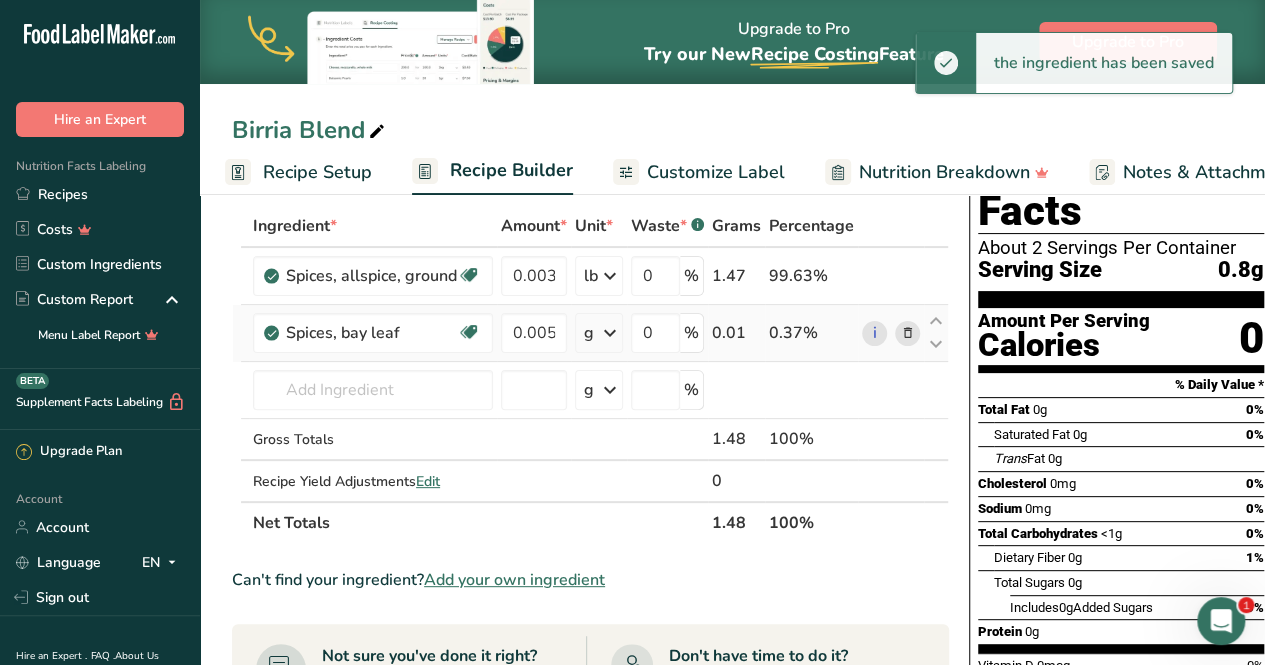 click at bounding box center [610, 333] 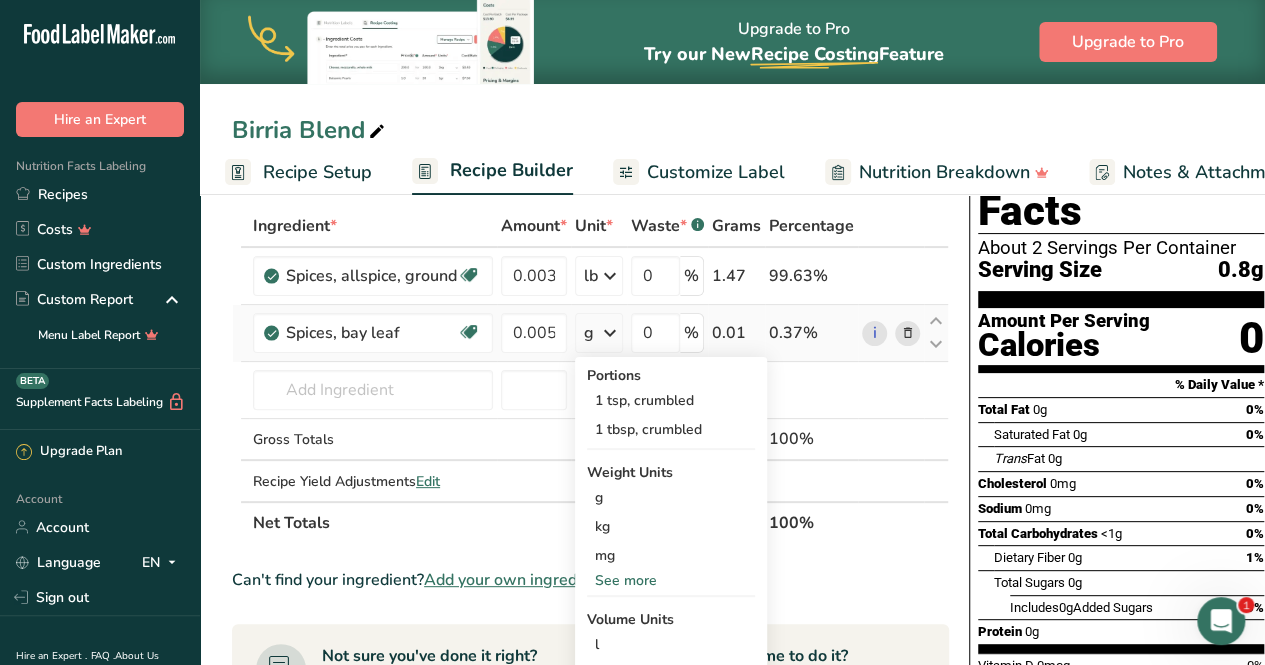 click on "See more" at bounding box center (671, 580) 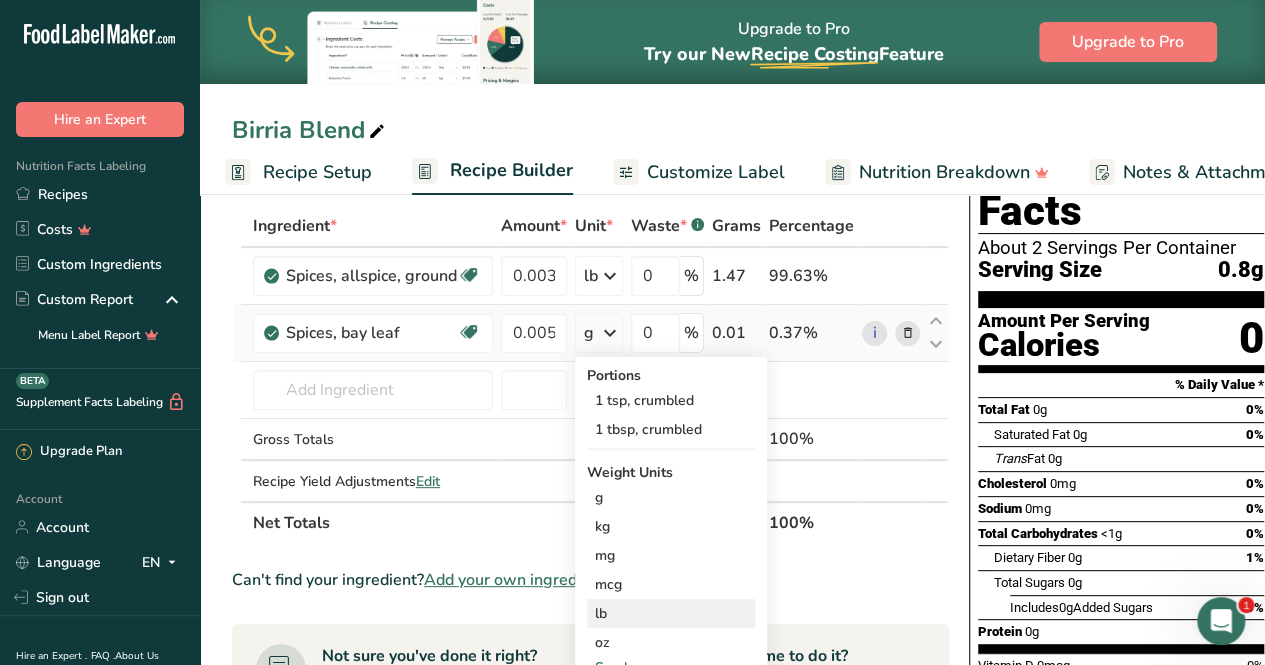 click on "lb" at bounding box center (671, 613) 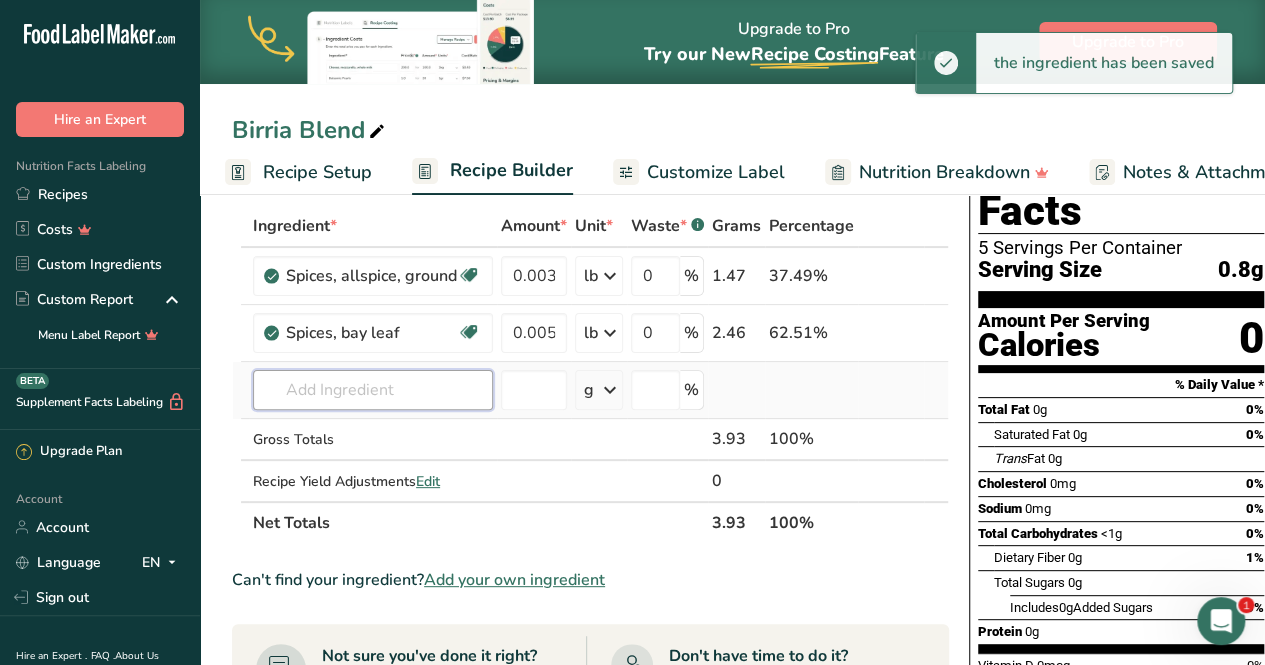 click at bounding box center (373, 390) 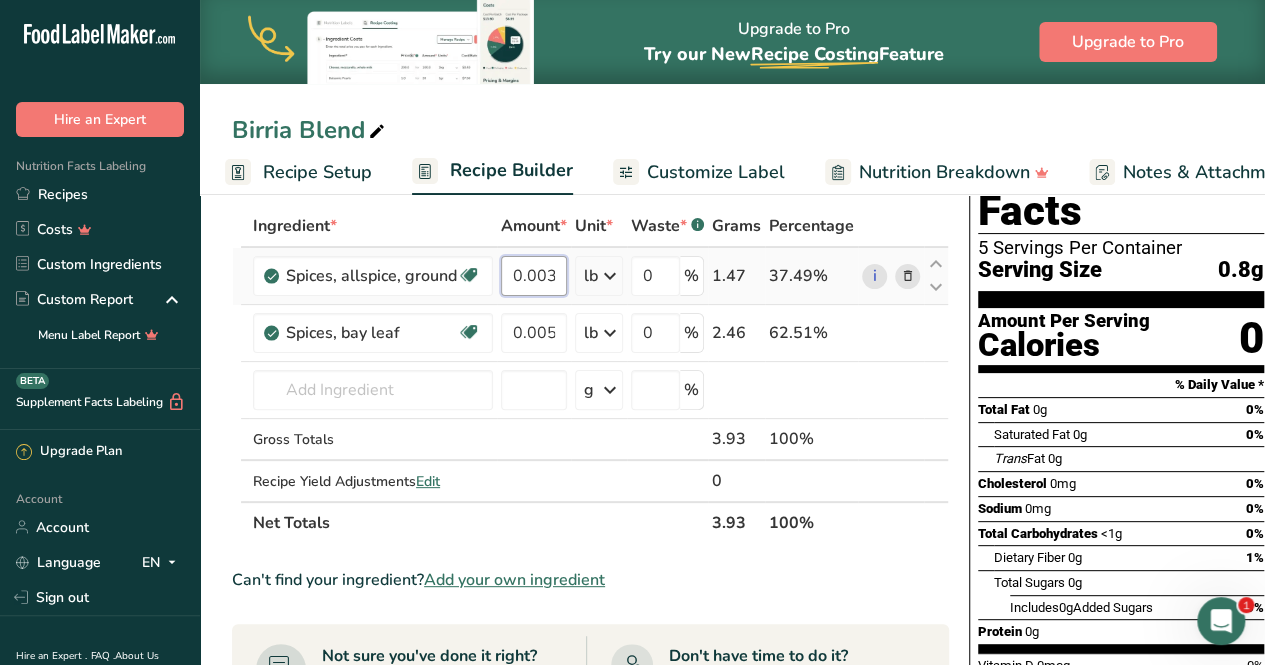 click on "0.00325" at bounding box center [534, 276] 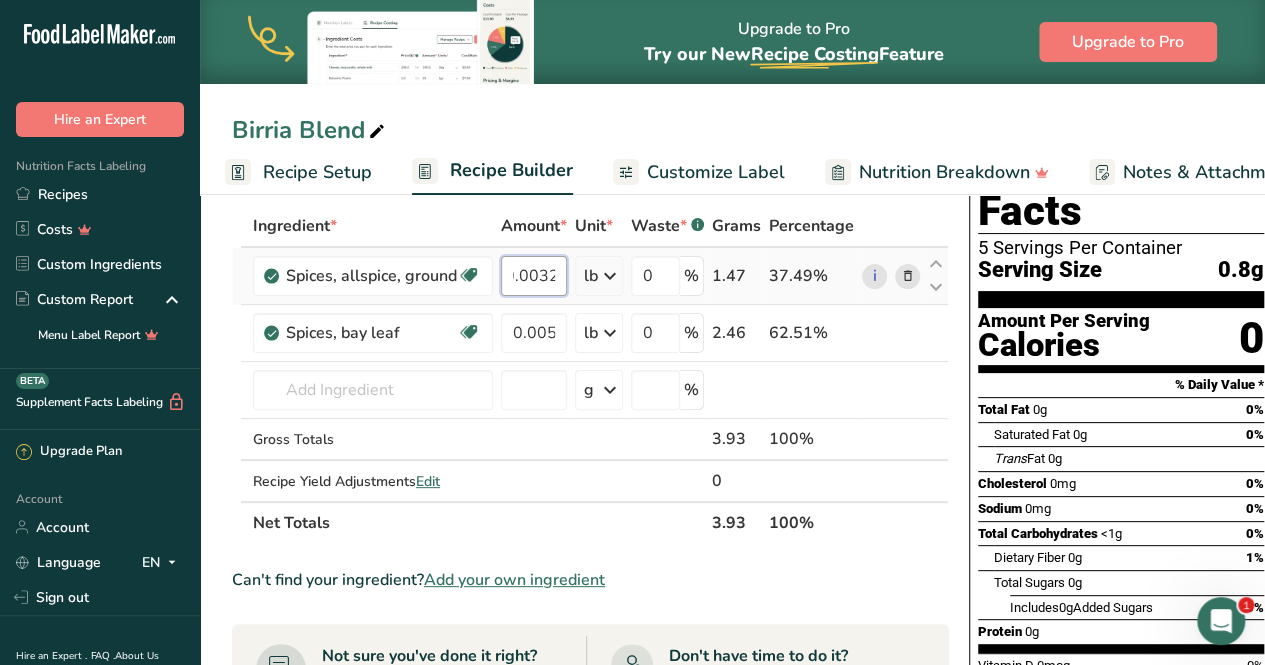 scroll, scrollTop: 0, scrollLeft: 17, axis: horizontal 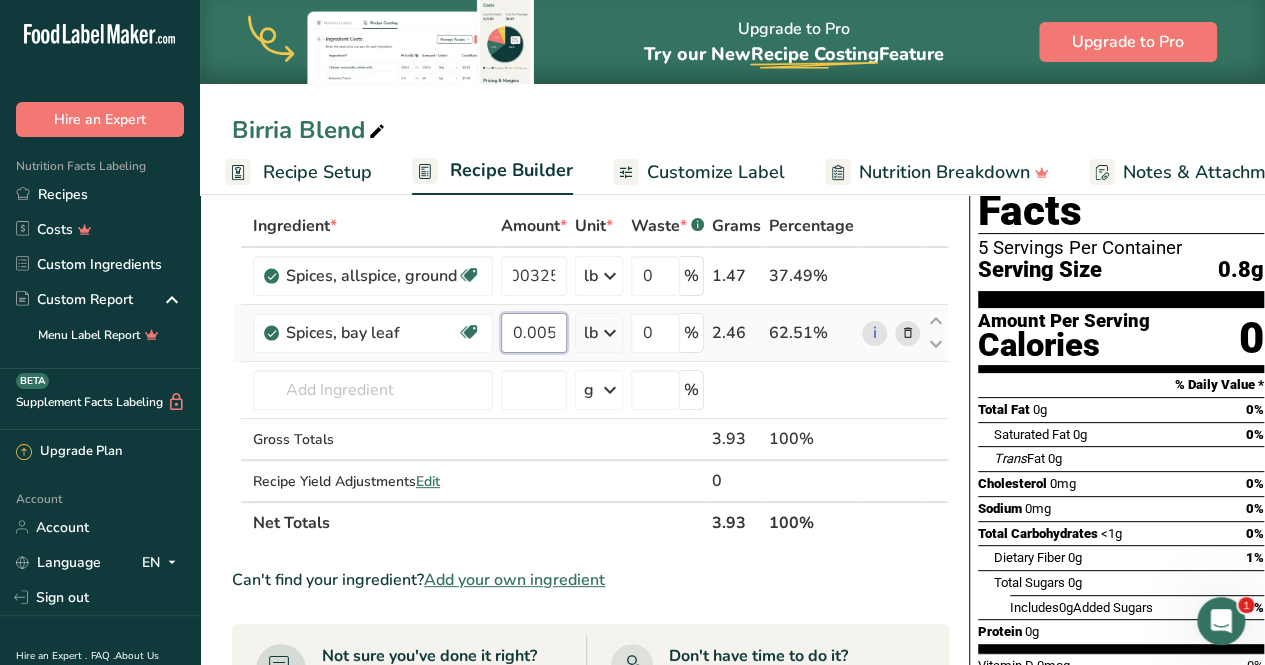 click on "Ingredient *
Amount *
Unit *
Waste *   .a-a{fill:#347362;}.b-a{fill:#fff;}          Grams
Percentage
Spices, allspice, ground
Source of Antioxidants
Dairy free
Gluten free
Vegan
Vegetarian
Soy free
0.00325
lb
Portions
1 tsp
1 tbsp
Weight Units
g
kg
mg
mcg
lb
oz
See less
Volume Units
l
Volume units require a density conversion. If you know your ingredient's density enter it below. Otherwise, click on "RIA" our AI Regulatory bot - she will be able to help you
lb/ft3
g/cm3
mL" at bounding box center (590, 374) 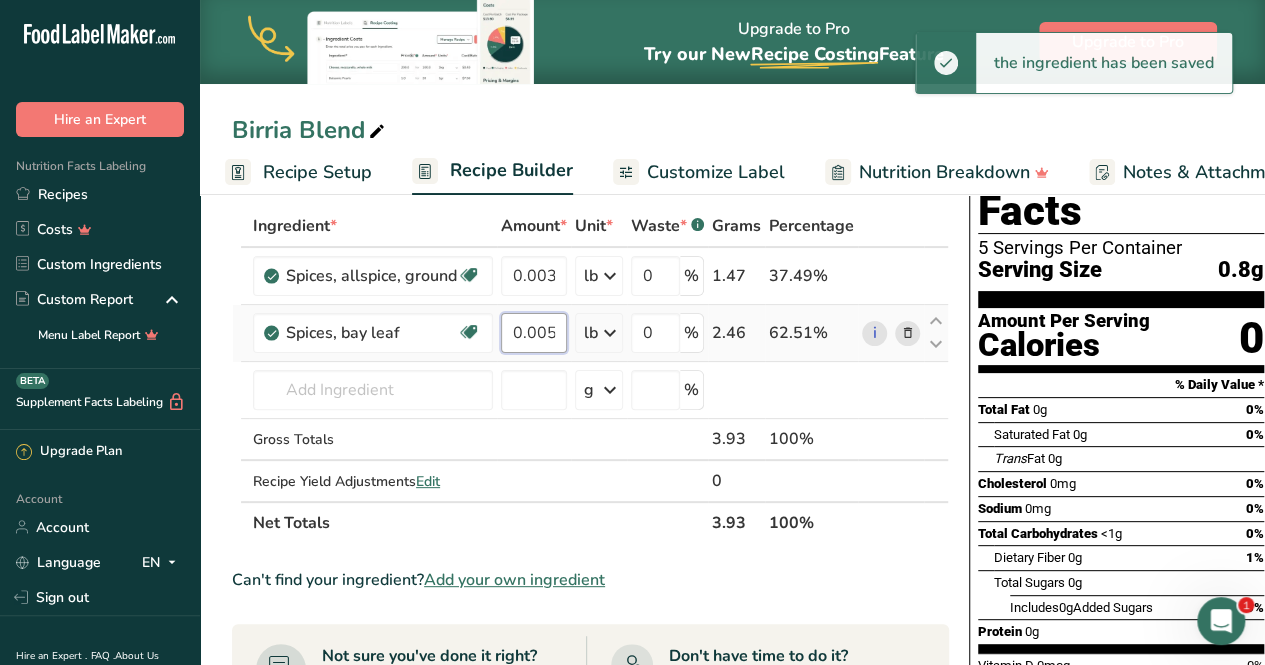 click on "0.00542" at bounding box center [534, 333] 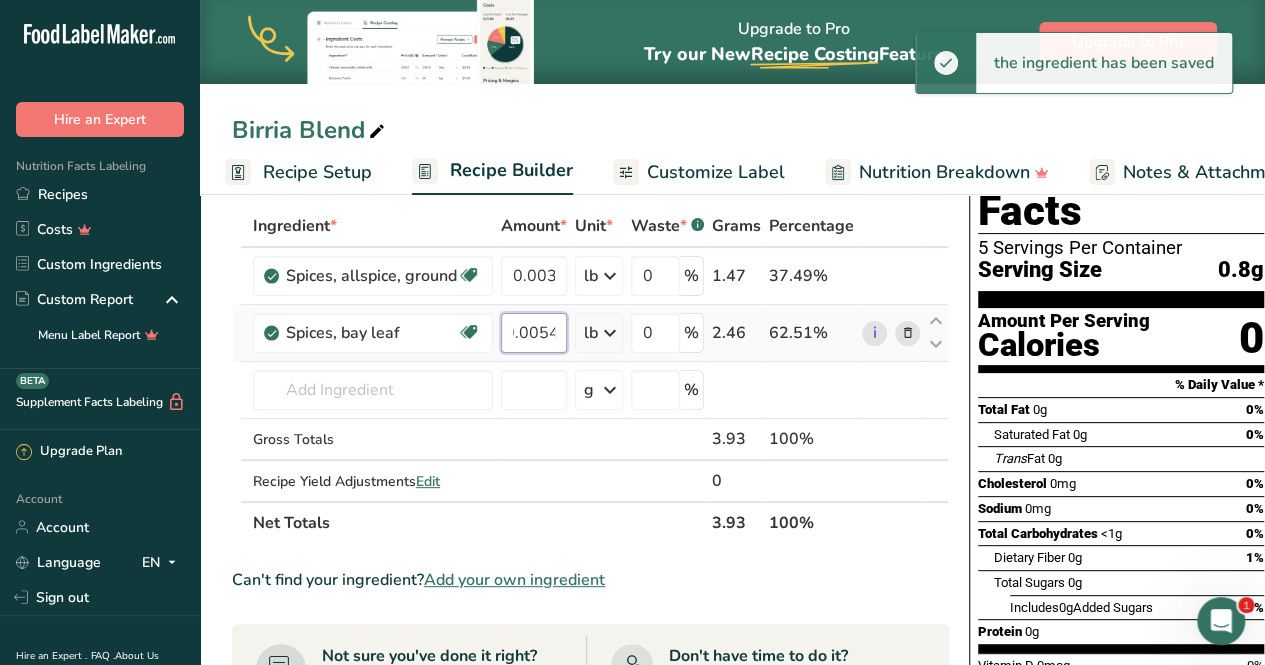 scroll, scrollTop: 0, scrollLeft: 17, axis: horizontal 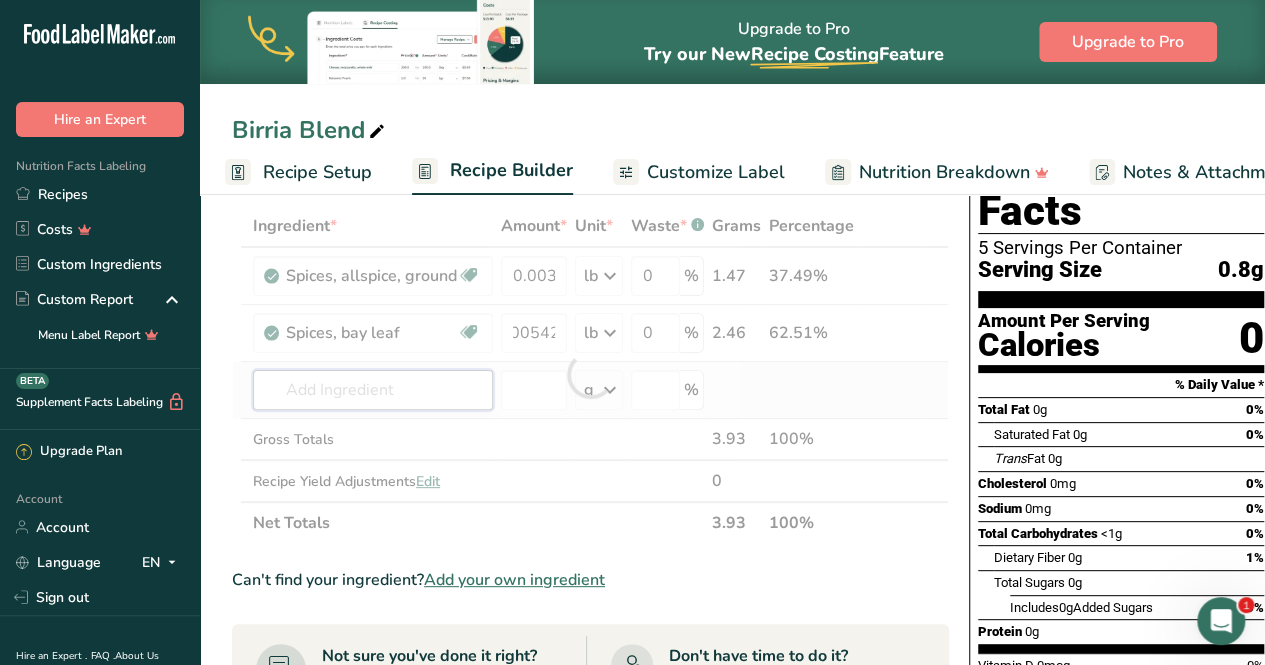 click on "Ingredient *
Amount *
Unit *
Waste *   .a-a{fill:#347362;}.b-a{fill:#fff;}          Grams
Percentage
Spices, allspice, ground
Source of Antioxidants
Dairy free
Gluten free
Vegan
Vegetarian
Soy free
0.00325
lb
Portions
1 tsp
1 tbsp
Weight Units
g
kg
mg
mcg
lb
oz
See less
Volume Units
l
Volume units require a density conversion. If you know your ingredient's density enter it below. Otherwise, click on "RIA" our AI Regulatory bot - she will be able to help you
lb/ft3
g/cm3
mL" at bounding box center (590, 374) 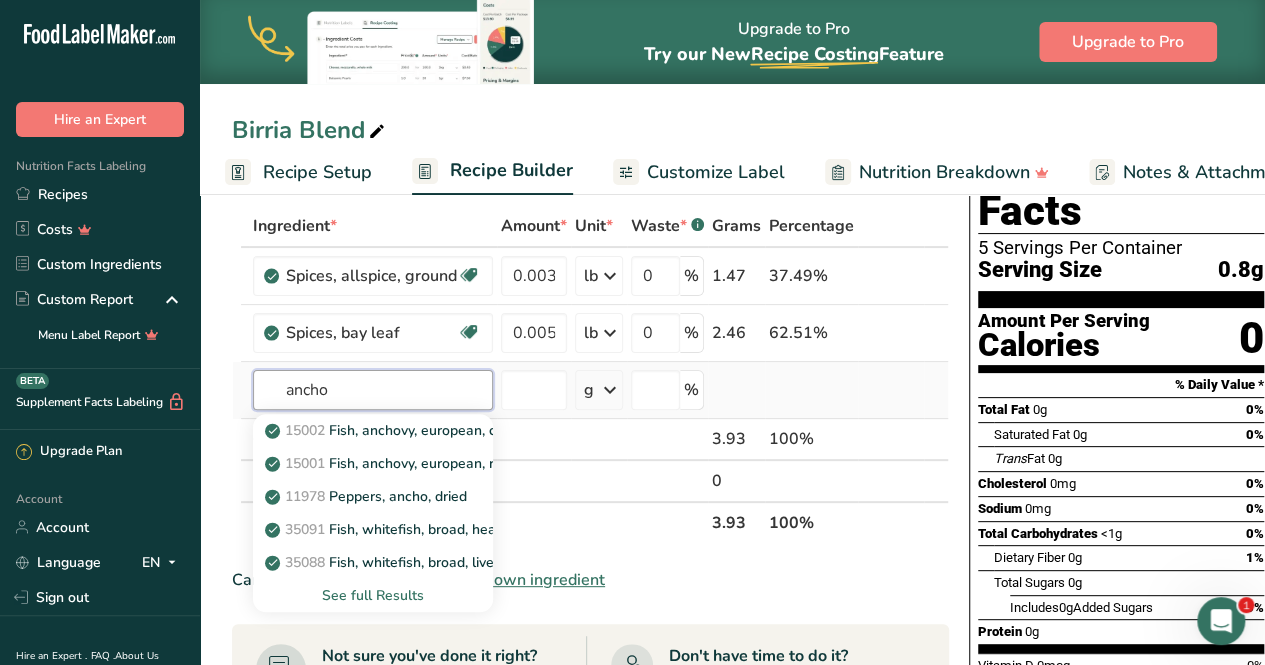 type on "ancho" 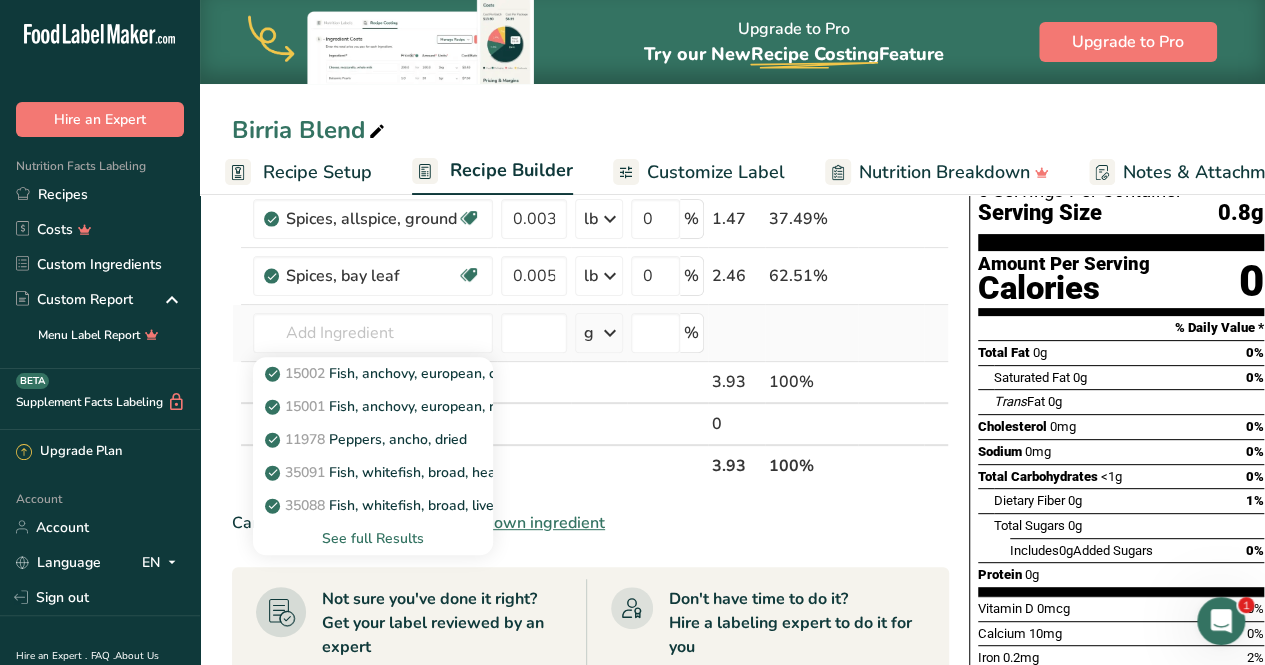 click on "Ingredient *
Amount *
Unit *
Waste *   .a-a{fill:#347362;}.b-a{fill:#fff;}          Grams
Percentage
Spices, allspice, ground
Source of Antioxidants
Dairy free
Gluten free
Vegan
Vegetarian
Soy free
0.00325
lb
Portions
1 tsp
1 tbsp
Weight Units
g
kg
mg
mcg
lb
oz
See less
Volume Units
l
Volume units require a density conversion. If you know your ingredient's density enter it below. Otherwise, click on "RIA" our AI Regulatory bot - she will be able to help you
lb/ft3
g/cm3" at bounding box center [590, 643] 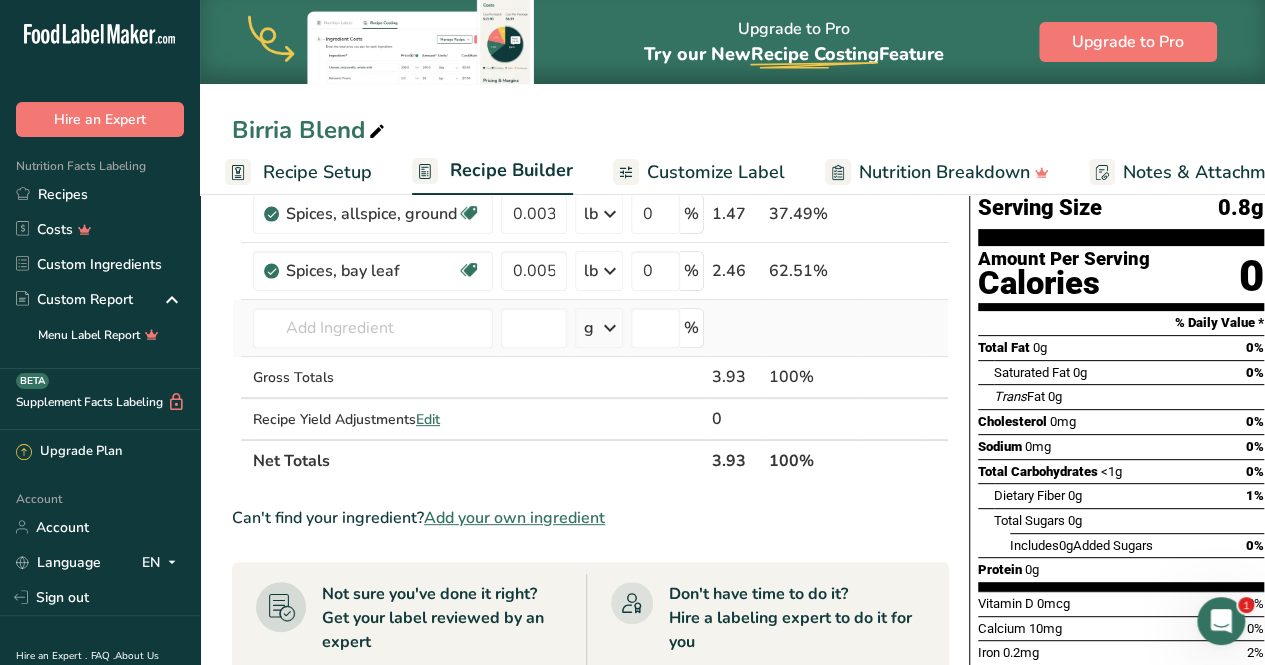 scroll, scrollTop: 165, scrollLeft: 0, axis: vertical 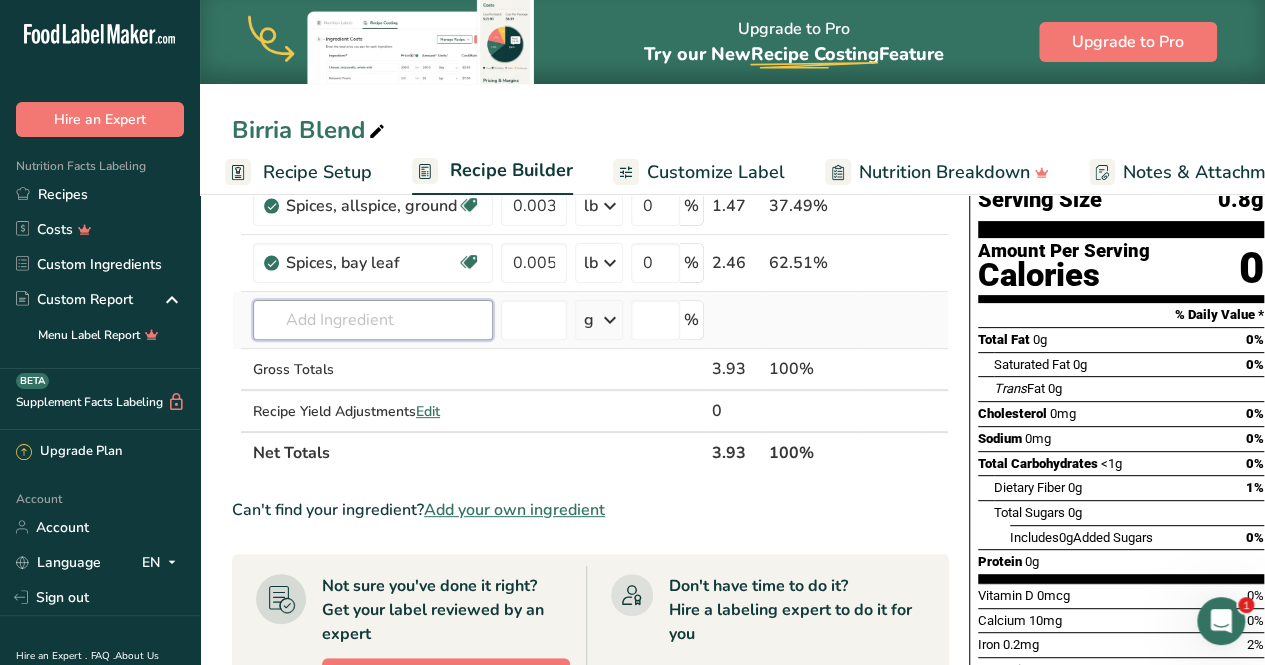 click at bounding box center (373, 320) 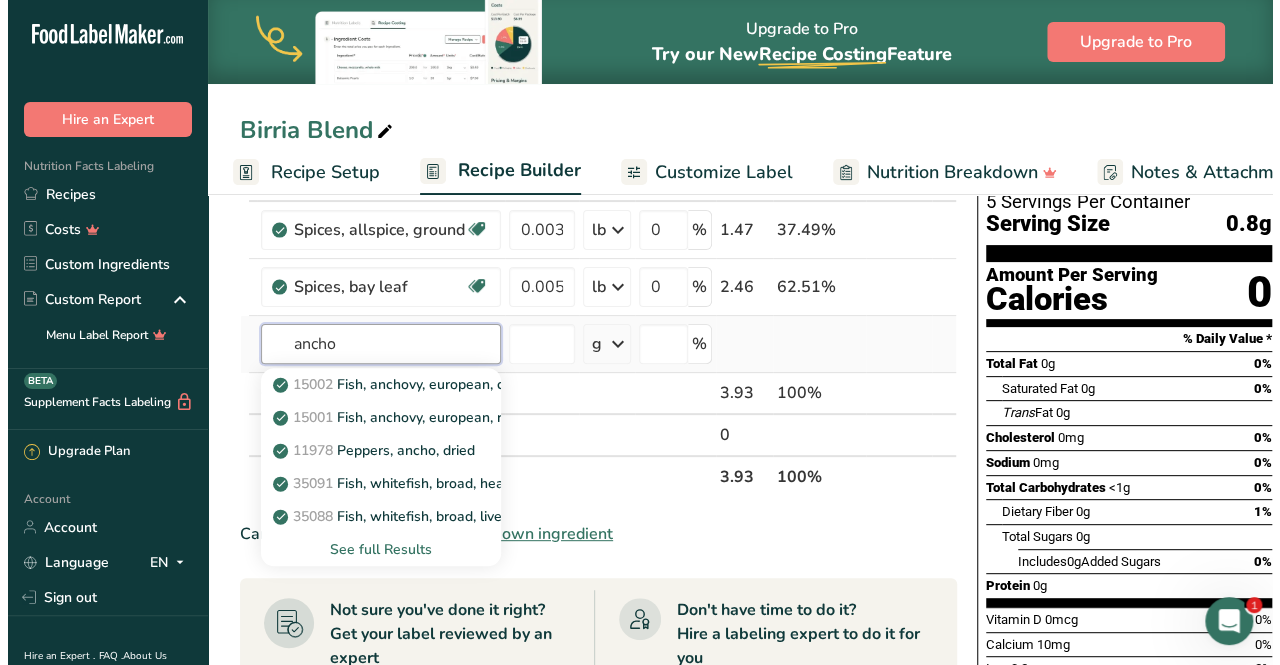 scroll, scrollTop: 139, scrollLeft: 0, axis: vertical 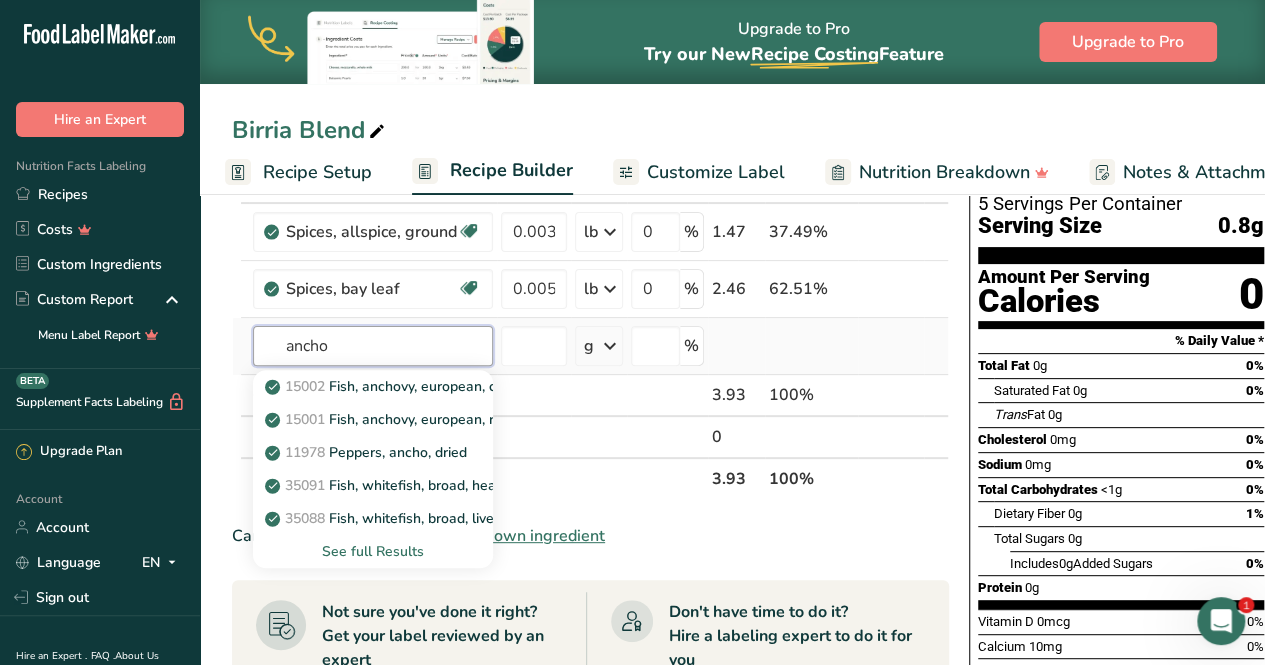 type on "ancho" 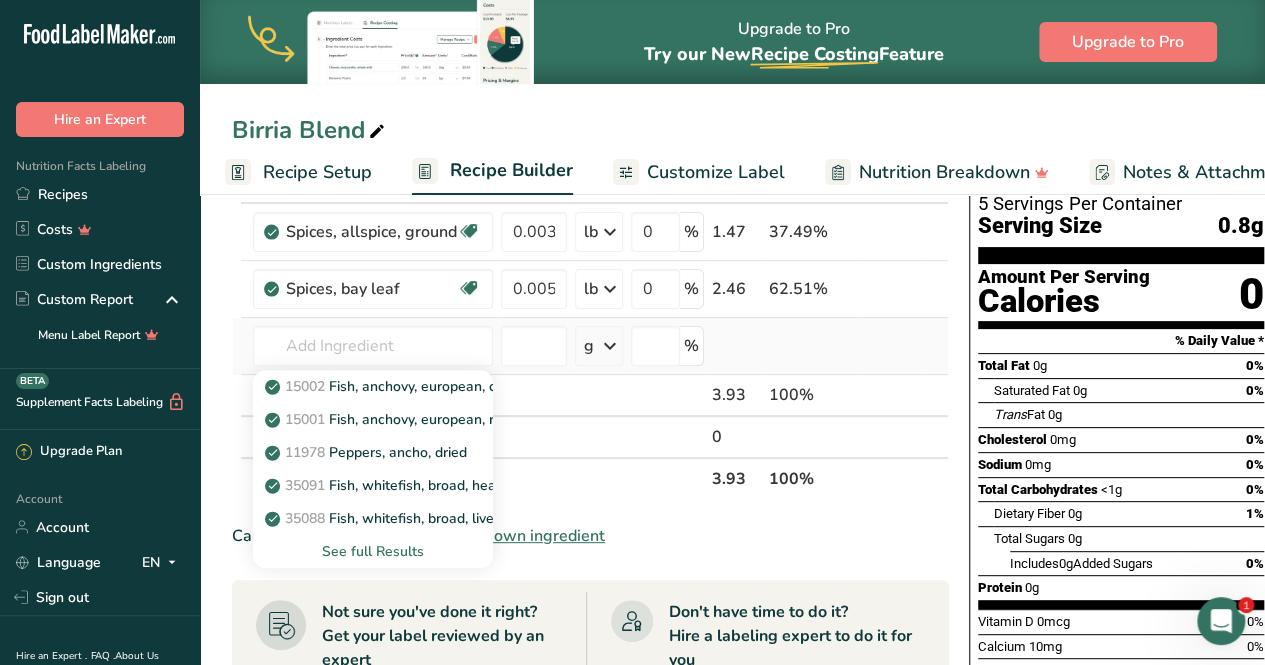 click on "See full Results" at bounding box center (373, 551) 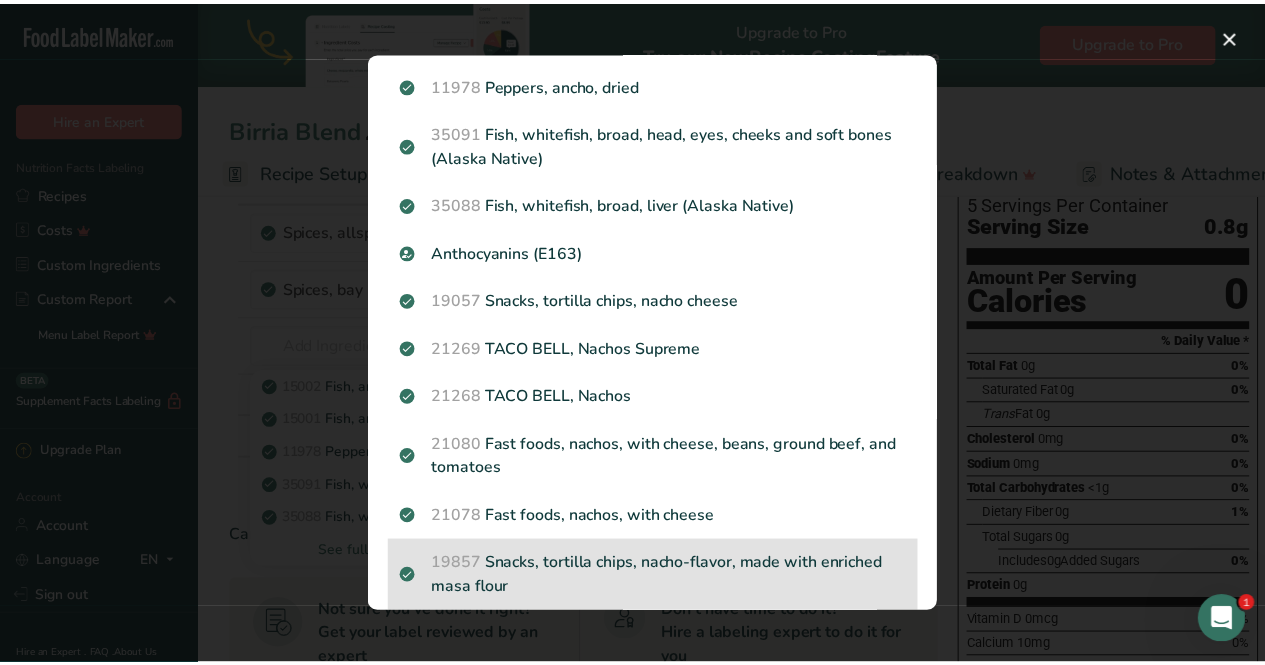 scroll, scrollTop: 0, scrollLeft: 0, axis: both 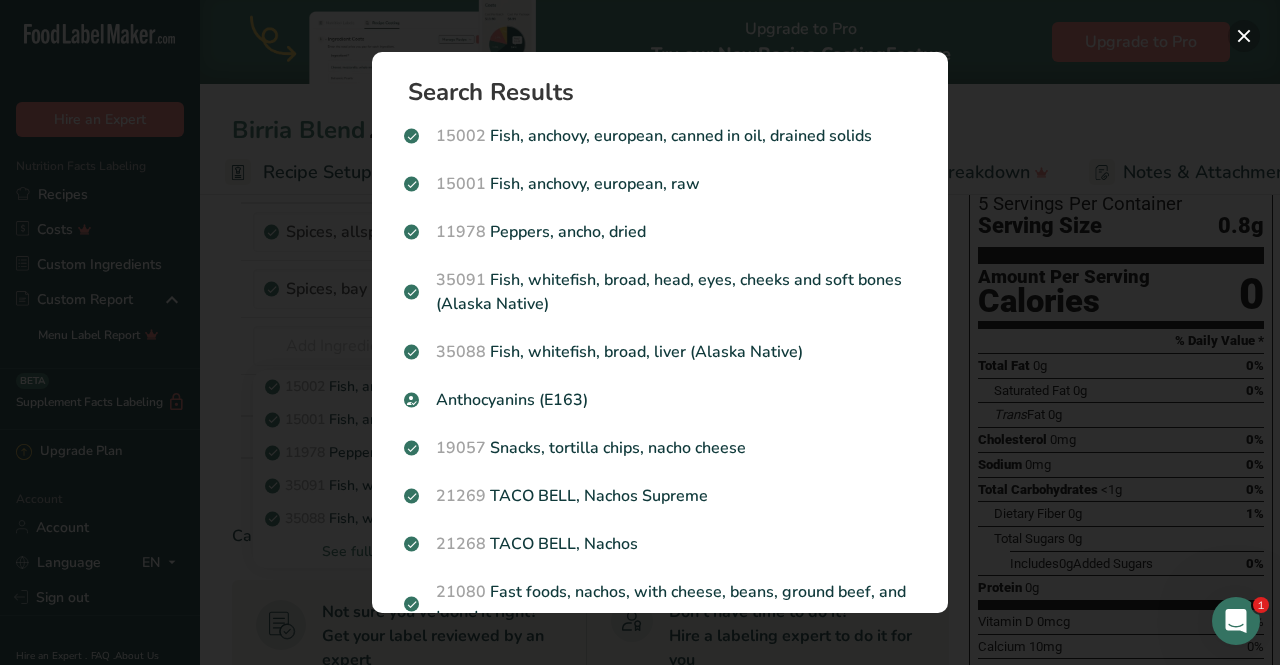 click at bounding box center [1244, 36] 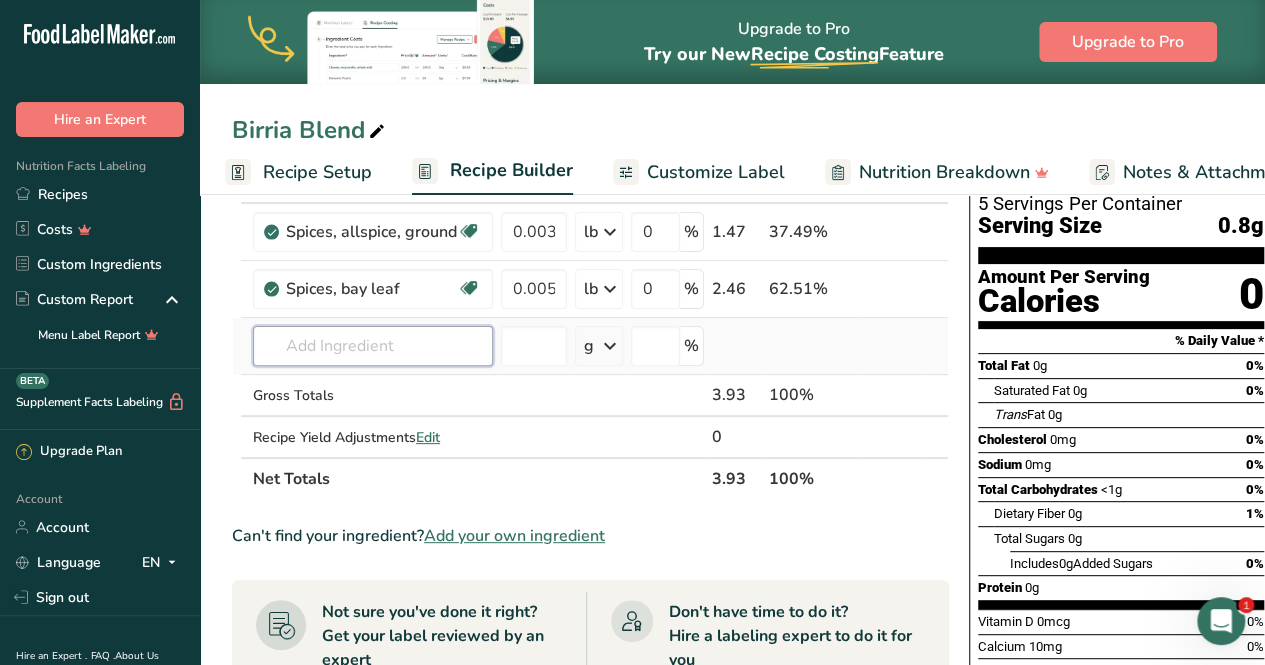 click at bounding box center [373, 346] 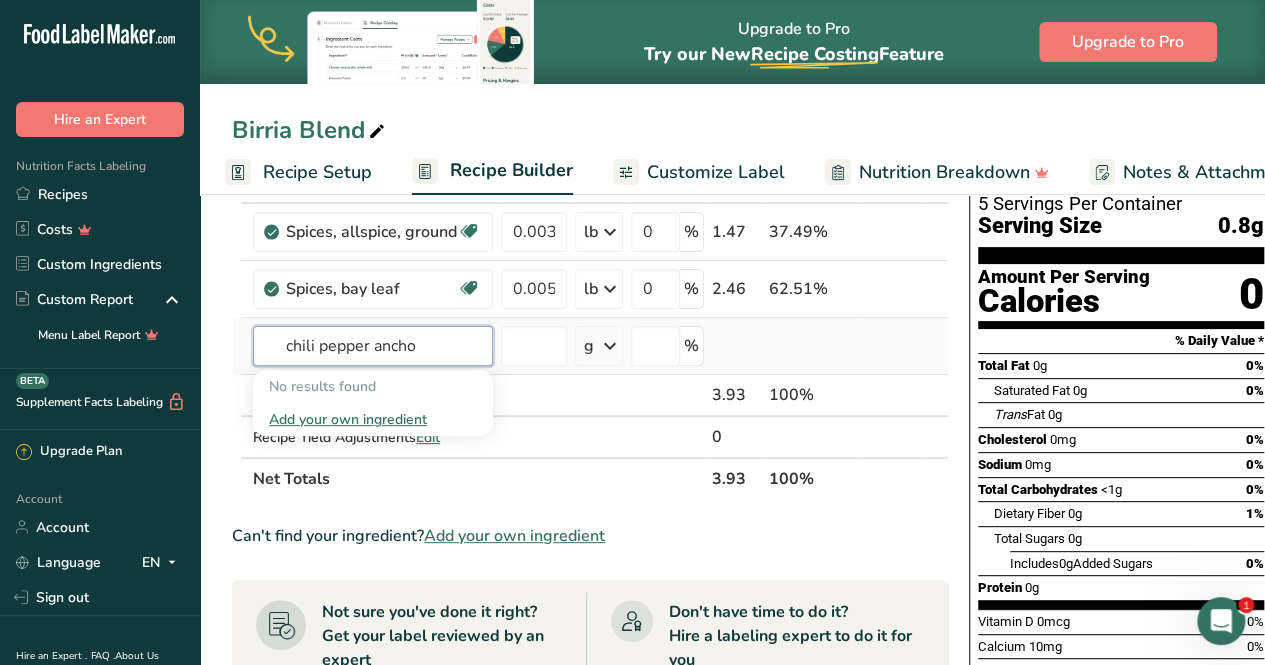 click on "chili pepper ancho" at bounding box center [373, 346] 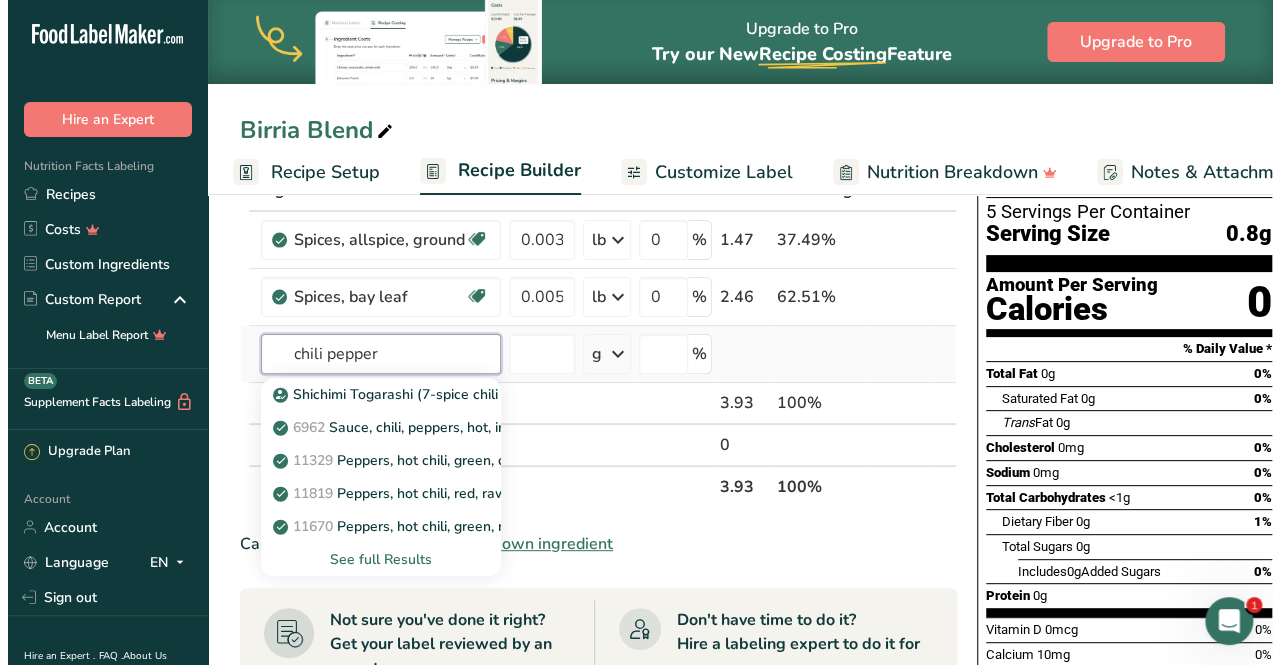 scroll, scrollTop: 129, scrollLeft: 0, axis: vertical 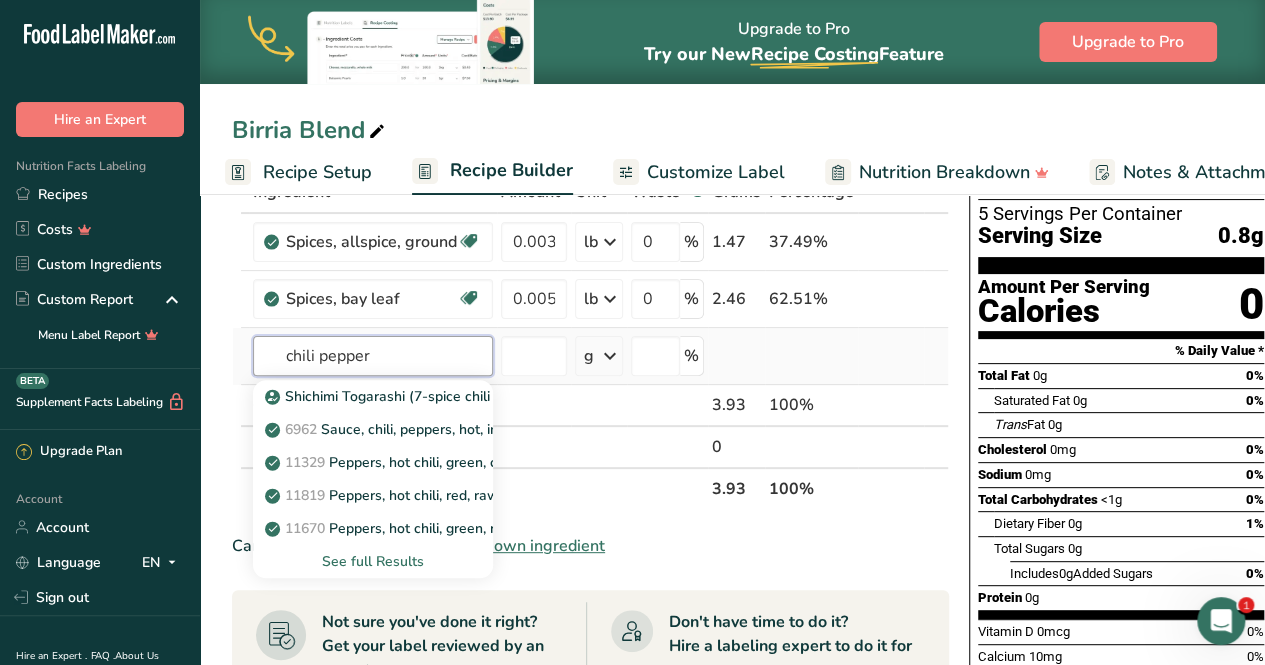 type on "chili pepper" 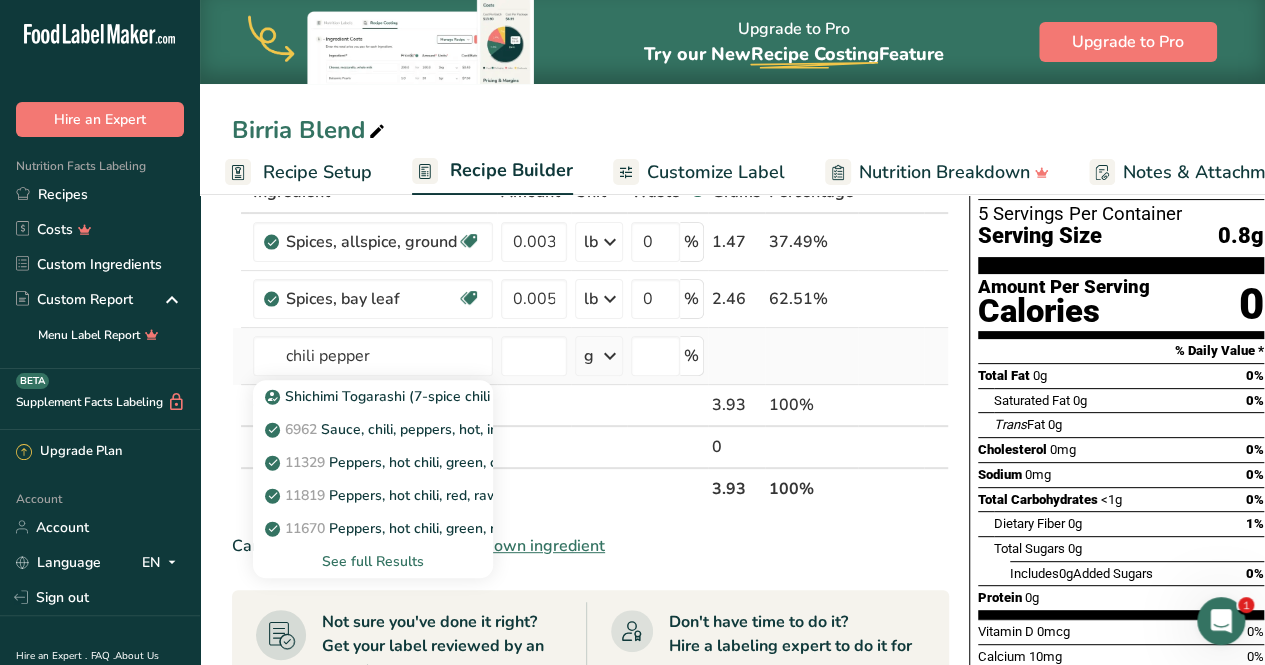 type 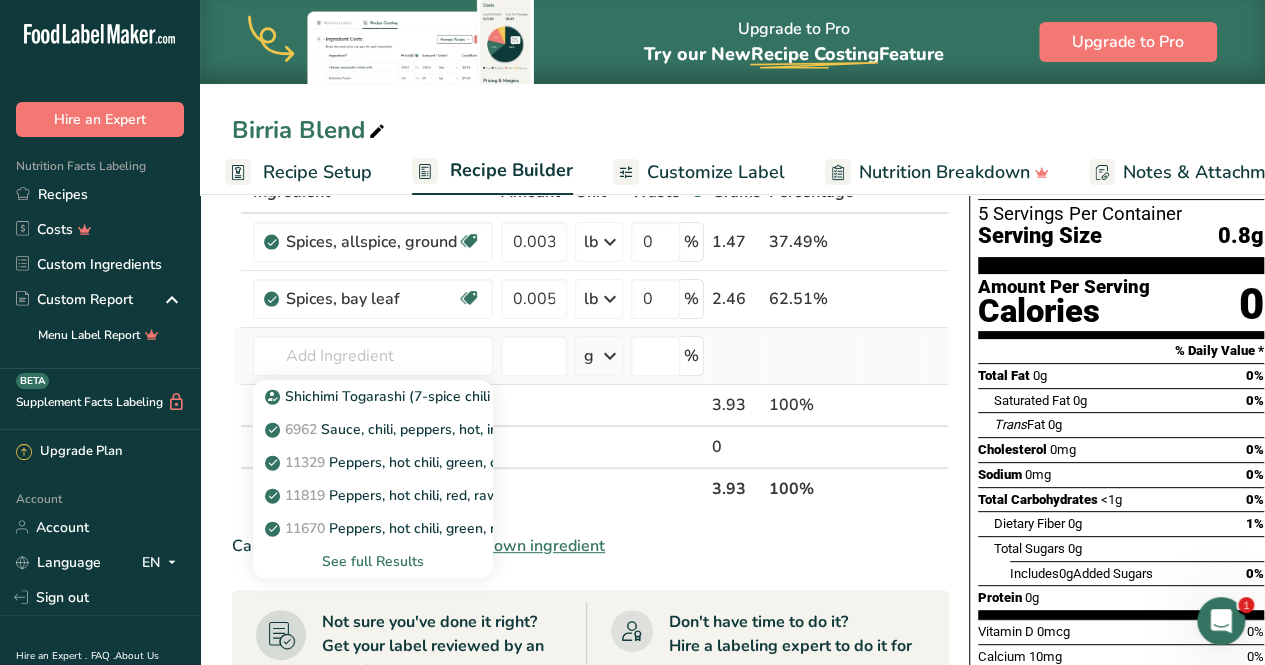 click on "See full Results" at bounding box center (373, 561) 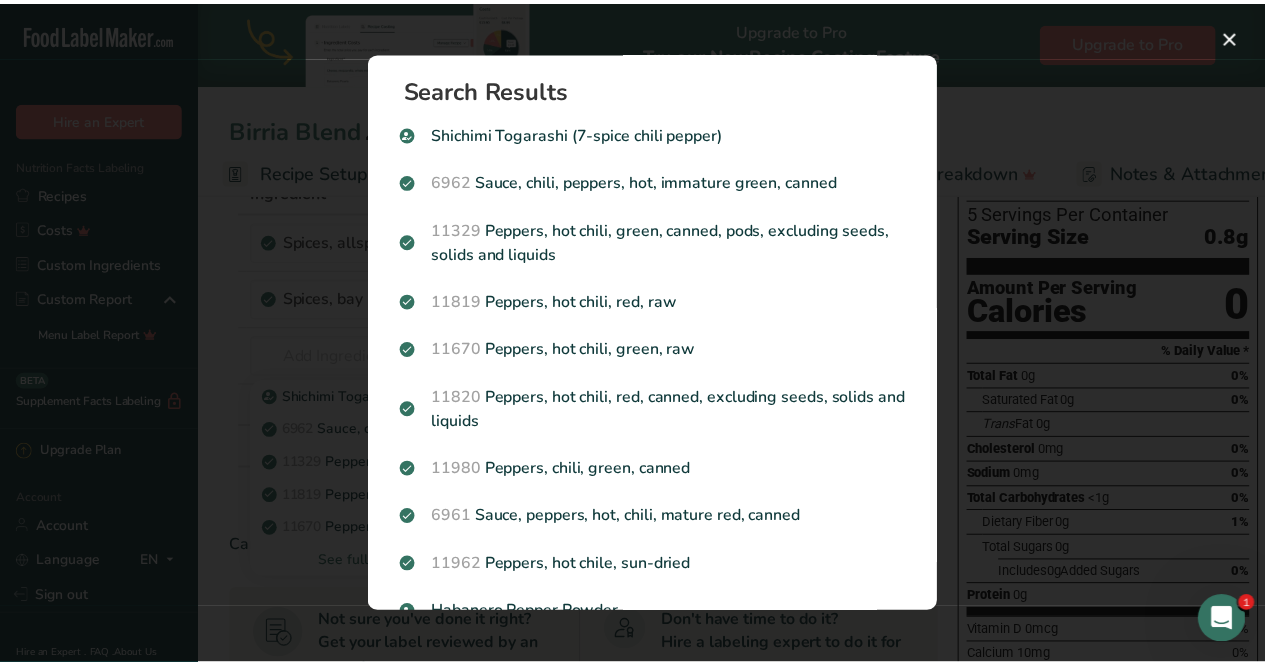 scroll, scrollTop: 0, scrollLeft: 0, axis: both 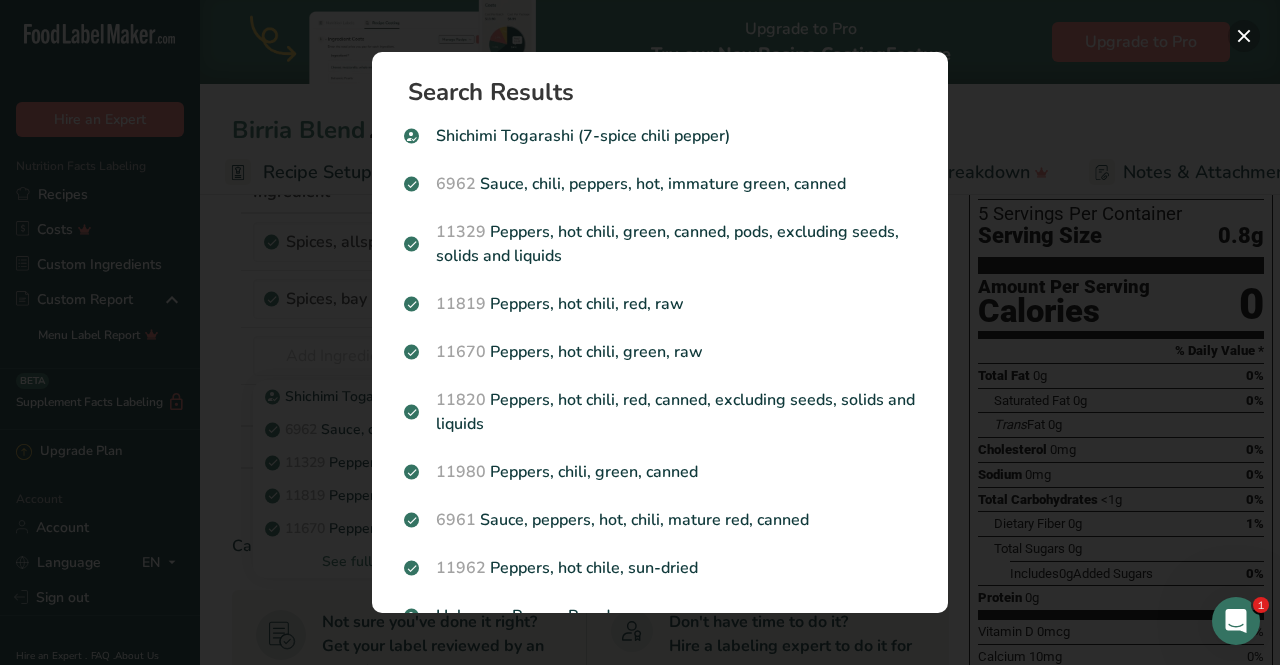 click at bounding box center [1244, 36] 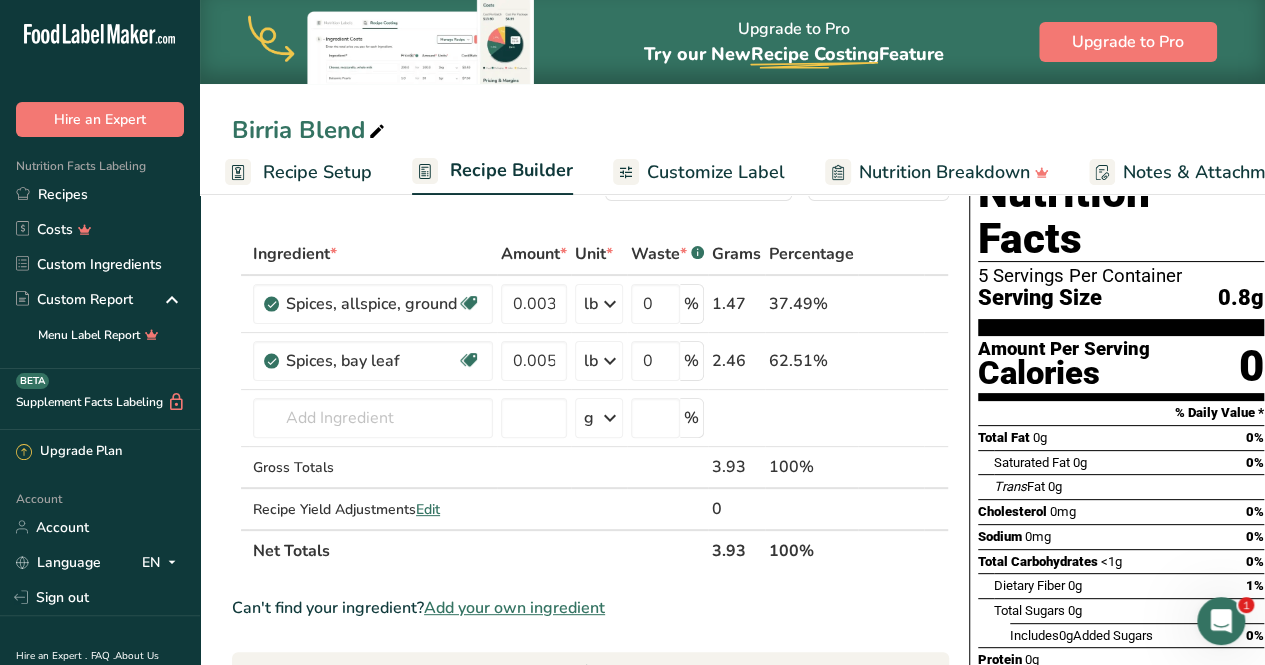 scroll, scrollTop: 0, scrollLeft: 0, axis: both 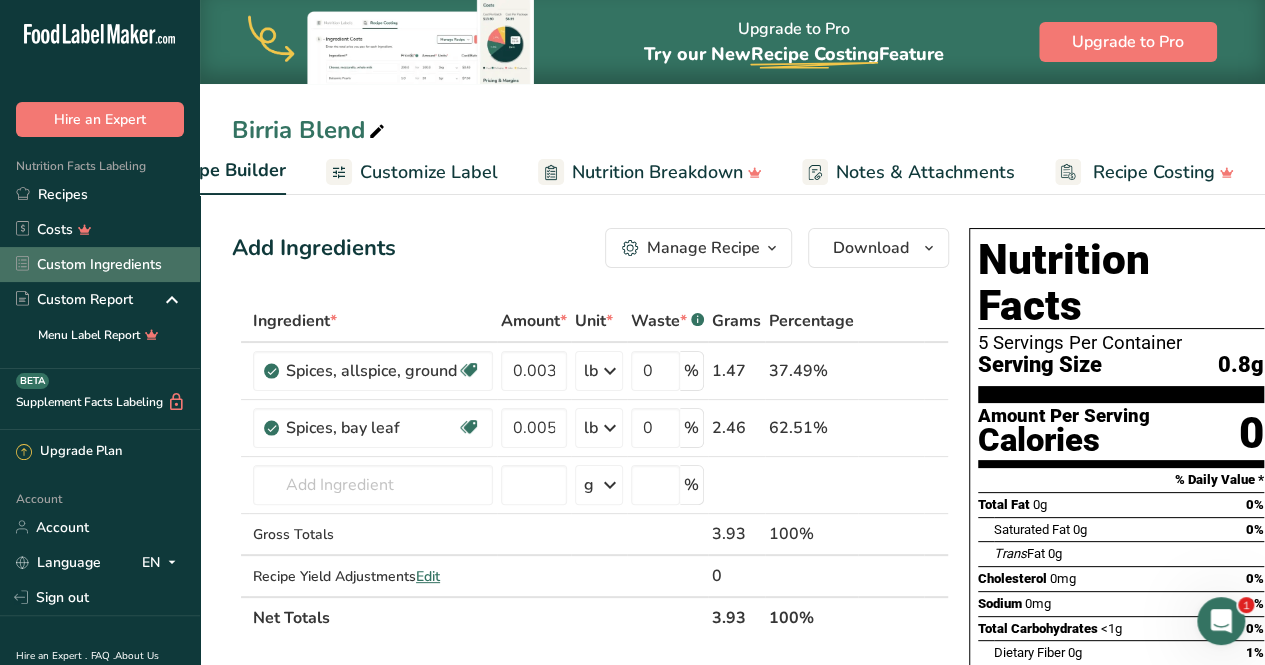 click on "Custom Ingredients" at bounding box center [100, 264] 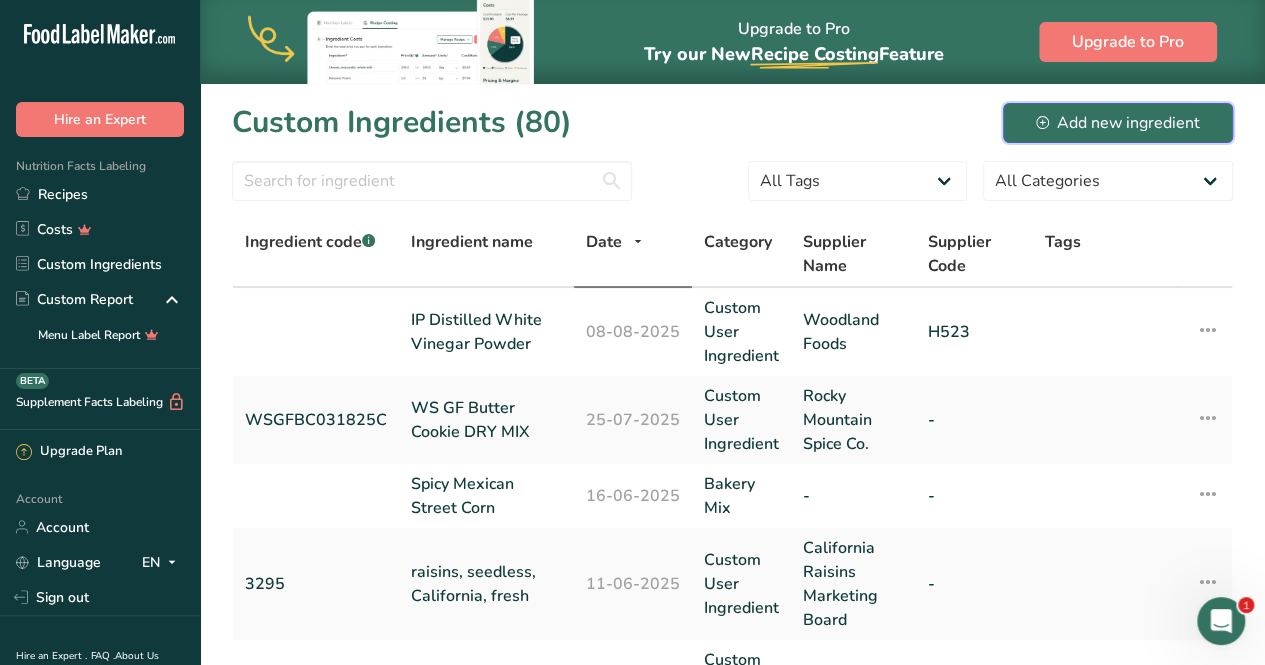 click on "Add new ingredient" at bounding box center [1118, 123] 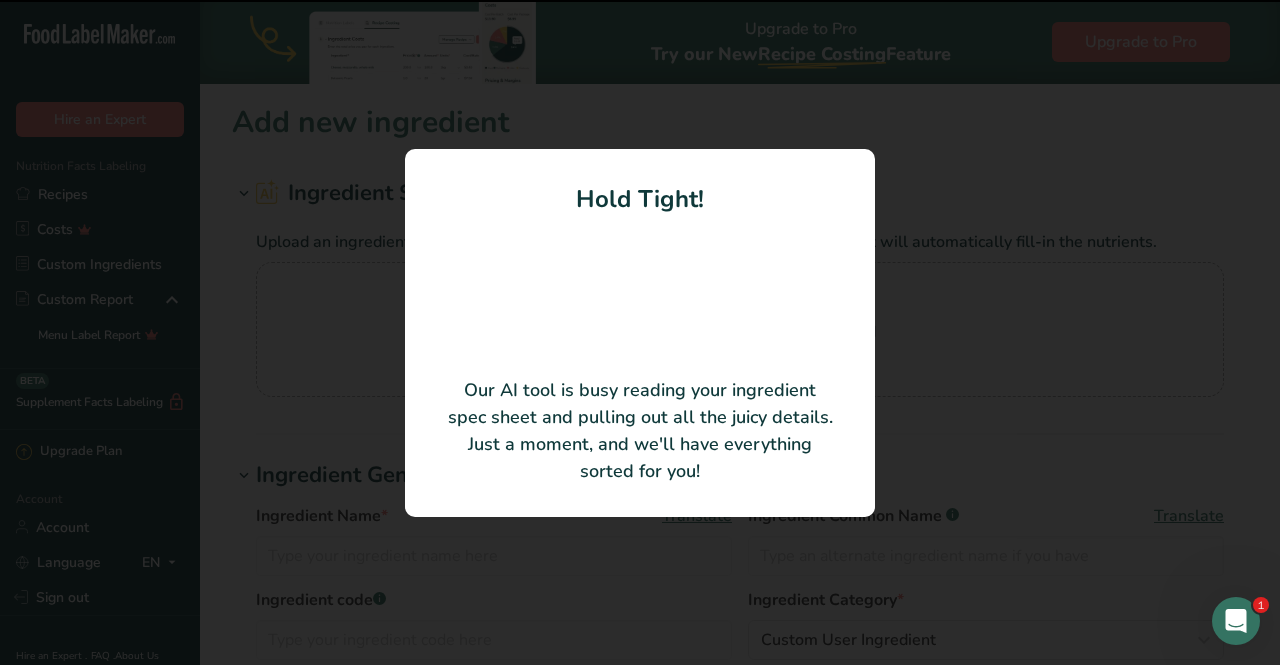type on "50# BOX AD GROUND ANCHO" 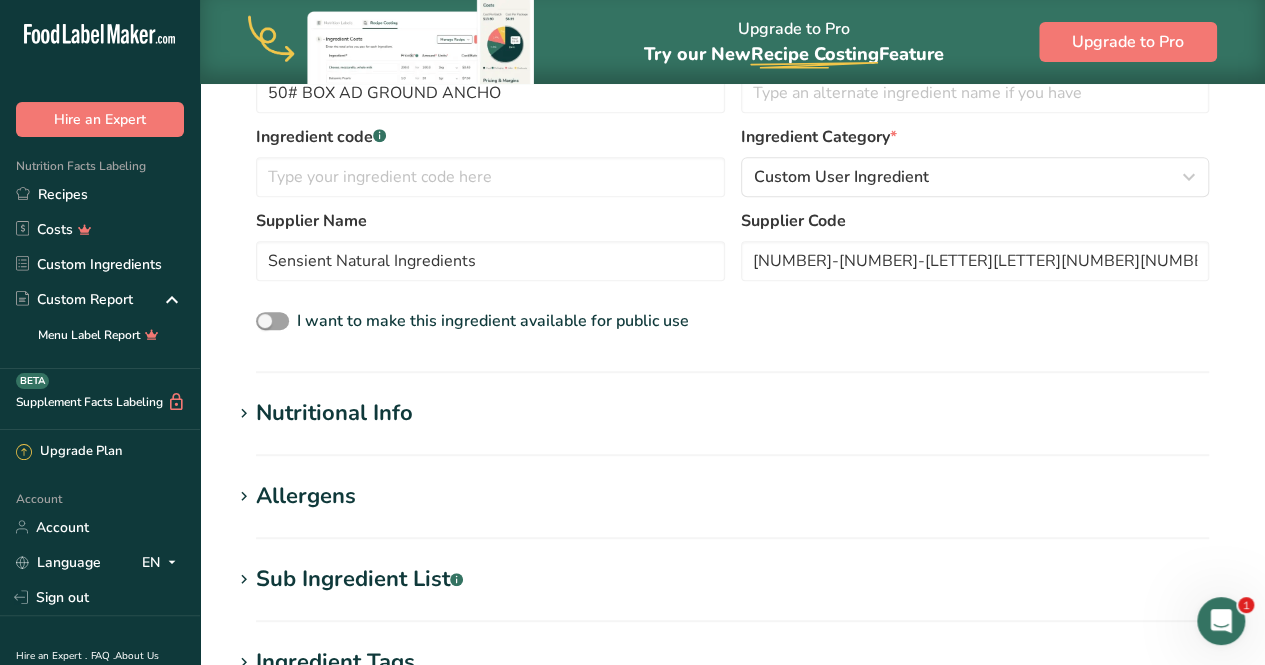 scroll, scrollTop: 402, scrollLeft: 0, axis: vertical 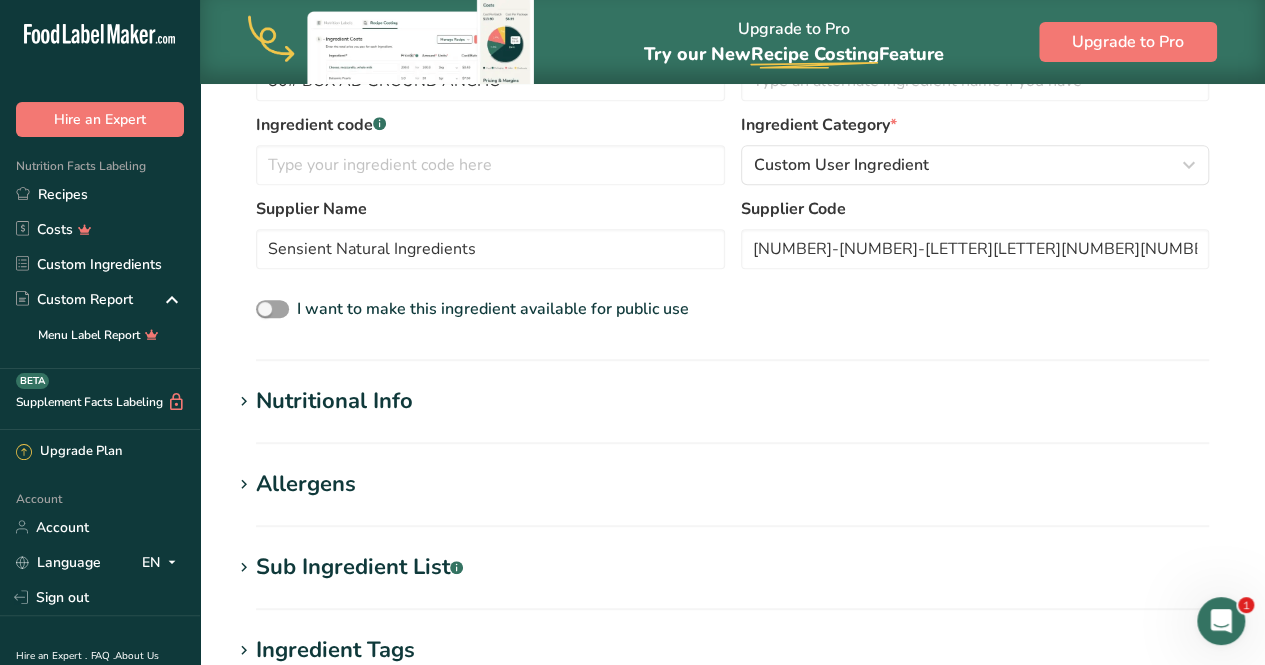 click on "Nutritional Info" at bounding box center [334, 401] 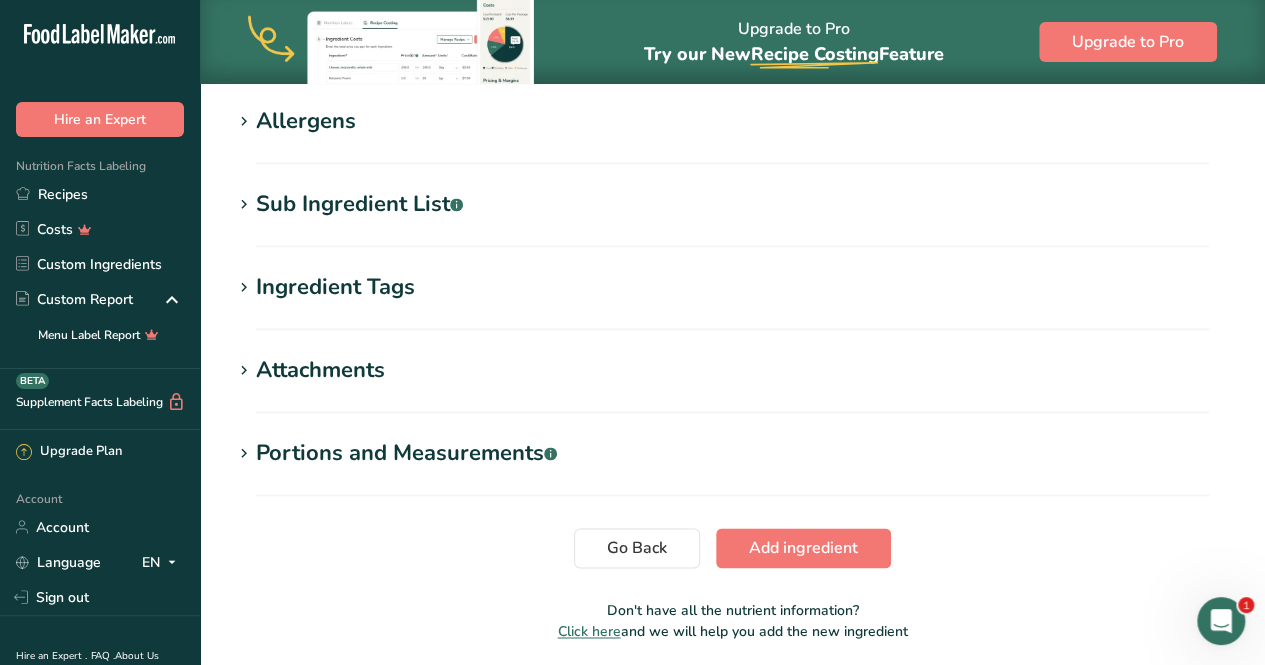 scroll, scrollTop: 1237, scrollLeft: 0, axis: vertical 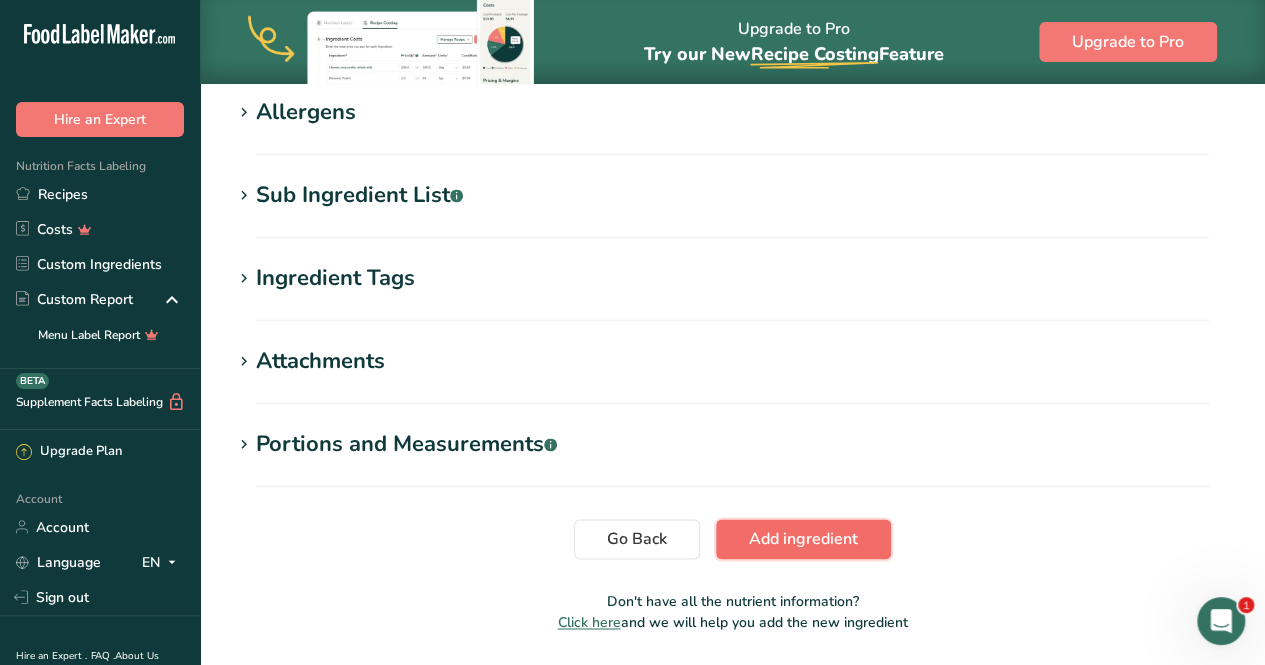 click on "Add ingredient" at bounding box center [803, 539] 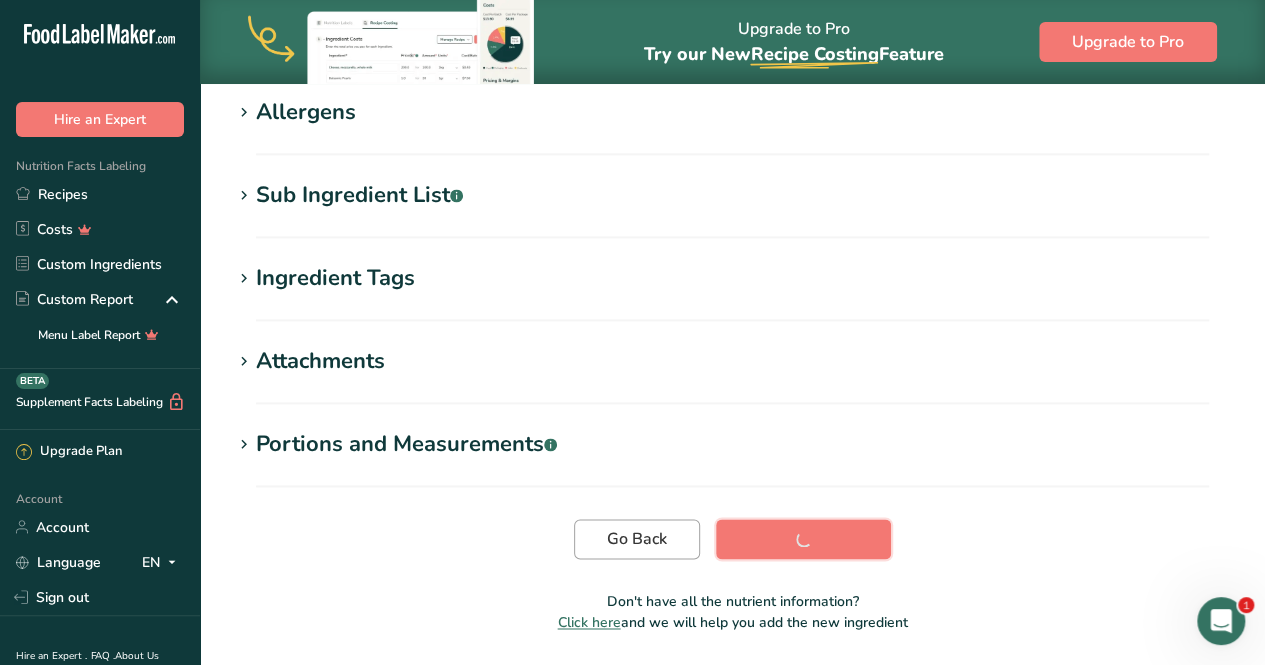 scroll, scrollTop: 394, scrollLeft: 0, axis: vertical 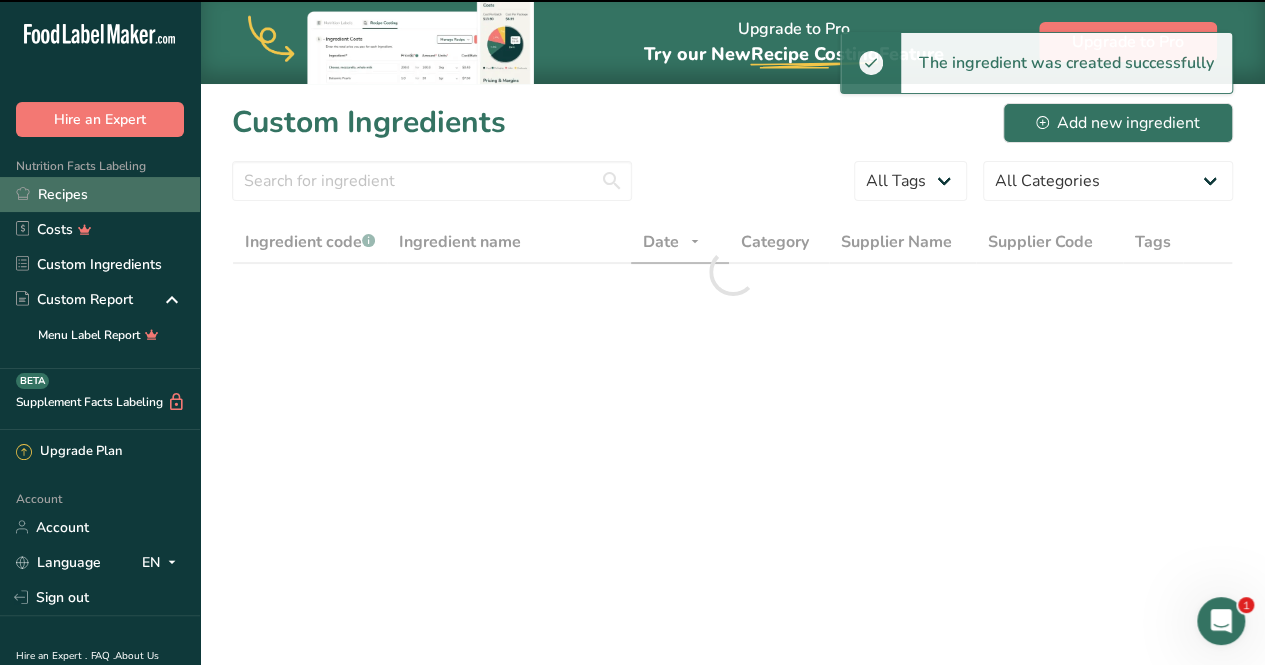 click on "Recipes" at bounding box center [100, 194] 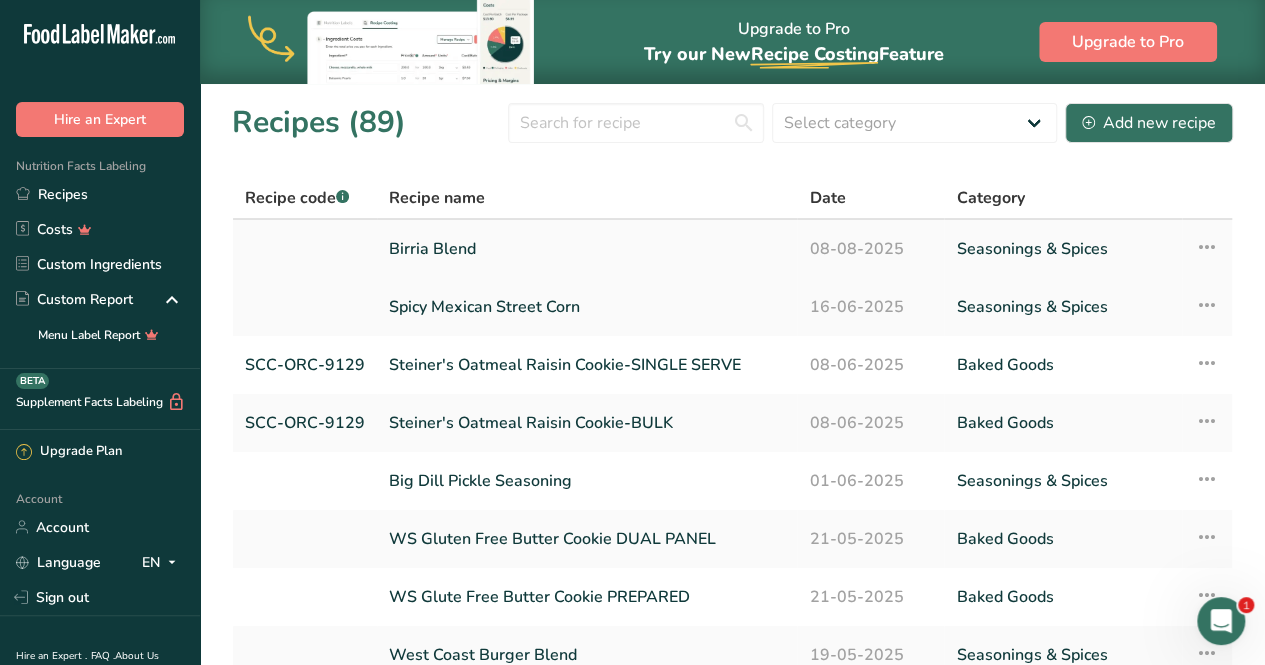 click on "Birria Blend" at bounding box center [587, 249] 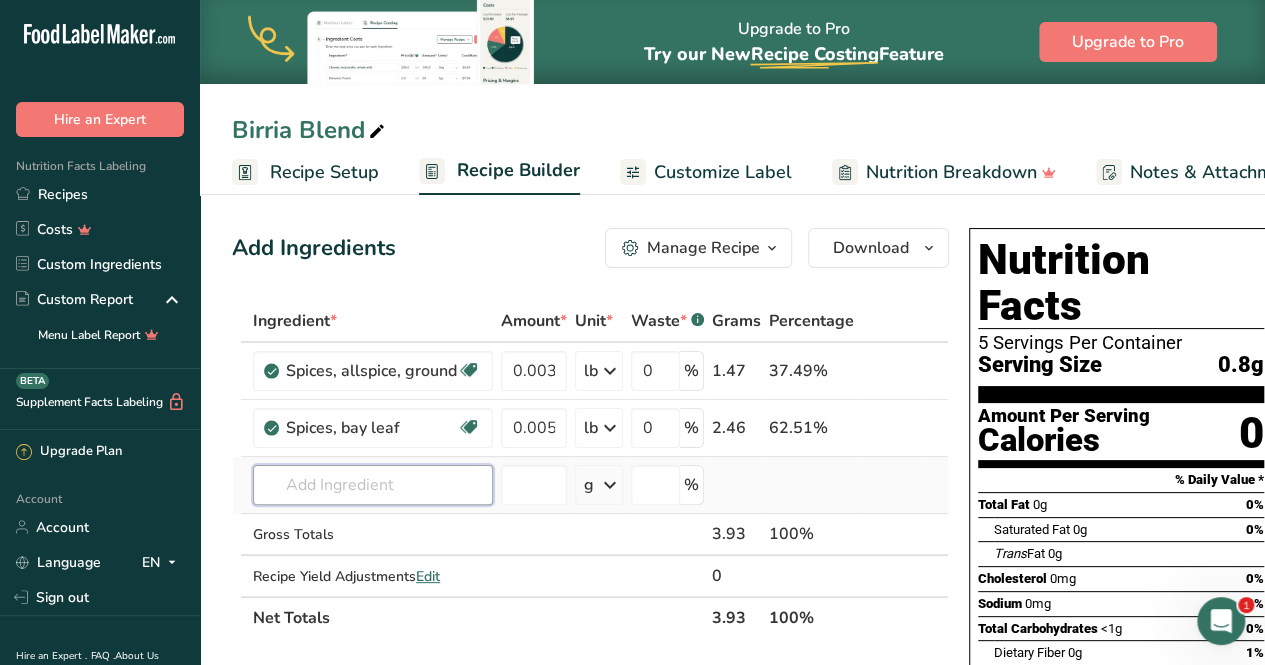 click at bounding box center (373, 485) 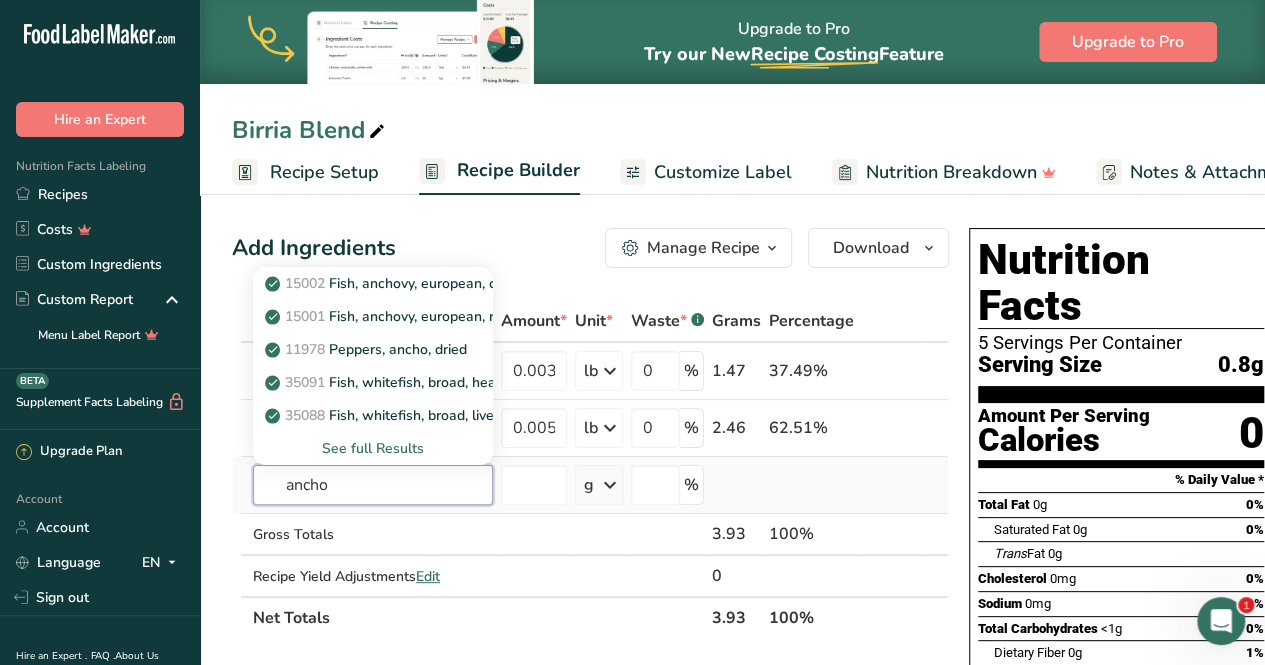 type on "ancho" 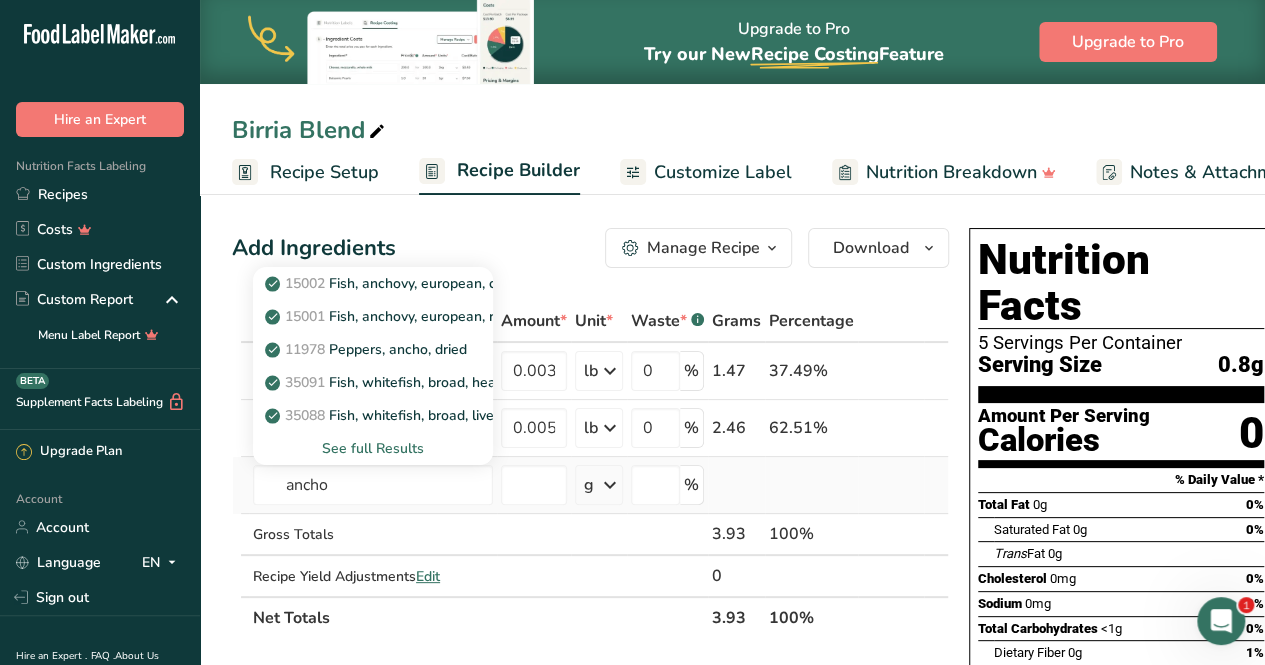 type 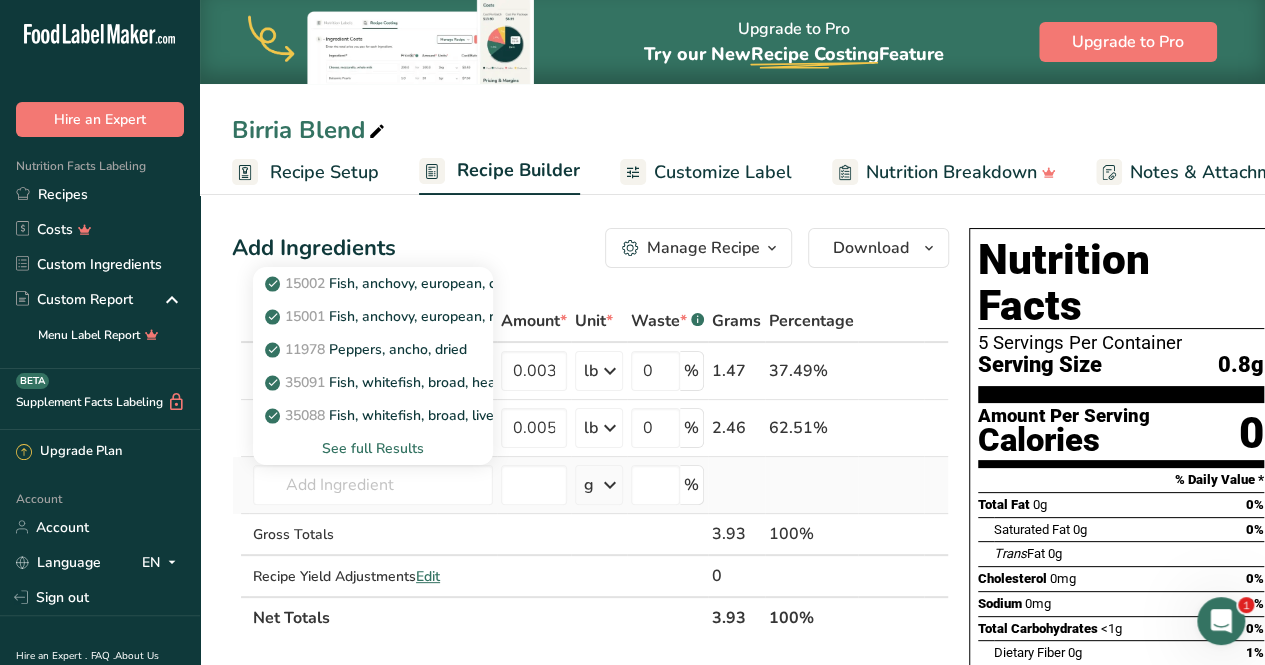 click on "See full Results" at bounding box center [373, 448] 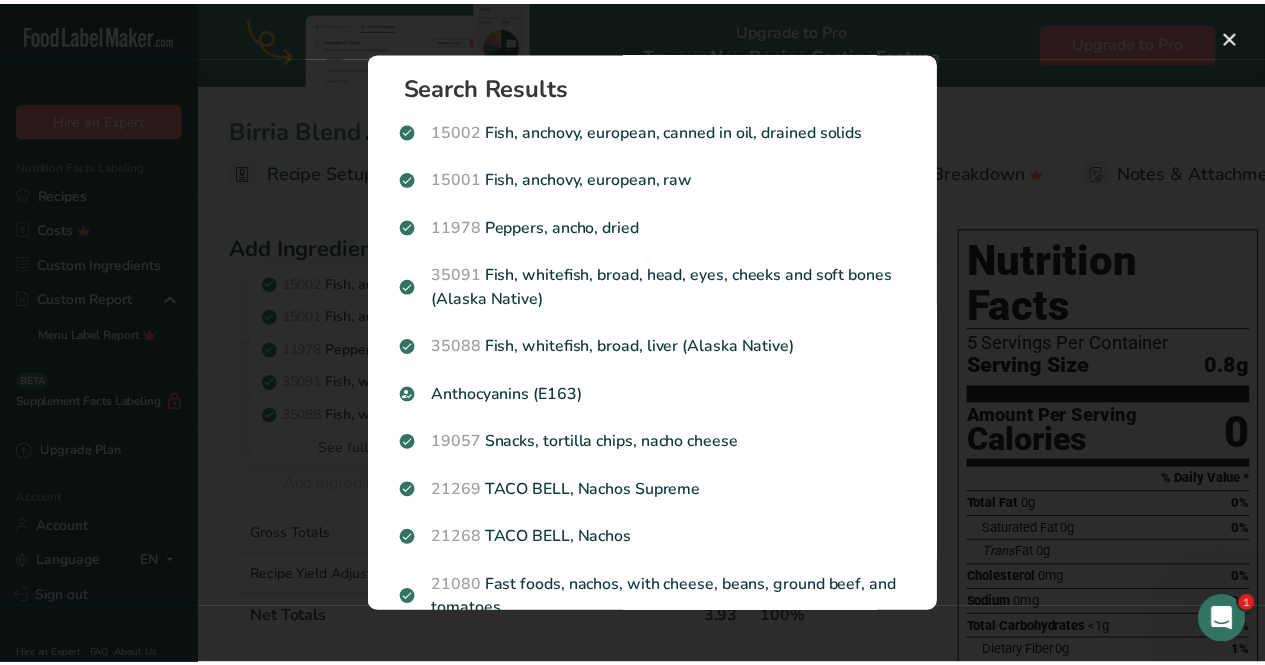 scroll, scrollTop: 0, scrollLeft: 0, axis: both 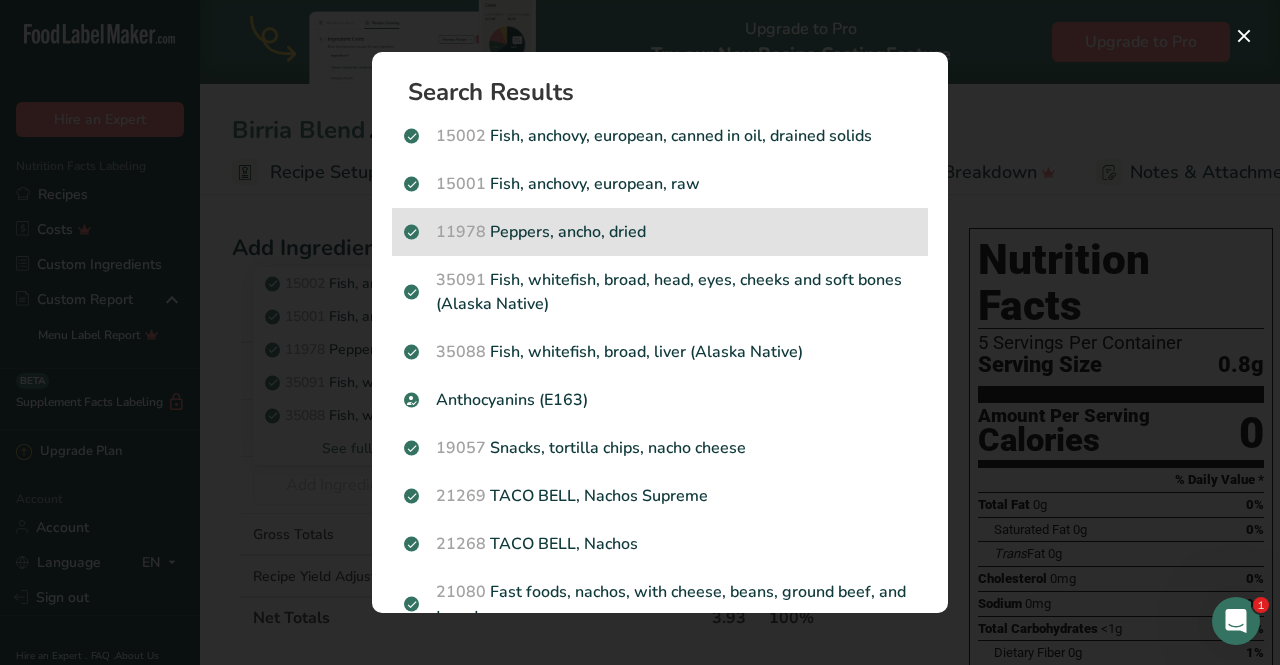click on "11978
Peppers, ancho, dried" at bounding box center (660, 232) 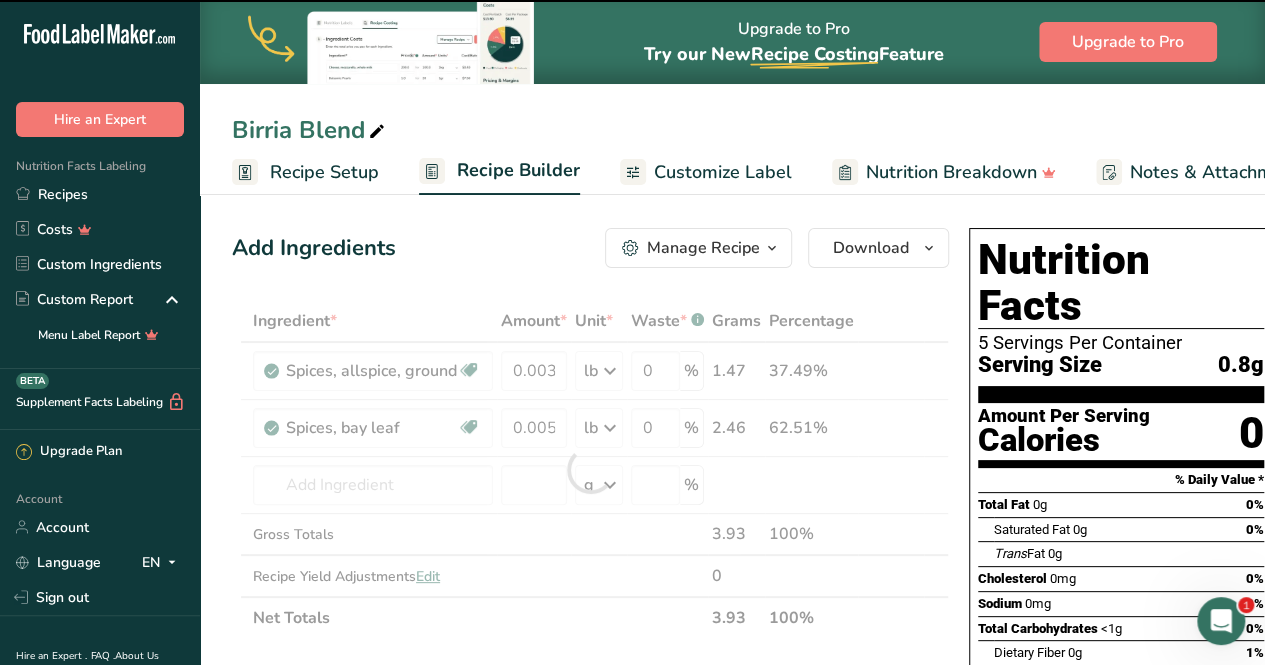 type on "0" 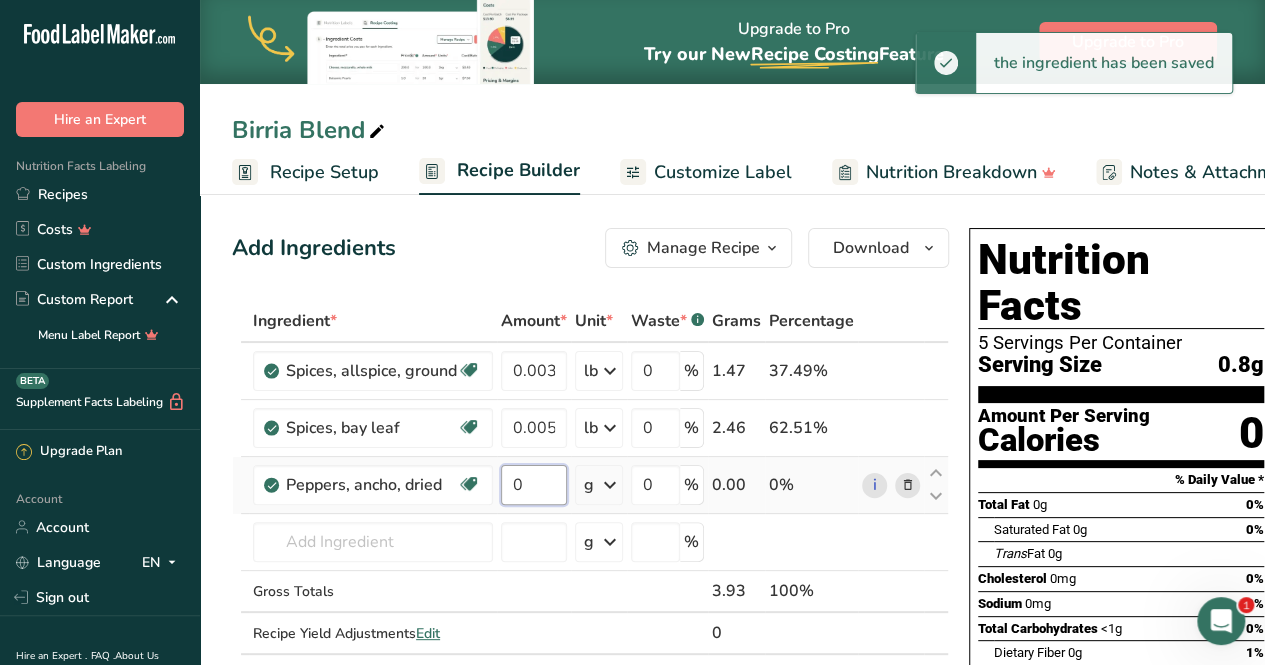 click on "0" at bounding box center [534, 485] 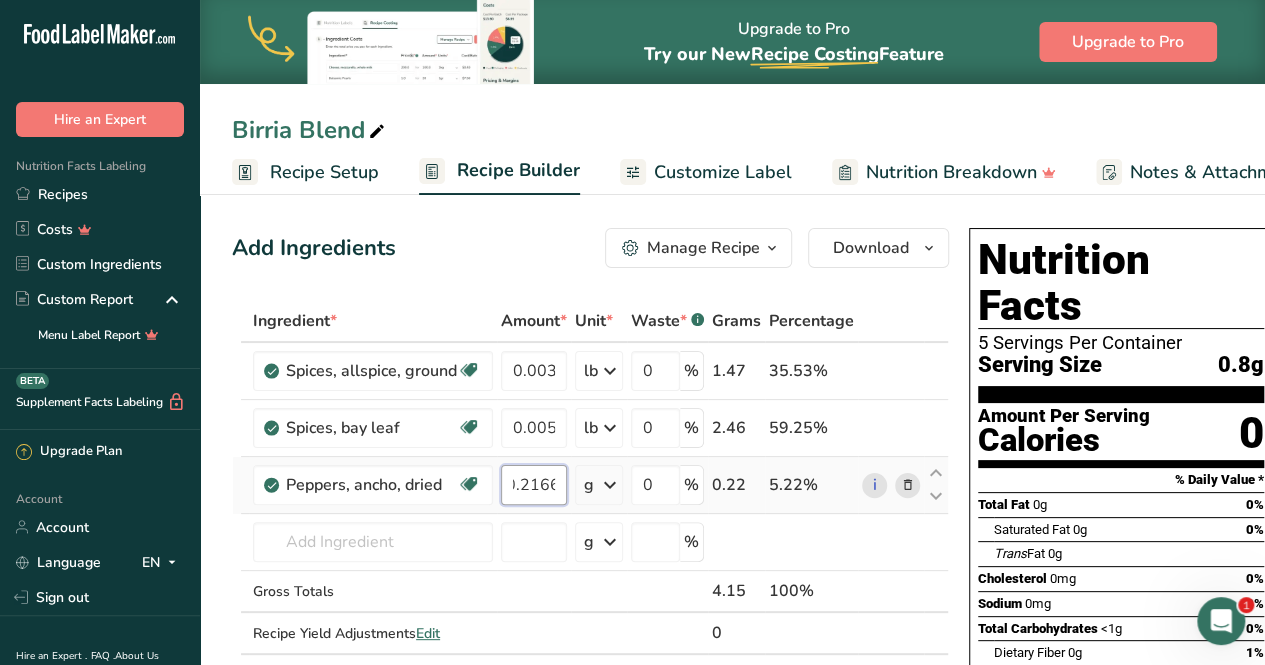 scroll, scrollTop: 0, scrollLeft: 17, axis: horizontal 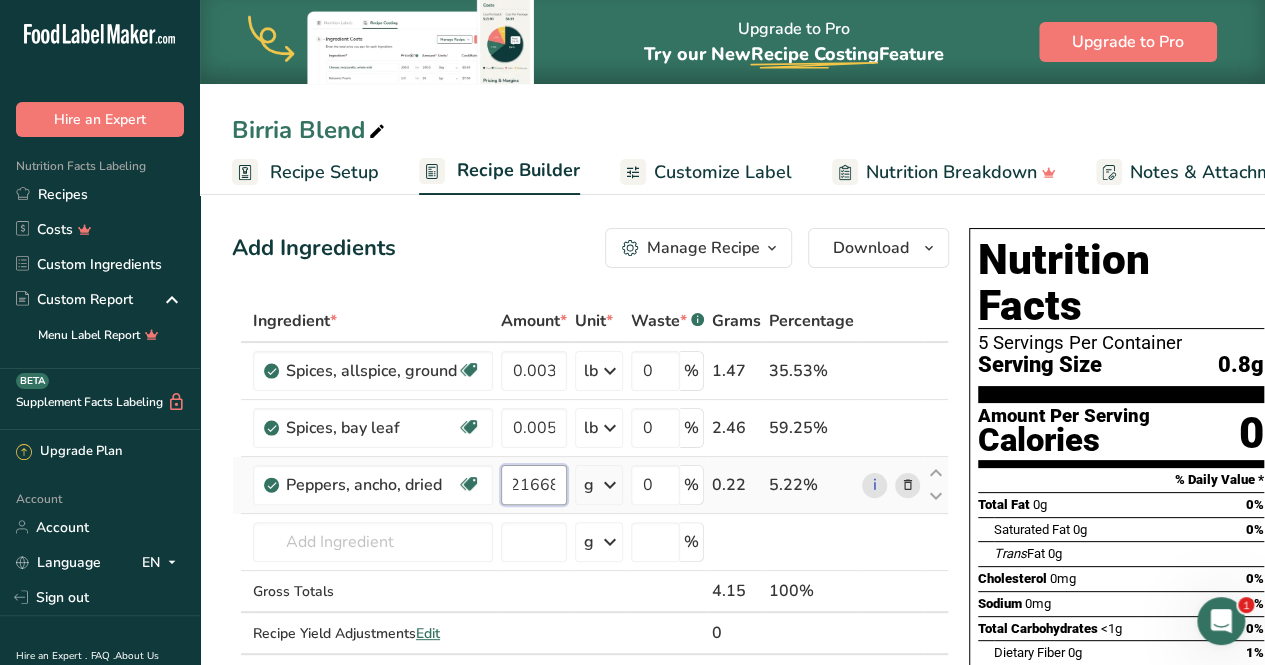 type on "0.21668" 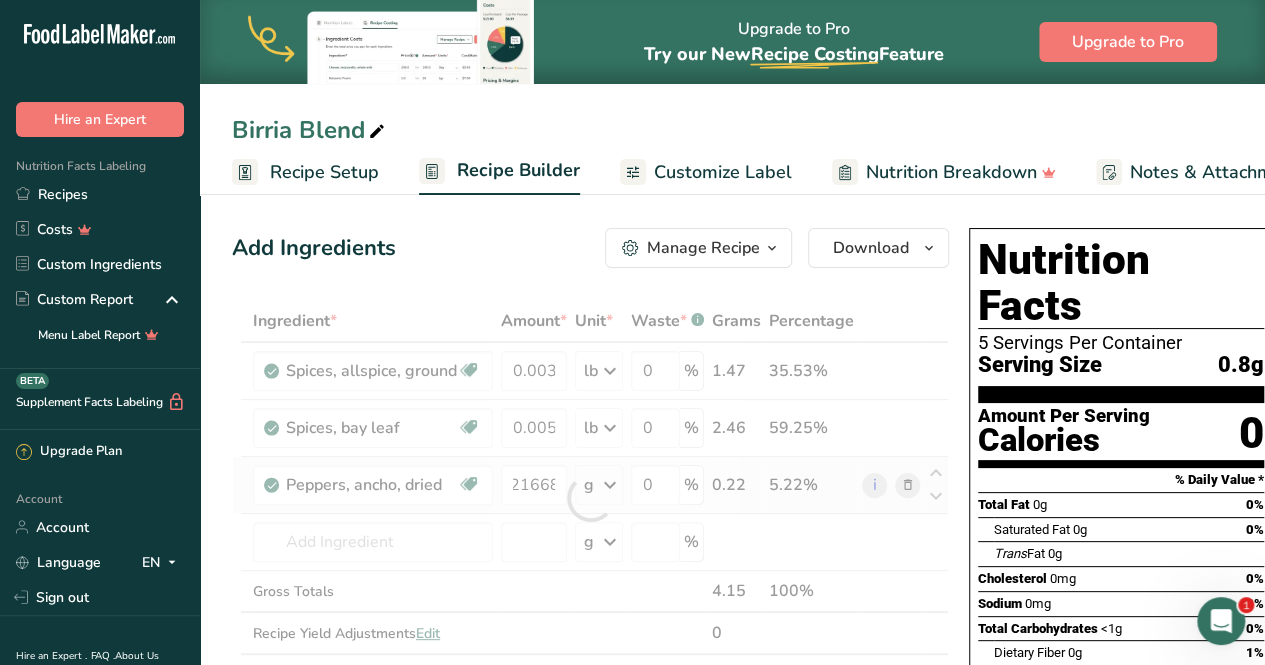 click on "Ingredient *
Amount *
Unit *
Waste *   .a-a{fill:#347362;}.b-a{fill:#fff;}          Grams
Percentage
Spices, allspice, ground
Source of Antioxidants
Dairy free
Gluten free
Vegan
Vegetarian
Soy free
[NUMBER]
lb
Portions
1 tsp
1 tbsp
Weight Units
g
kg
mg
See more
Volume Units
l
Volume units require a density conversion. If you know your ingredient's density enter it below. Otherwise, click on "RIA" our AI Regulatory bot - she will be able to help you
lb/ft3
g/cm3
Confirm
mL" at bounding box center (590, 498) 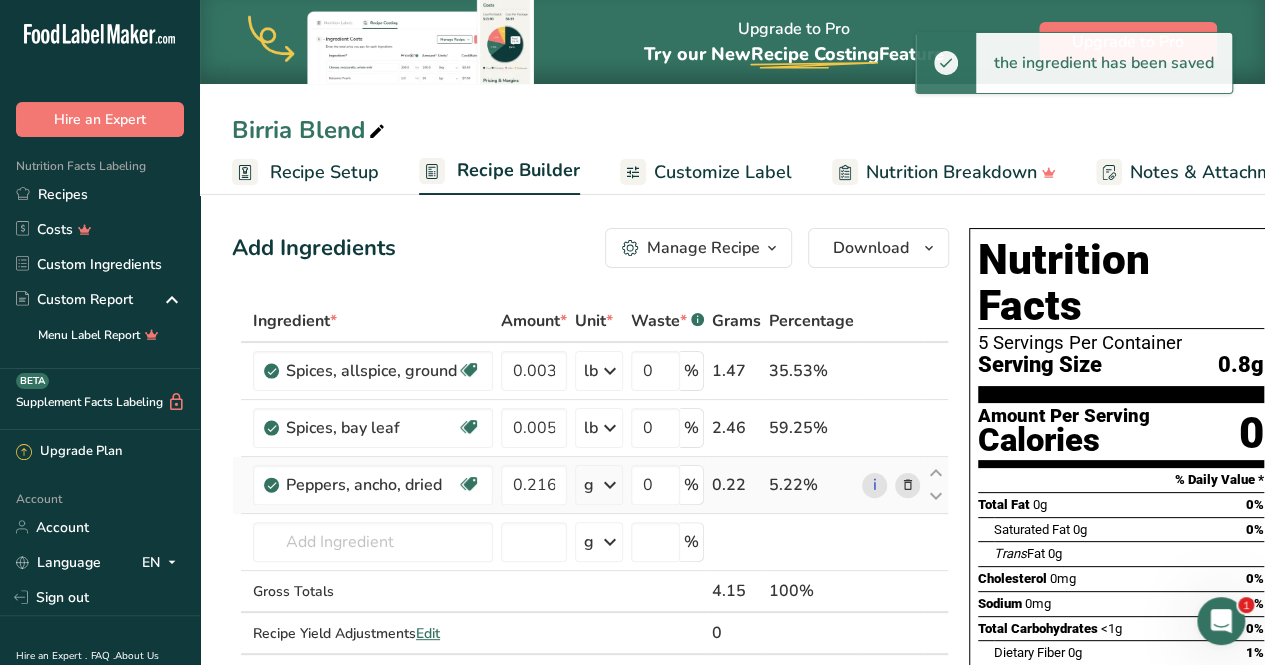 click at bounding box center [610, 485] 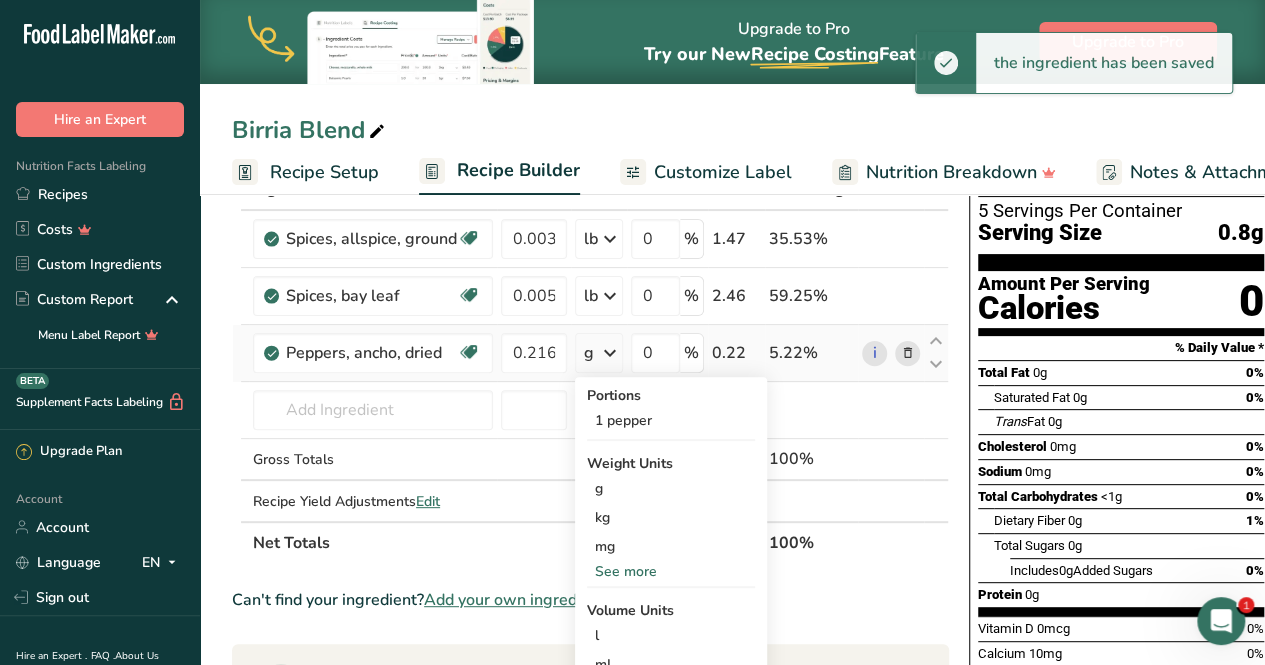 scroll, scrollTop: 144, scrollLeft: 0, axis: vertical 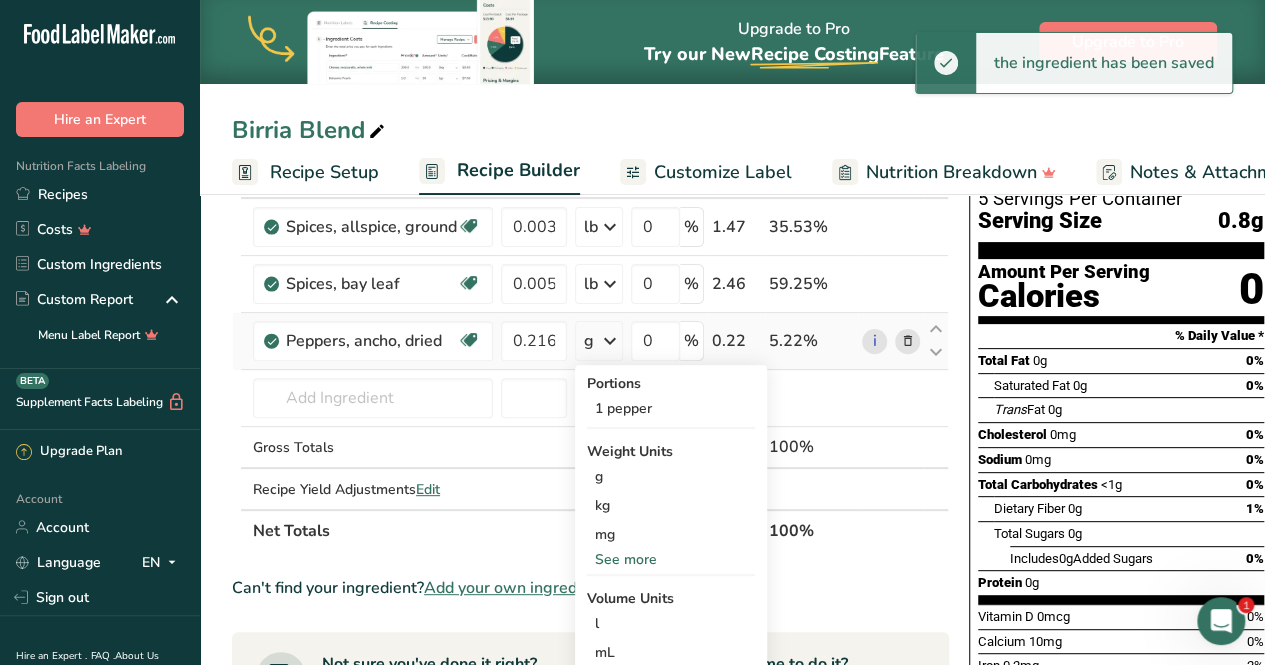 click on "See more" at bounding box center (671, 559) 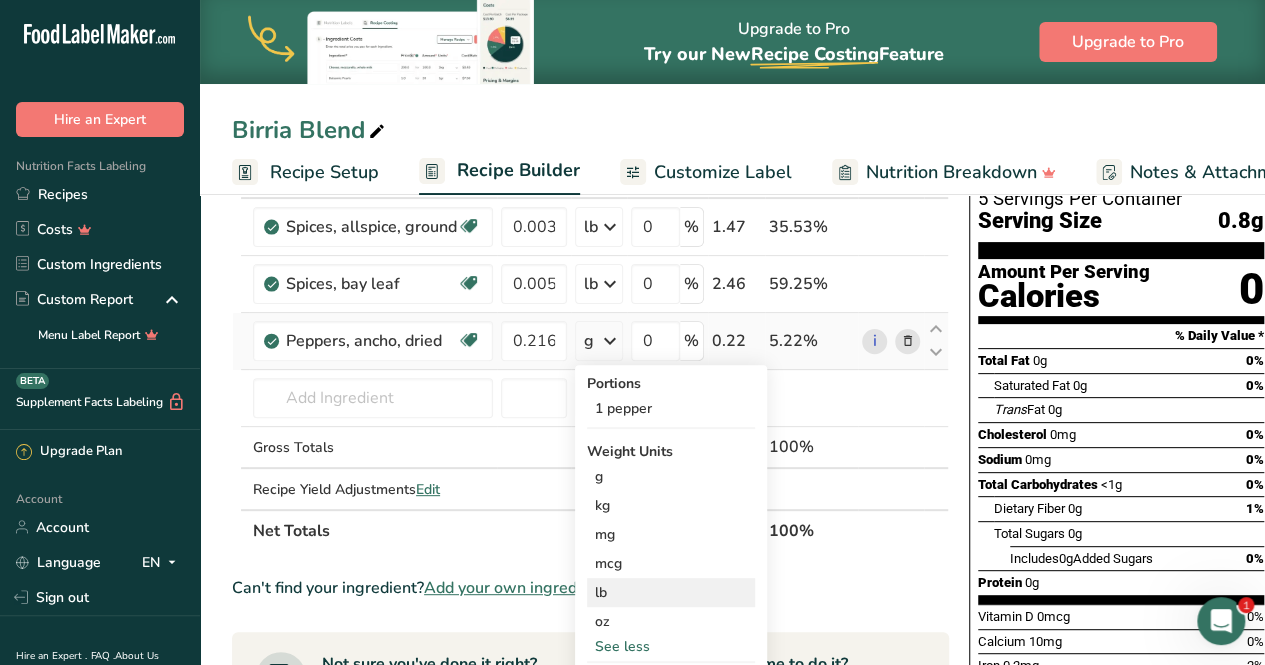 click on "lb" at bounding box center [671, 592] 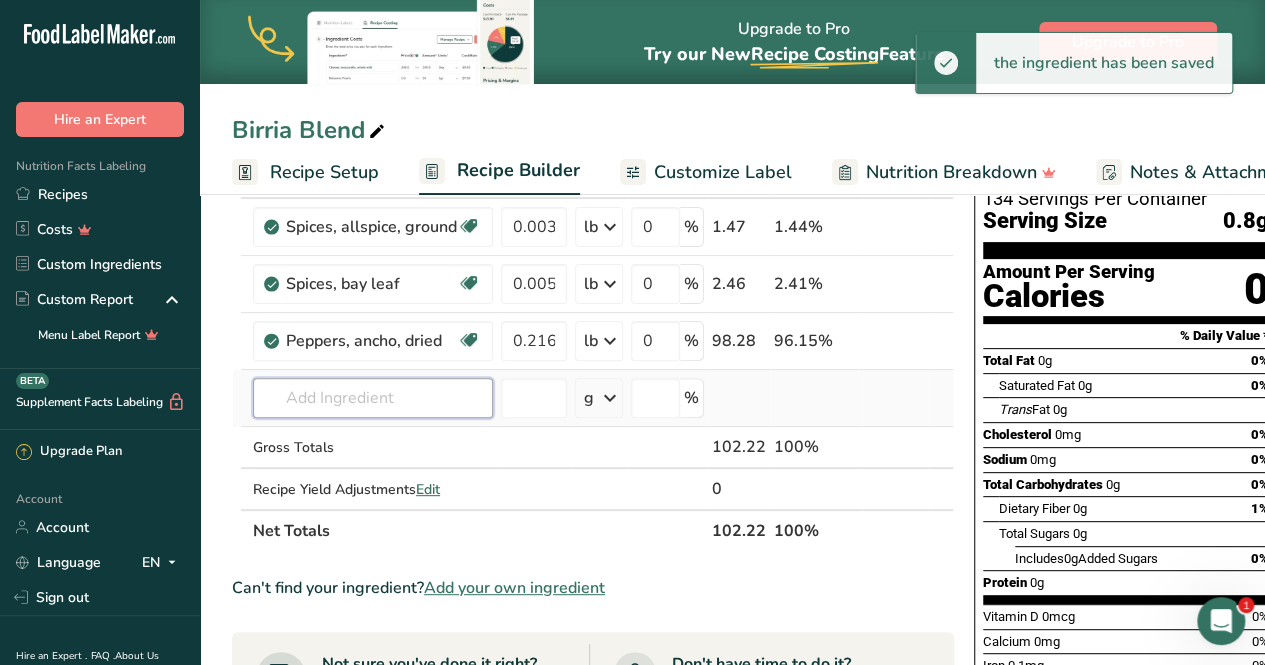 click at bounding box center [373, 398] 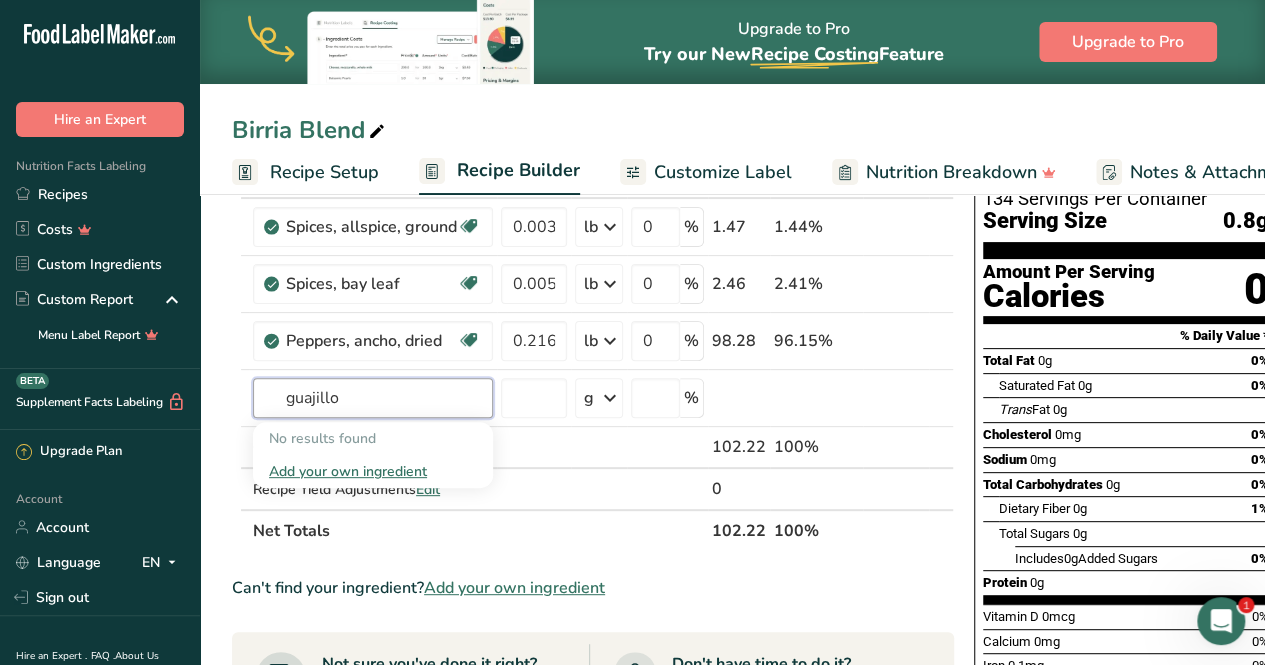 type on "guajillo" 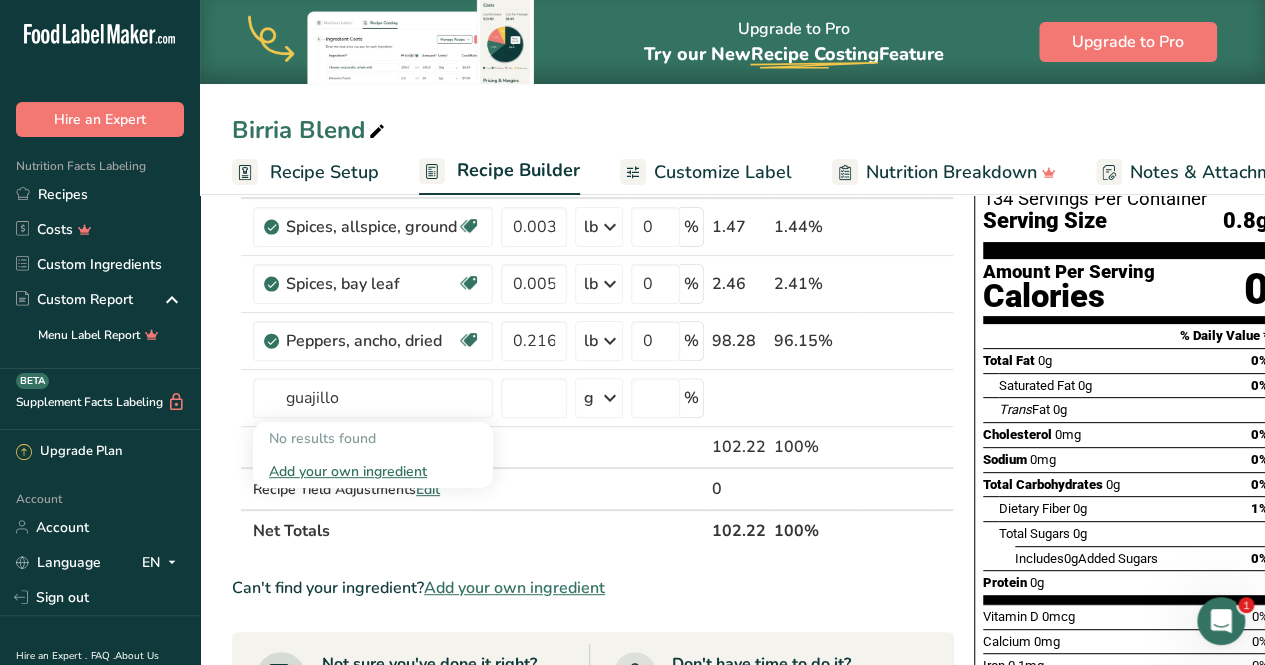 type 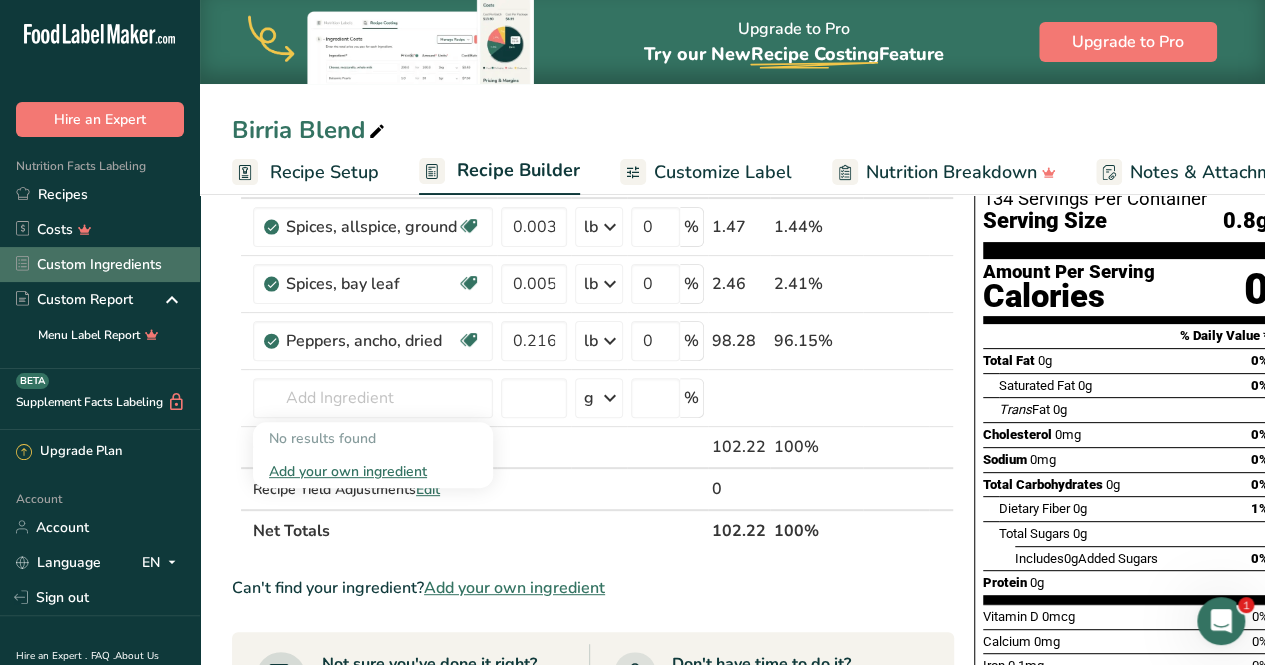 click on "Custom Ingredients" at bounding box center (100, 264) 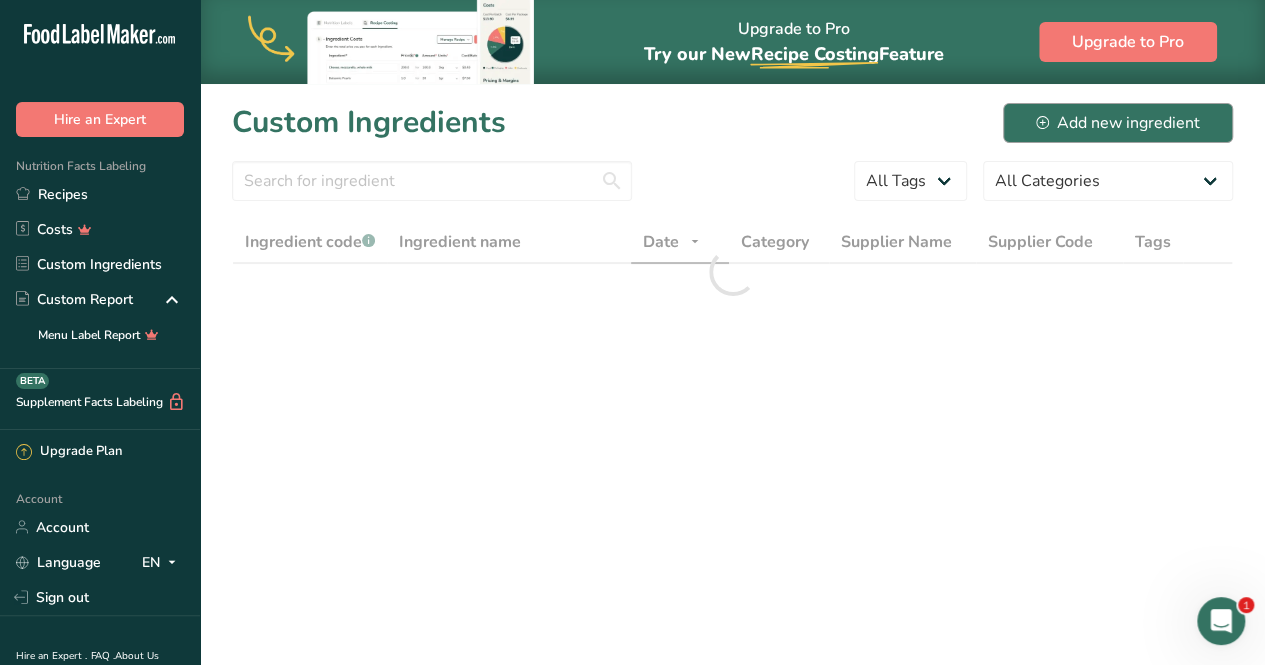scroll, scrollTop: 0, scrollLeft: 0, axis: both 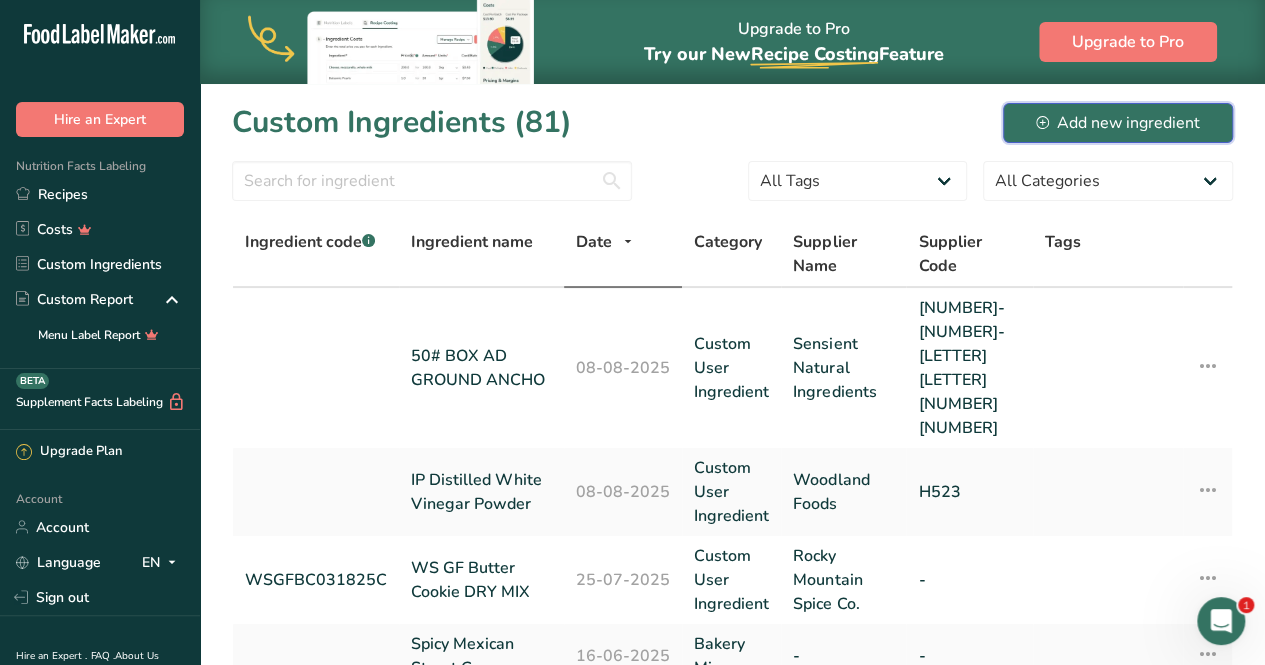 click on "Add new ingredient" at bounding box center (1118, 123) 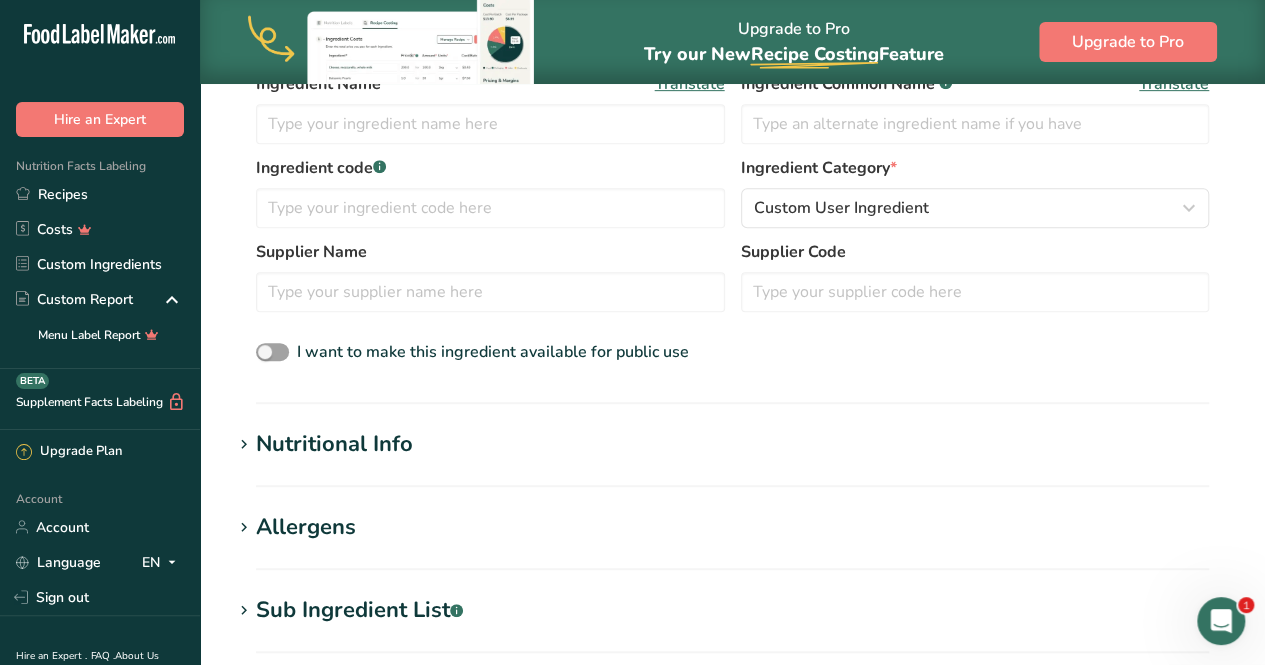 scroll, scrollTop: 434, scrollLeft: 0, axis: vertical 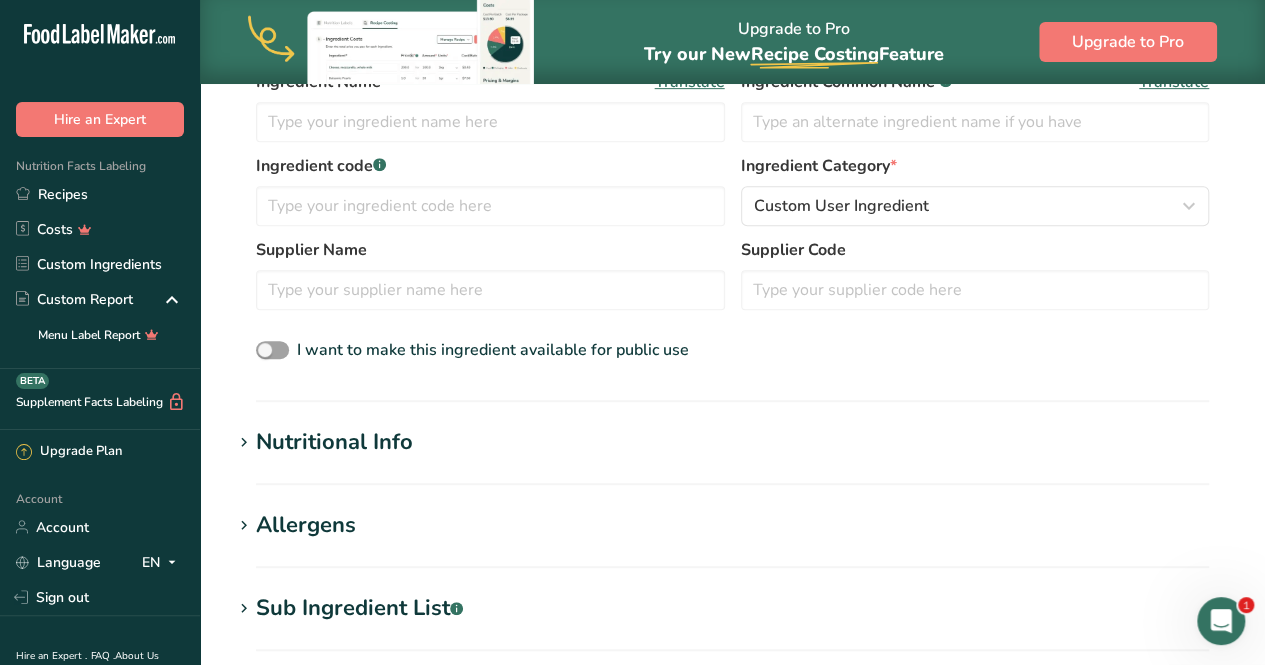 click on "Nutritional Info" at bounding box center (334, 442) 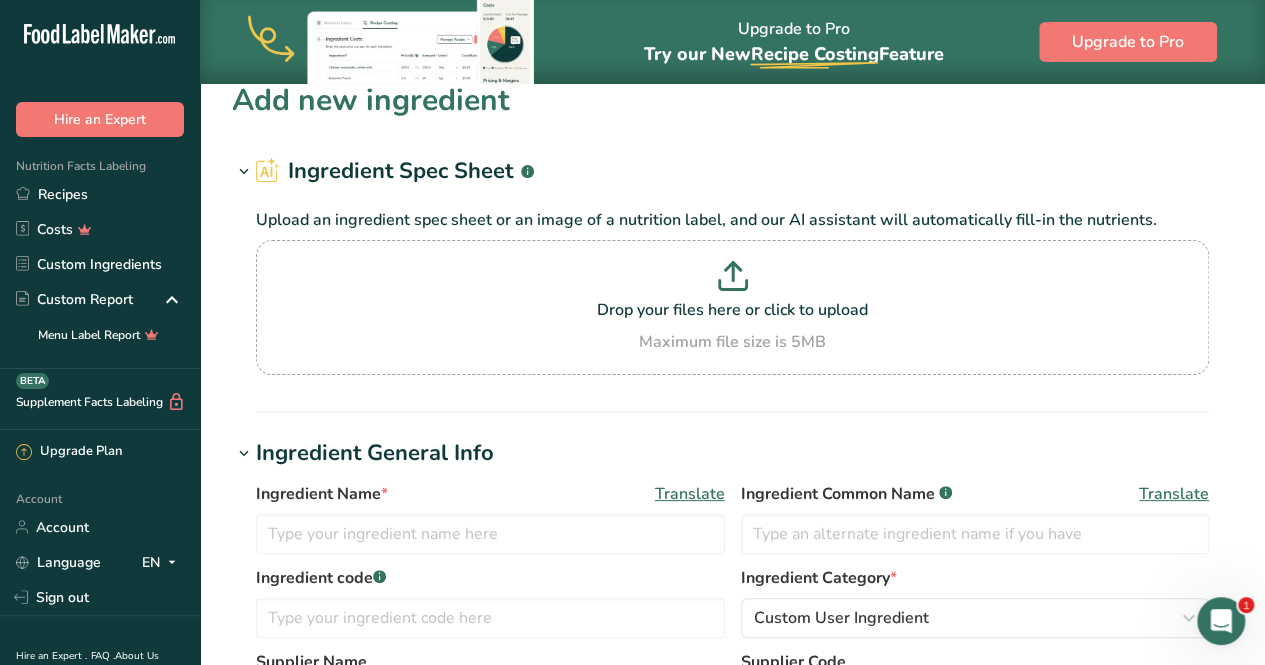 scroll, scrollTop: 0, scrollLeft: 0, axis: both 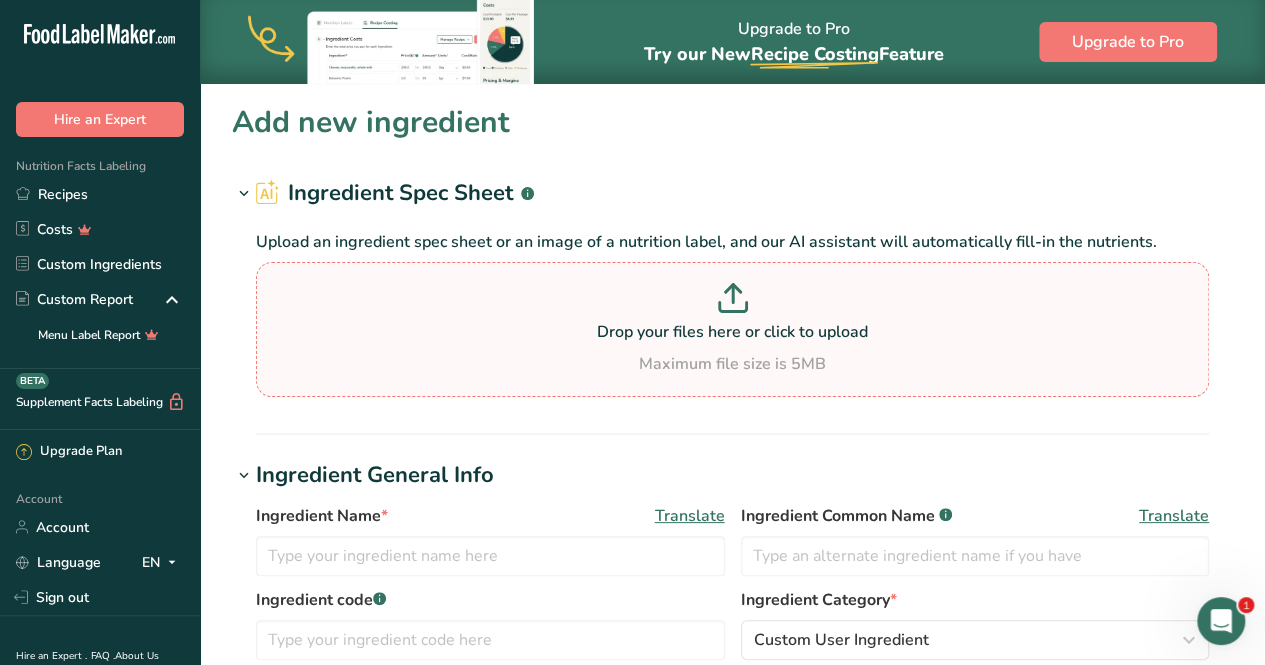 click on "Drop your files here or click to upload" at bounding box center (732, 332) 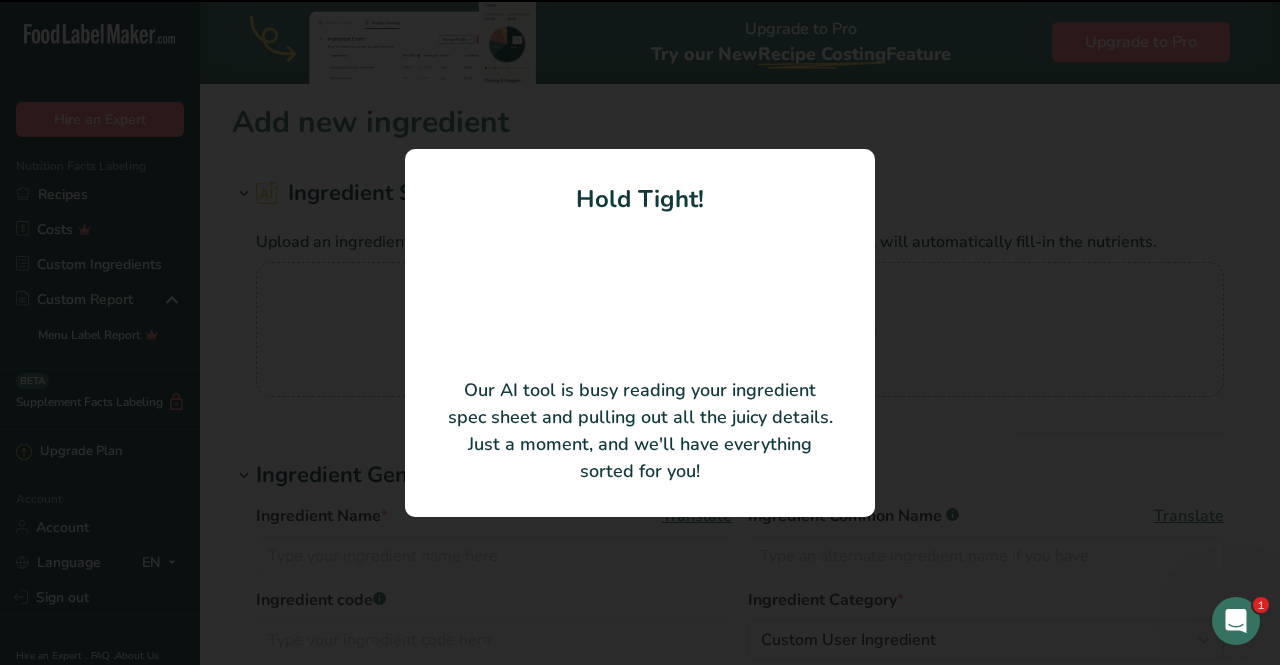type on "50# BX GROUND GUAJILLO" 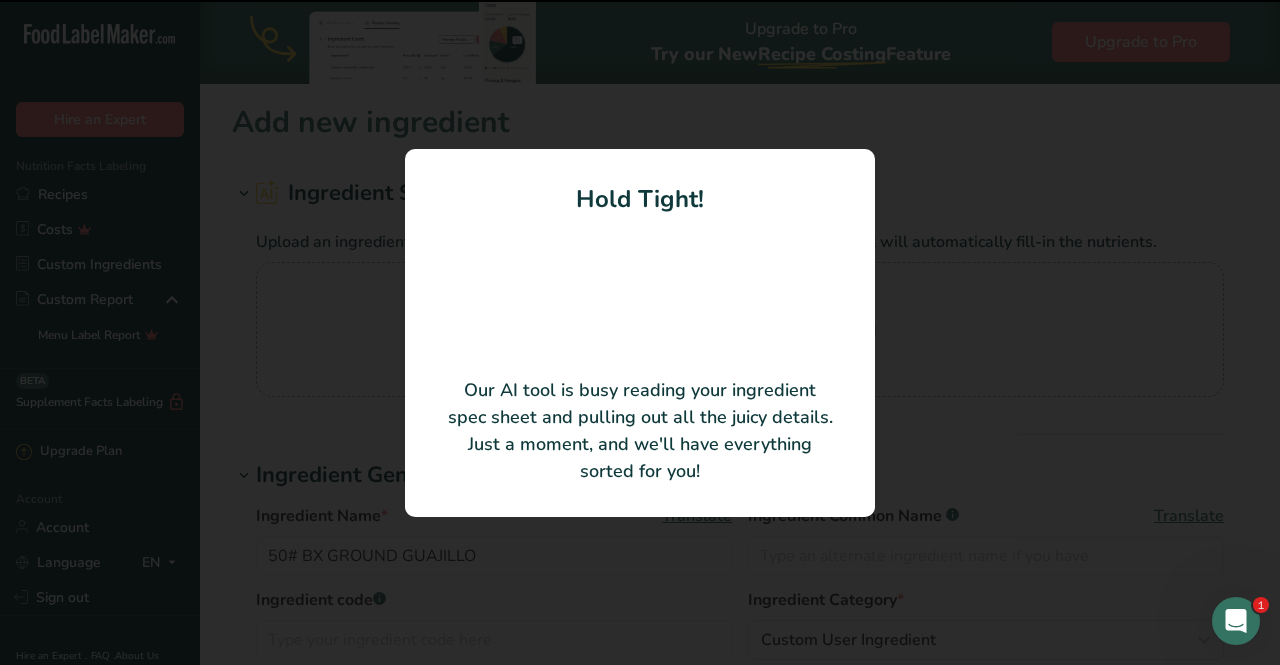 type on "379.1" 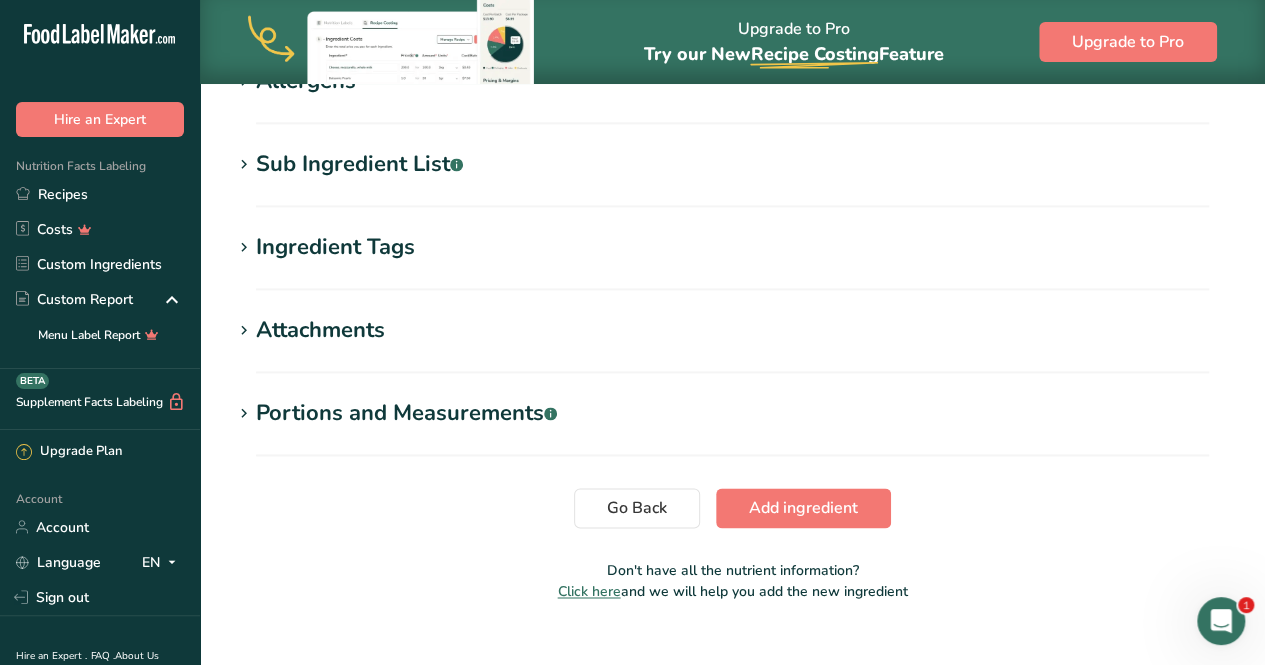 scroll, scrollTop: 1276, scrollLeft: 0, axis: vertical 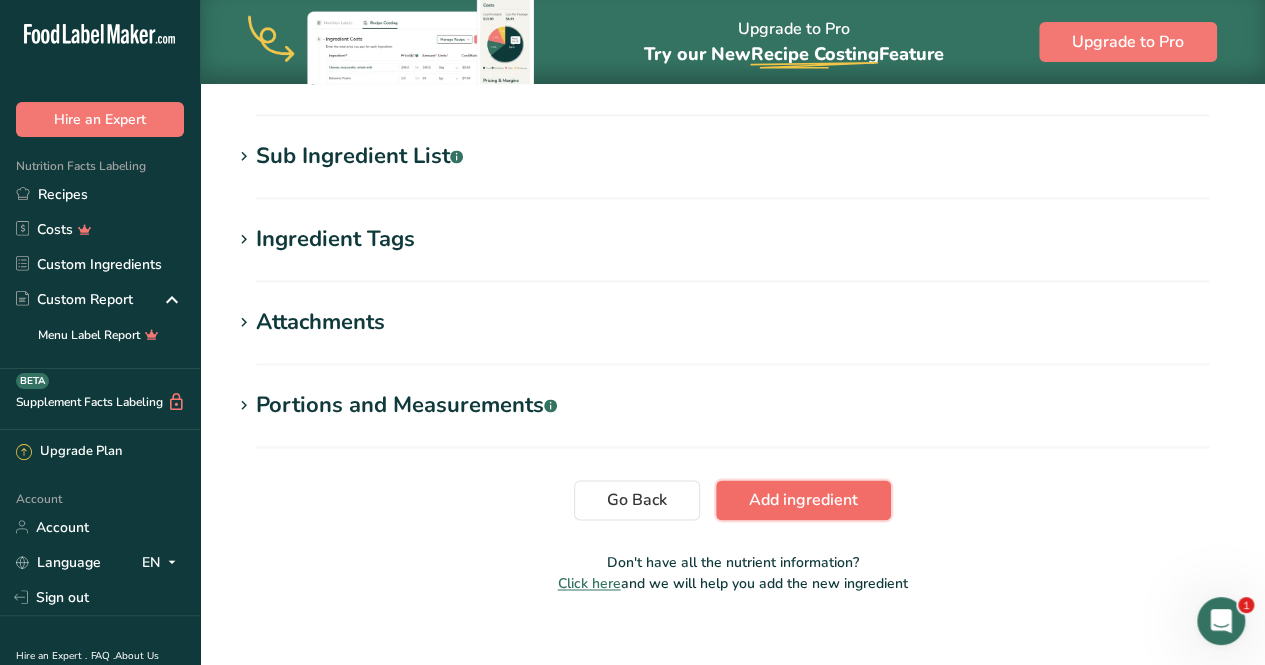 click on "Add ingredient" at bounding box center [803, 500] 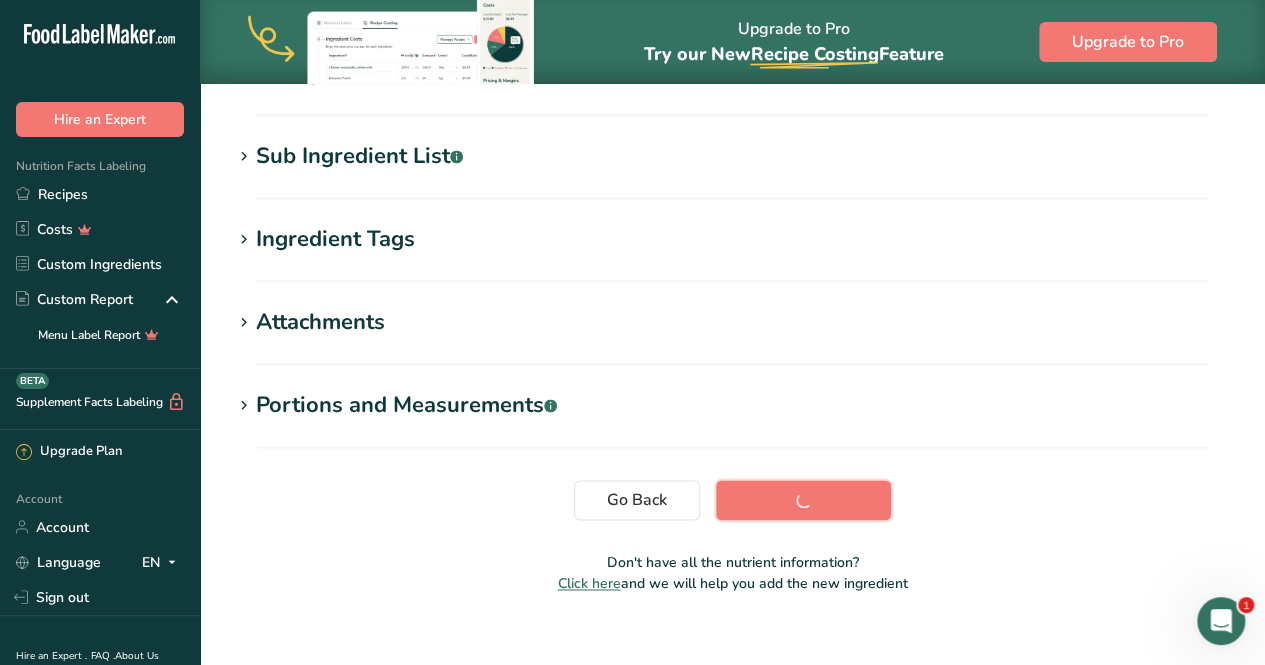 scroll, scrollTop: 394, scrollLeft: 0, axis: vertical 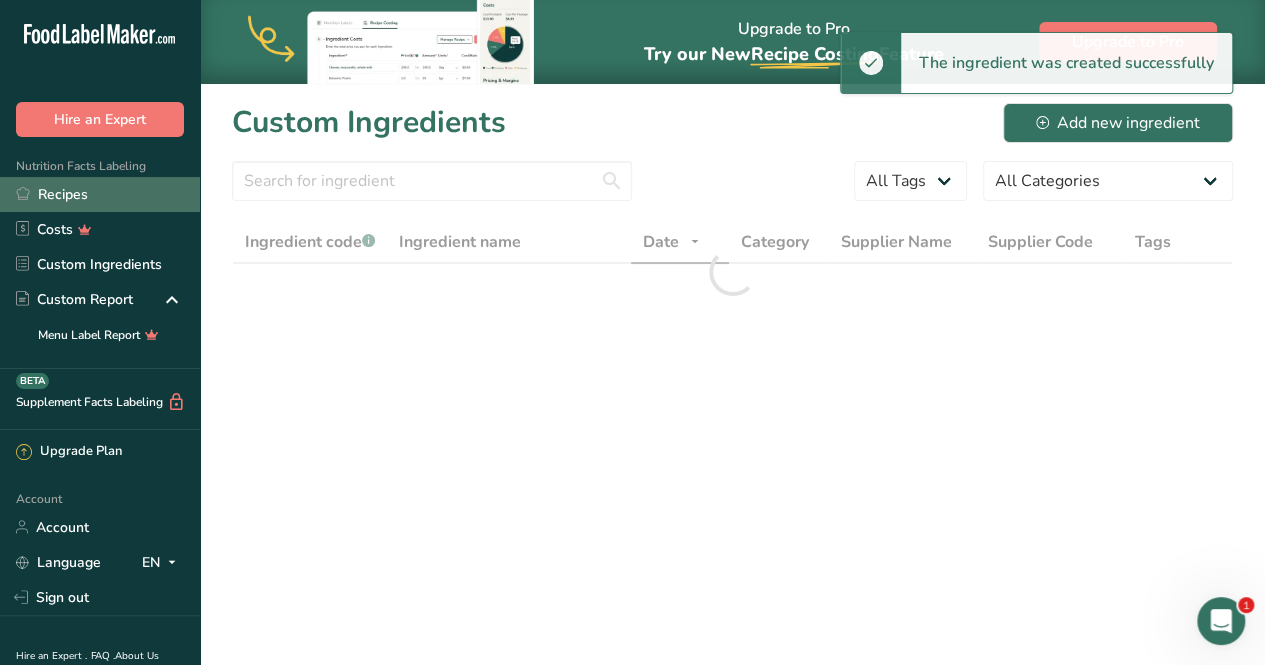 click on "Recipes" at bounding box center [100, 194] 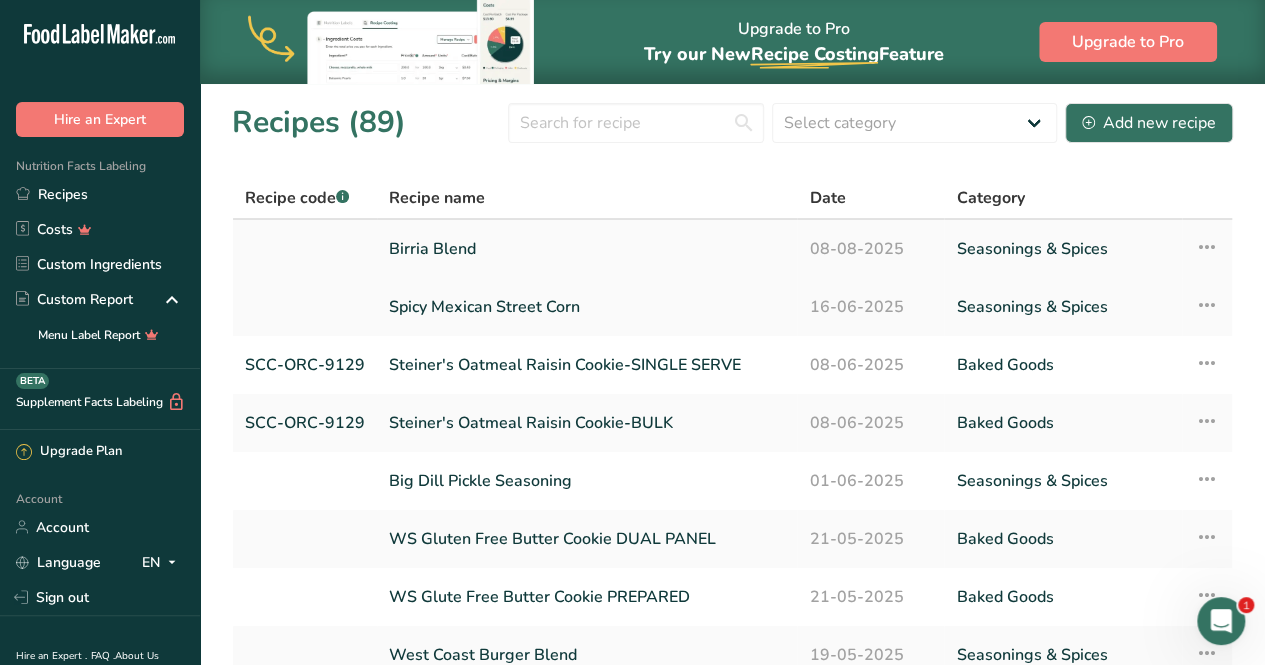 click on "Birria Blend" at bounding box center [587, 249] 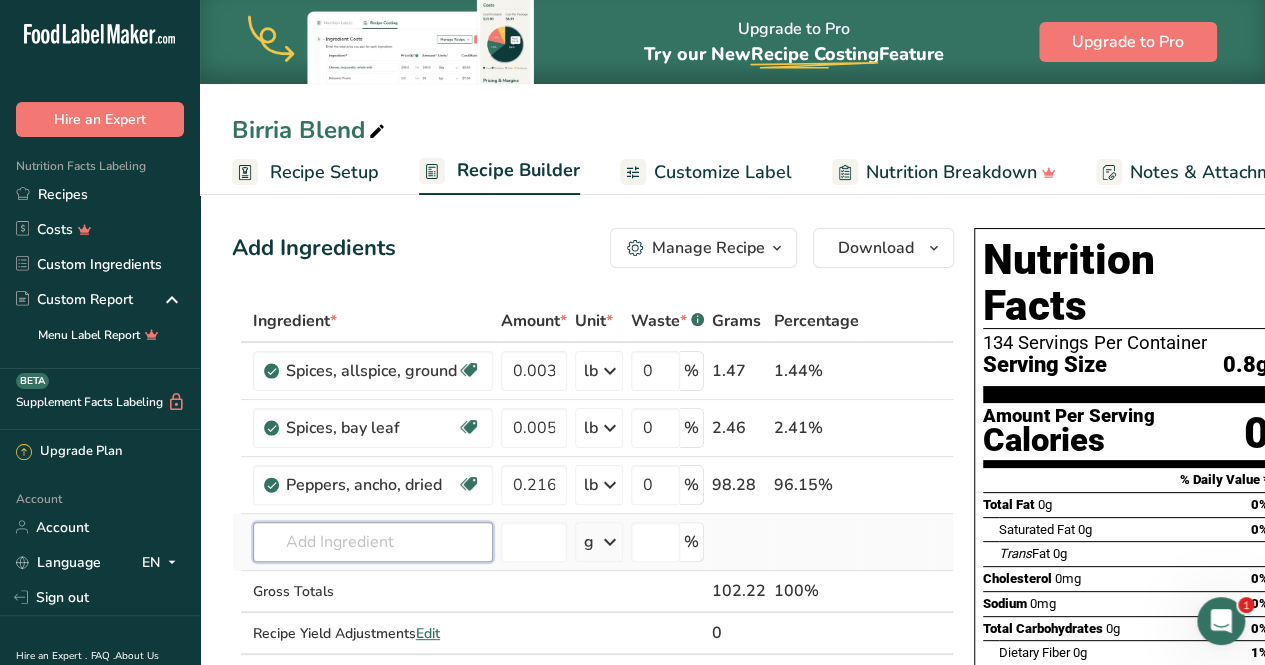 click at bounding box center (373, 542) 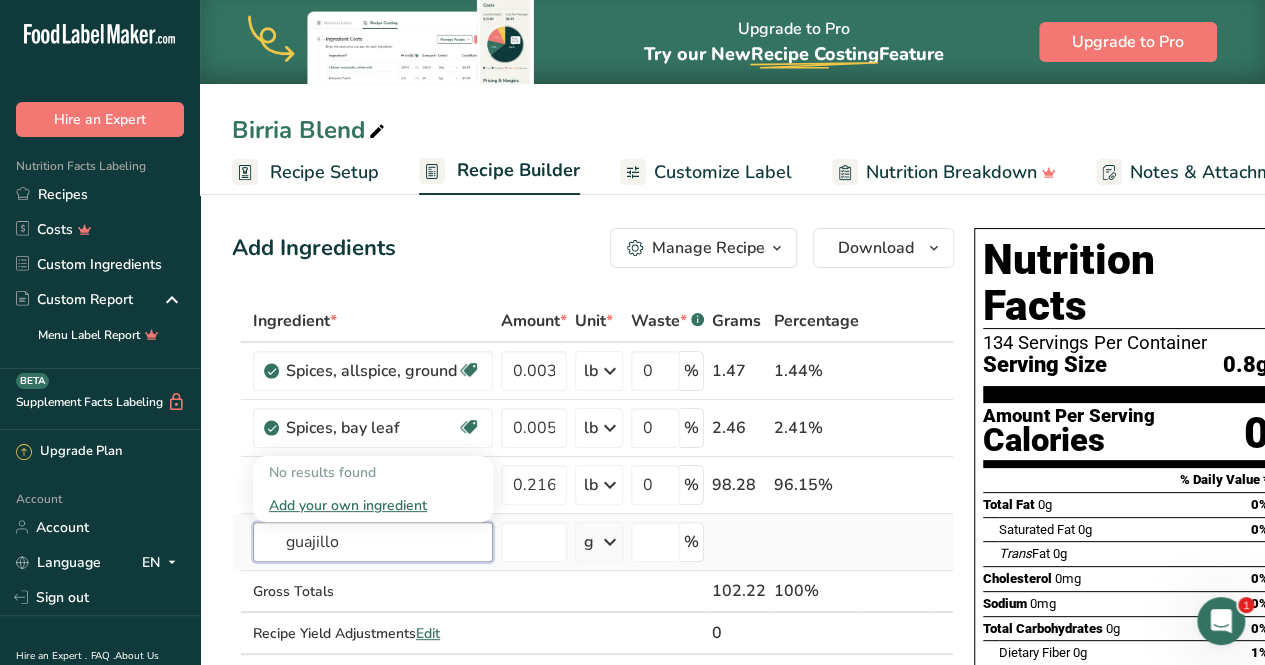 click on "guajillo" at bounding box center [373, 542] 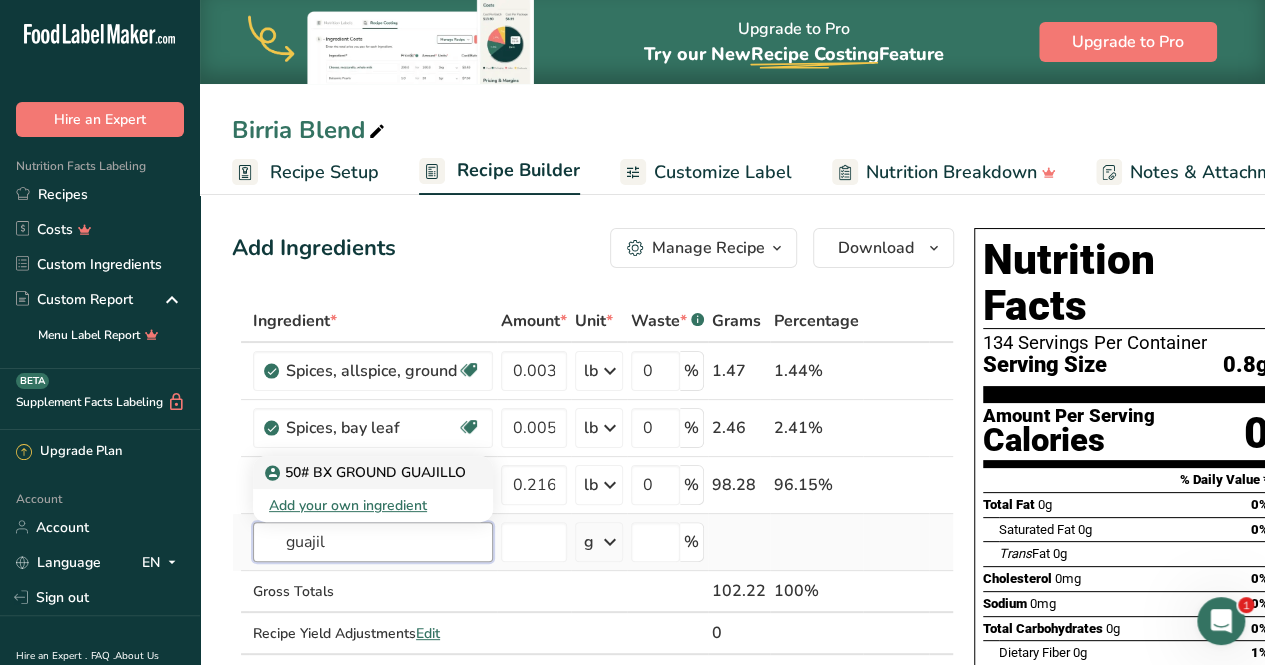 type on "guajil" 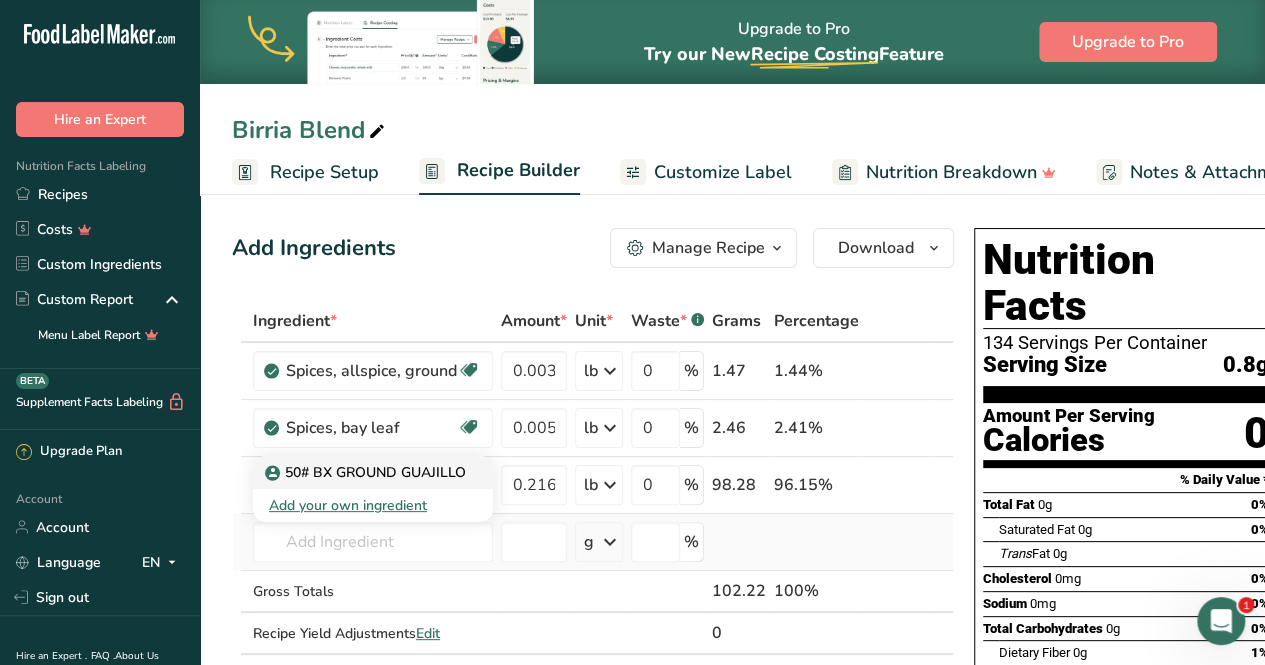 click on "50# BX GROUND GUAJILLO" at bounding box center [367, 472] 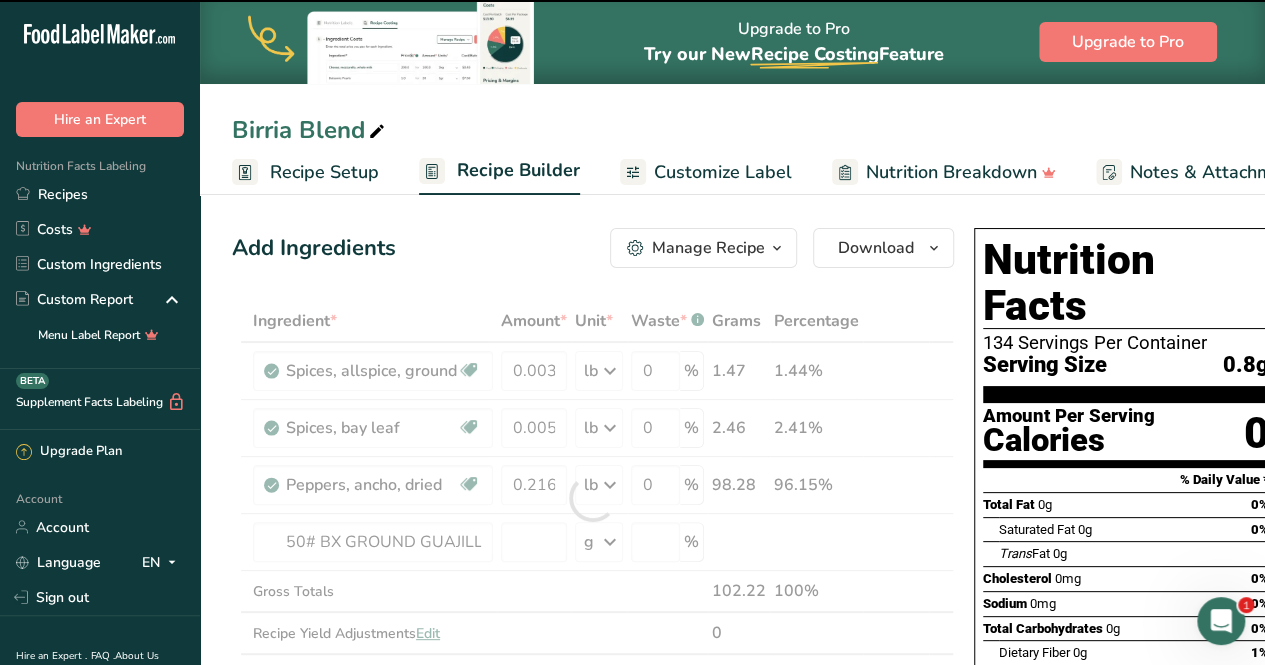 type on "0" 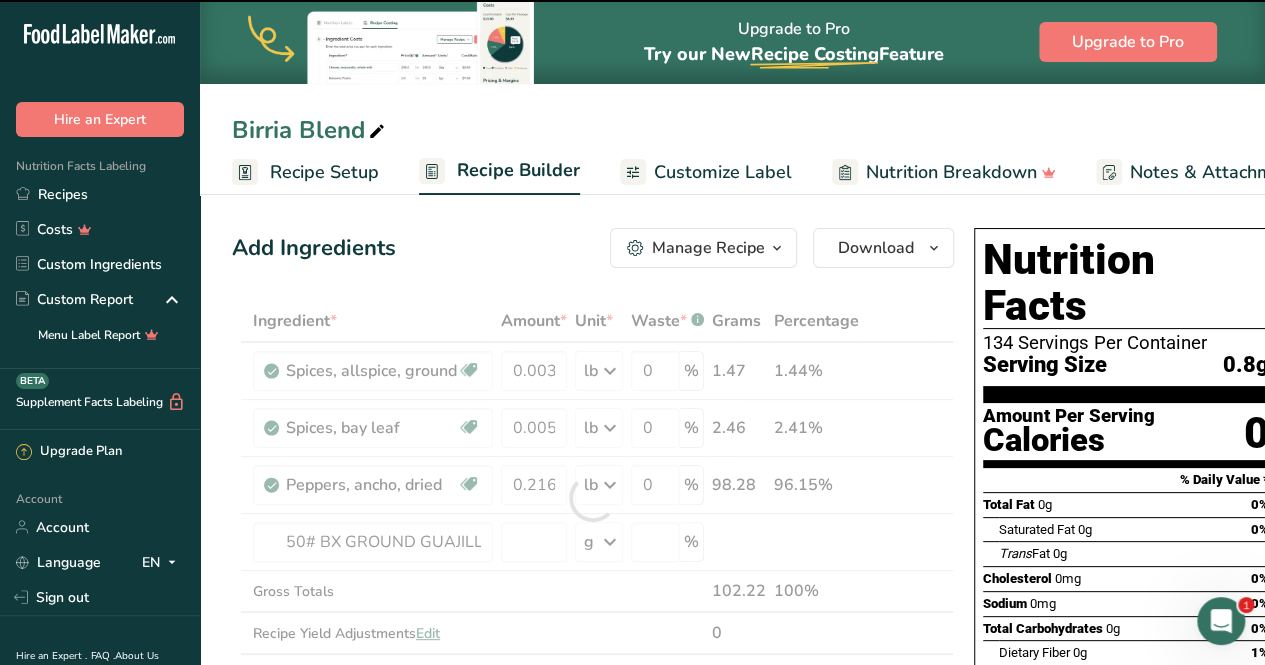type on "0" 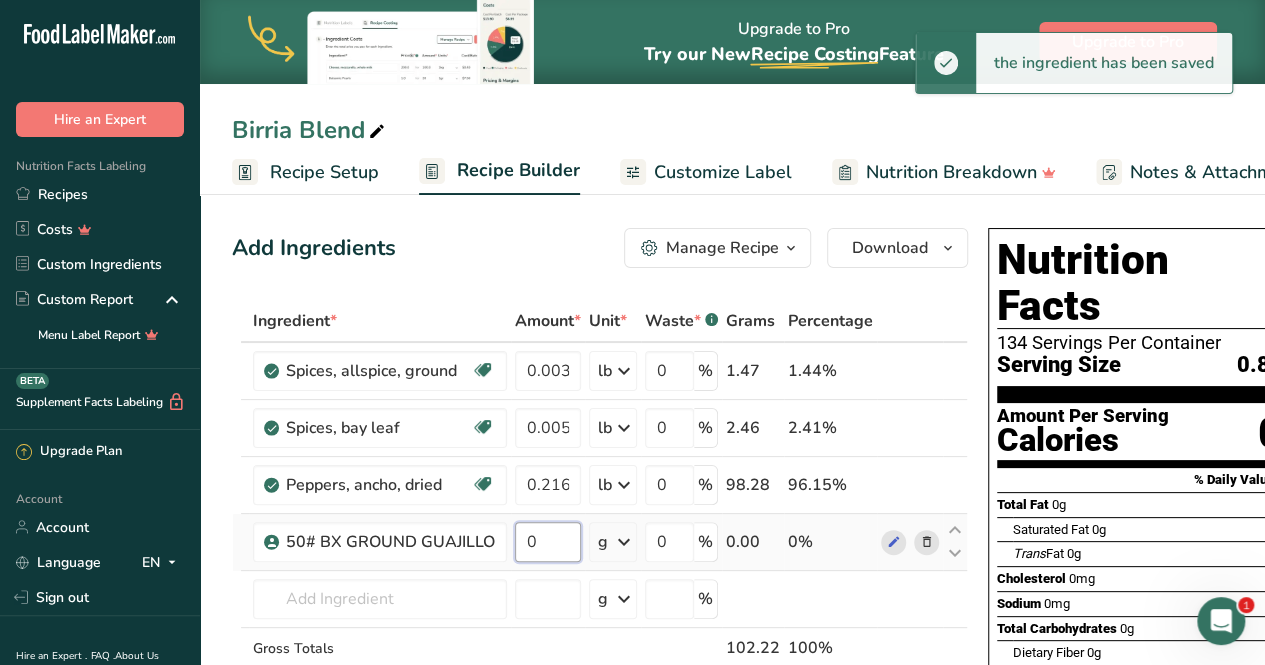 click on "0" at bounding box center (548, 542) 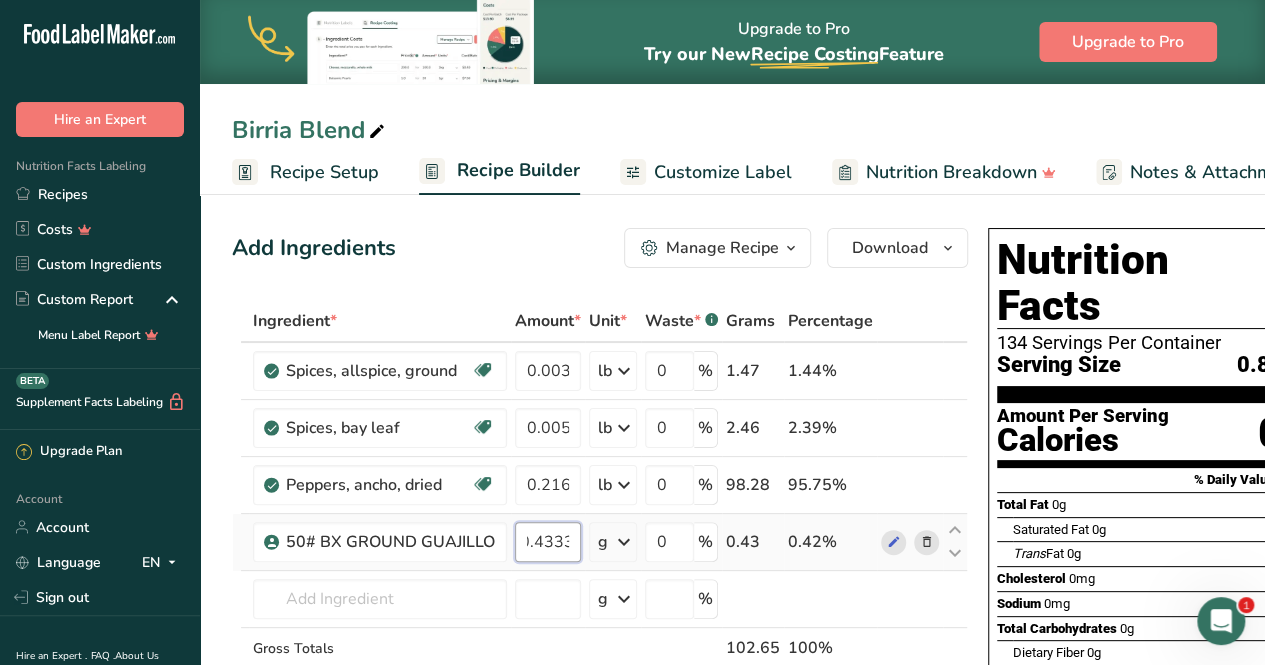 scroll, scrollTop: 0, scrollLeft: 17, axis: horizontal 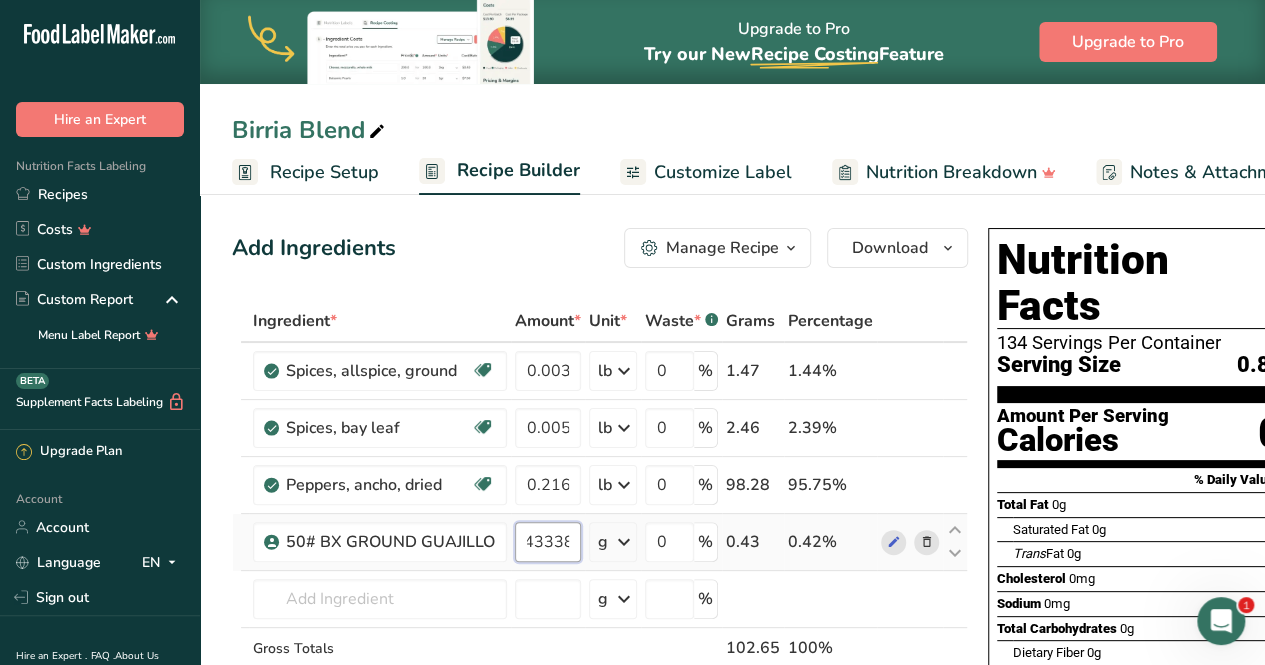 type on "0.43338" 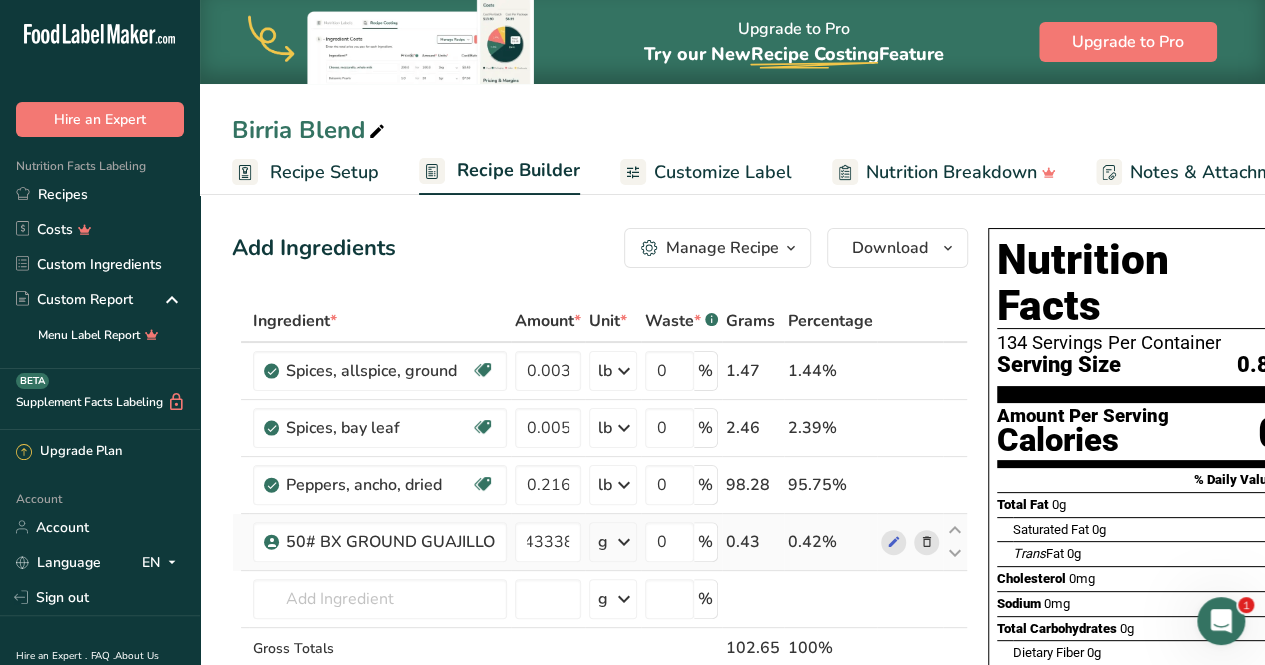 click on "Ingredient *
Amount *
Unit *
Waste *   .a-a{fill:#347362;}.b-a{fill:#fff;}          Grams
Percentage
Spices, allspice, ground
Source of Antioxidants
Dairy free
Gluten free
Vegan
Vegetarian
Soy free
[NUMBER]
lb
Portions
1 tsp
1 tbsp
Weight Units
g
kg
mg
See more
Volume Units
l
Volume units require a density conversion. If you know your ingredient's density enter it below. Otherwise, click on "RIA" our AI Regulatory bot - she will be able to help you
lb/ft3
g/cm3
Confirm
mL" at bounding box center [600, 526] 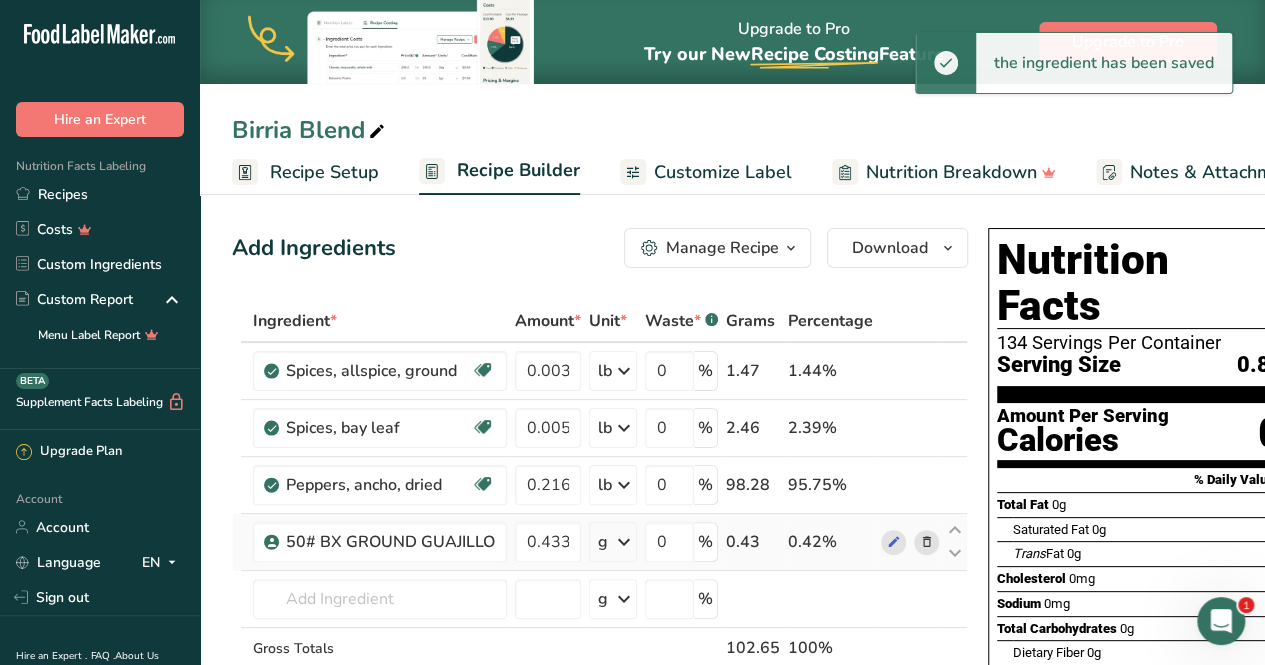 click at bounding box center [624, 542] 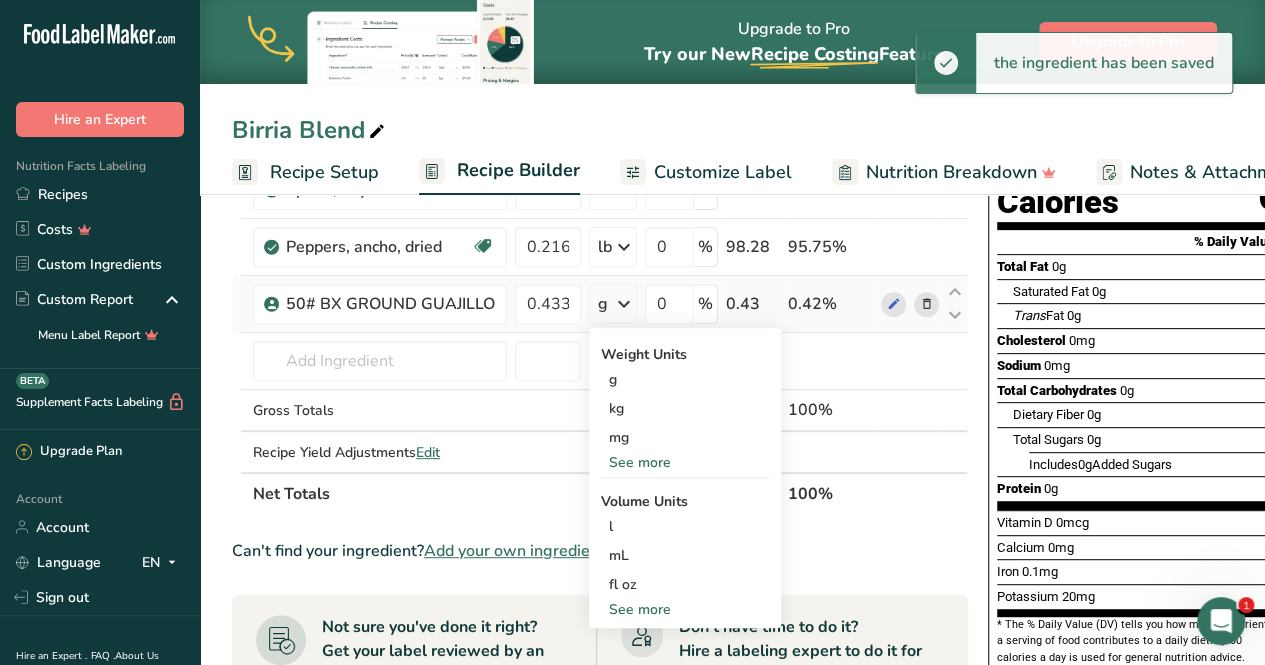 scroll, scrollTop: 240, scrollLeft: 0, axis: vertical 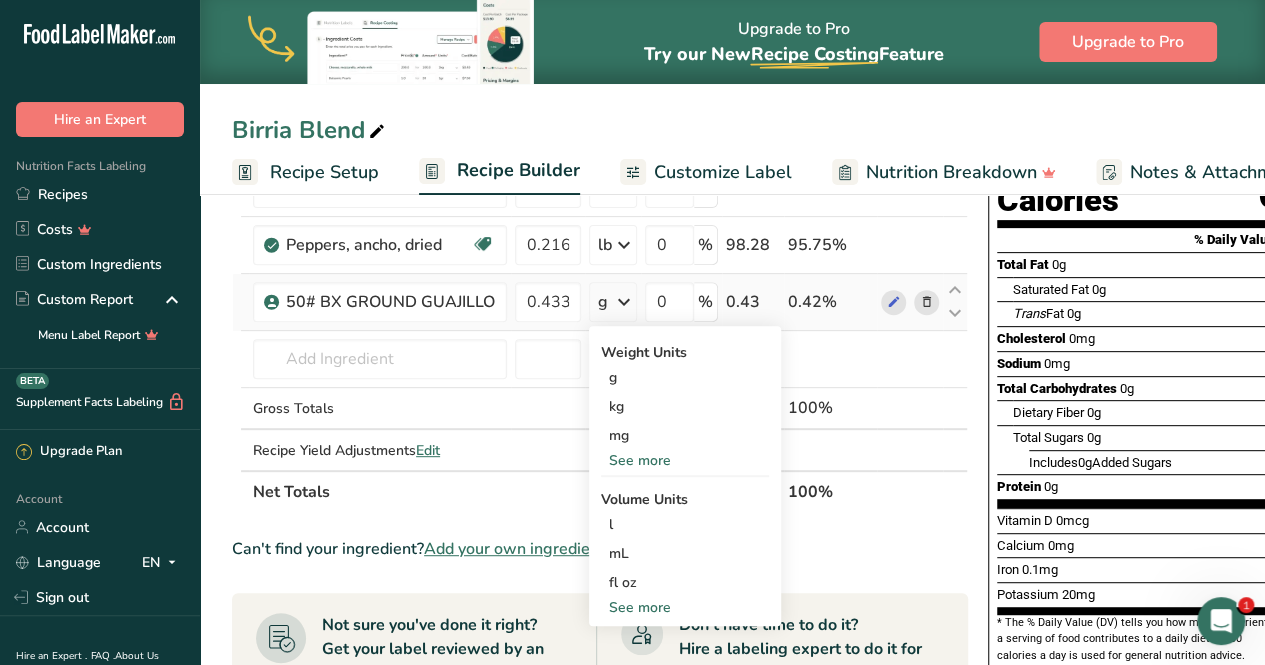 click on "See more" at bounding box center (685, 460) 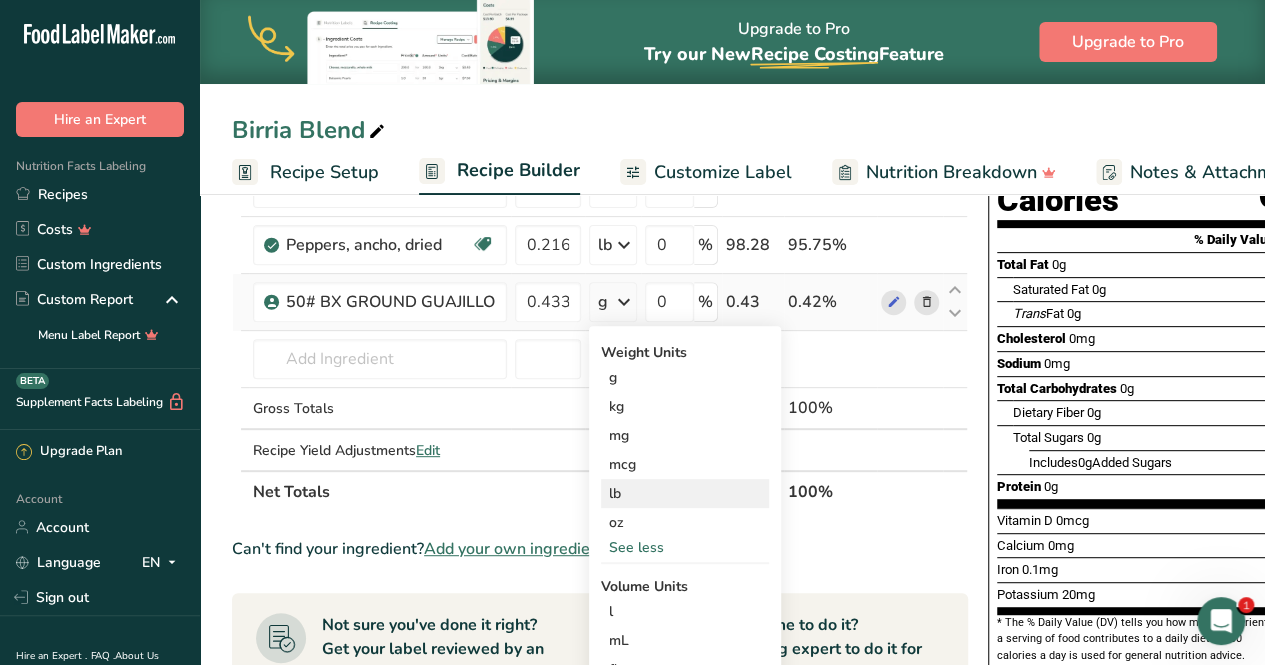 click on "lb" at bounding box center (685, 493) 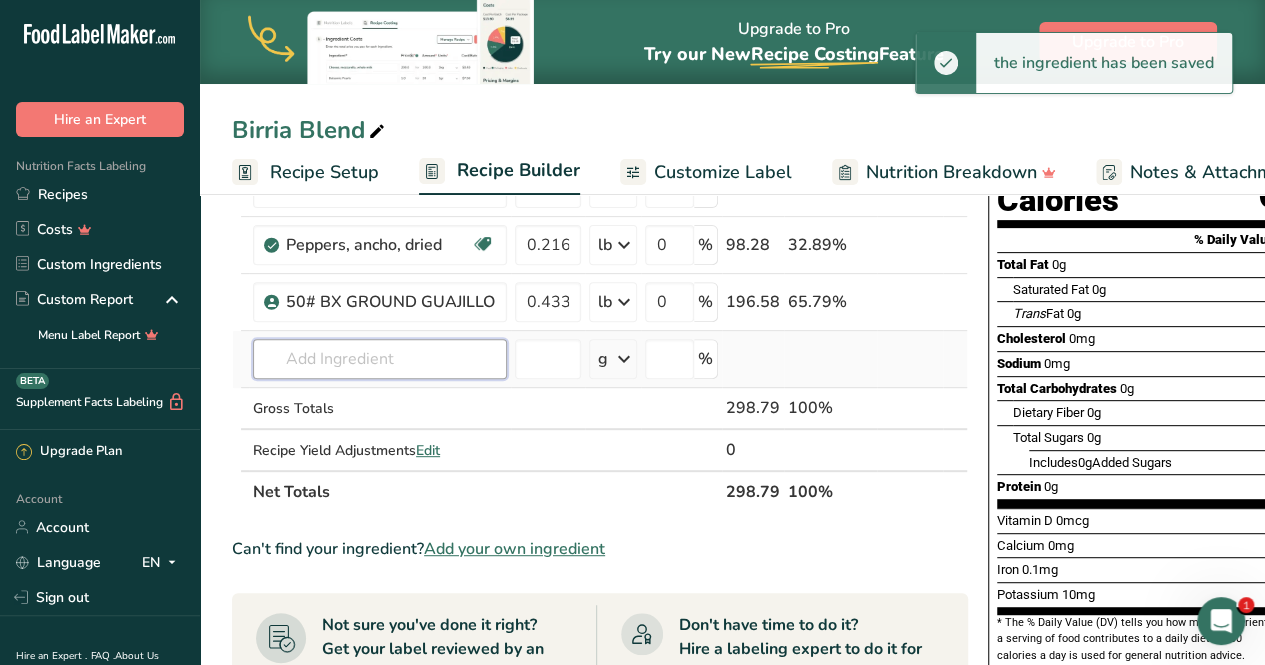 click at bounding box center [380, 359] 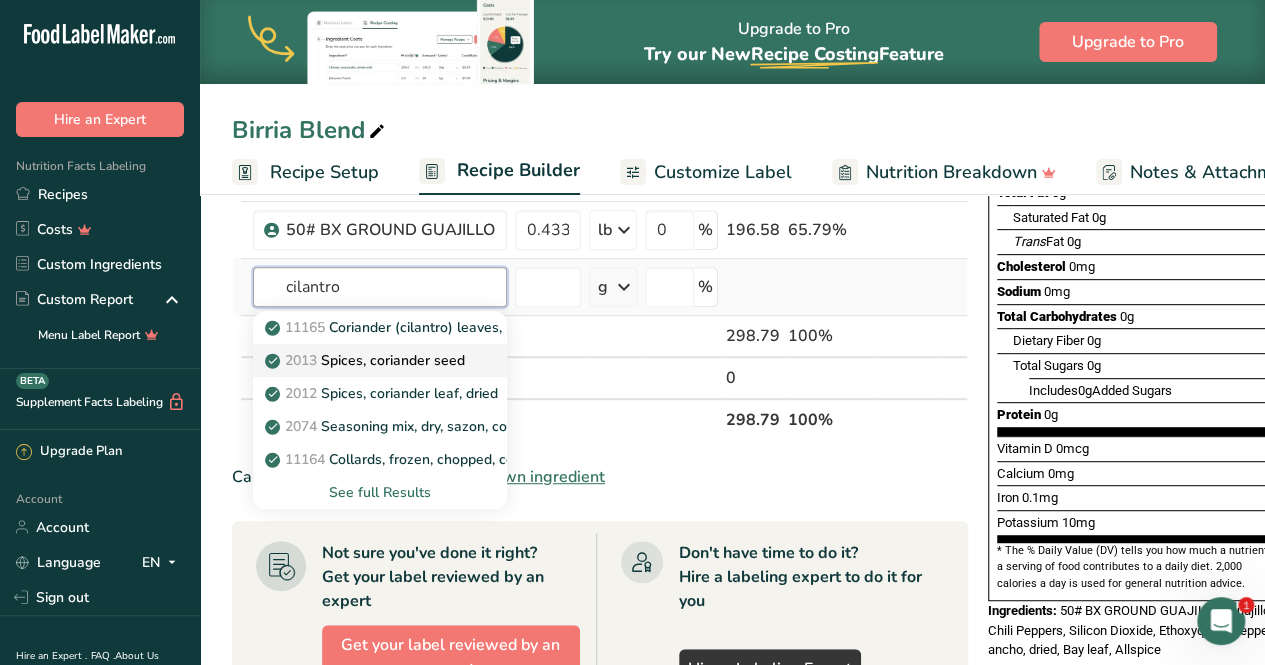 scroll, scrollTop: 318, scrollLeft: 0, axis: vertical 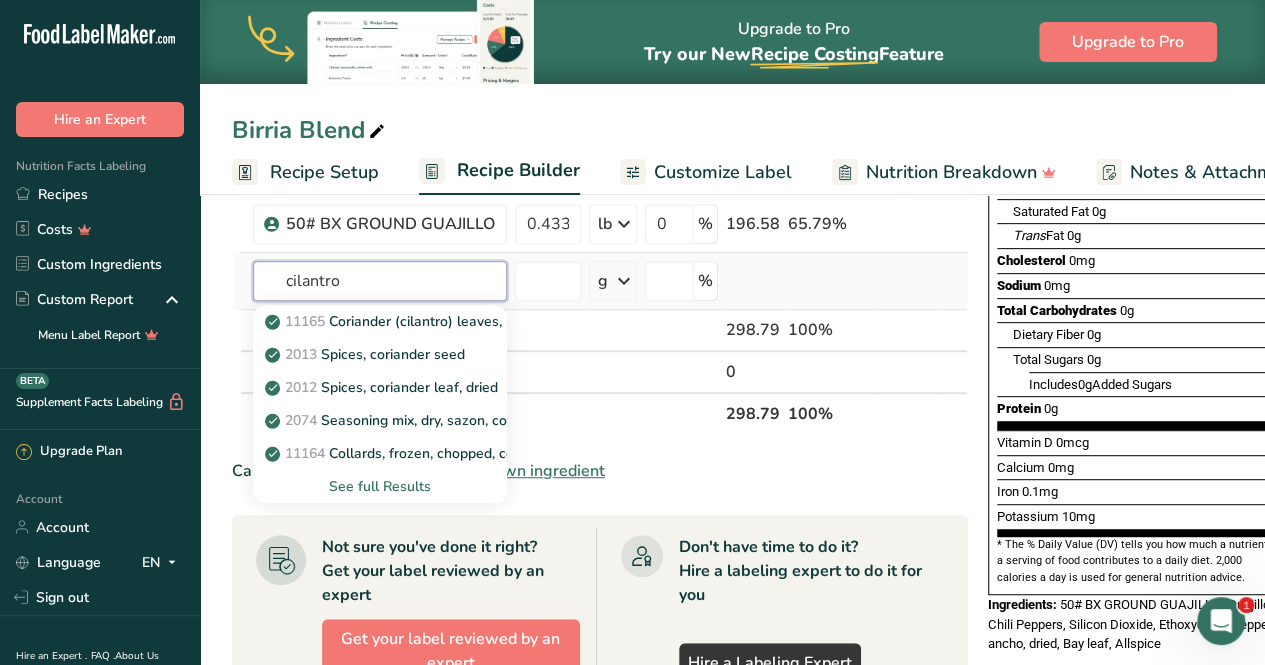 type on "cilantro" 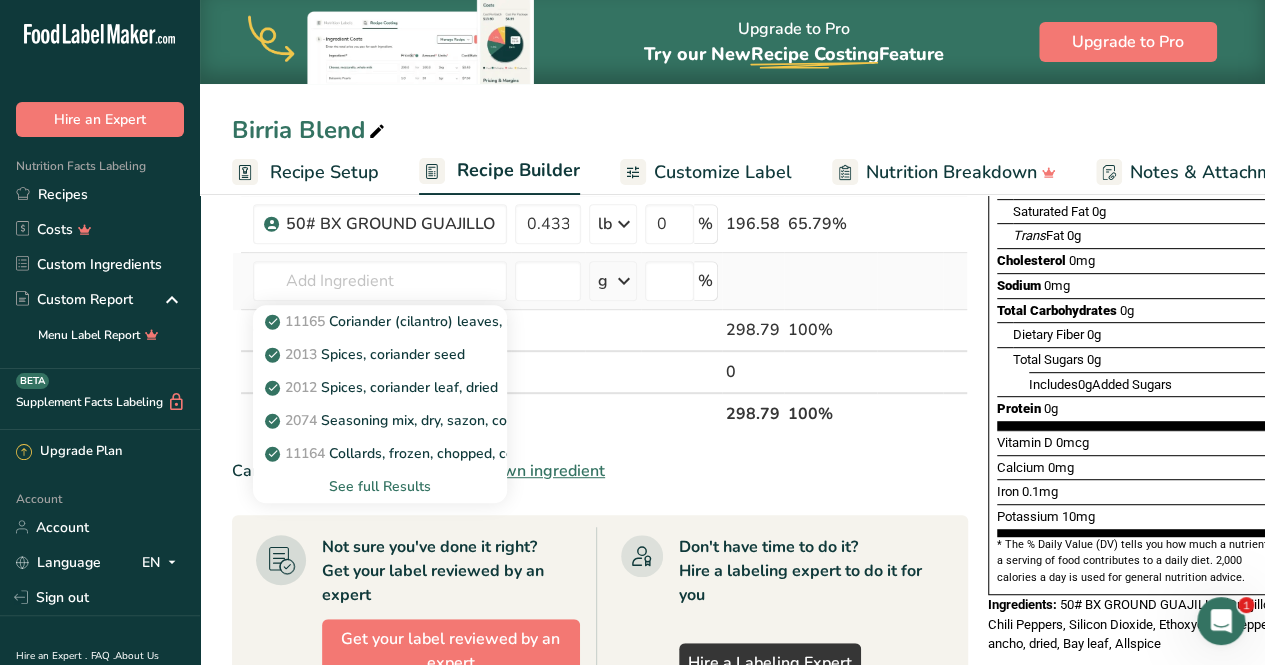 click on "See full Results" at bounding box center [380, 486] 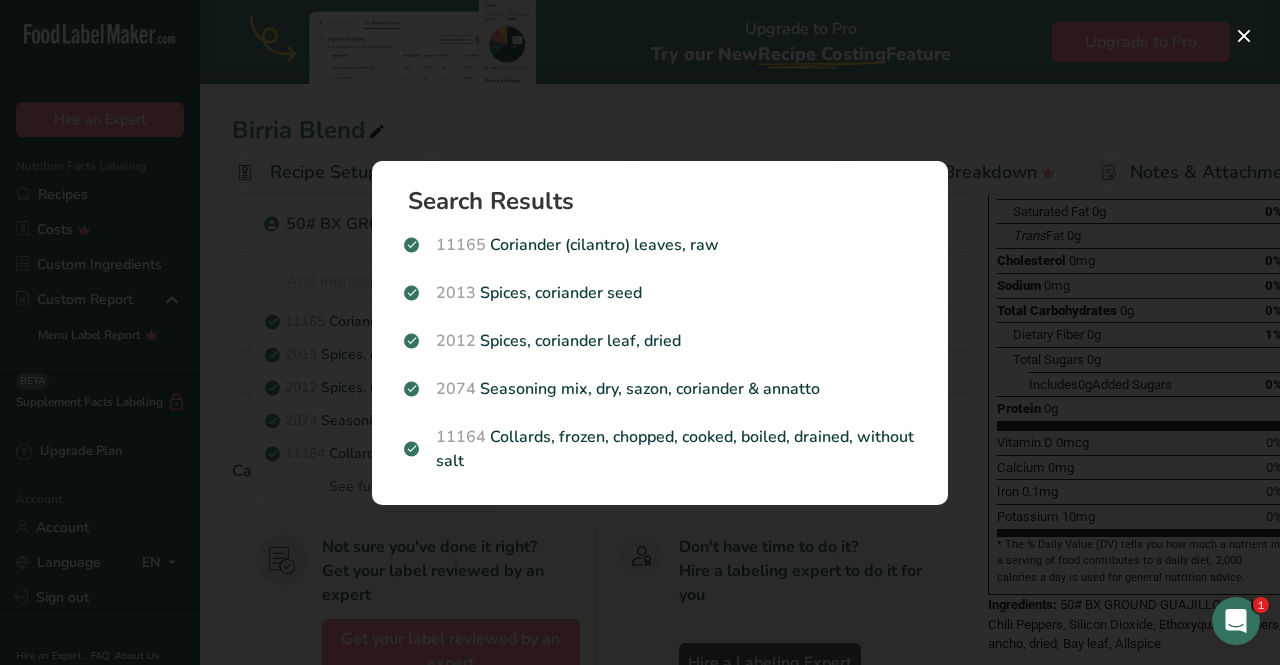 click at bounding box center [640, 332] 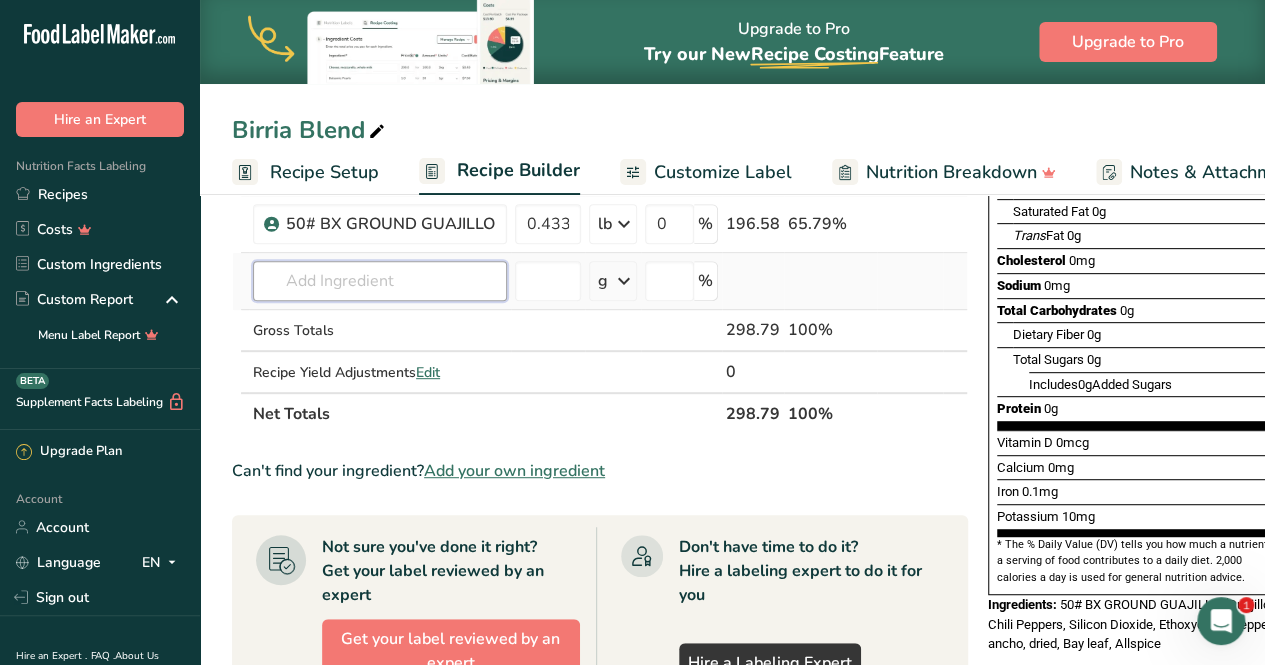click at bounding box center [380, 281] 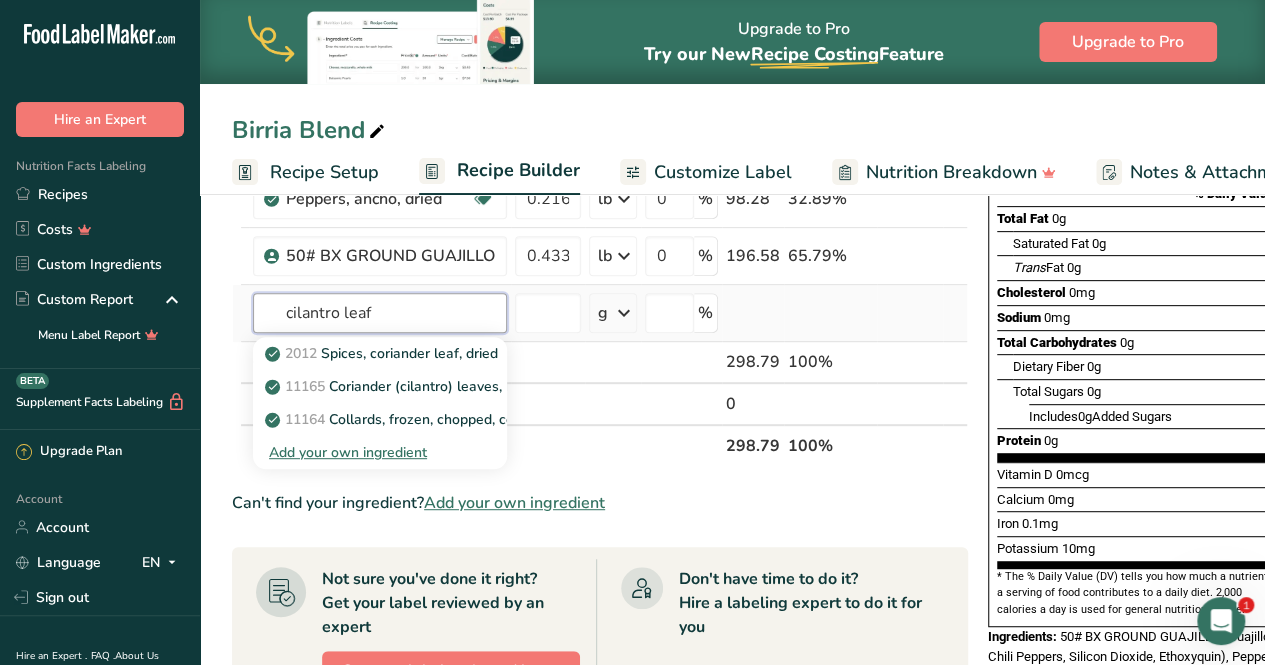 scroll, scrollTop: 284, scrollLeft: 0, axis: vertical 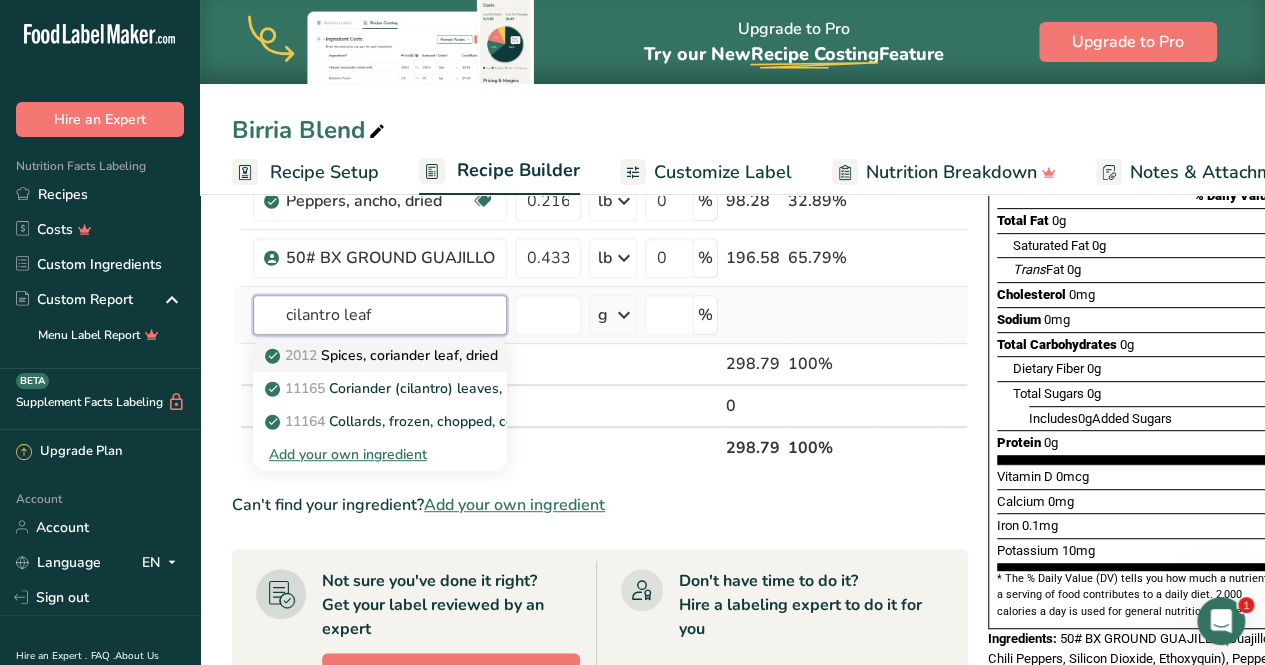 type on "cilantro leaf" 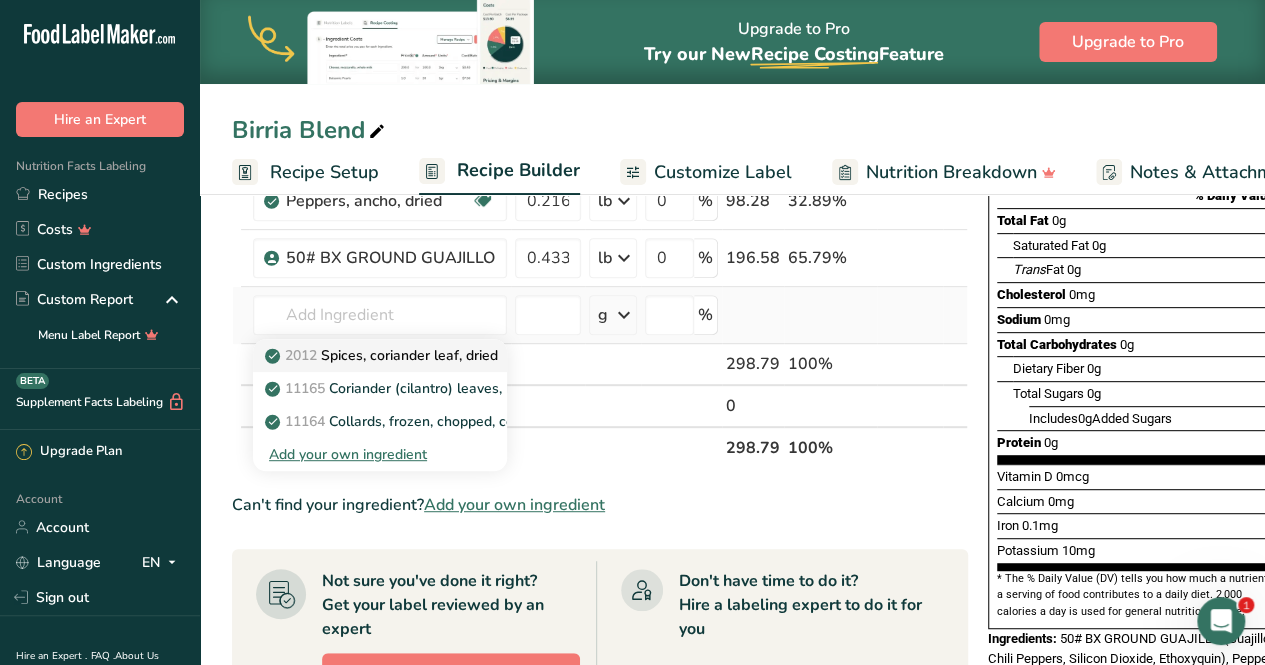 click on "2012
Spices, coriander leaf, dried" at bounding box center (383, 355) 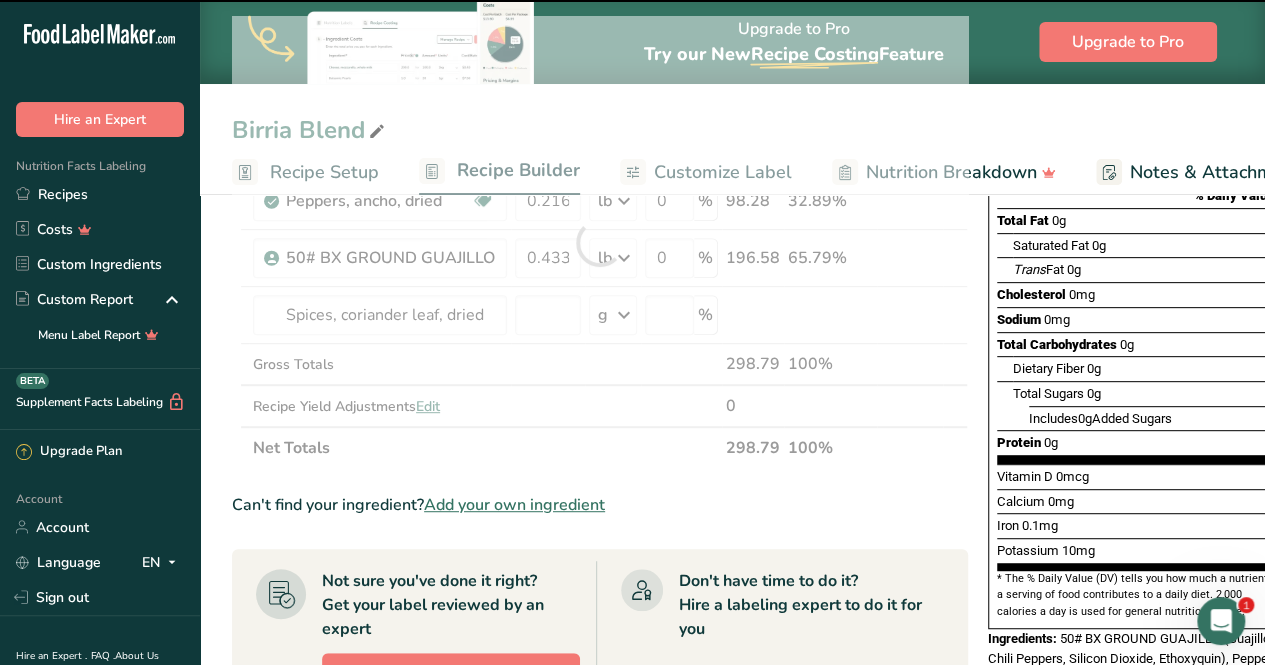 type on "0" 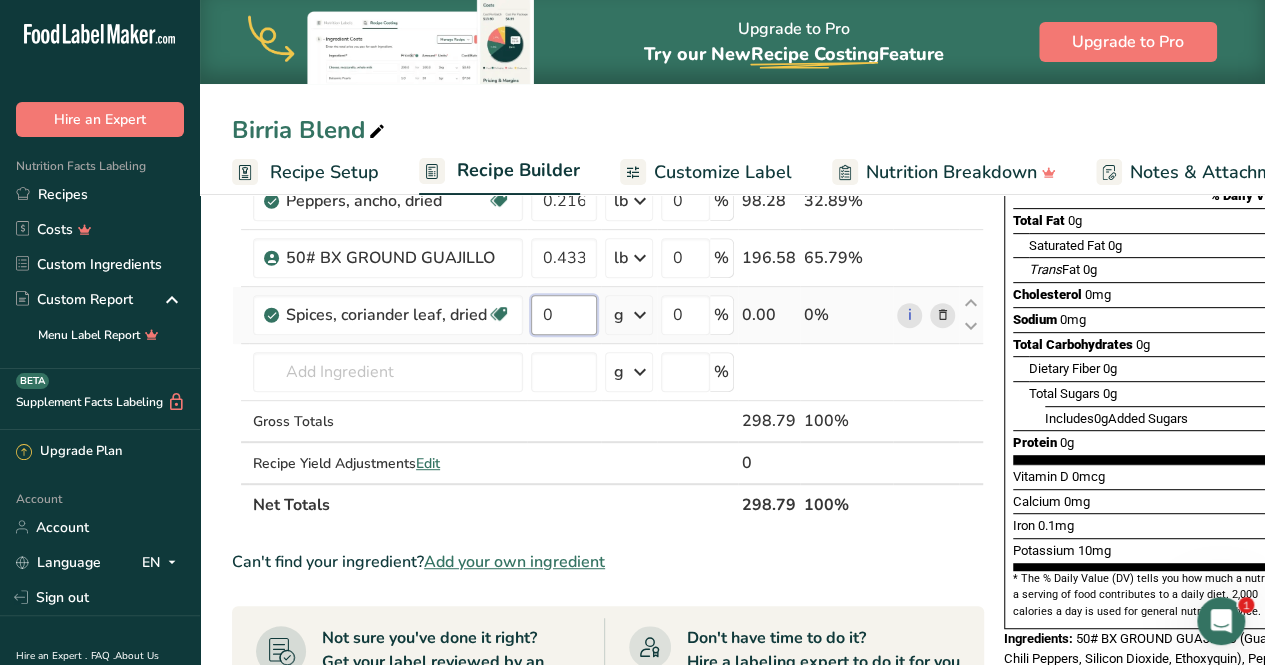 click on "0" at bounding box center (564, 315) 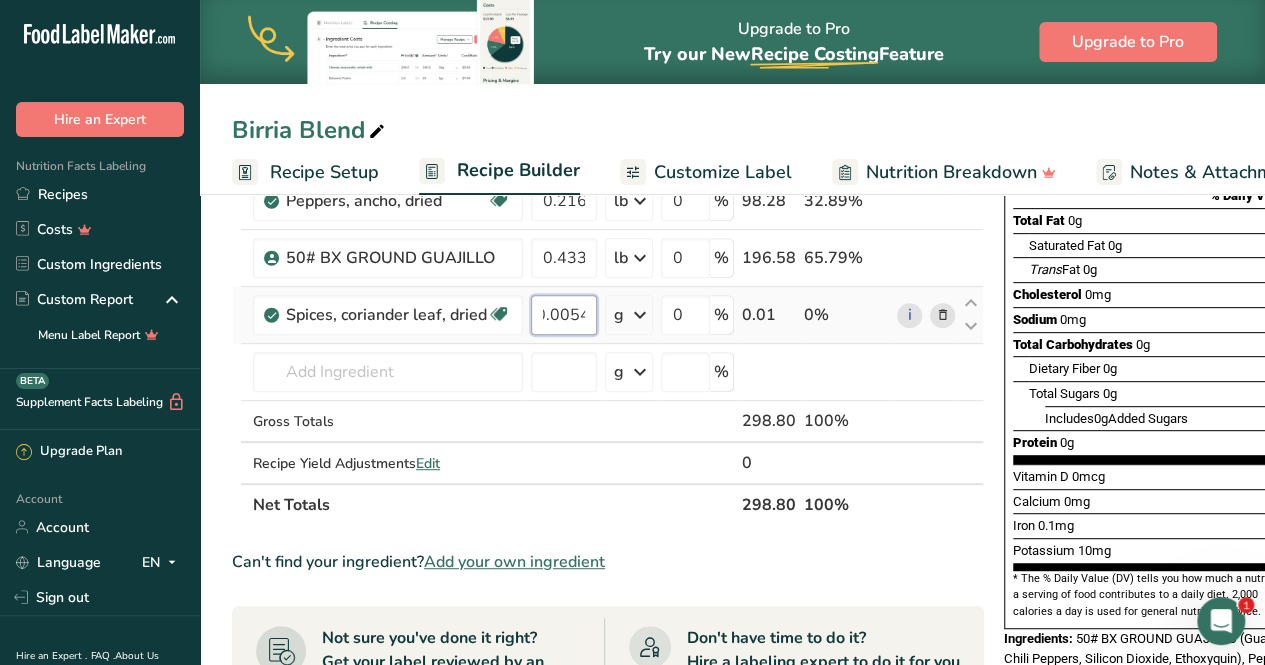 scroll, scrollTop: 0, scrollLeft: 17, axis: horizontal 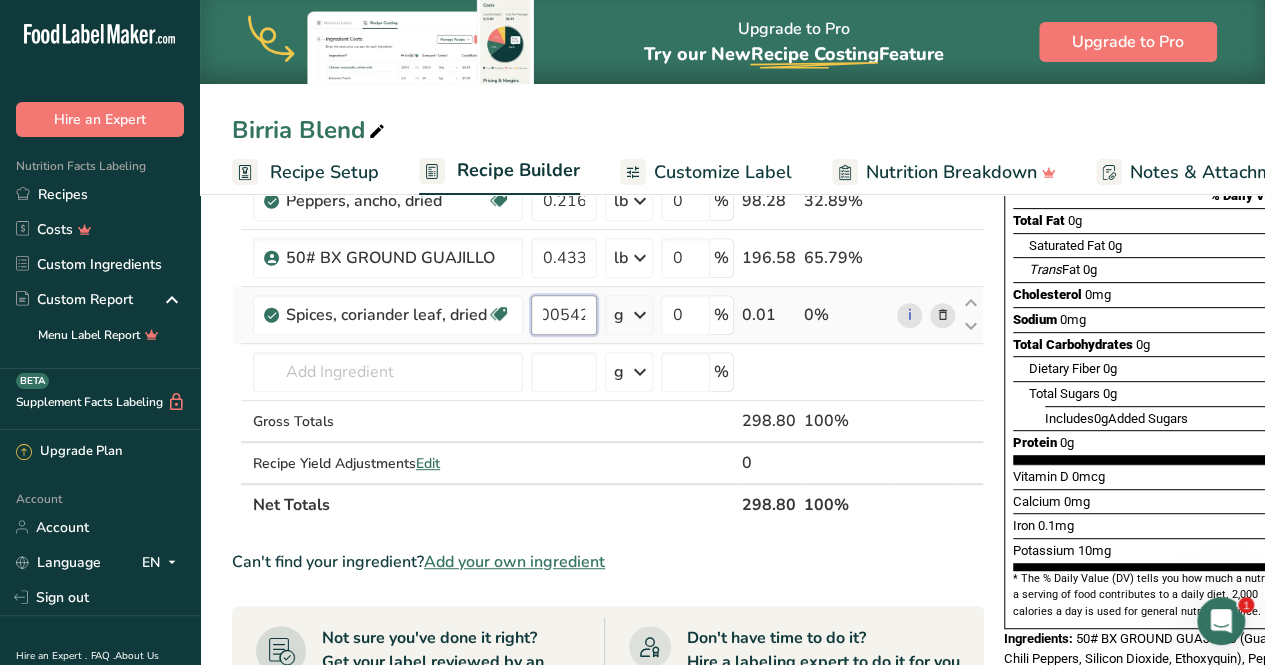 type on "0.00542" 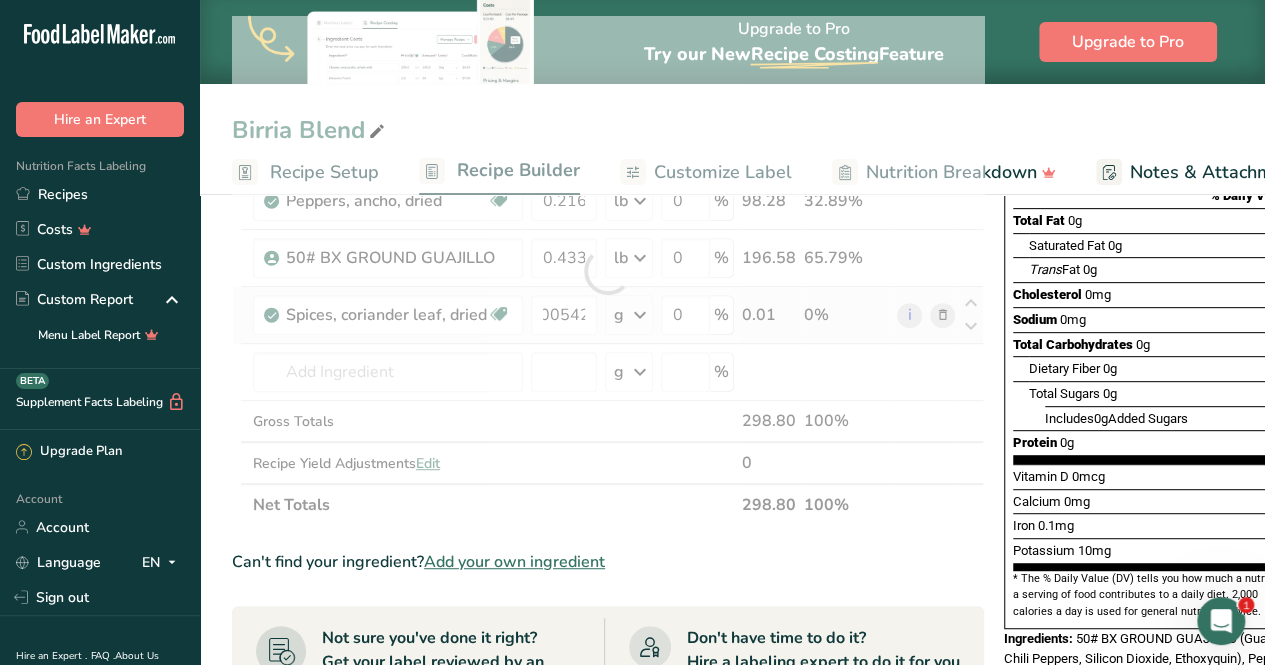click on "Ingredient *
Amount *
Unit *
Waste *   .a-a{fill:#347362;}.b-a{fill:#fff;}          Grams
Percentage
Spices, allspice, ground
Source of Antioxidants
Dairy free
Gluten free
Vegan
Vegetarian
Soy free
[NUMBER]
lb
Portions
1 tsp
1 tbsp
Weight Units
g
kg
mg
See more
Volume Units
l
Volume units require a density conversion. If you know your ingredient's density enter it below. Otherwise, click on "RIA" our AI Regulatory bot - she will be able to help you
lb/ft3
g/cm3
Confirm
mL" at bounding box center (608, 271) 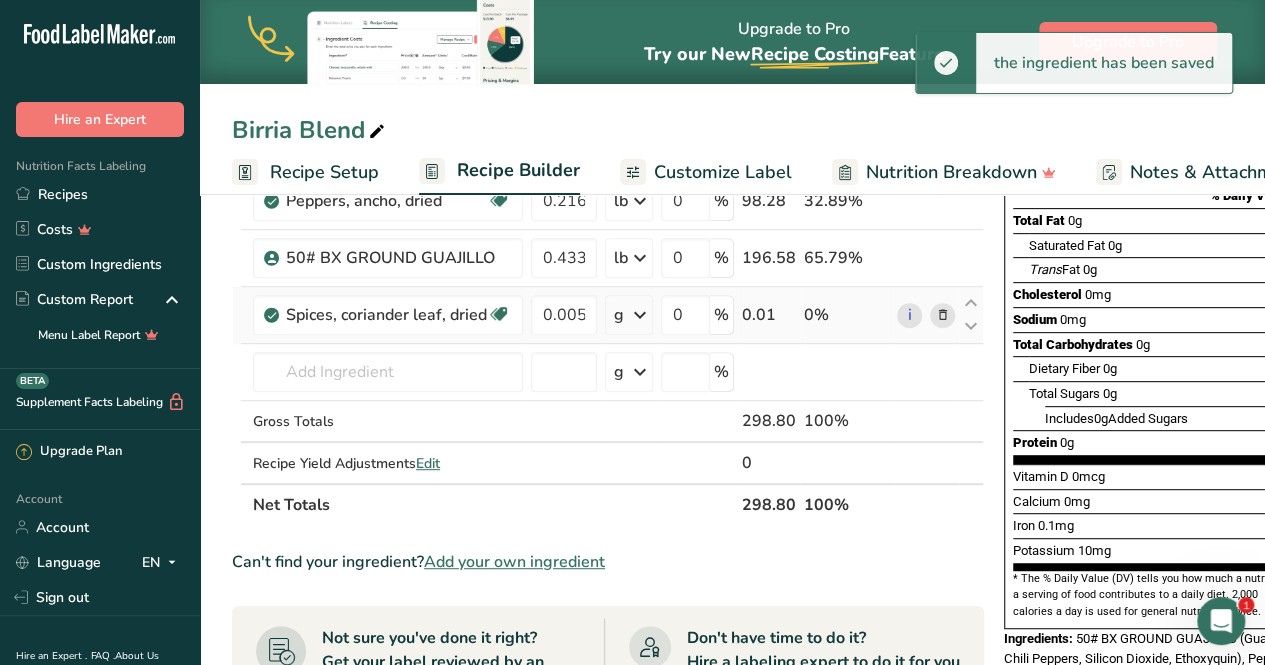 click at bounding box center [640, 315] 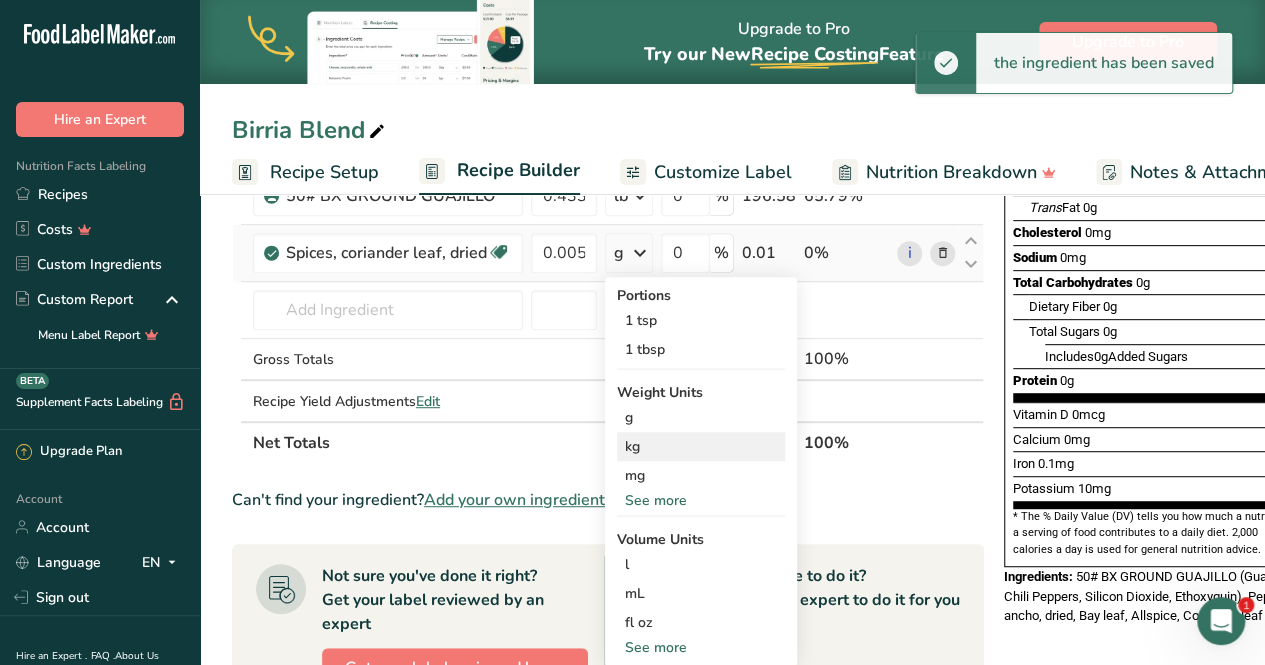 scroll, scrollTop: 384, scrollLeft: 0, axis: vertical 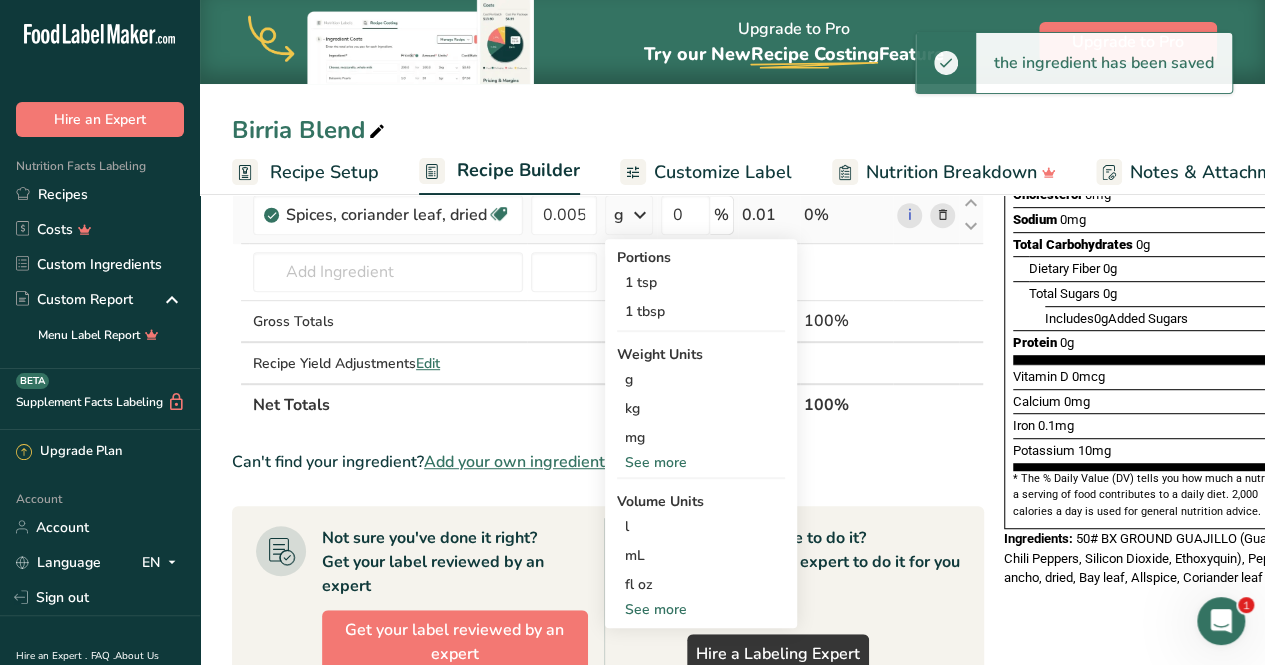 click on "See more" at bounding box center [701, 462] 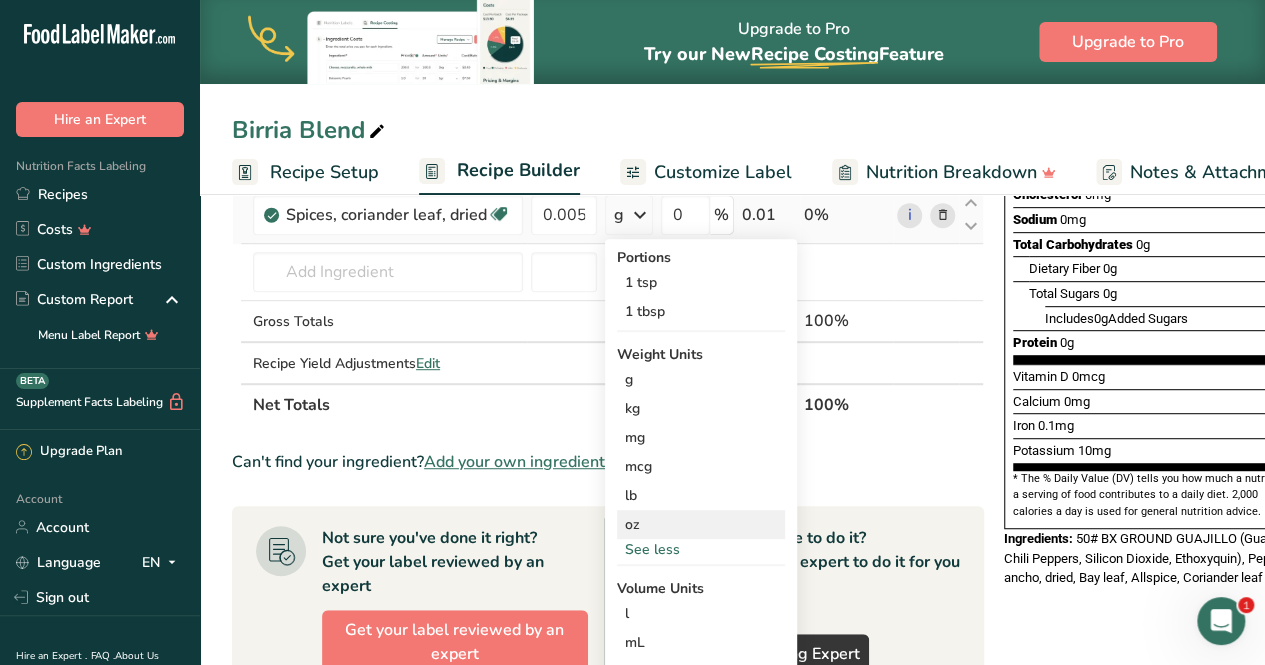 click on "oz" at bounding box center (701, 524) 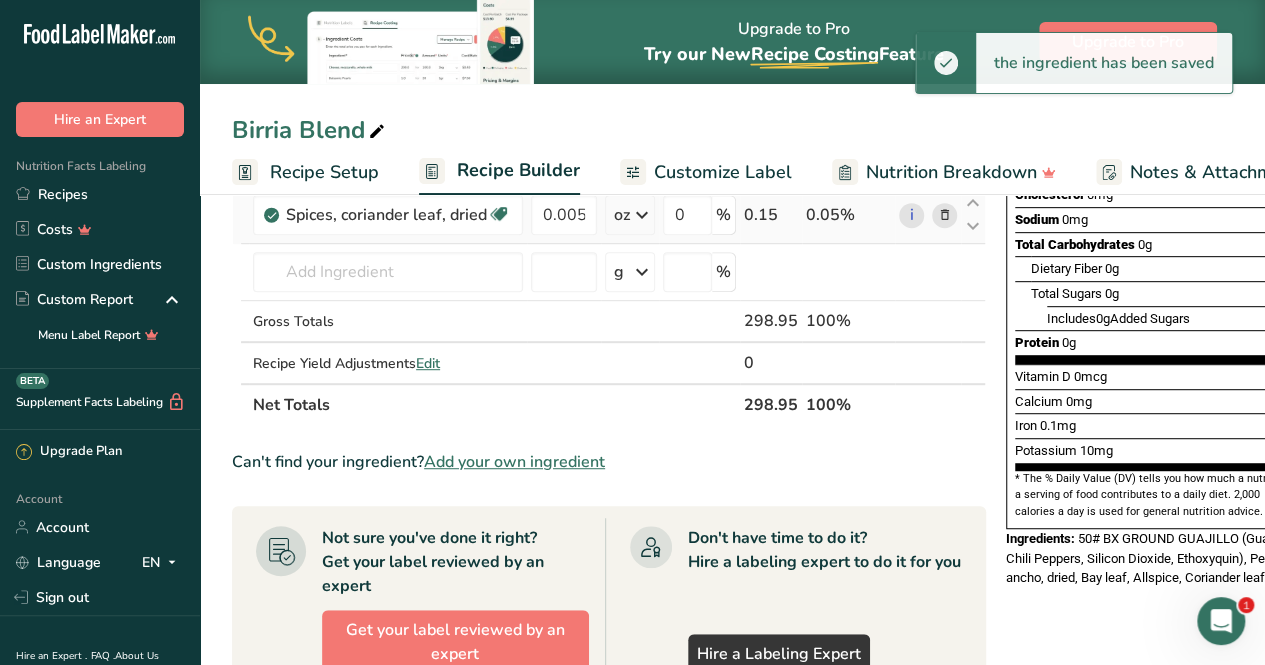 click at bounding box center [642, 215] 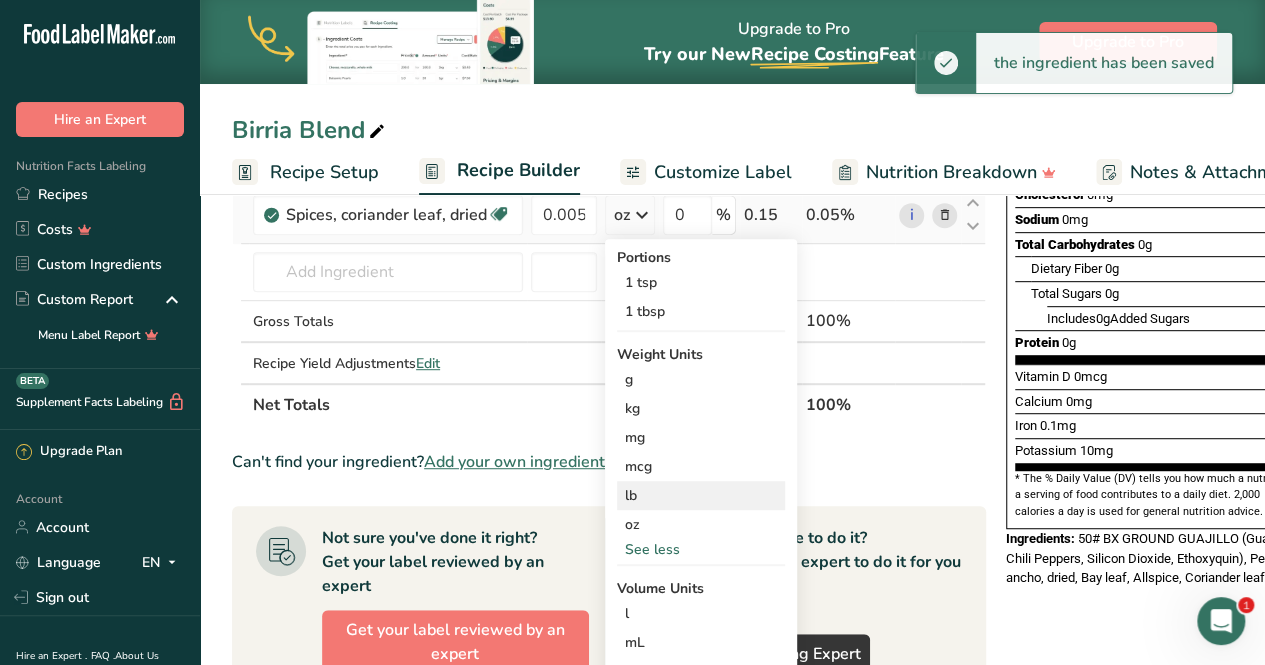 click on "lb" at bounding box center (701, 495) 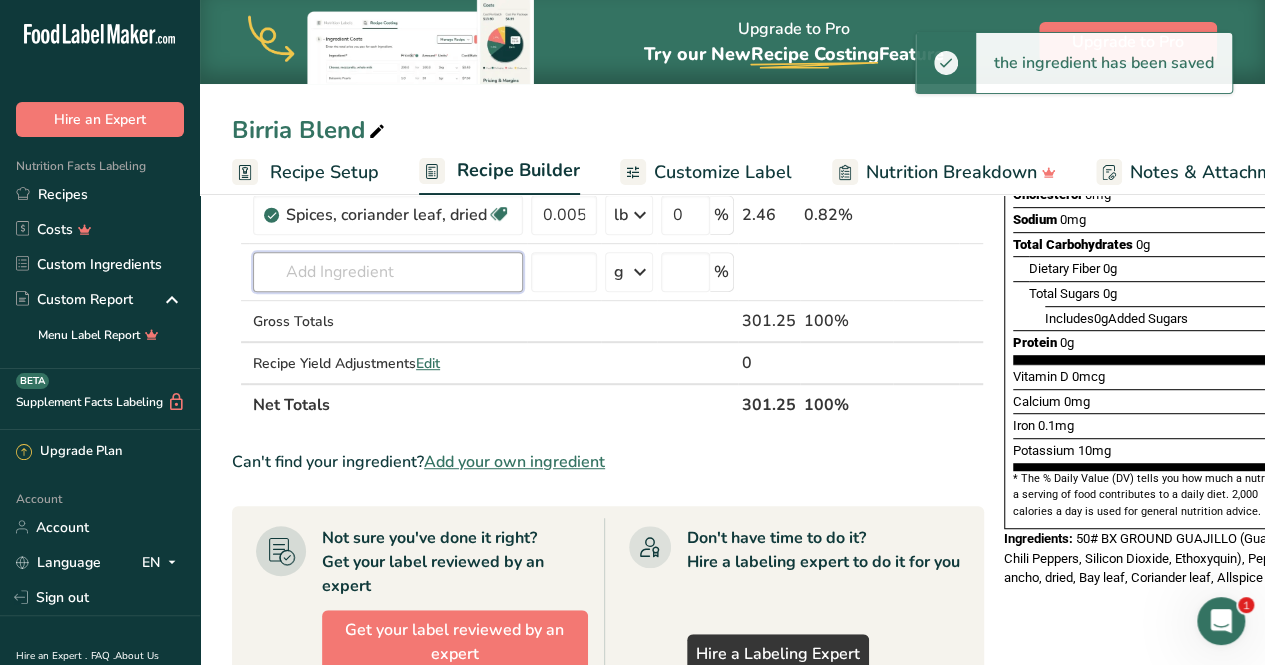 click at bounding box center (388, 272) 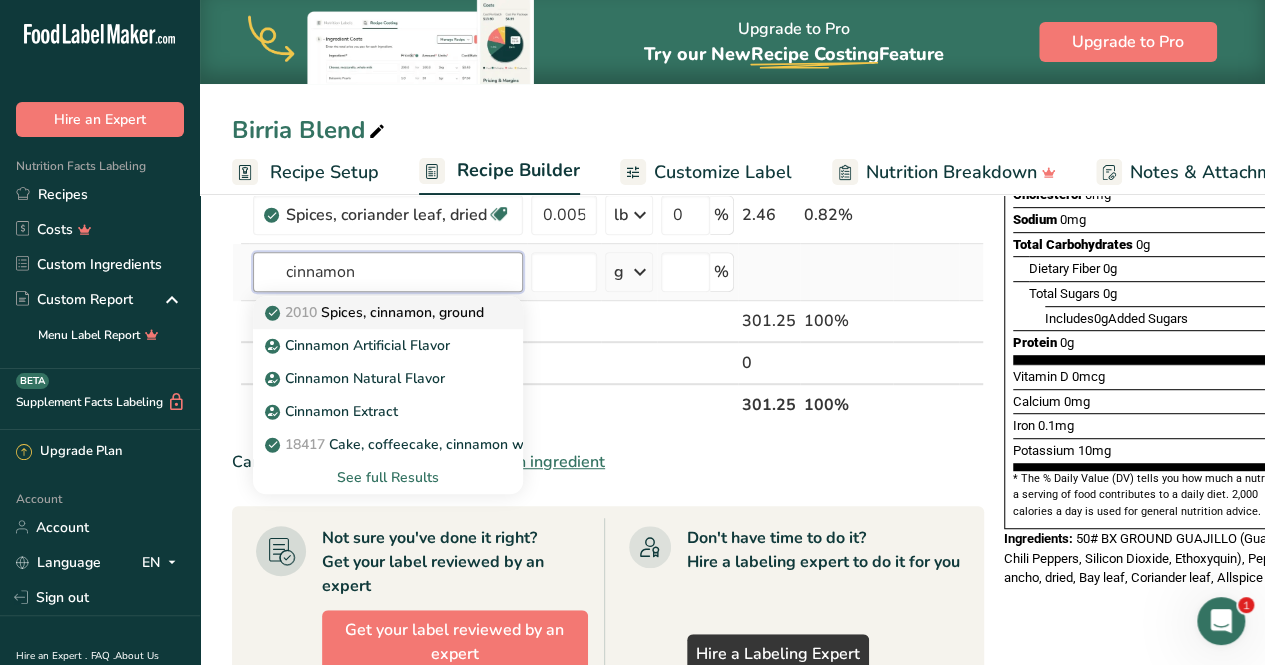 type on "cinnamon" 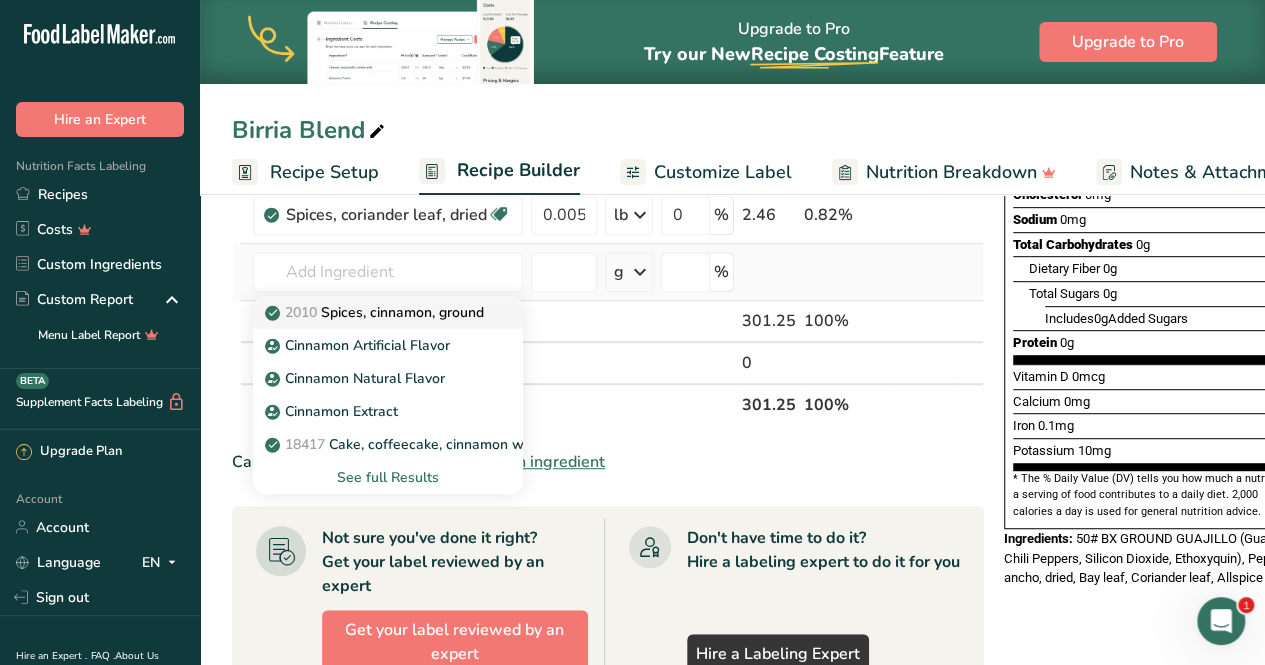 click on "2010
Spices, cinnamon, ground" at bounding box center (376, 312) 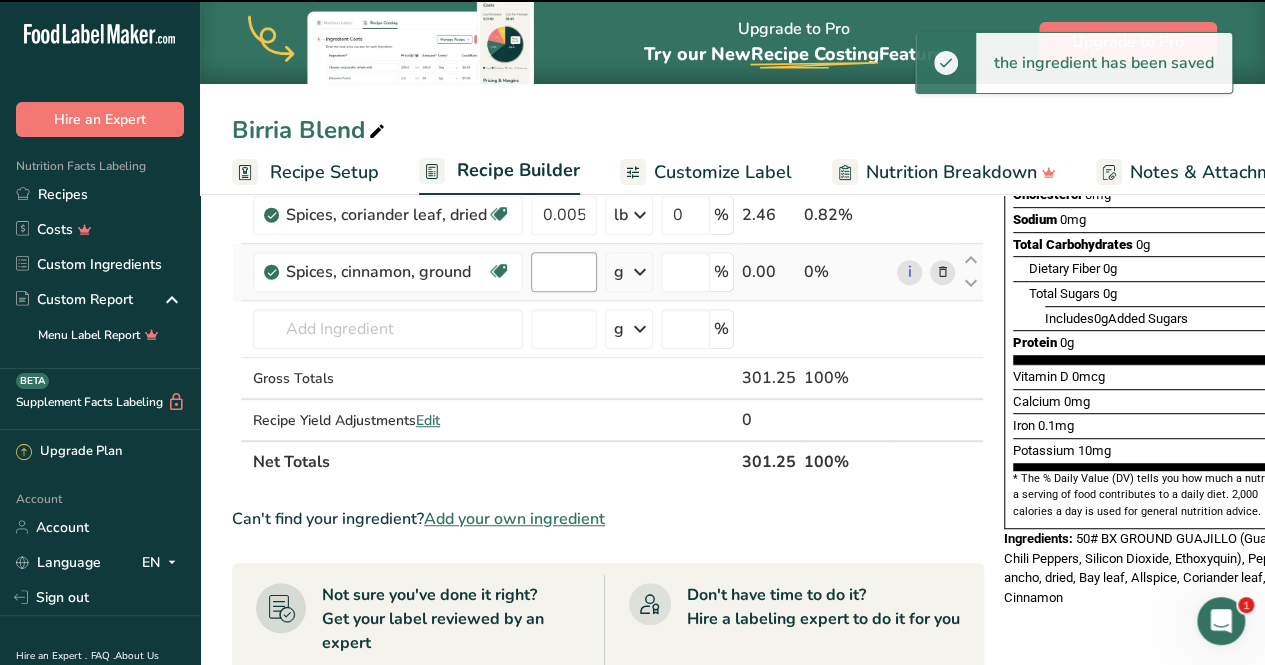type on "0" 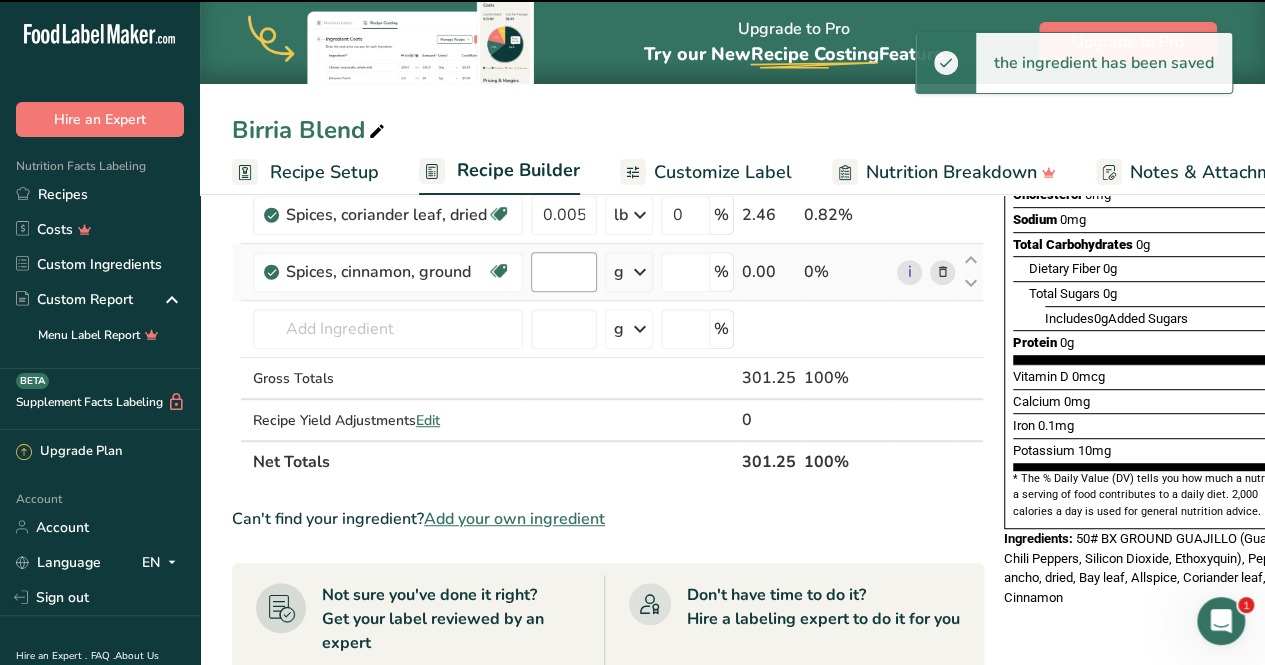 type on "0" 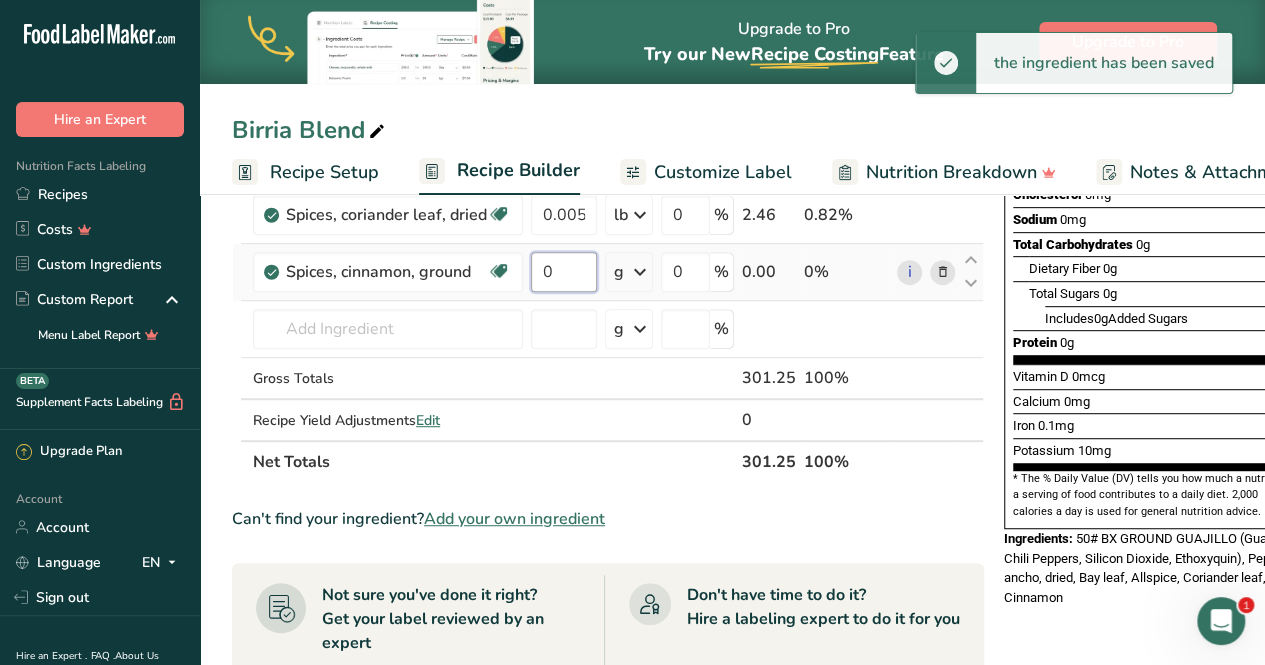 click on "0" at bounding box center [564, 272] 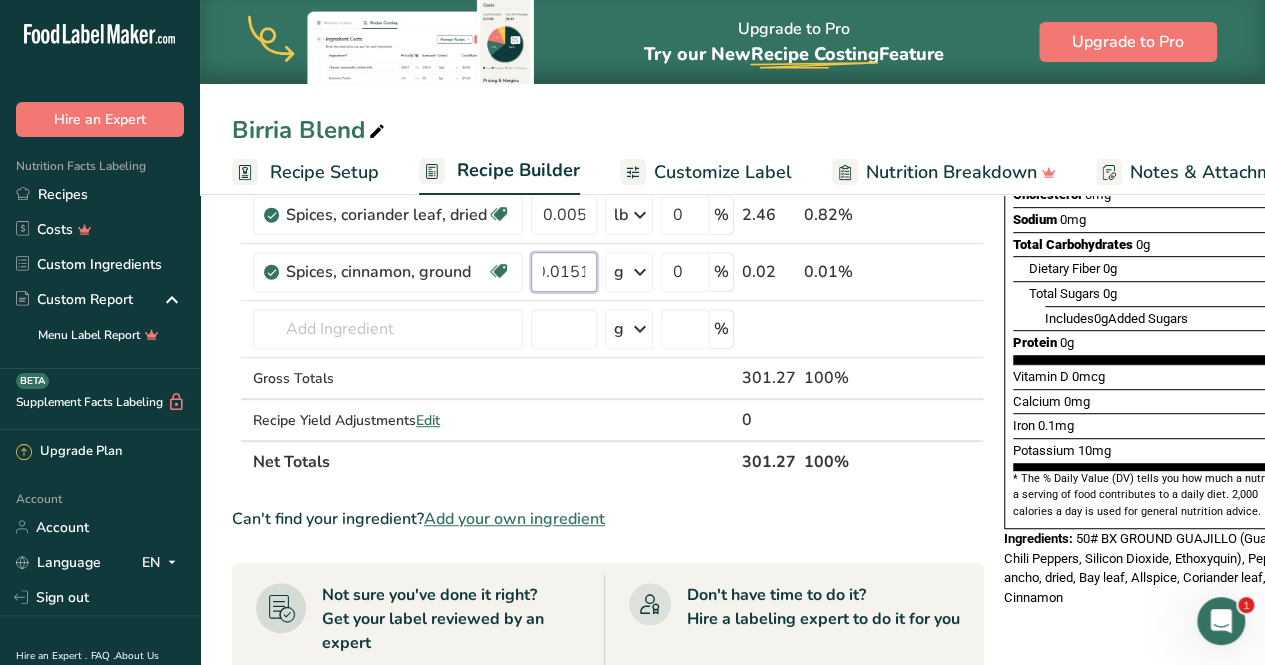 scroll, scrollTop: 0, scrollLeft: 17, axis: horizontal 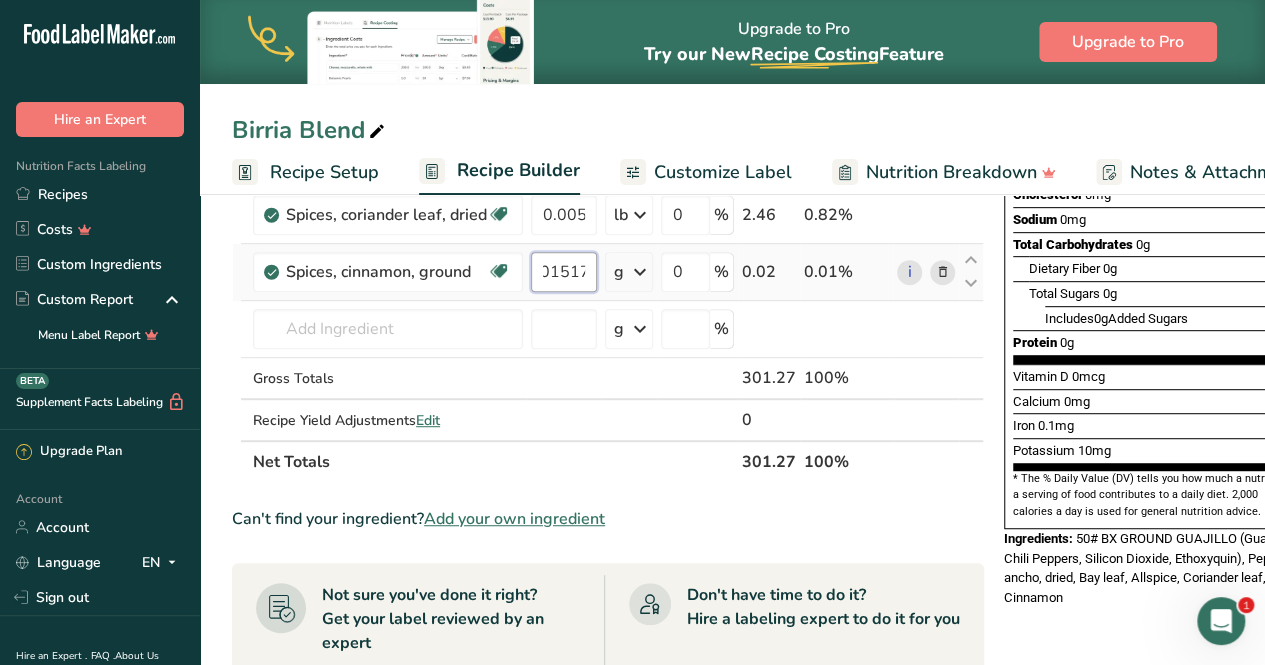 type on "0.01517" 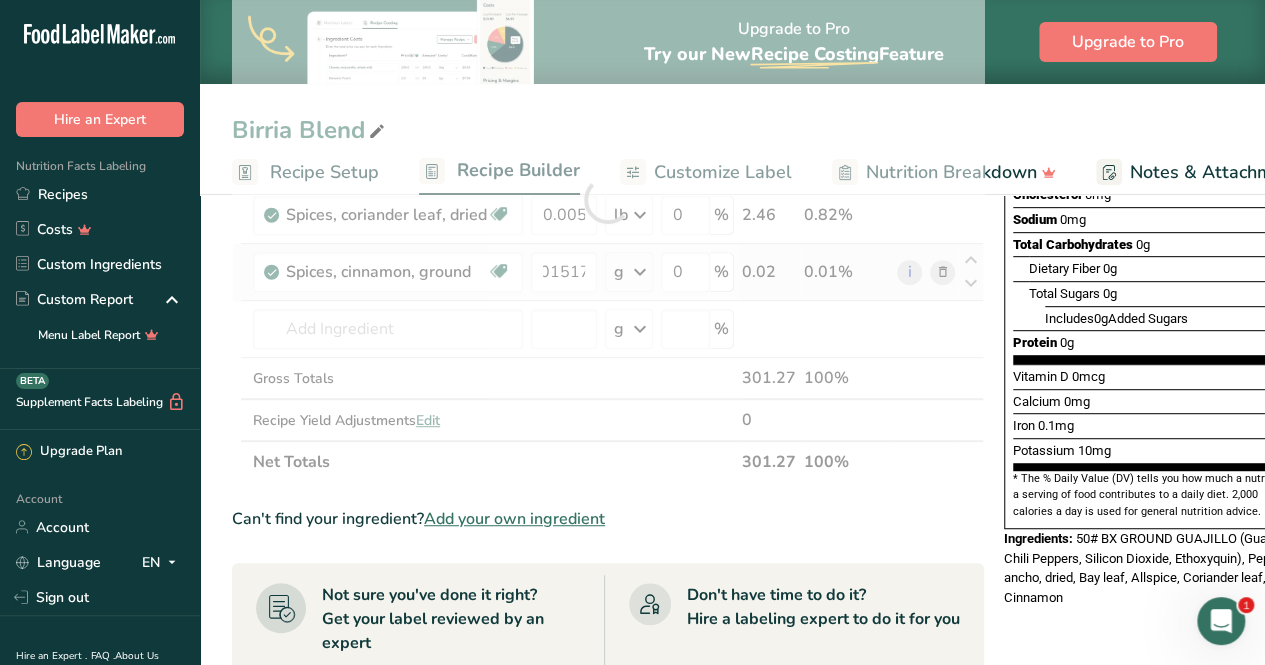 click on "Ingredient *
Amount *
Unit *
Waste *   .a-a{fill:#347362;}.b-a{fill:#fff;}          Grams
Percentage
Spices, allspice, ground
Source of Antioxidants
Dairy free
Gluten free
Vegan
Vegetarian
Soy free
[NUMBER]
lb
Portions
1 tsp
1 tbsp
Weight Units
g
kg
mg
See more
Volume Units
l
Volume units require a density conversion. If you know your ingredient's density enter it below. Otherwise, click on "RIA" our AI Regulatory bot - she will be able to help you
lb/ft3
g/cm3
Confirm
mL" at bounding box center [608, 199] 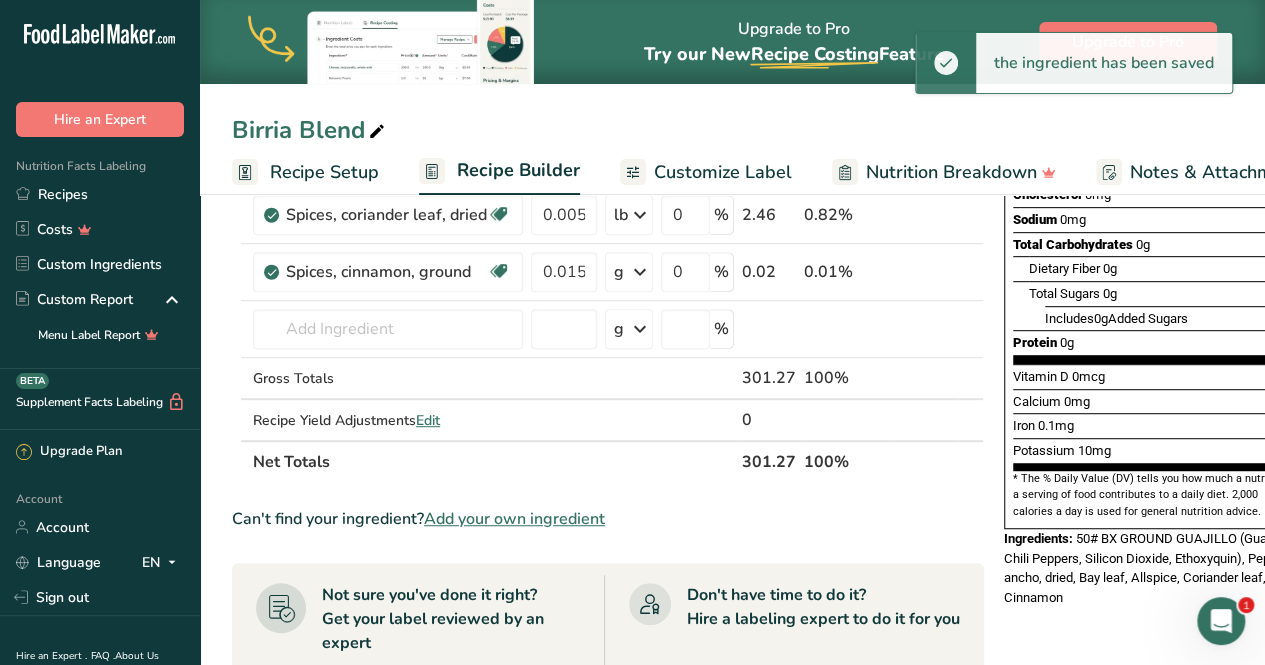 click at bounding box center (640, 272) 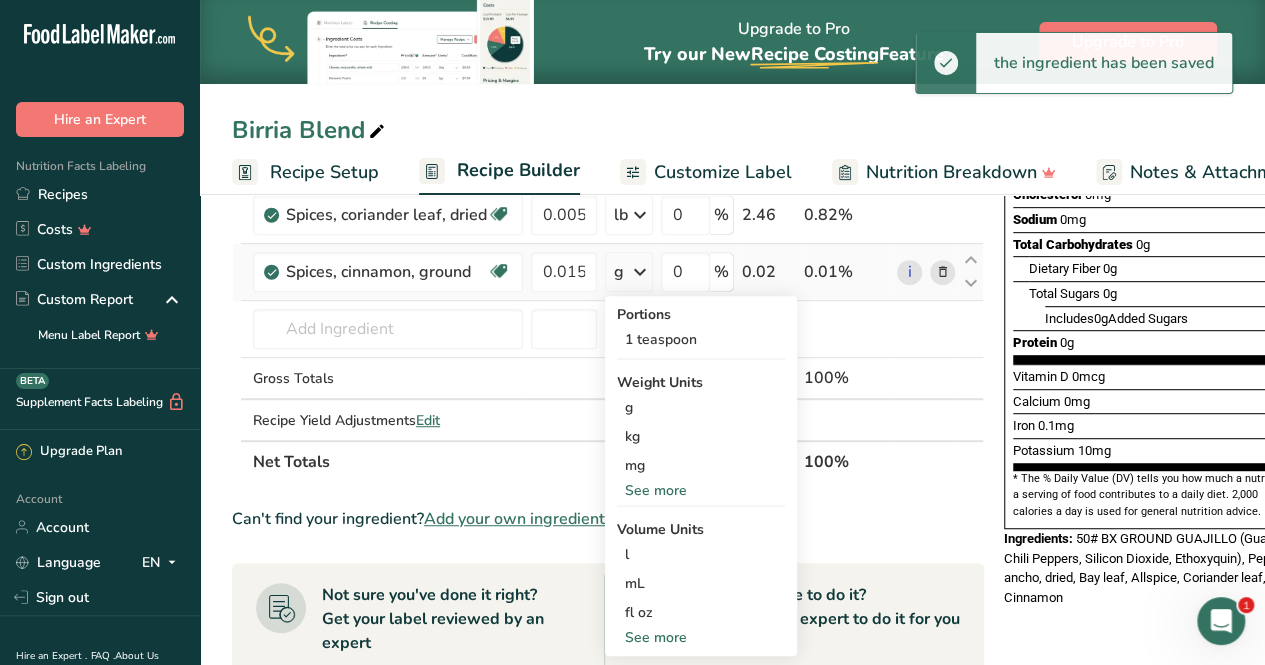 click on "See more" at bounding box center (701, 490) 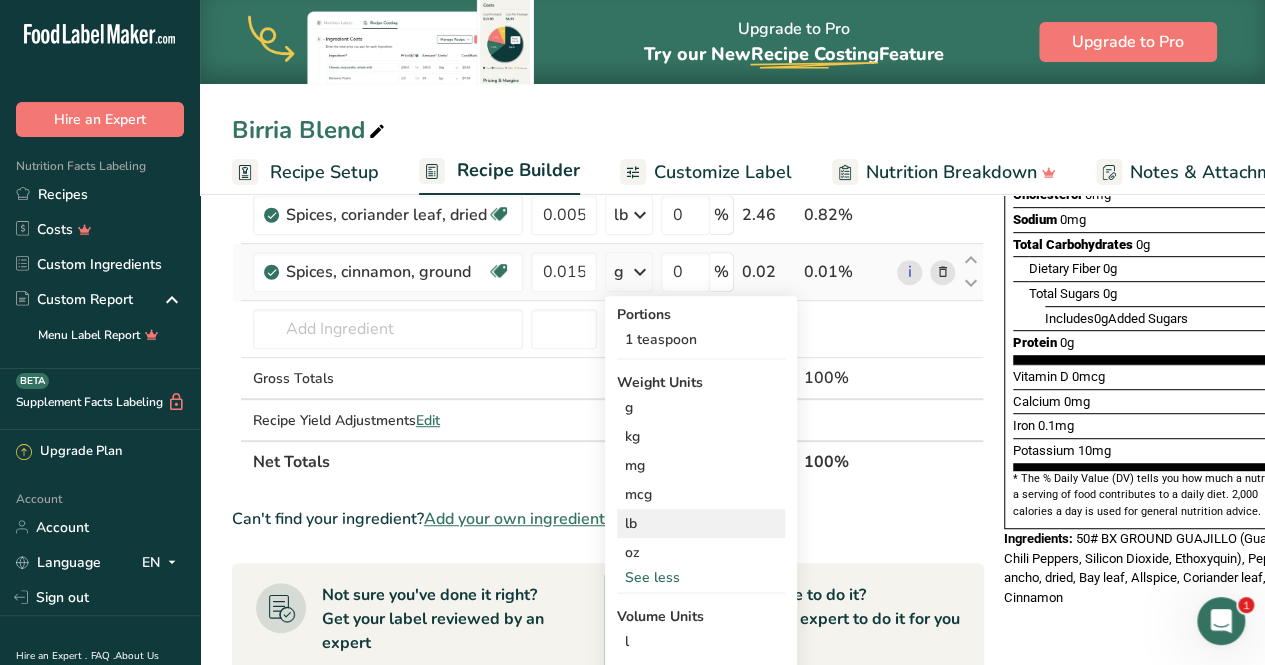 click on "lb" at bounding box center [701, 523] 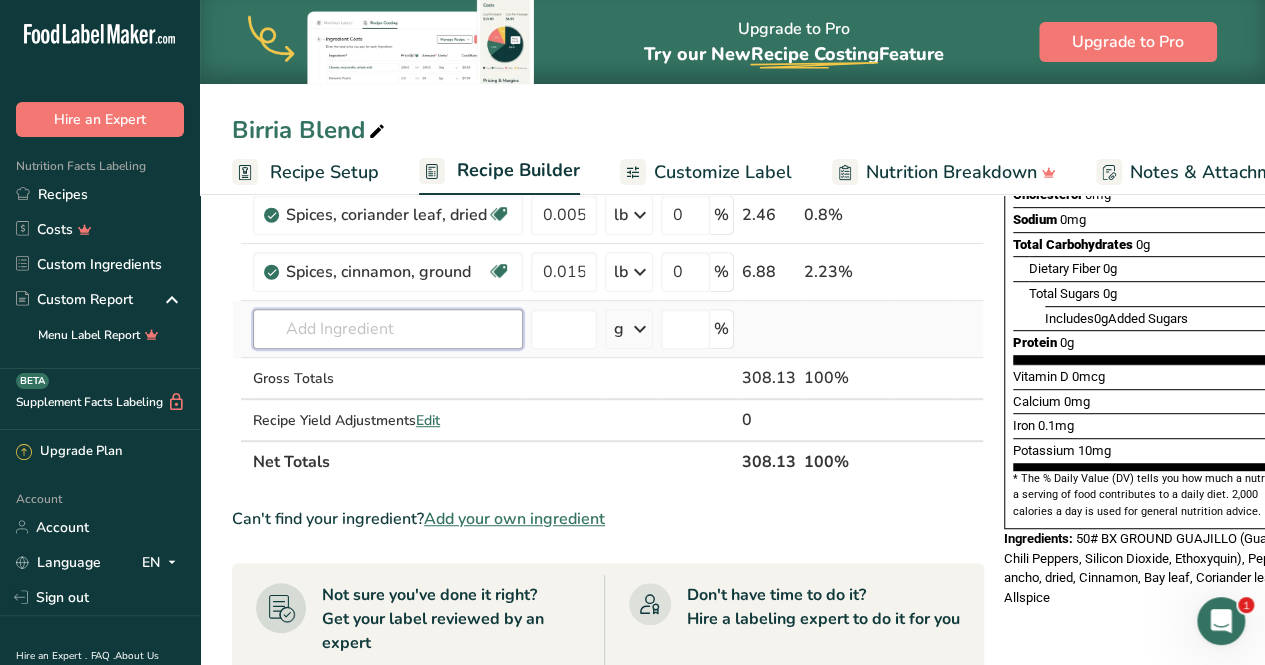 click at bounding box center (388, 329) 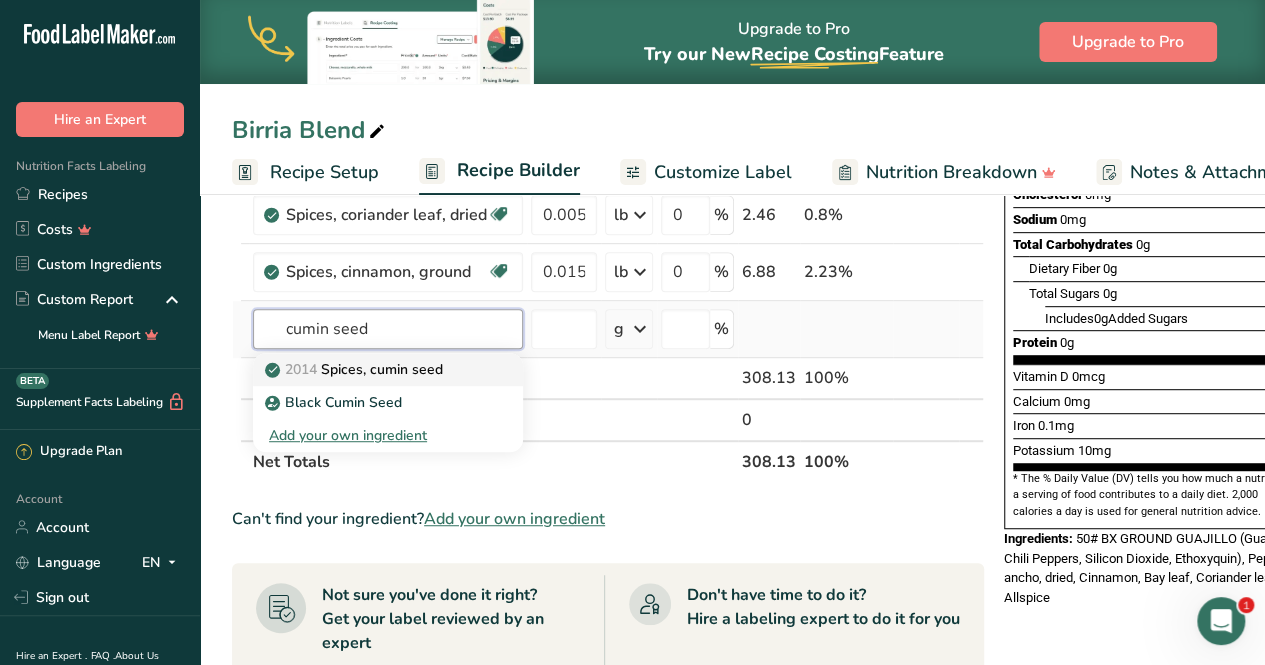 scroll, scrollTop: 358, scrollLeft: 0, axis: vertical 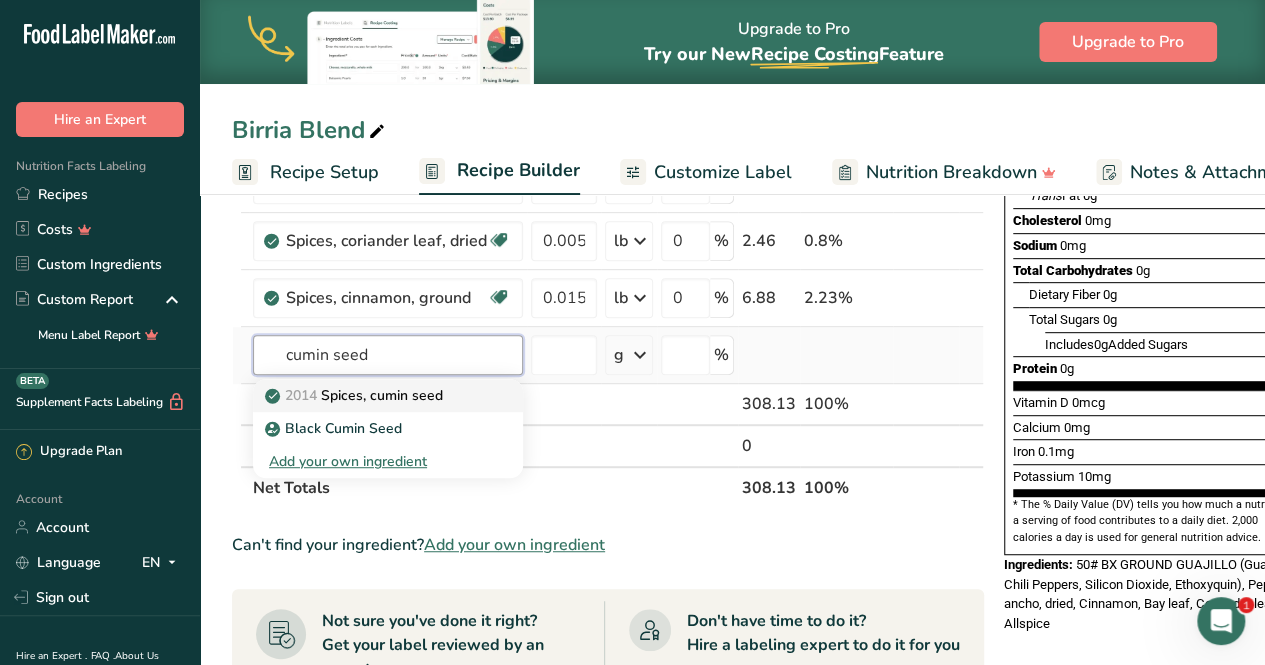 type on "cumin seed" 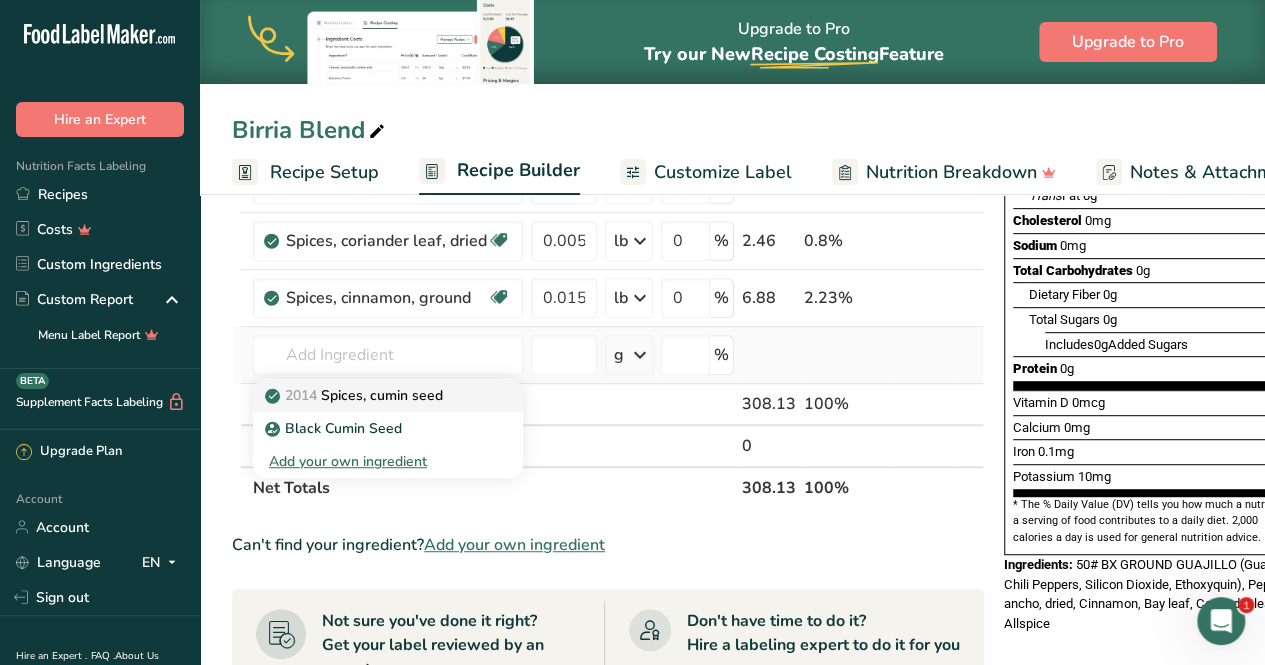 click on "2014
Spices, cumin seed" at bounding box center [356, 395] 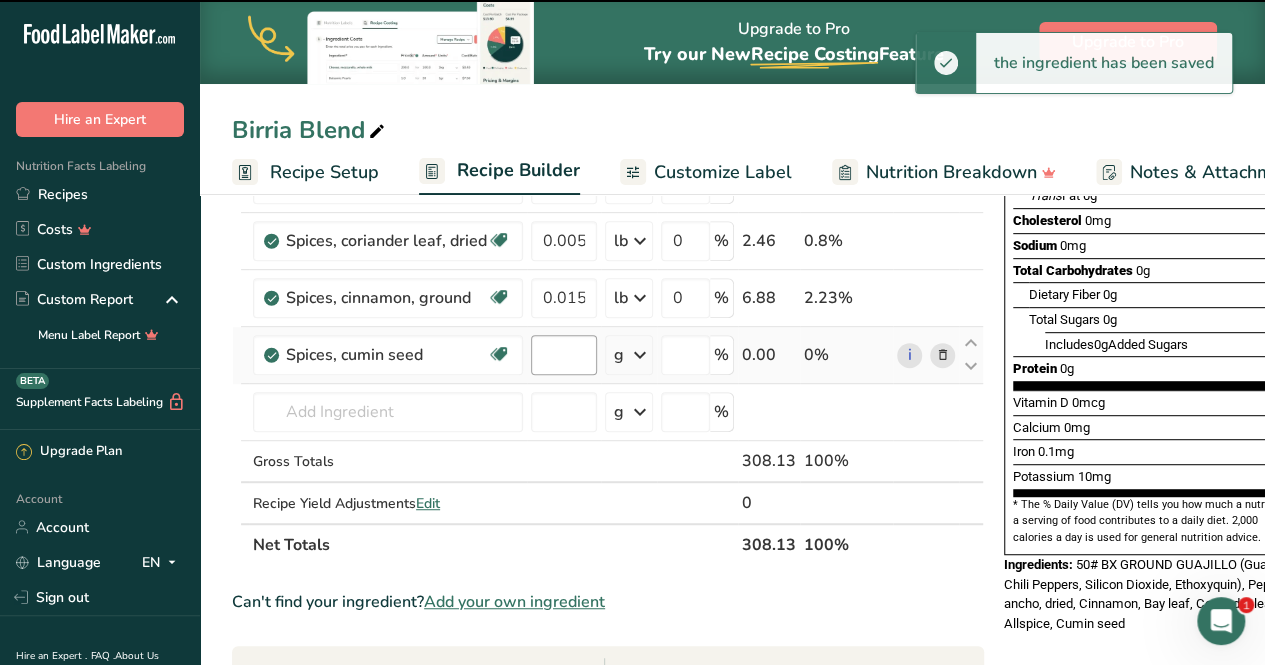 type on "0" 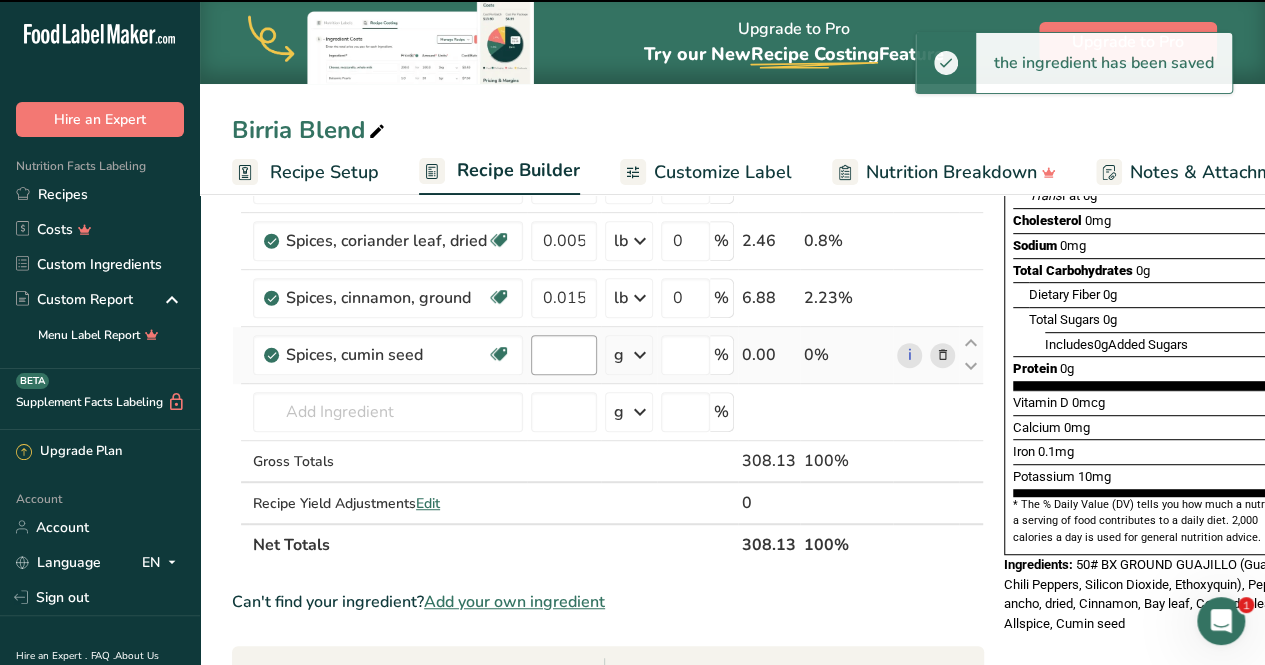 type on "0" 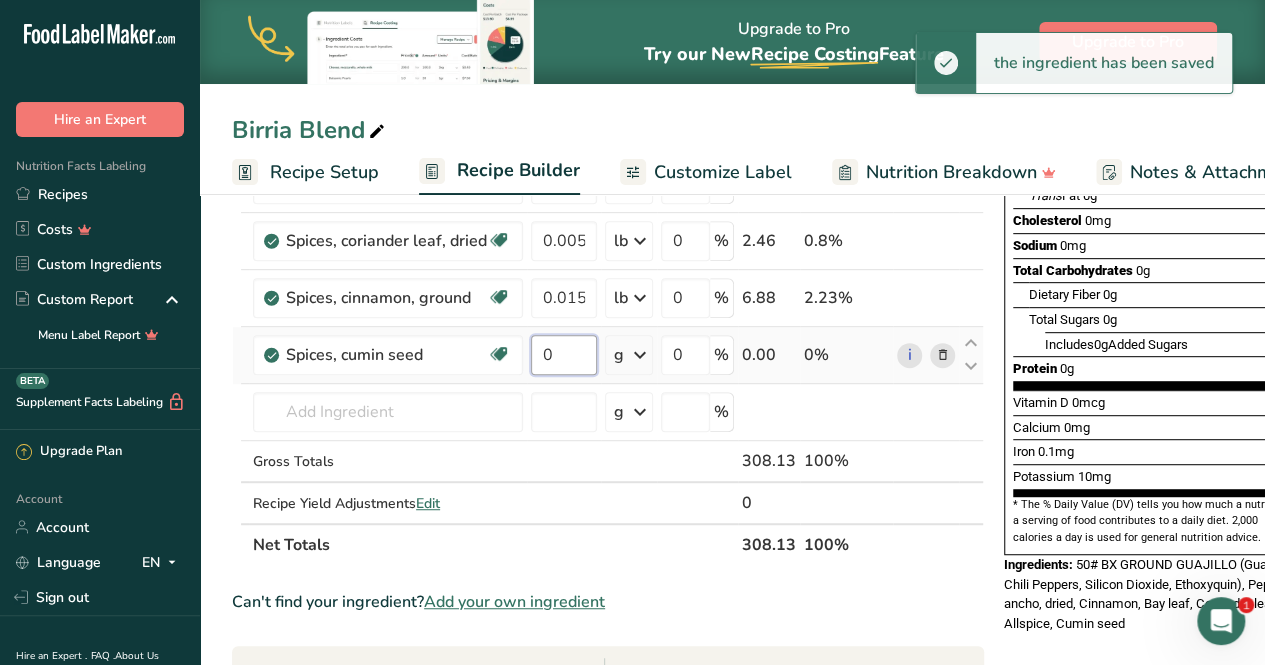 click on "0" at bounding box center (564, 355) 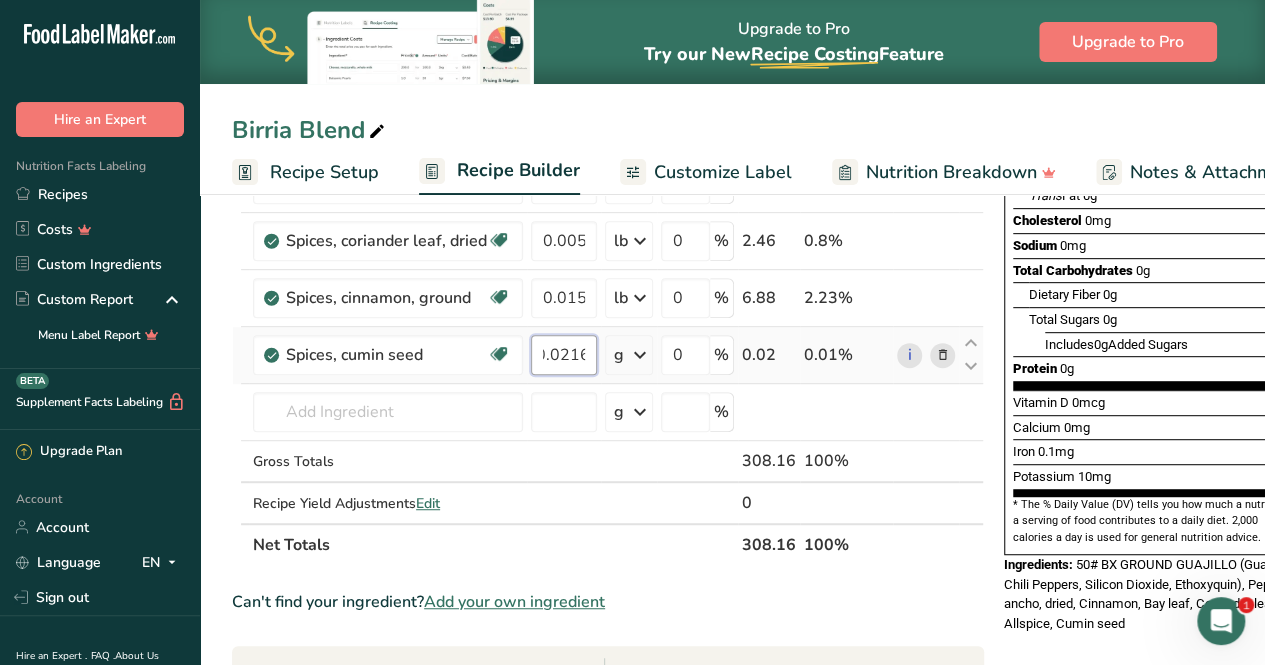 scroll, scrollTop: 0, scrollLeft: 17, axis: horizontal 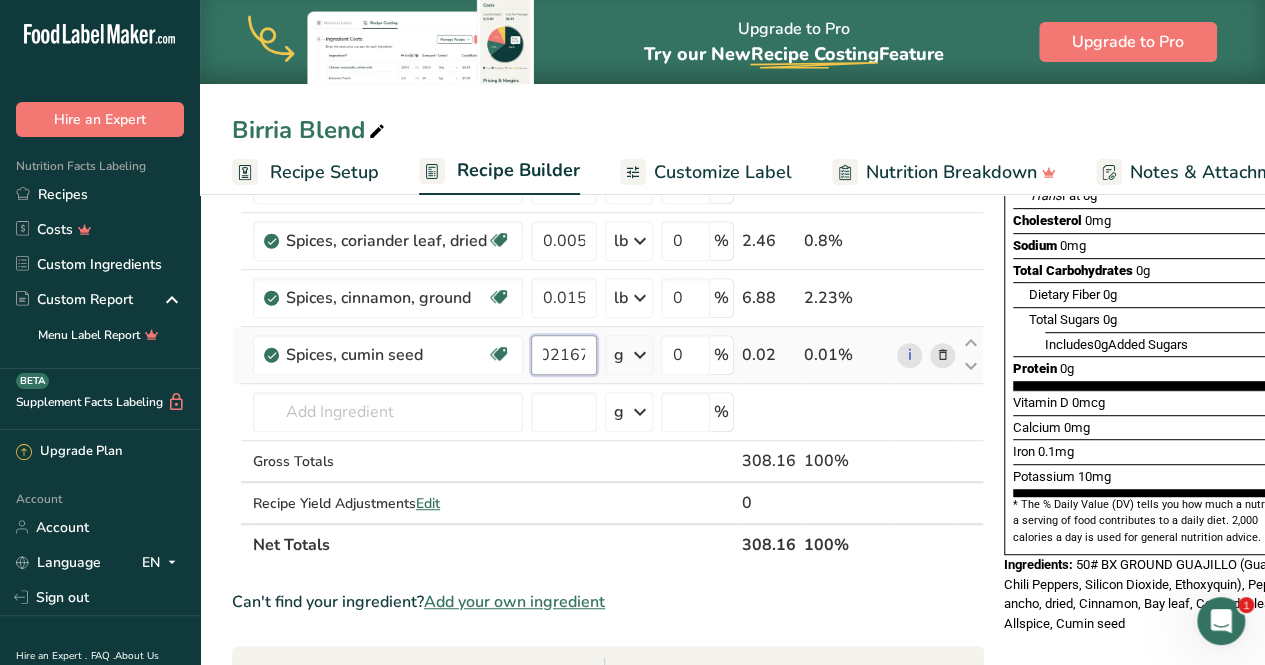 type on "0.02167" 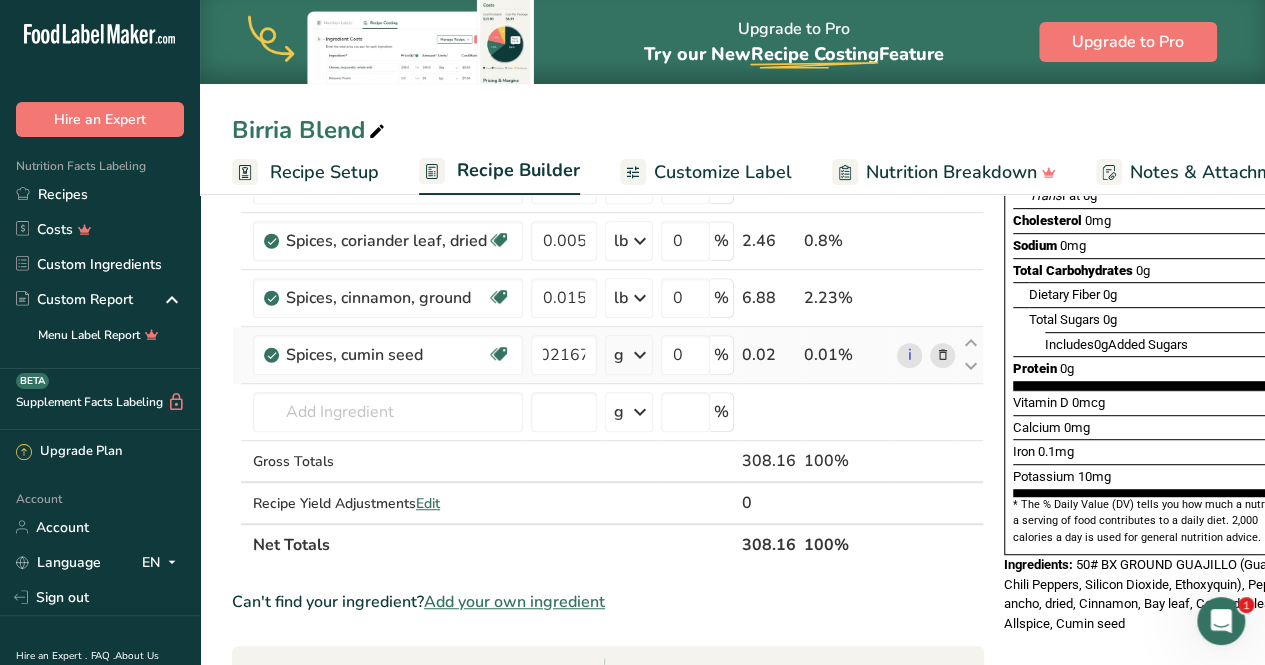 click on "Ingredient *
Amount *
Unit *
Waste *   .a-a{fill:#347362;}.b-a{fill:#fff;}          Grams
Percentage
Spices, allspice, ground
Source of Antioxidants
Dairy free
Gluten free
Vegan
Vegetarian
Soy free
[NUMBER]
lb
Portions
1 tsp
1 tbsp
Weight Units
g
kg
mg
See more
Volume Units
l
Volume units require a density conversion. If you know your ingredient's density enter it below. Otherwise, click on "RIA" our AI Regulatory bot - she will be able to help you
lb/ft3
g/cm3
Confirm
mL" at bounding box center (608, 254) 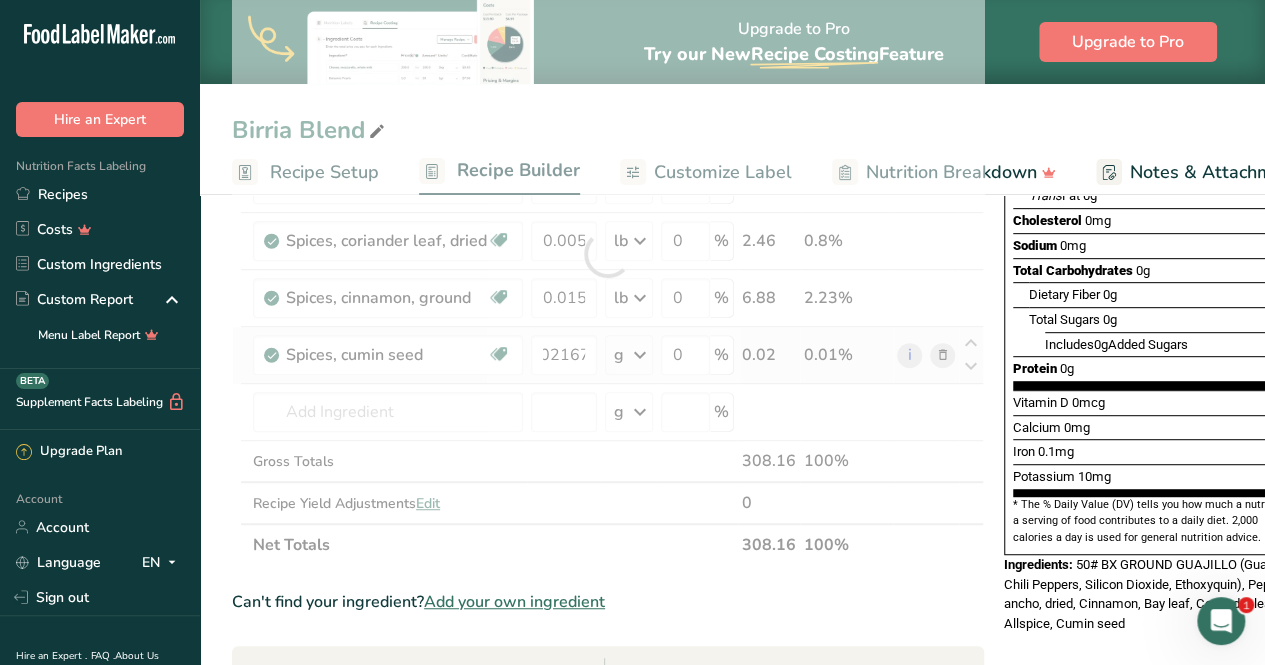 scroll, scrollTop: 0, scrollLeft: 0, axis: both 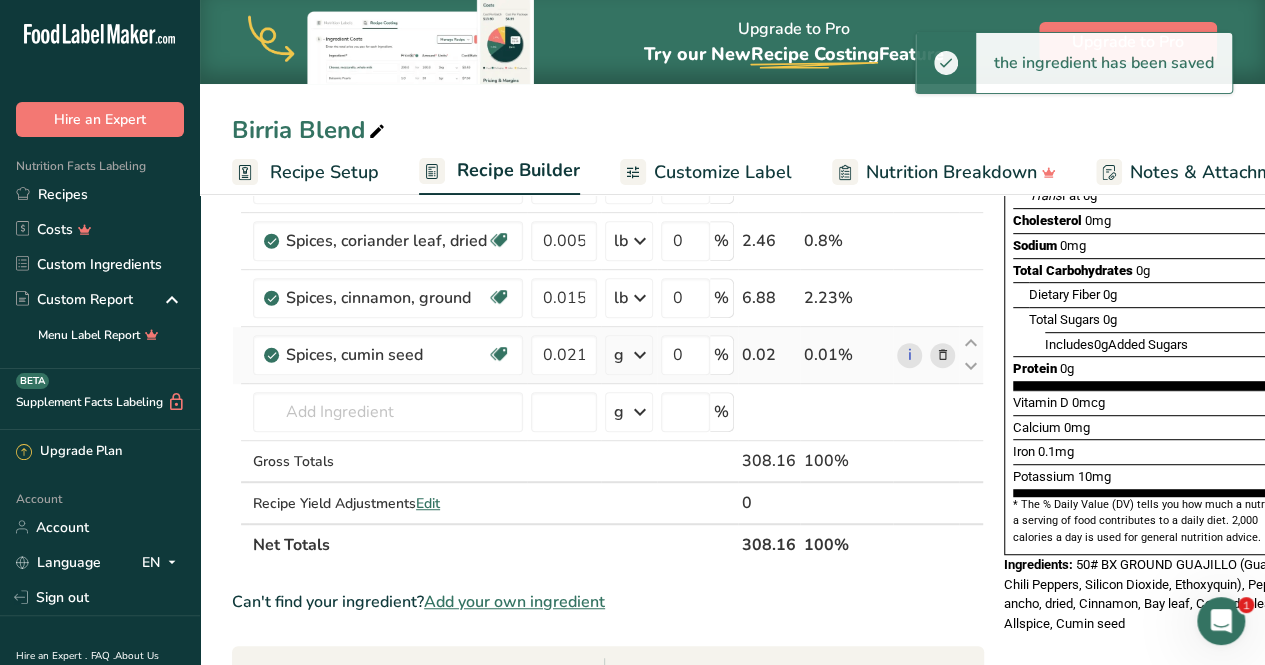 click on "g" at bounding box center (619, 355) 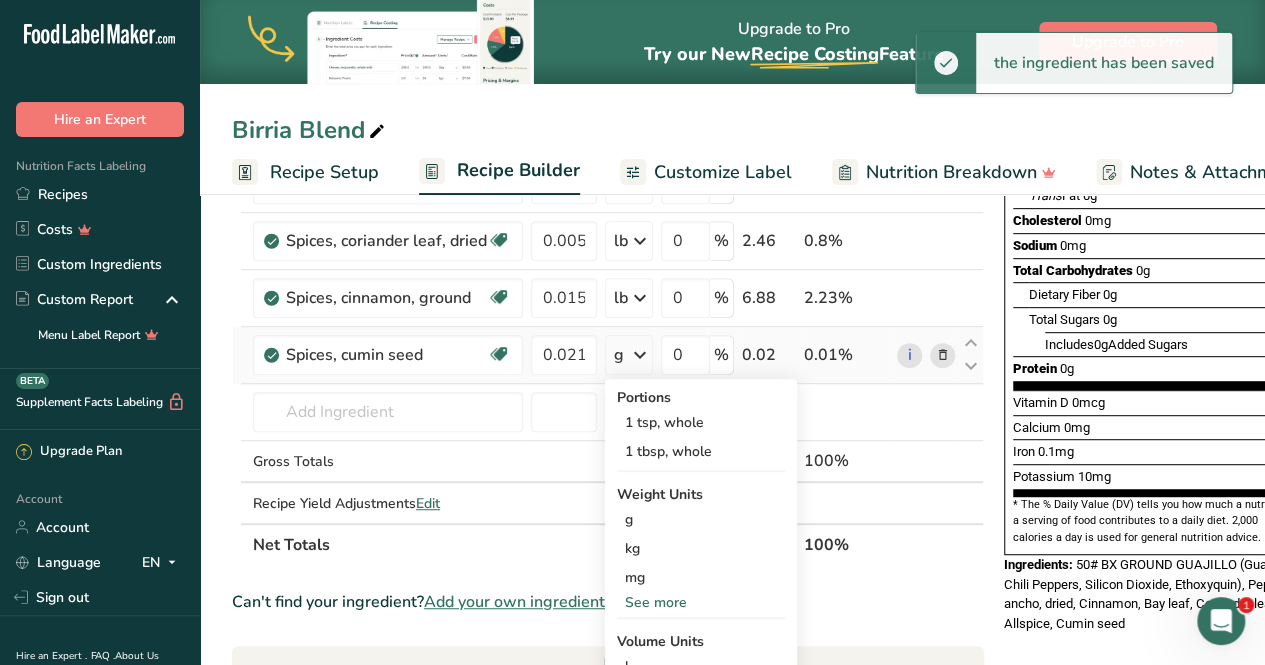 click on "See more" at bounding box center [701, 602] 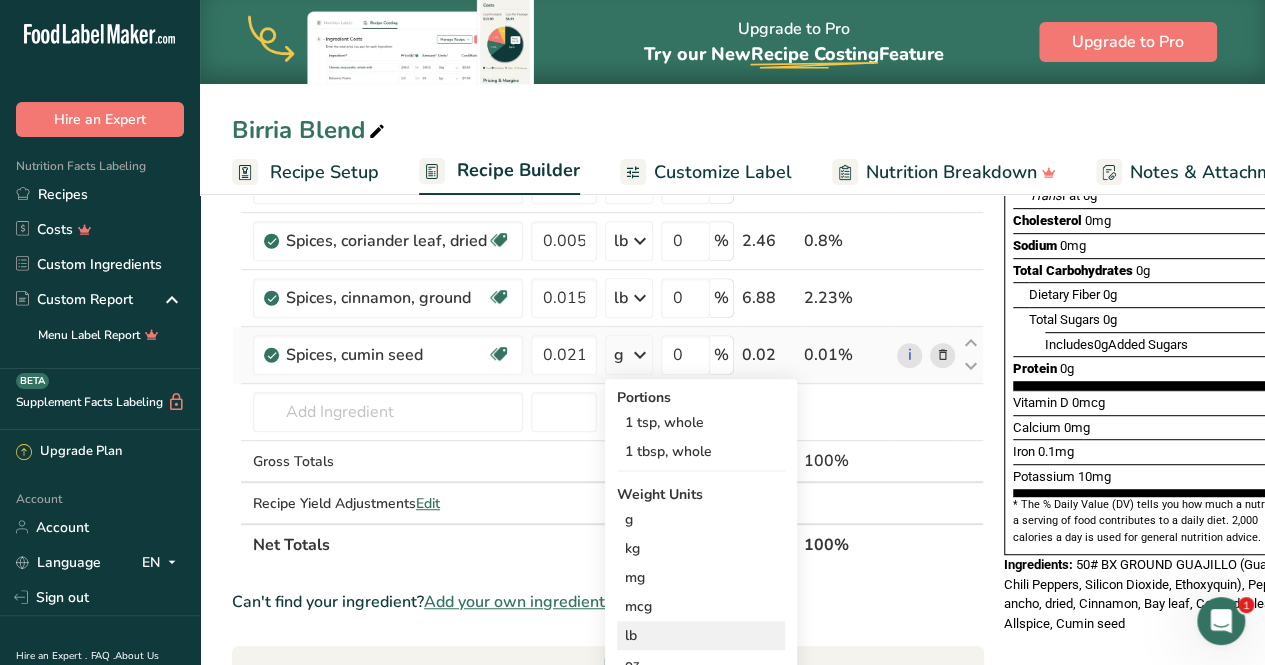 click on "lb" at bounding box center (701, 635) 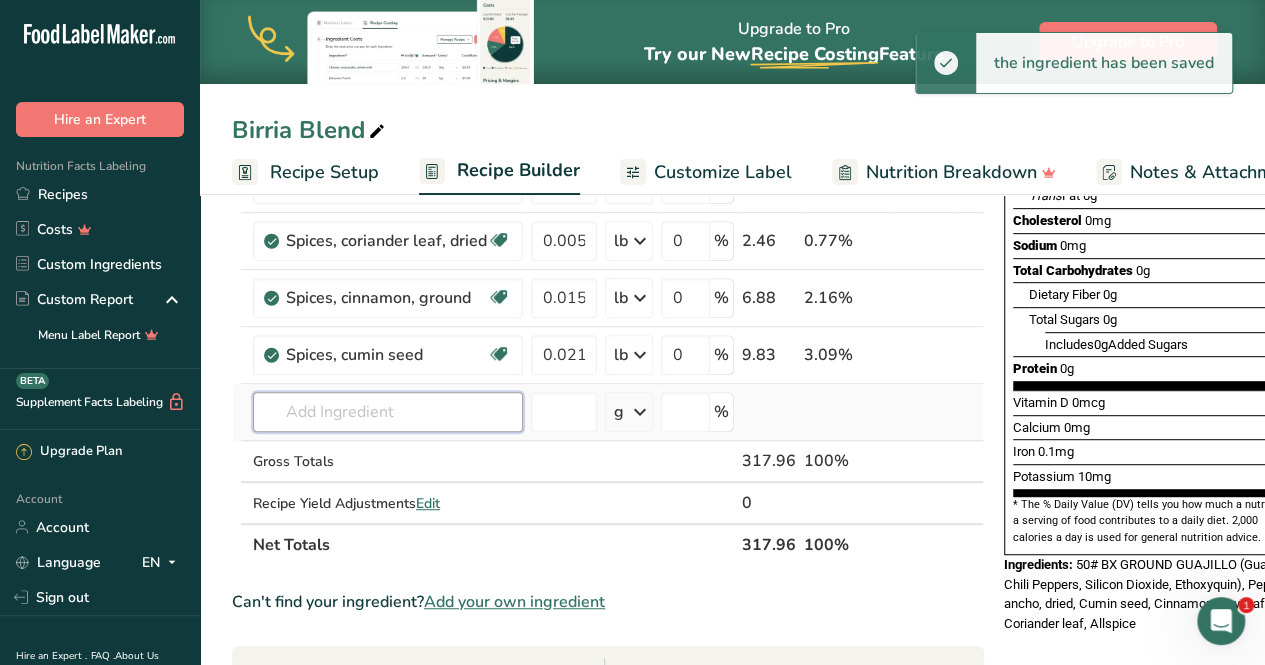 click at bounding box center [388, 412] 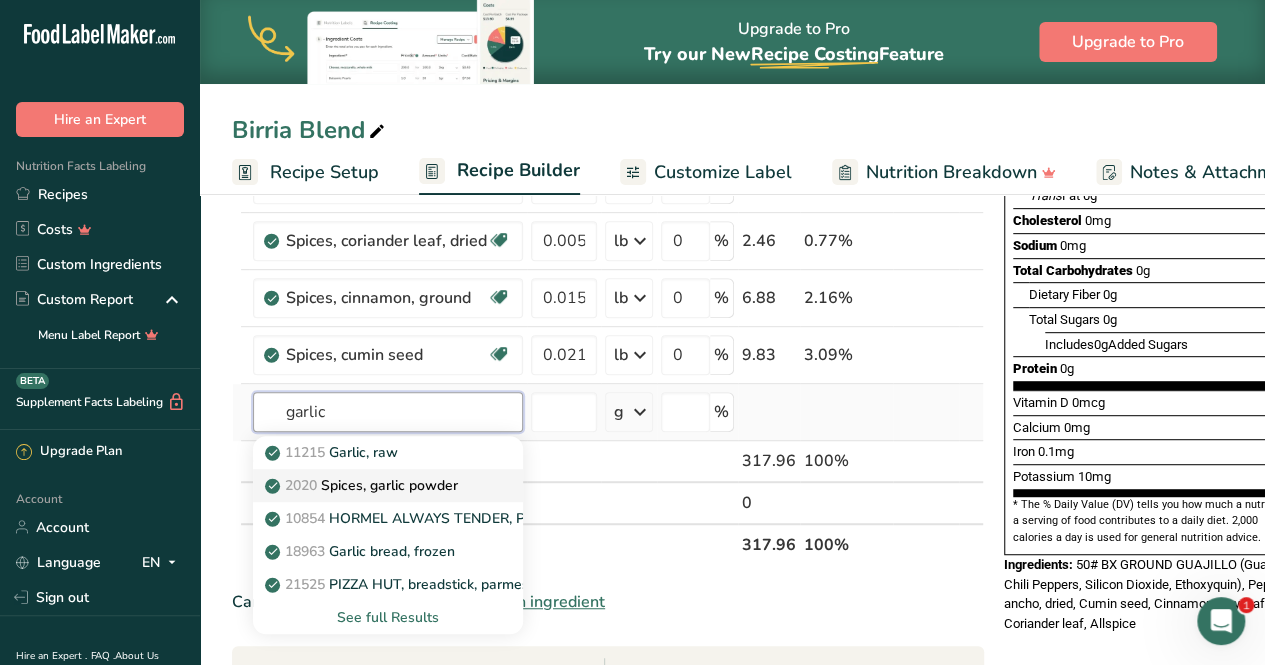 type on "garlic" 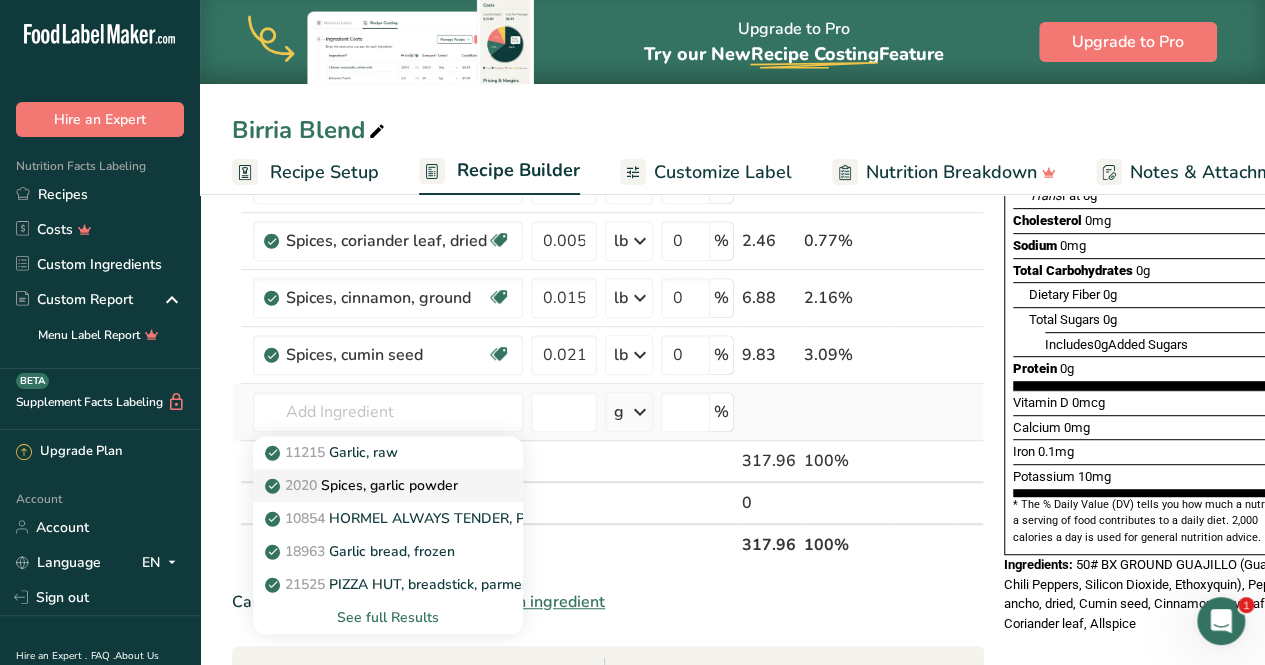 click on "2020
Spices, garlic powder" at bounding box center [363, 485] 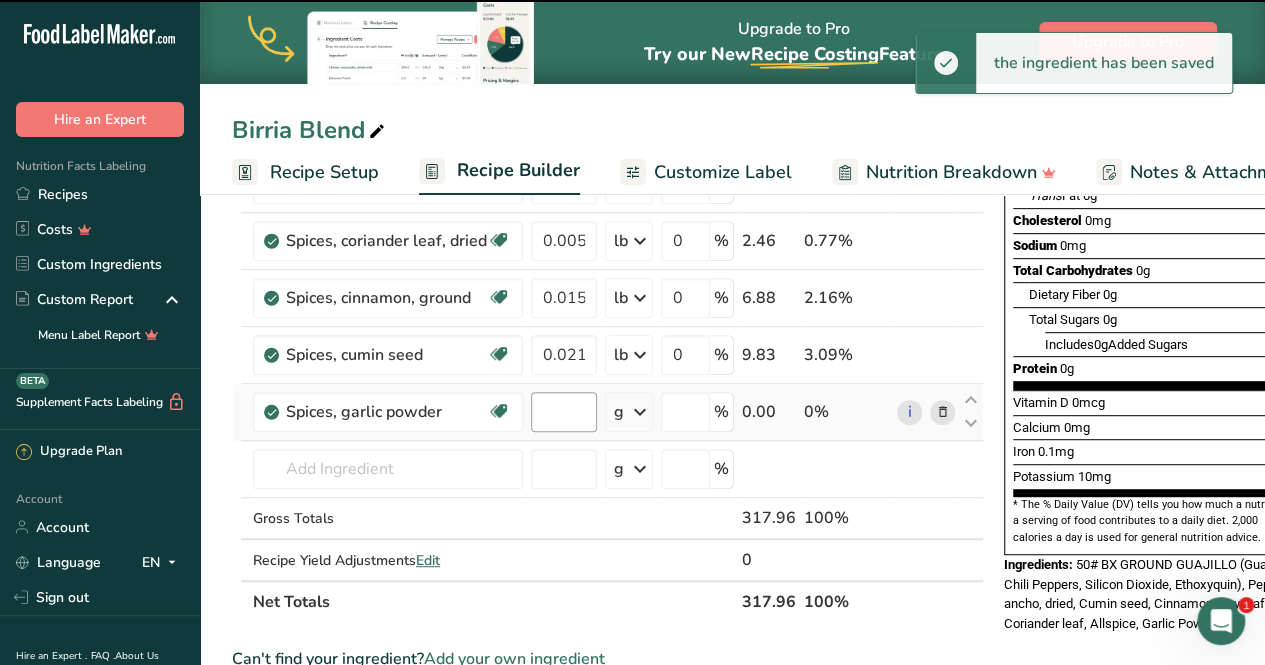 type on "0" 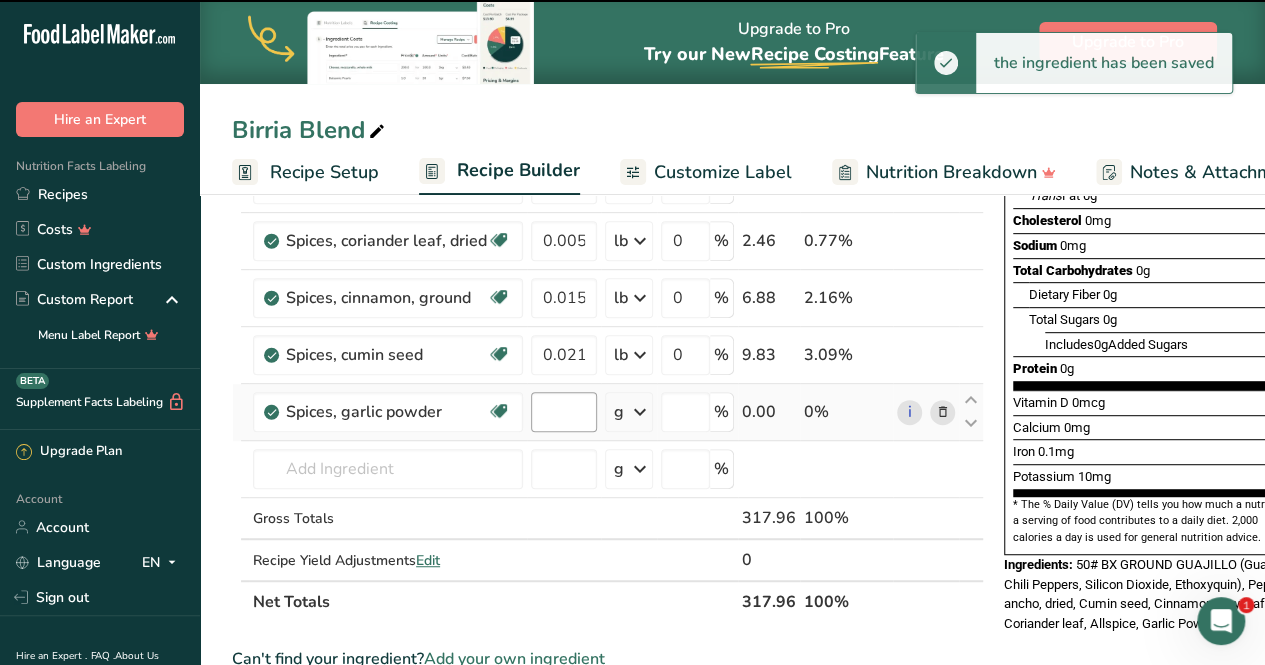 type on "0" 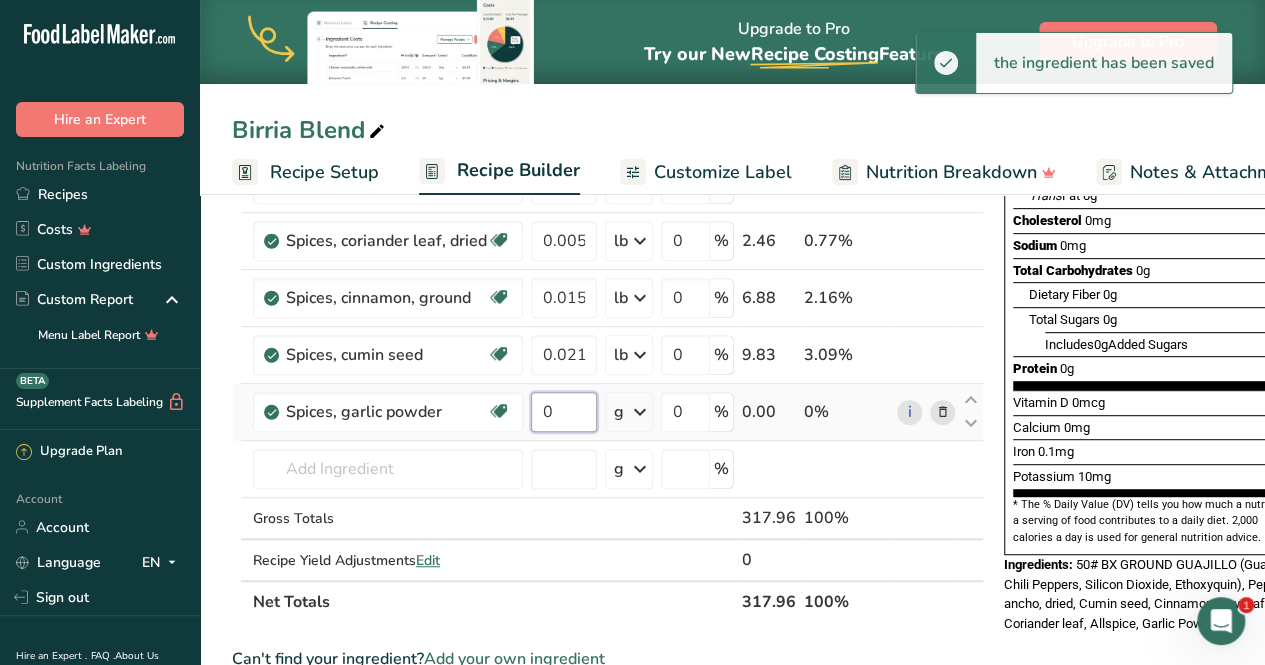click on "0" at bounding box center (564, 412) 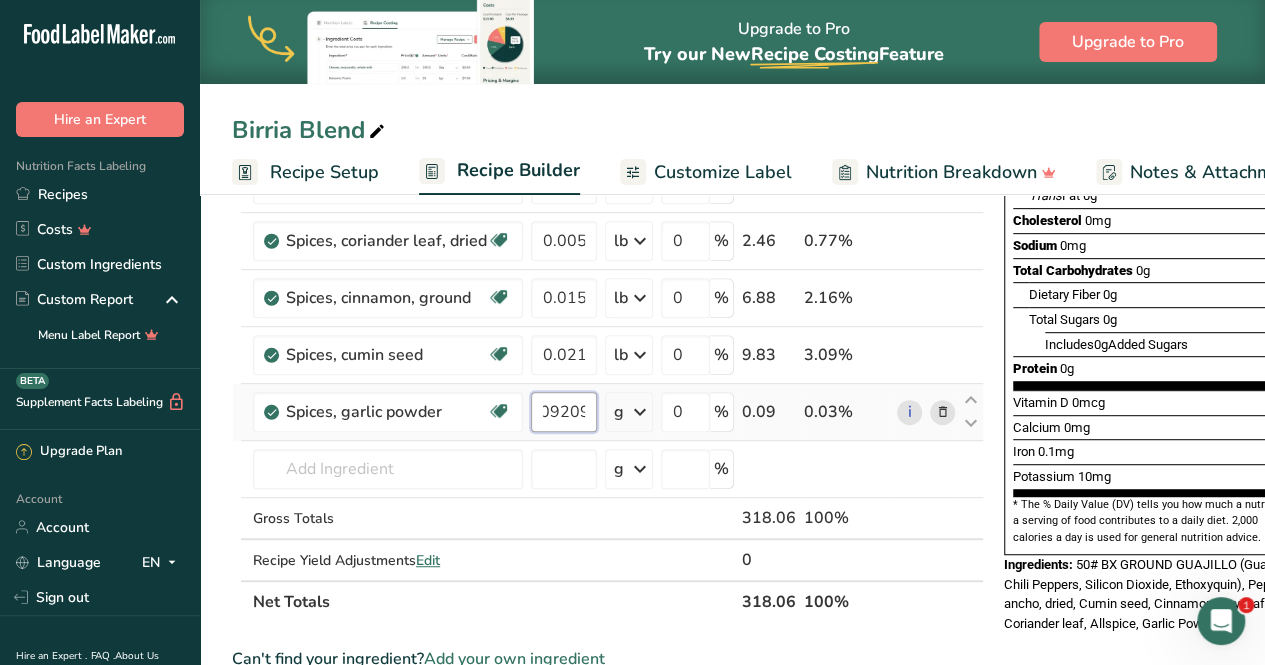 scroll, scrollTop: 0, scrollLeft: 16, axis: horizontal 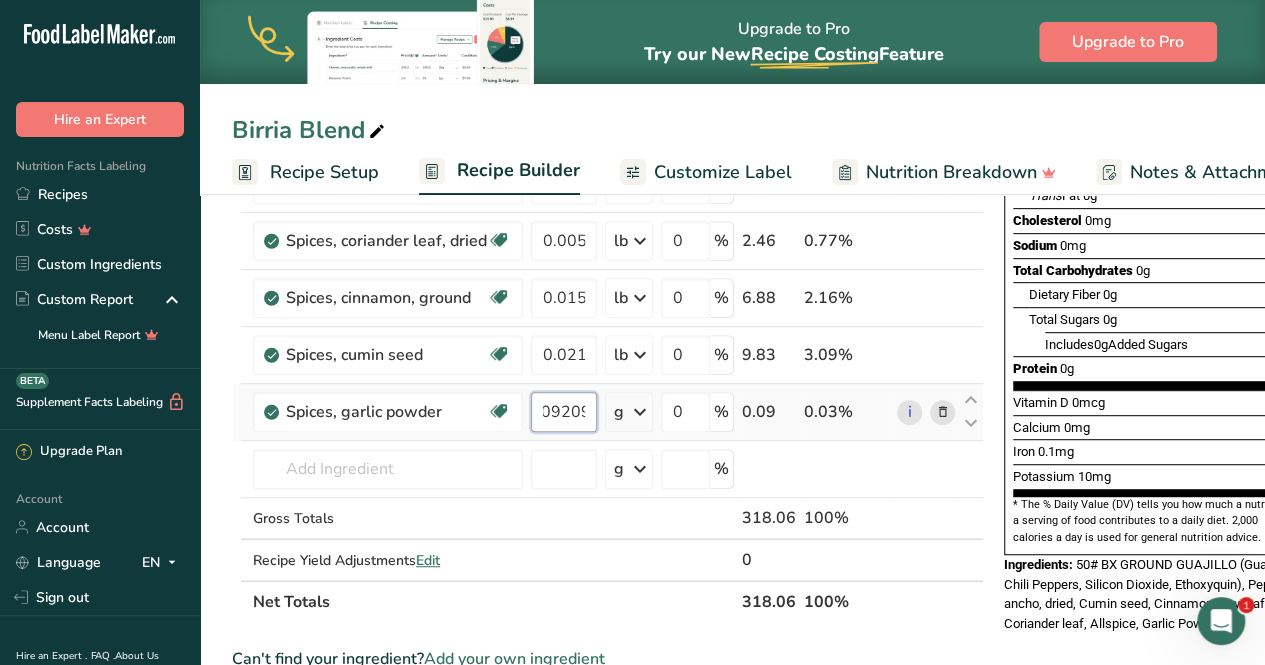 type on "0.092092" 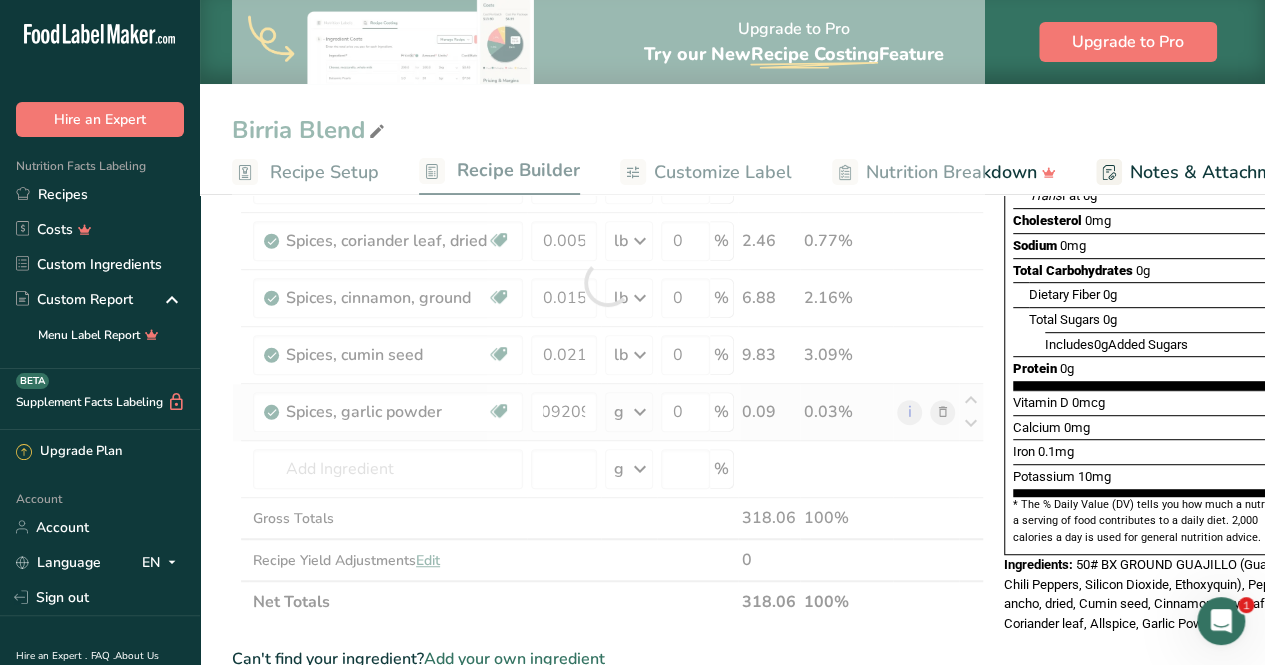 click on "Ingredient *
Amount *
Unit *
Waste *   .a-a{fill:#347362;}.b-a{fill:#fff;}          Grams
Percentage
Spices, allspice, ground
Source of Antioxidants
Dairy free
Gluten free
Vegan
Vegetarian
Soy free
[NUMBER]
lb
Portions
1 tsp
1 tbsp
Weight Units
g
kg
mg
See more
Volume Units
l
Volume units require a density conversion. If you know your ingredient's density enter it below. Otherwise, click on "RIA" our AI Regulatory bot - she will be able to help you
lb/ft3
g/cm3
Confirm
mL" at bounding box center (608, 282) 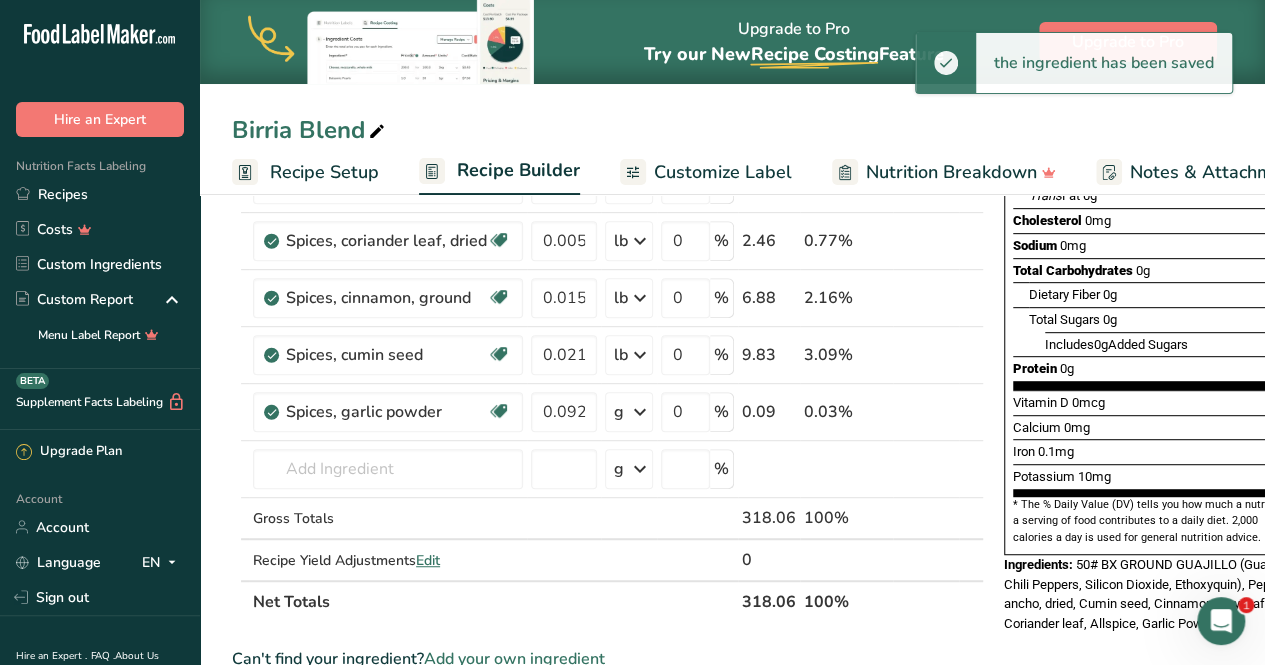click at bounding box center [640, 412] 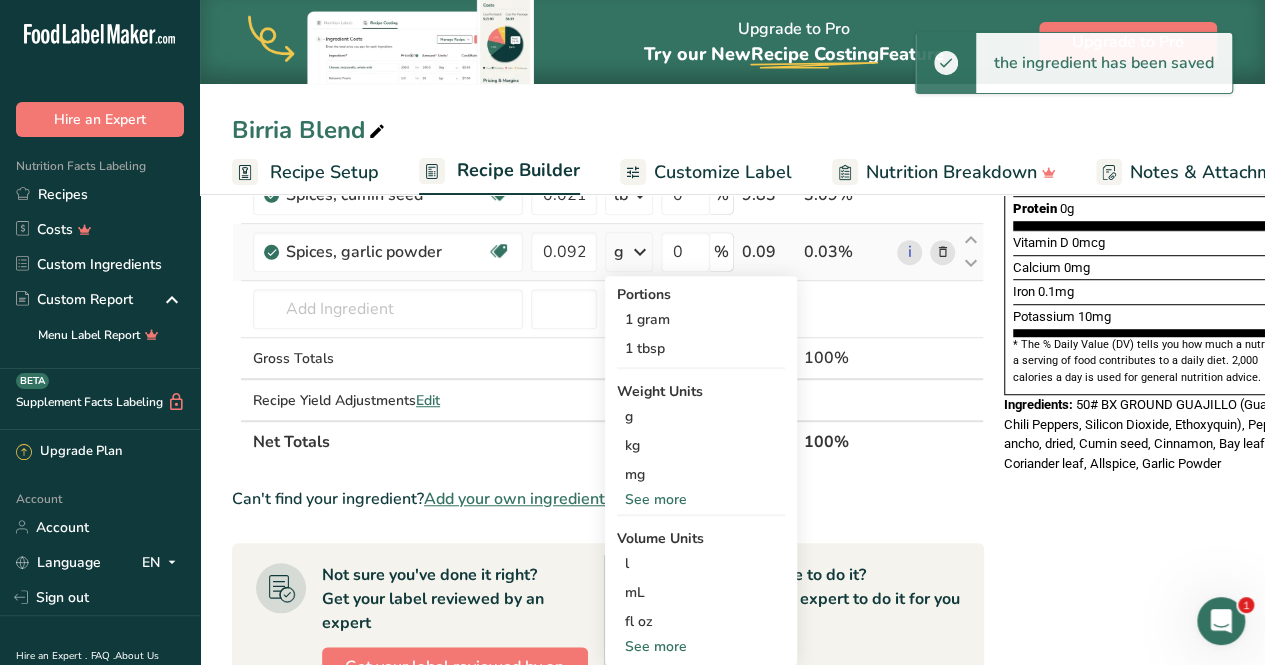 scroll, scrollTop: 519, scrollLeft: 0, axis: vertical 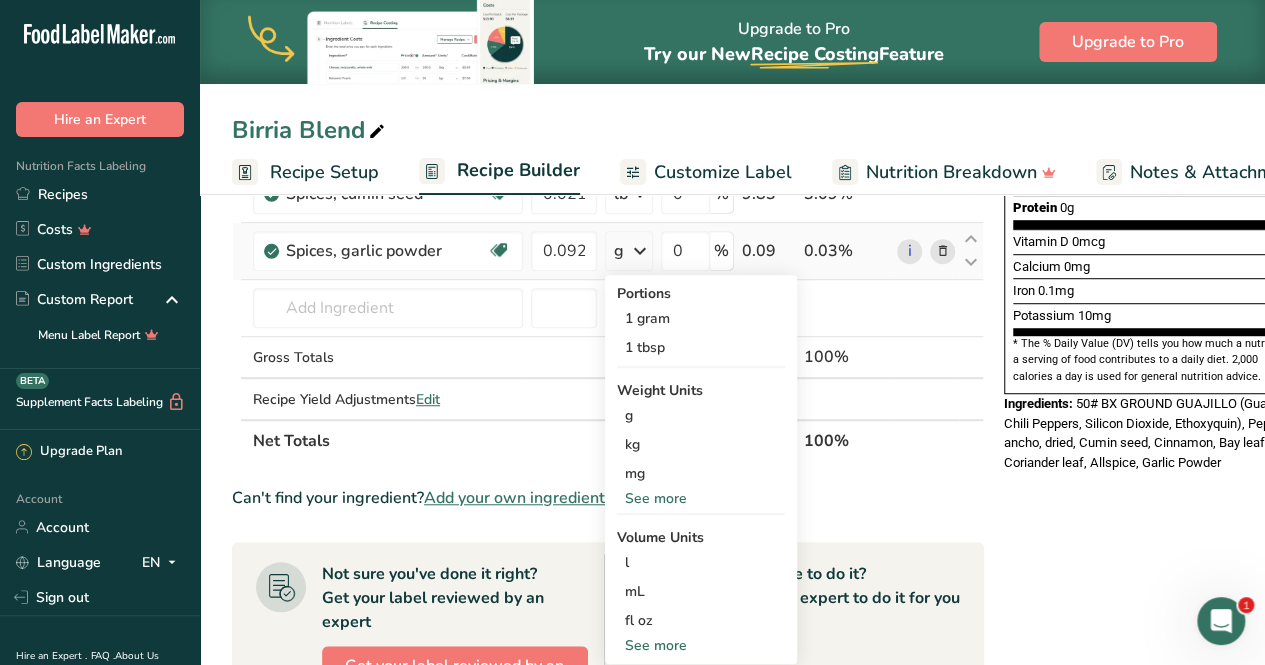 click on "See more" at bounding box center (701, 498) 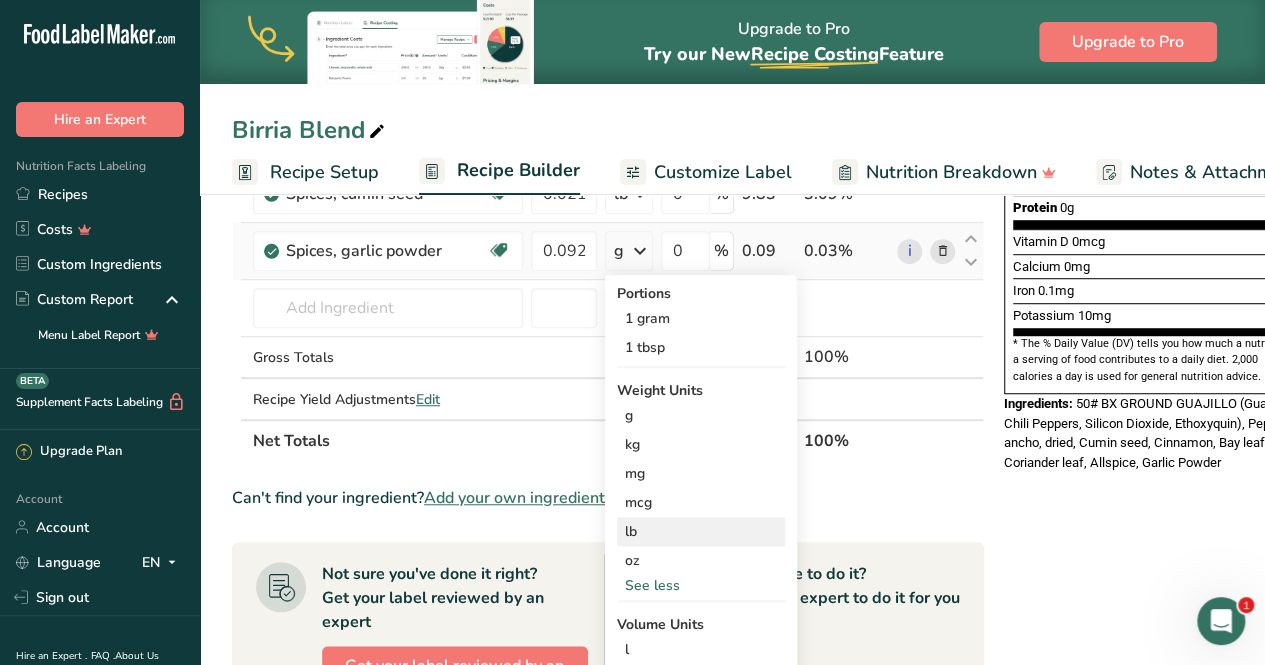 click on "lb" at bounding box center (701, 531) 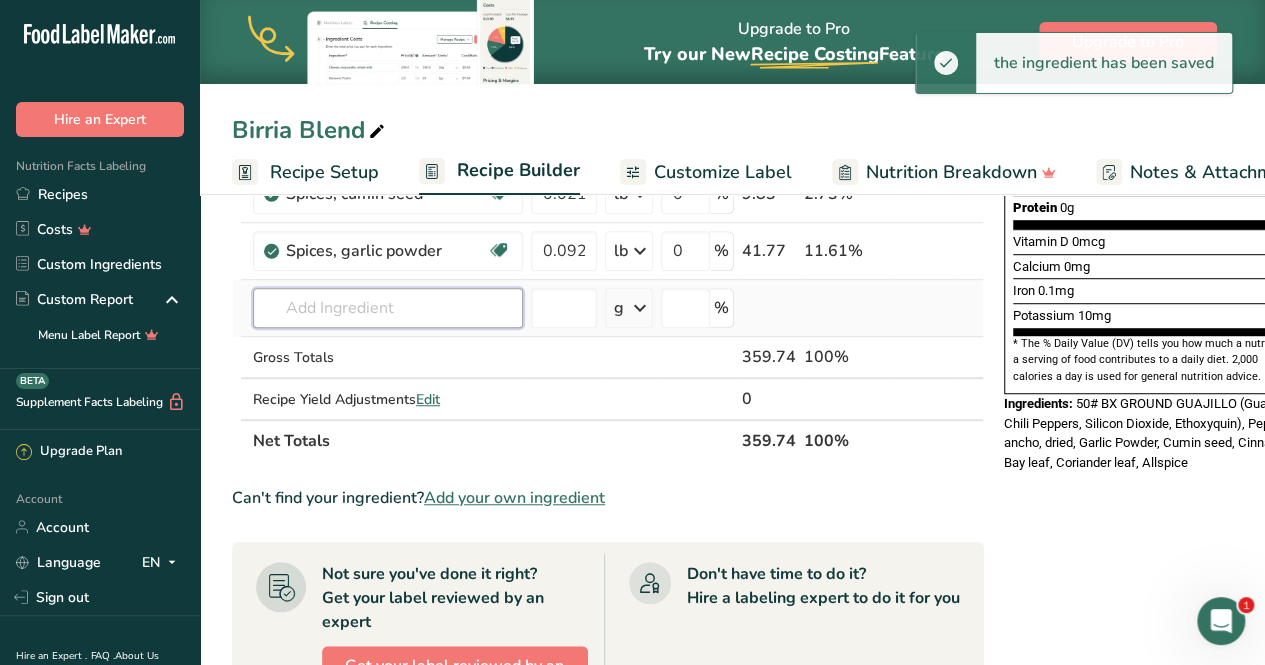 click at bounding box center [388, 308] 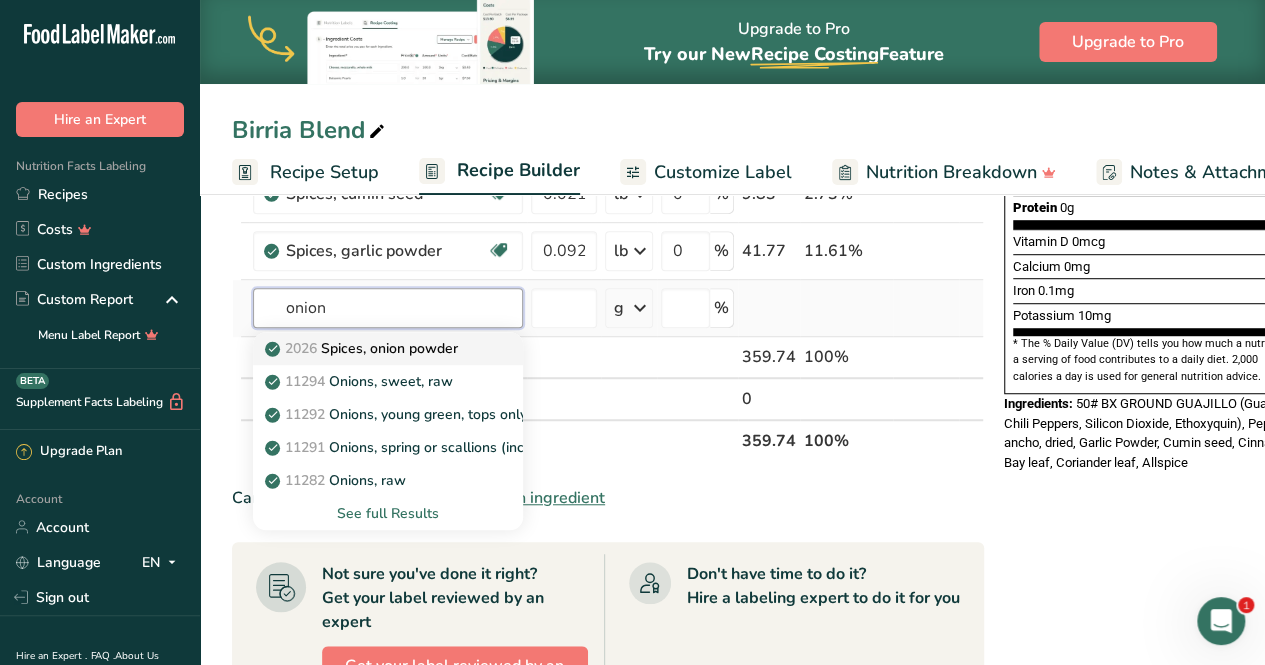 type on "onion" 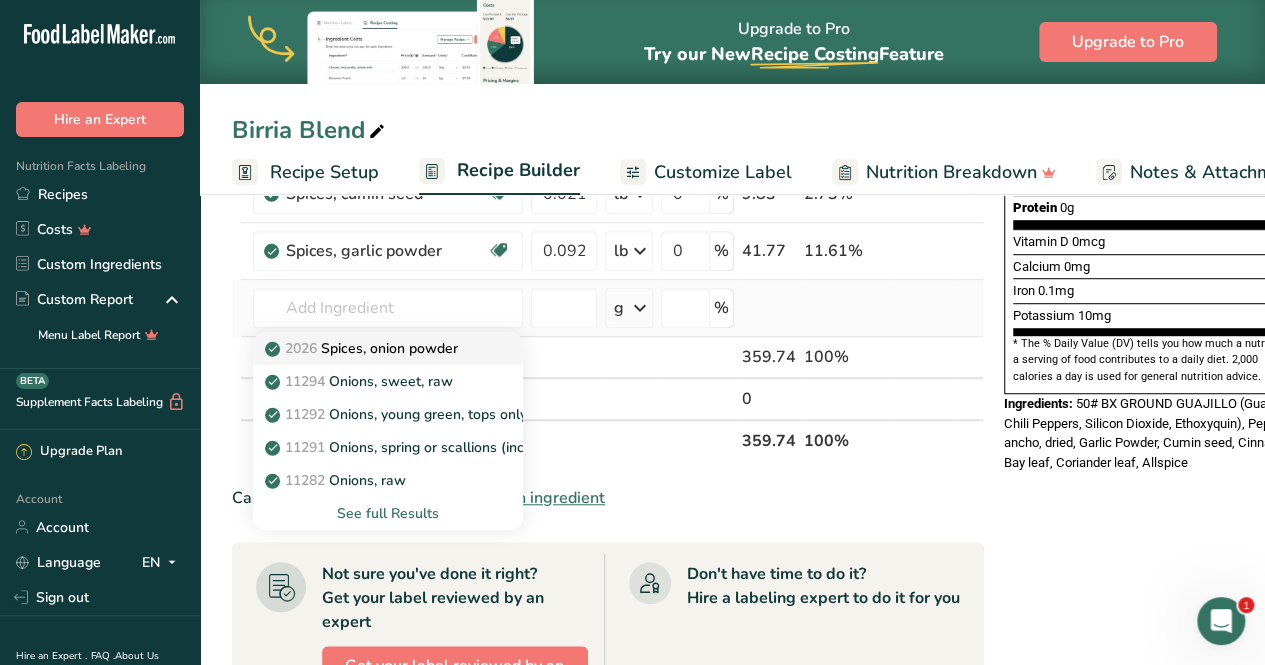 click on "2026
Spices, onion powder" at bounding box center (363, 348) 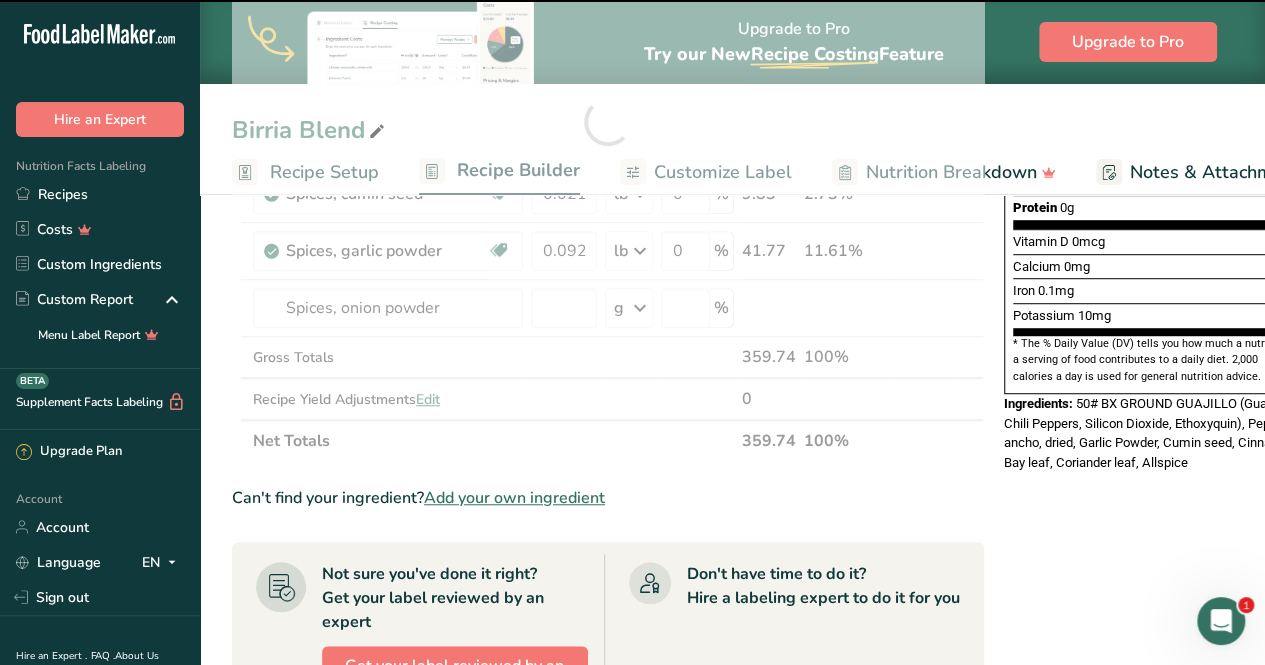 type on "0" 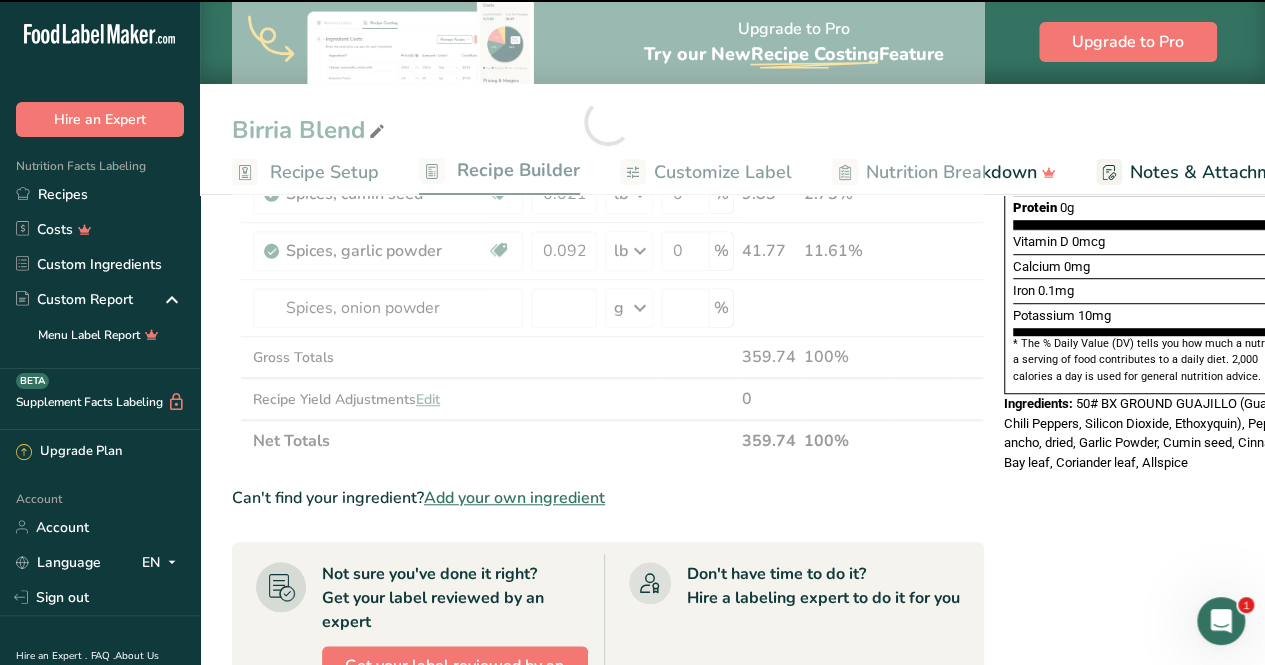 type on "0" 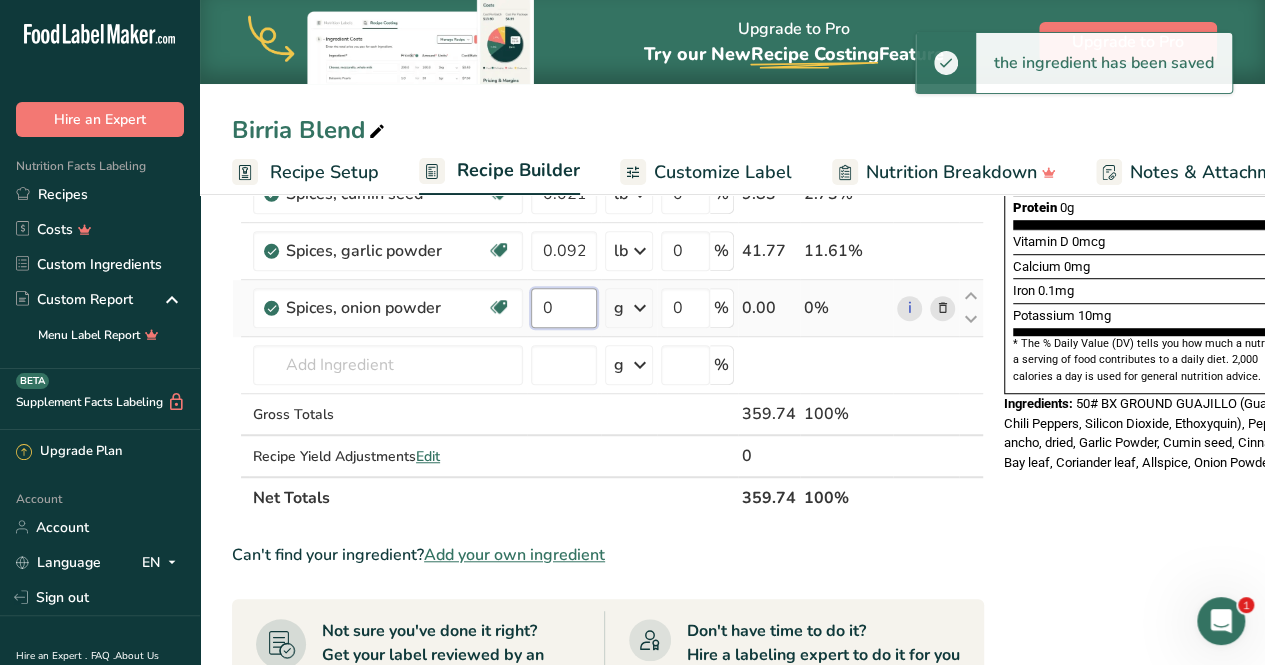 click on "0" at bounding box center [564, 308] 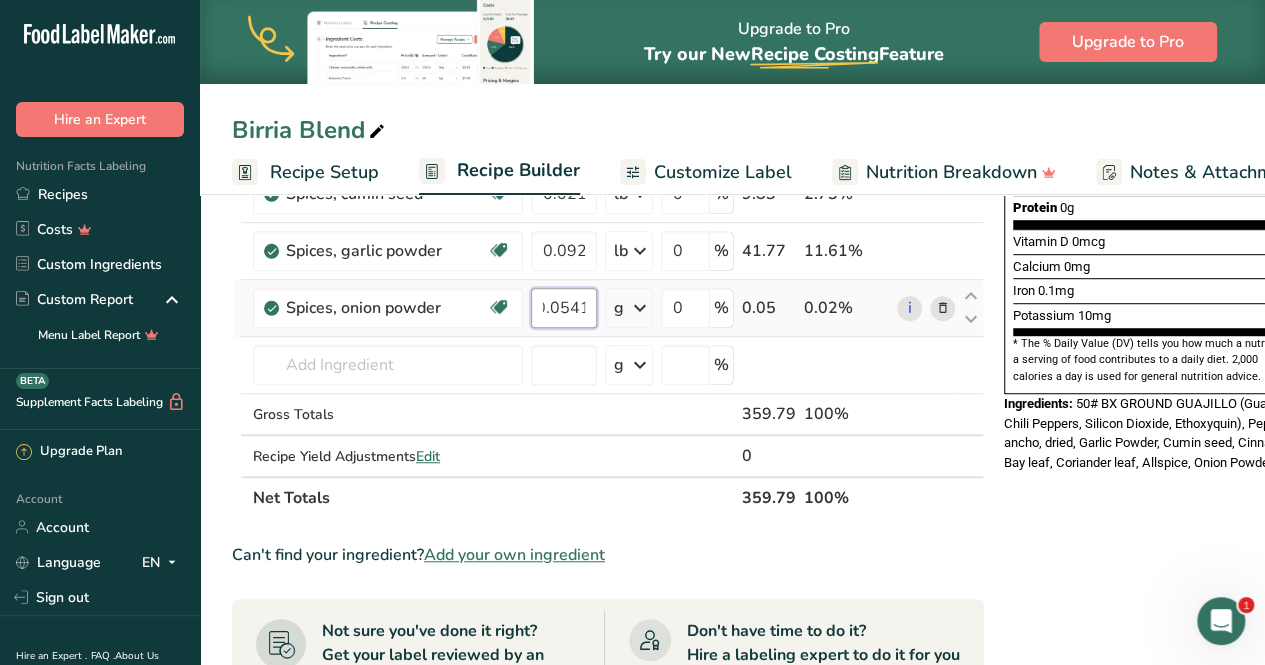 scroll, scrollTop: 0, scrollLeft: 17, axis: horizontal 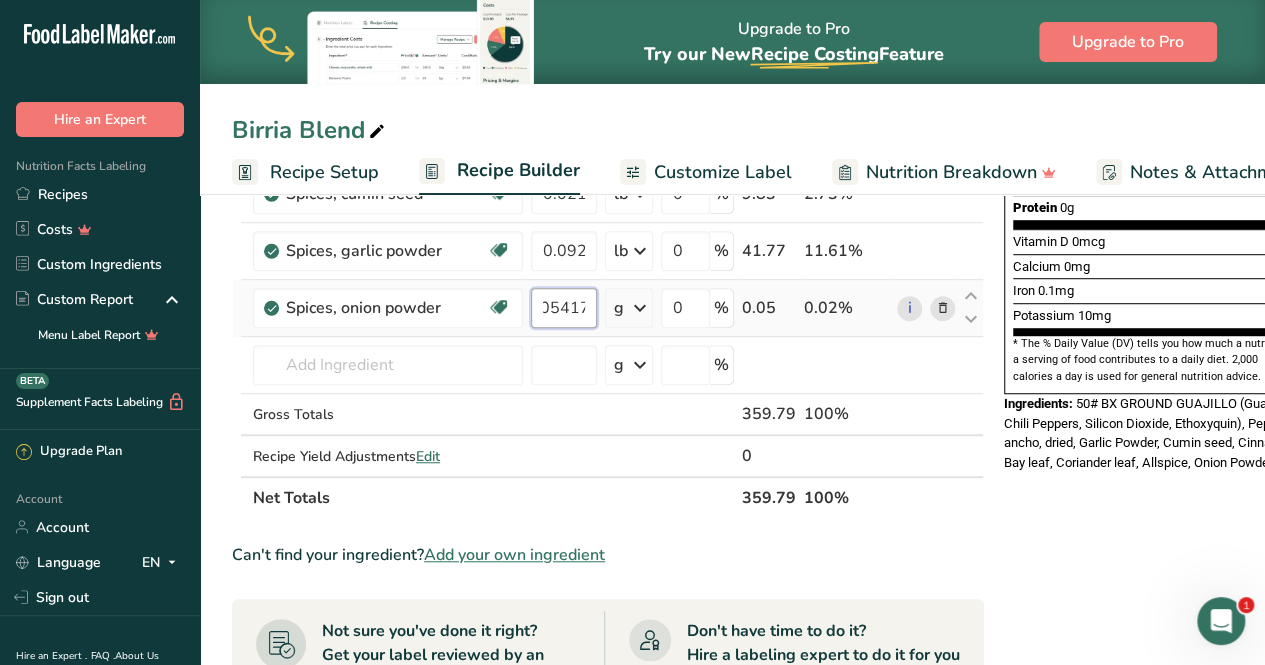 type on "0.05417" 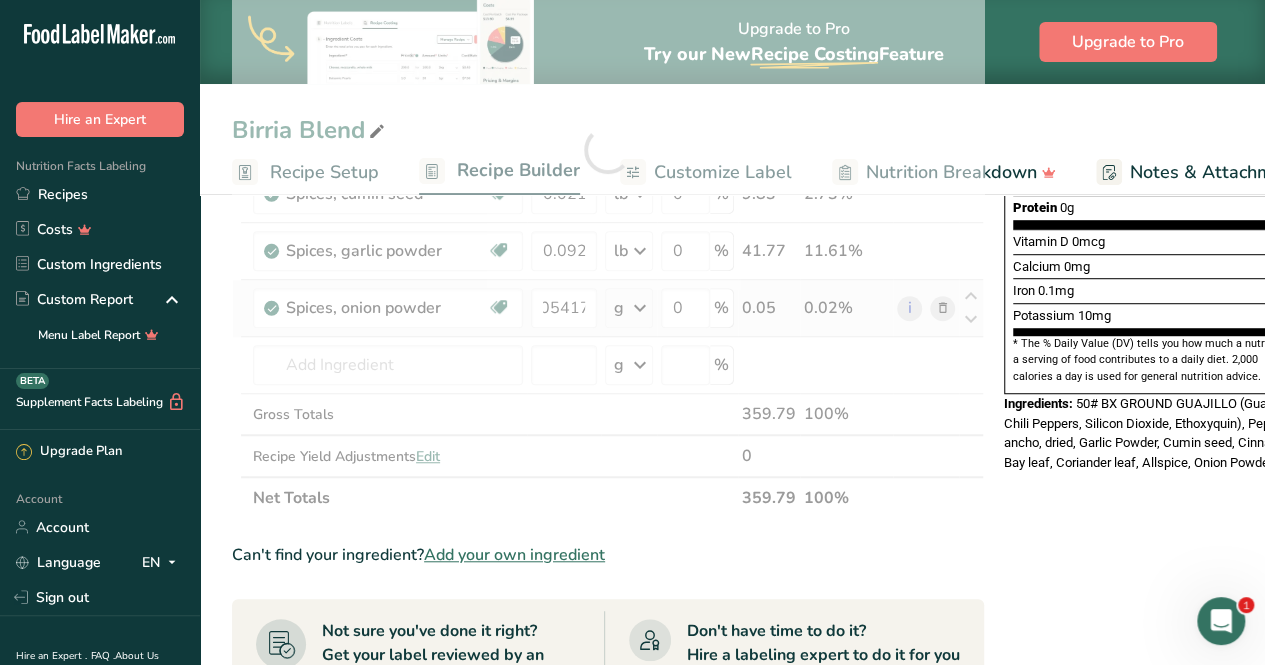 click on "Ingredient *
Amount *
Unit *
Waste *   .a-a{fill:#347362;}.b-a{fill:#fff;}          Grams
Percentage
Spices, allspice, ground
Source of Antioxidants
Dairy free
Gluten free
Vegan
Vegetarian
Soy free
[NUMBER]
lb
Portions
1 tsp
1 tbsp
Weight Units
g
kg
mg
See more
Volume Units
l
Volume units require a density conversion. If you know your ingredient's density enter it below. Otherwise, click on "RIA" our AI Regulatory bot - she will be able to help you
lb/ft3
g/cm3
Confirm
mL" at bounding box center (608, 150) 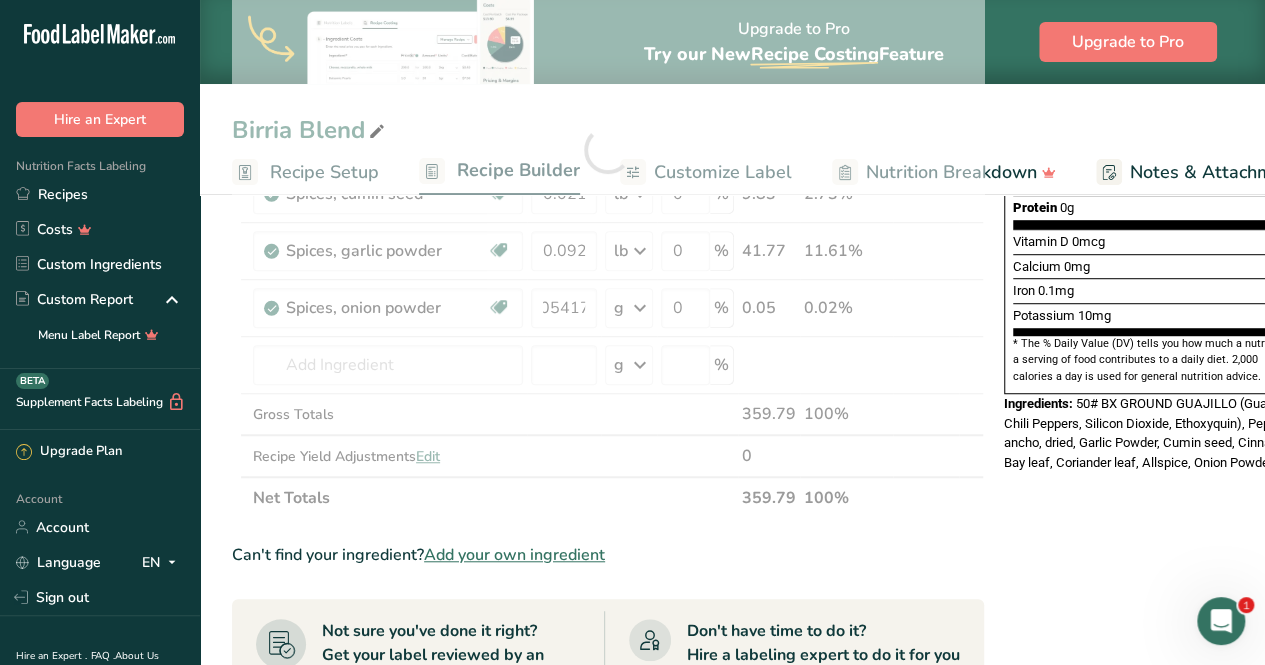 scroll, scrollTop: 0, scrollLeft: 0, axis: both 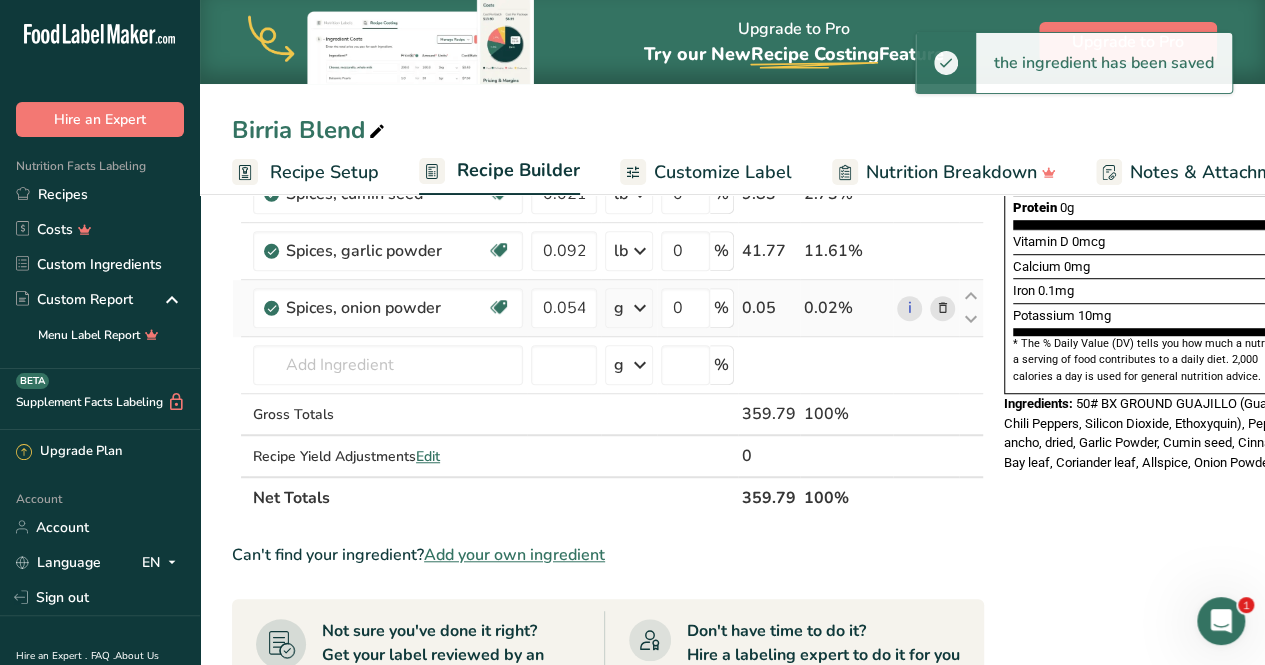 click at bounding box center [640, 308] 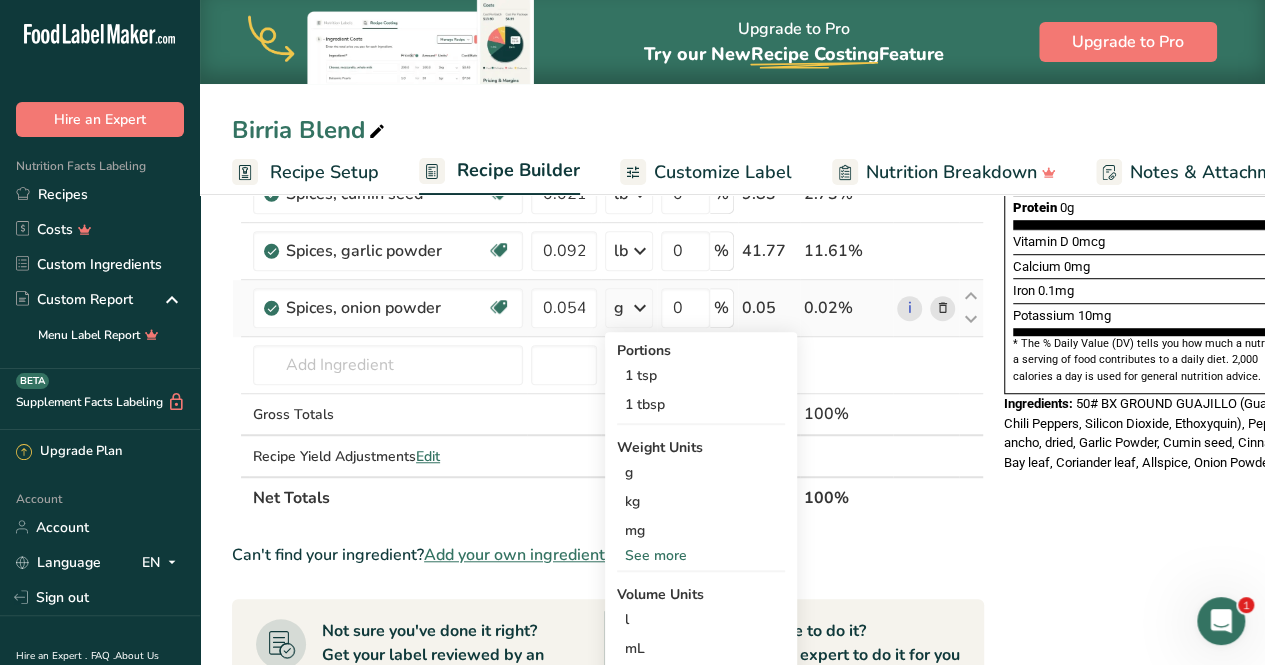 click on "See more" at bounding box center [701, 555] 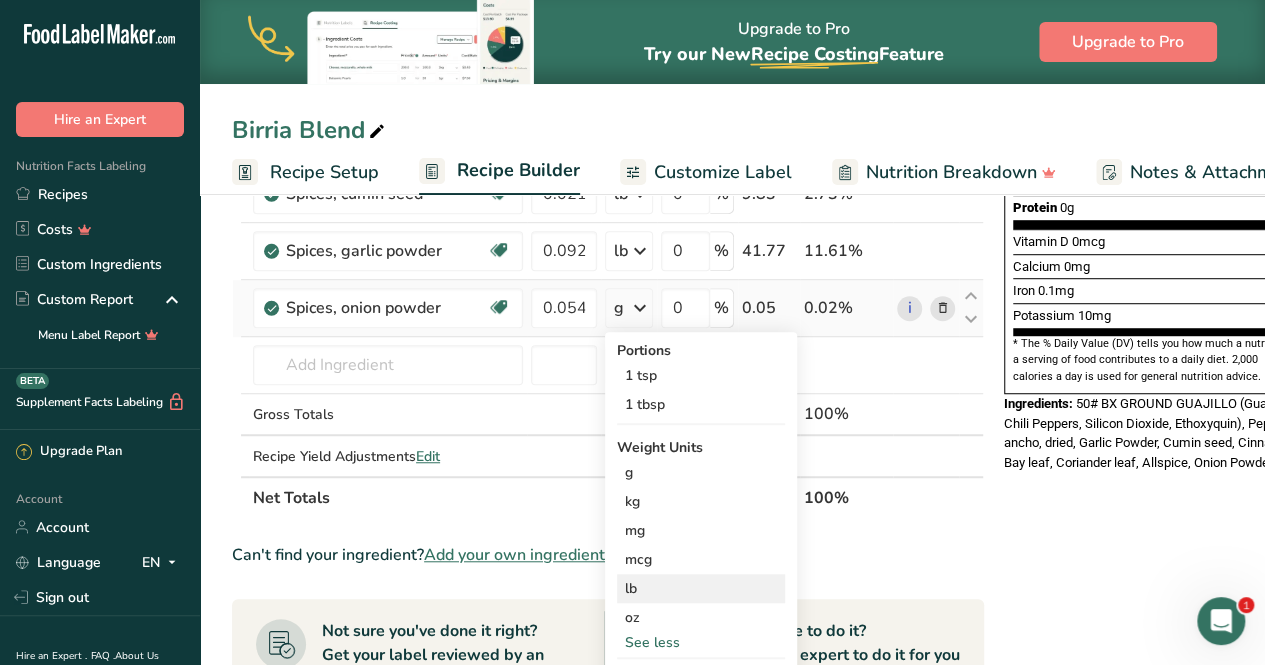 click on "lb" at bounding box center (701, 588) 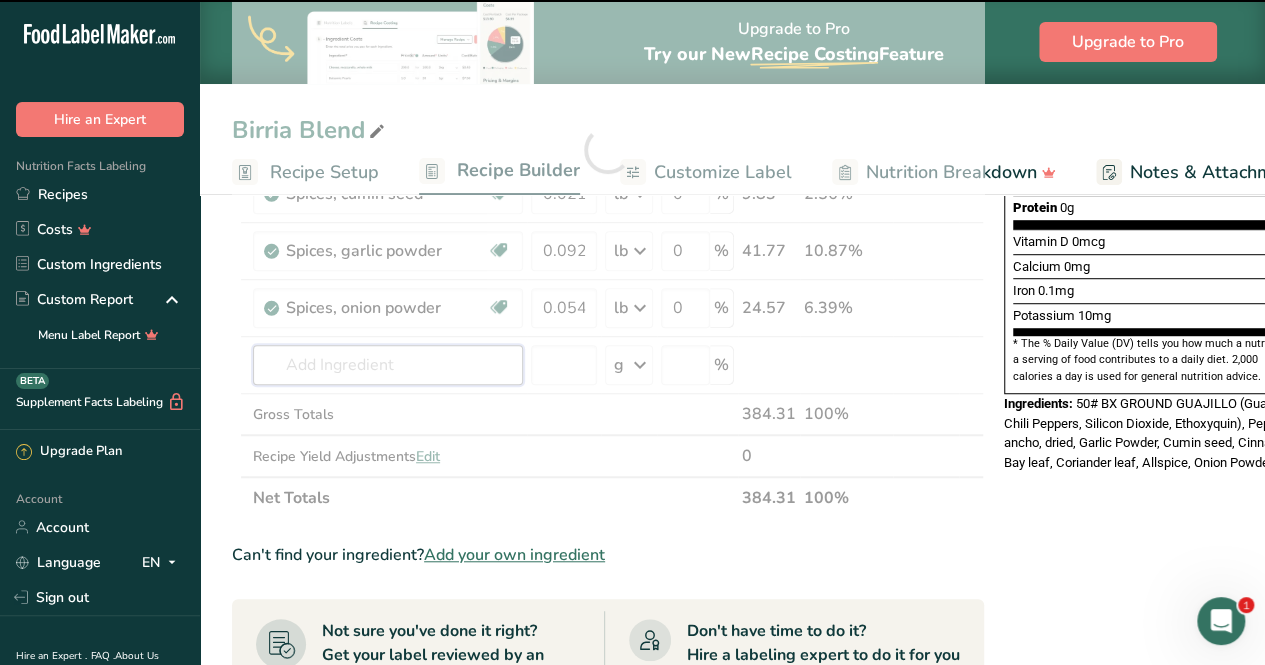 click at bounding box center (388, 365) 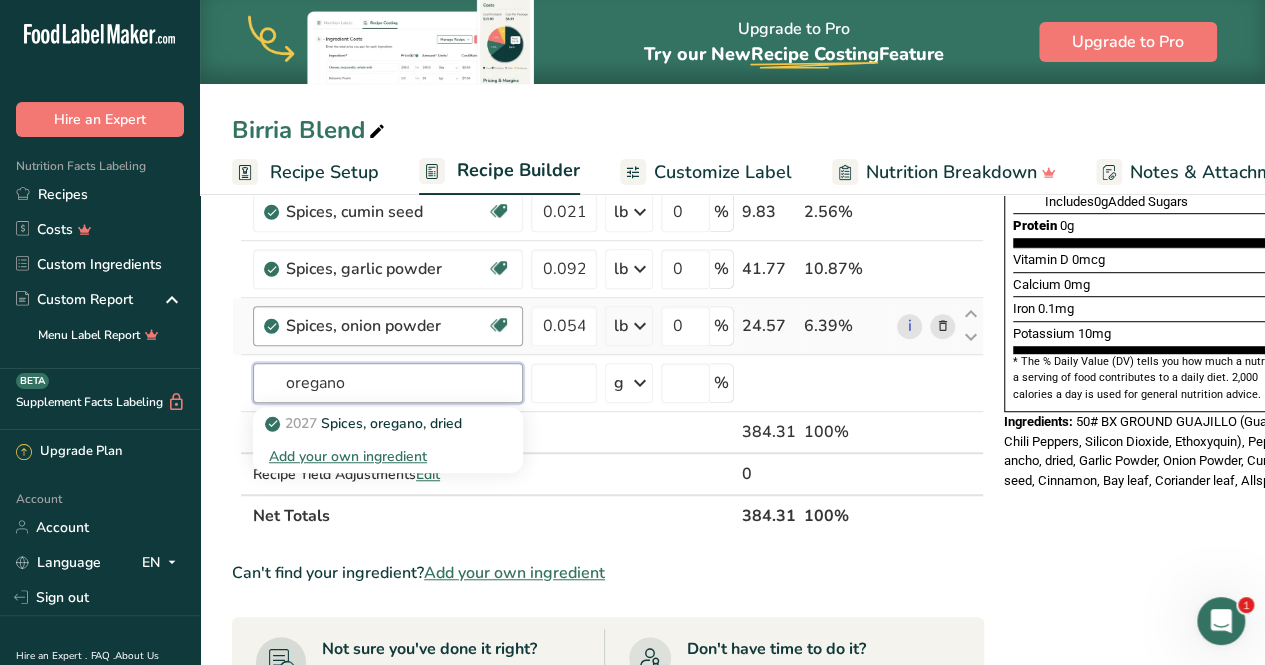 scroll, scrollTop: 475, scrollLeft: 0, axis: vertical 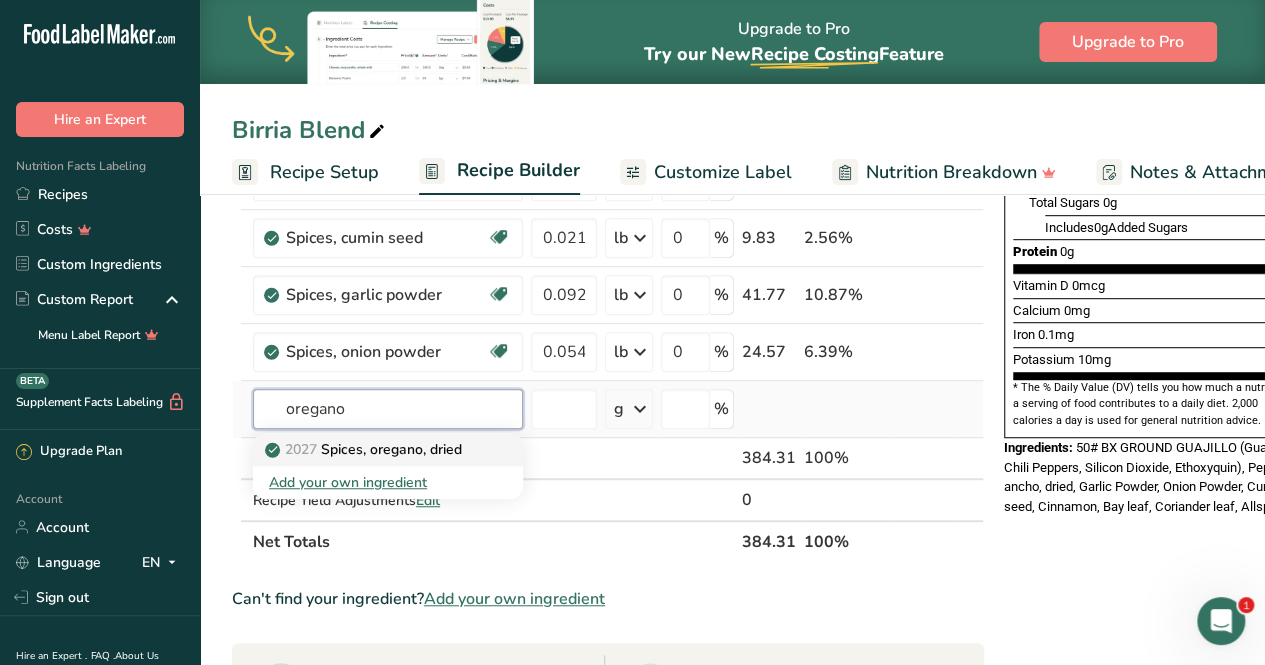 type on "oregano" 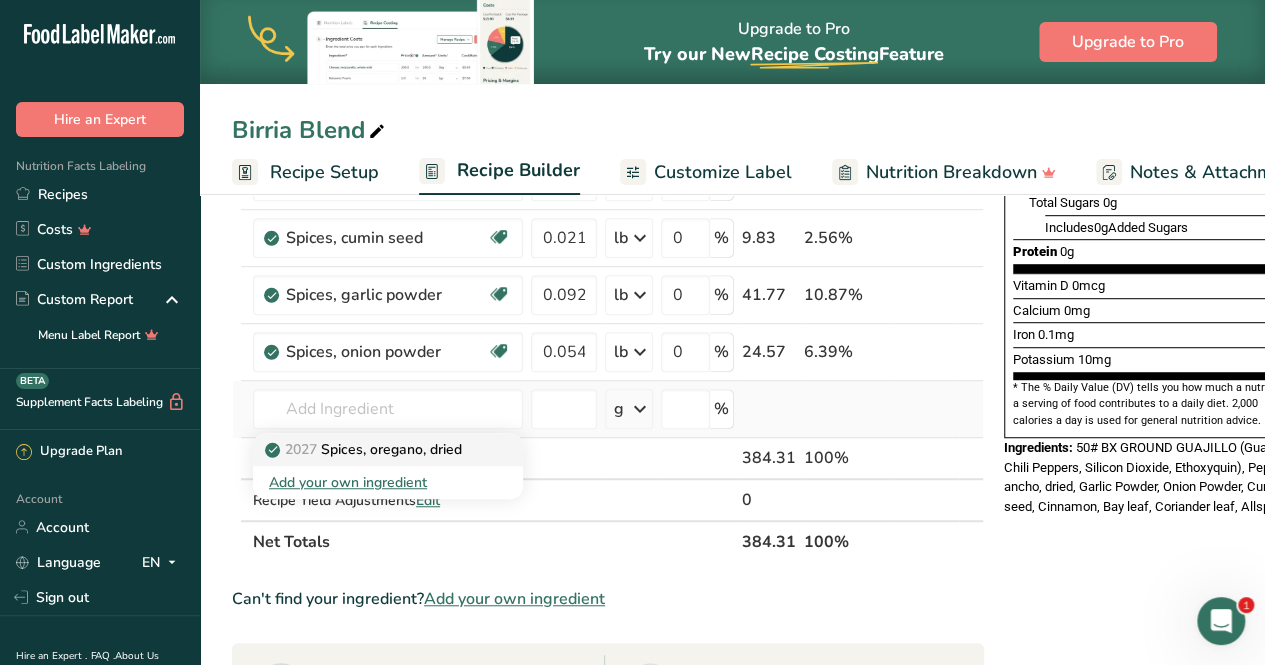 click on "2027
Spices, oregano, dried" at bounding box center [365, 449] 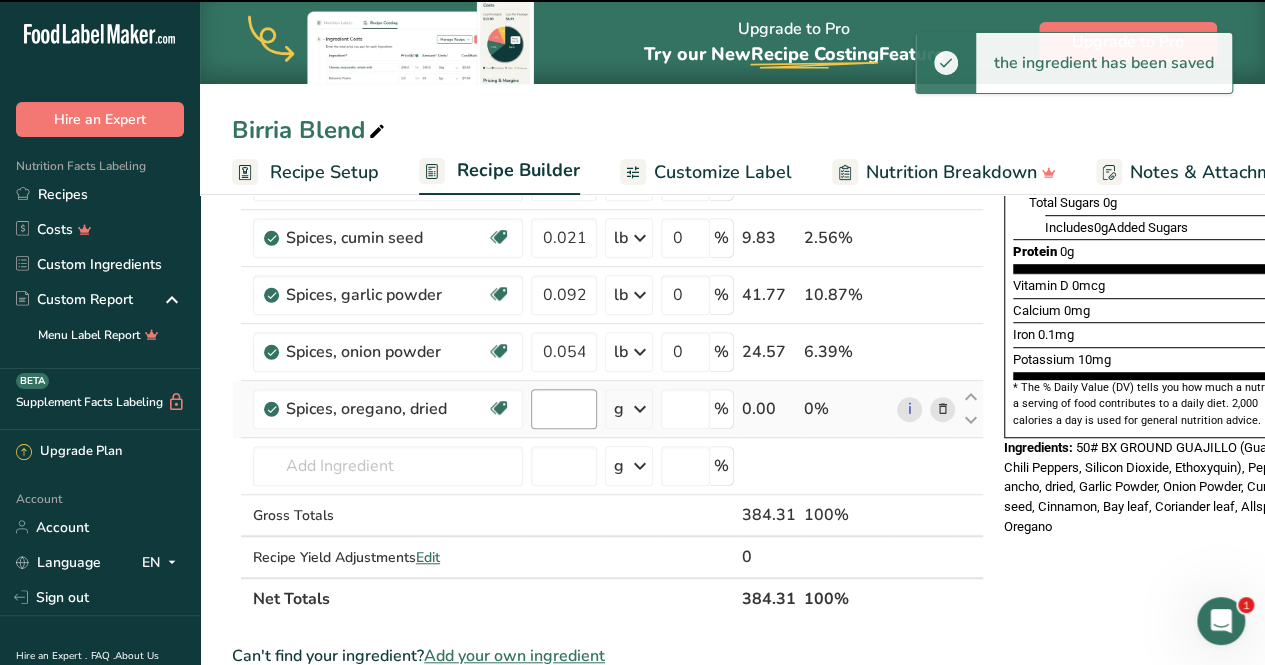 type on "0" 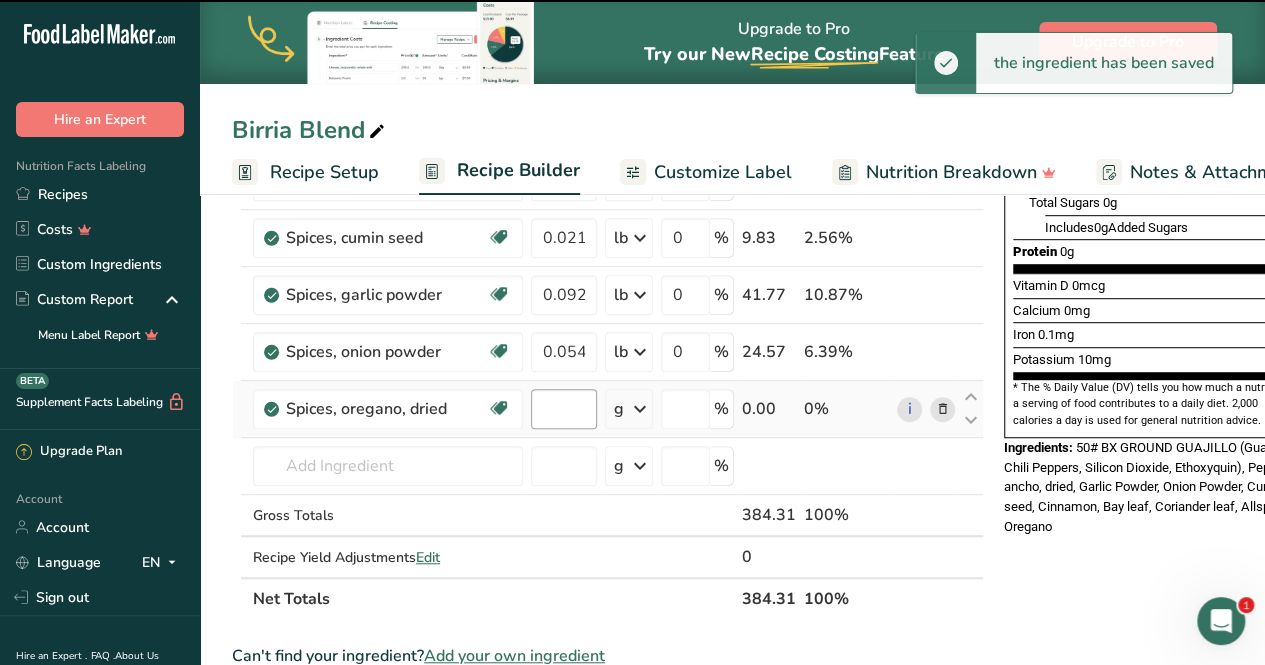 type on "0" 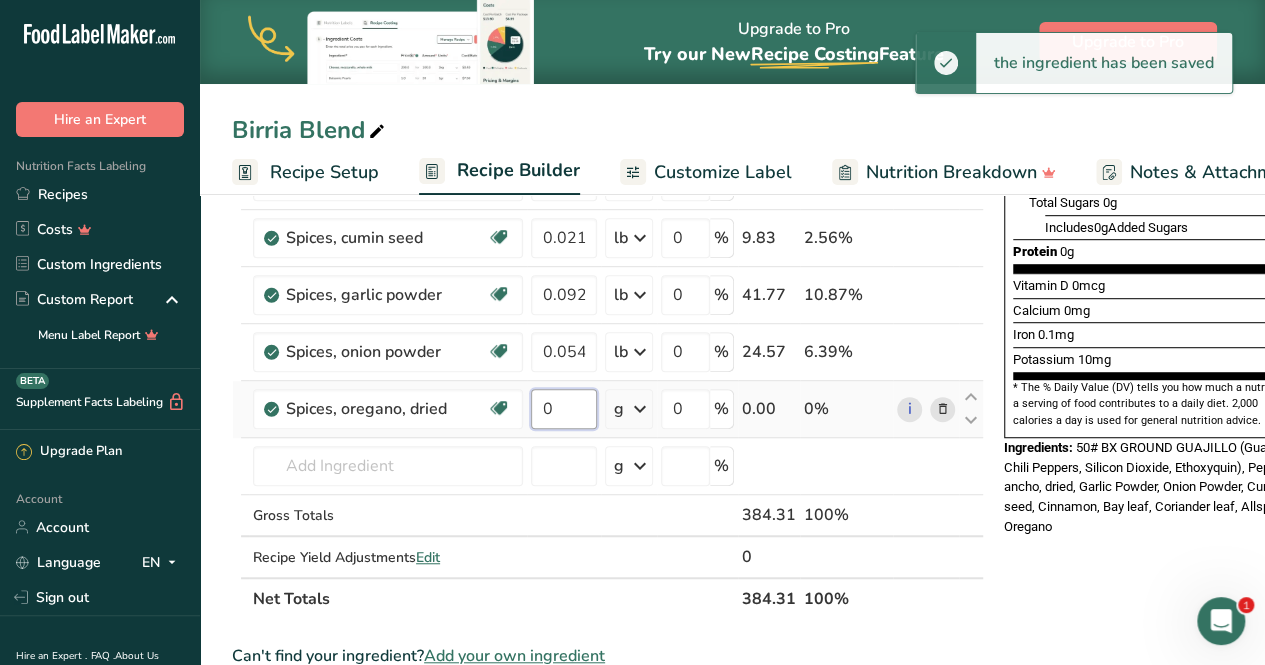 click on "0" at bounding box center (564, 409) 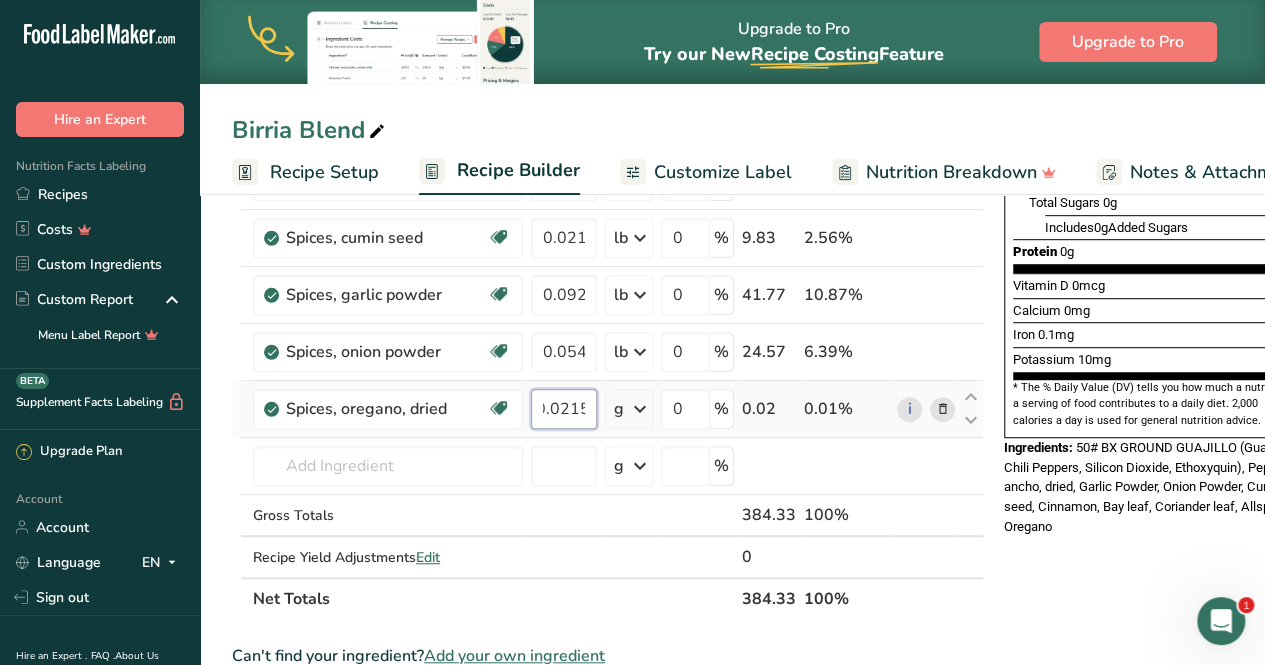 scroll, scrollTop: 0, scrollLeft: 17, axis: horizontal 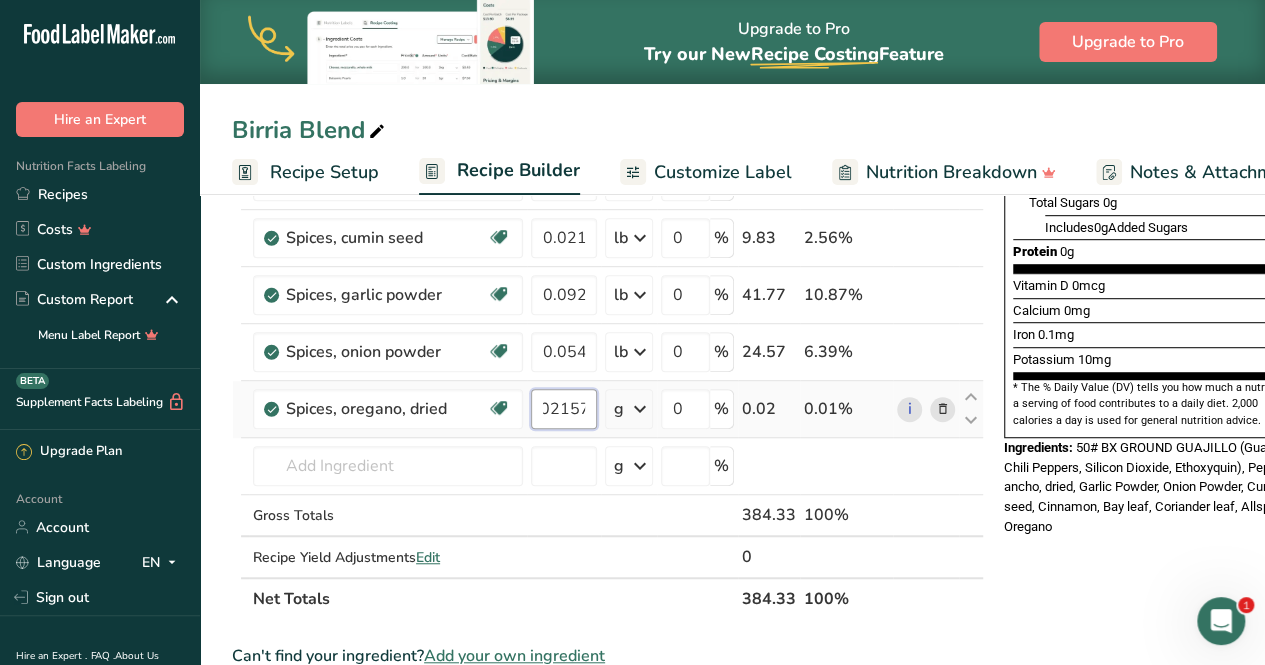 type on "0.02157" 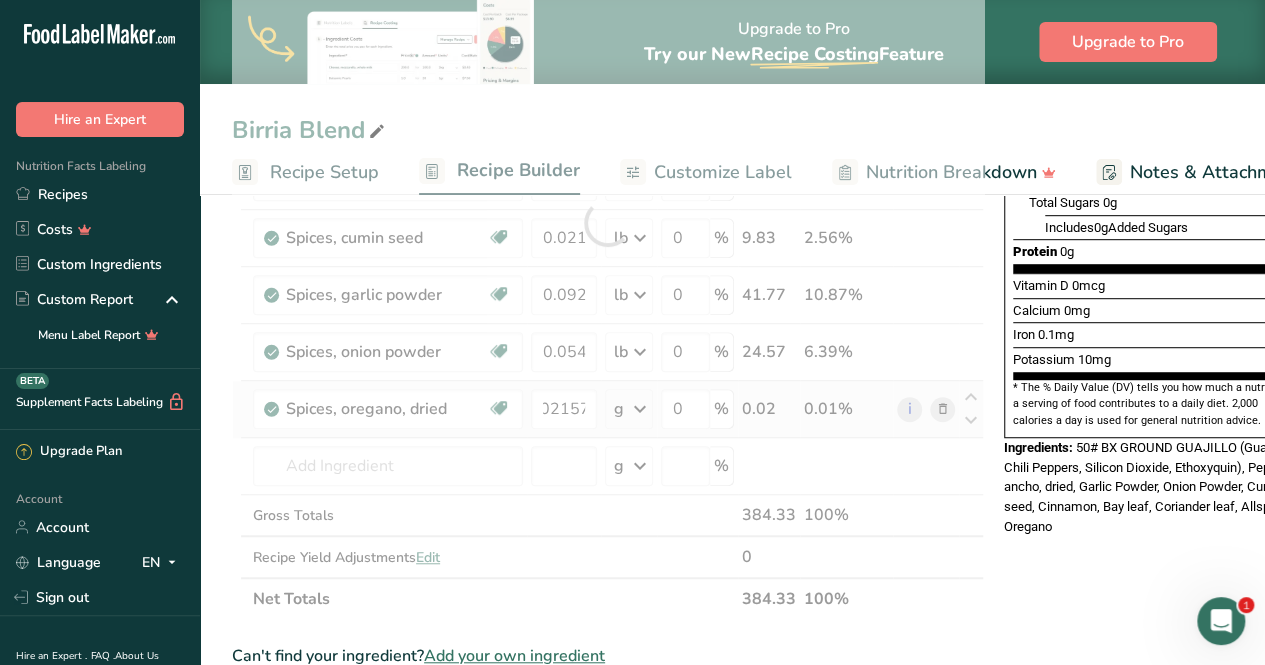 click on "Ingredient *
Amount *
Unit *
Waste *   .a-a{fill:#347362;}.b-a{fill:#fff;}          Grams
Percentage
Spices, allspice, ground
Source of Antioxidants
Dairy free
Gluten free
Vegan
Vegetarian
Soy free
[NUMBER]
lb
Portions
1 tsp
1 tbsp
Weight Units
g
kg
mg
See more
Volume Units
l
Volume units require a density conversion. If you know your ingredient's density enter it below. Otherwise, click on "RIA" our AI Regulatory bot - she will be able to help you
lb/ft3
g/cm3
Confirm
mL" at bounding box center (608, 222) 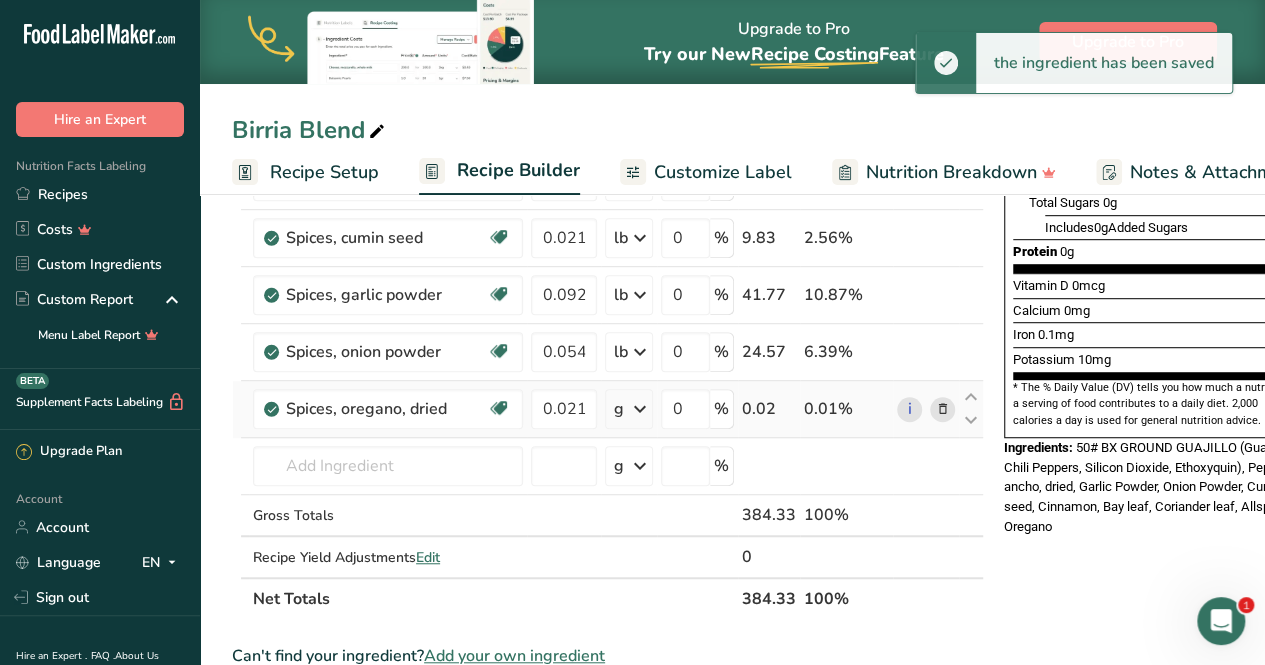 click at bounding box center [640, 409] 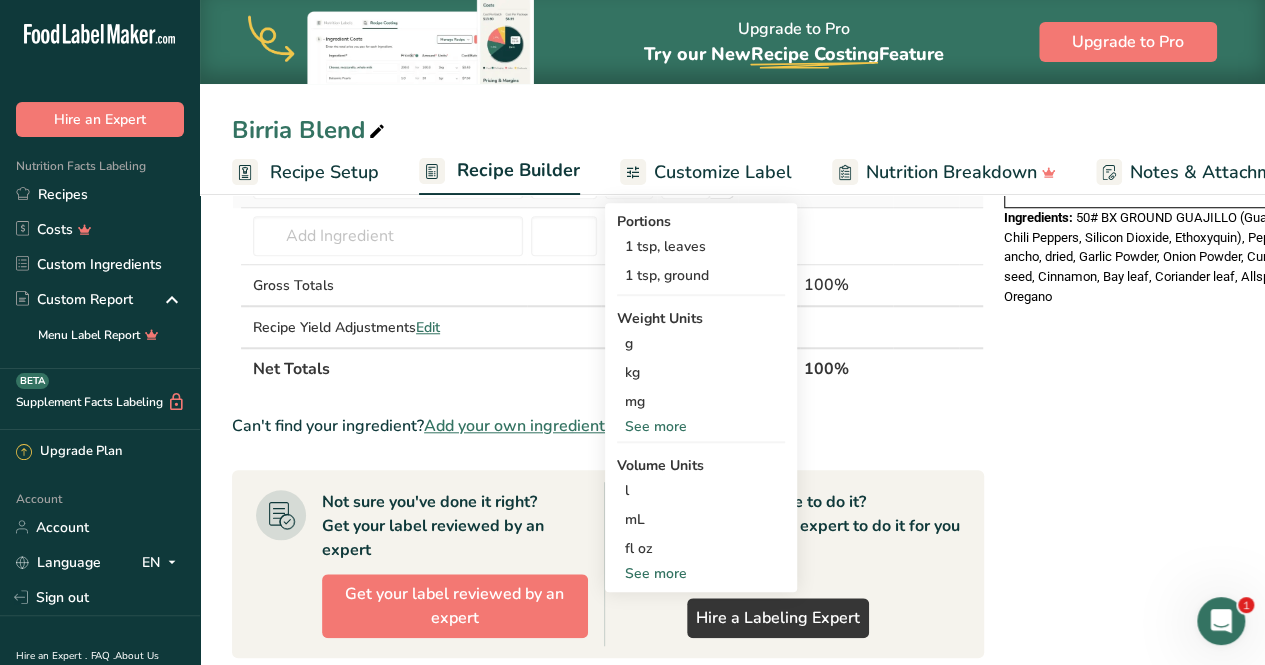 scroll, scrollTop: 706, scrollLeft: 0, axis: vertical 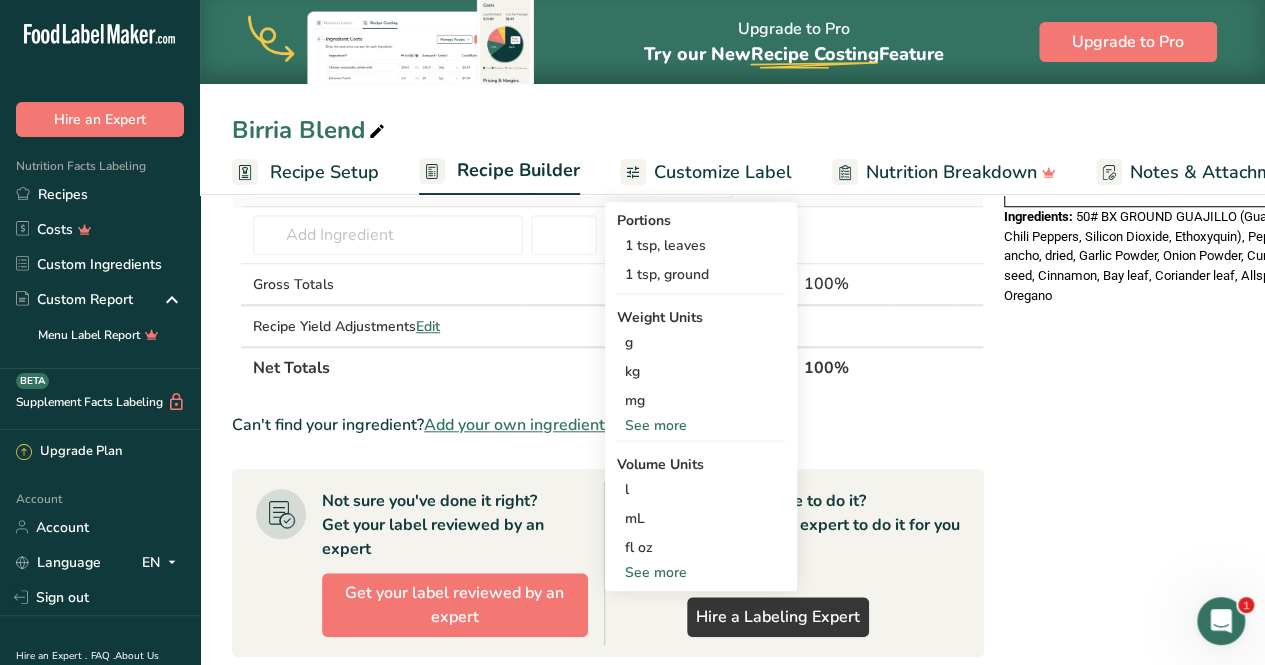 click on "See more" at bounding box center [701, 425] 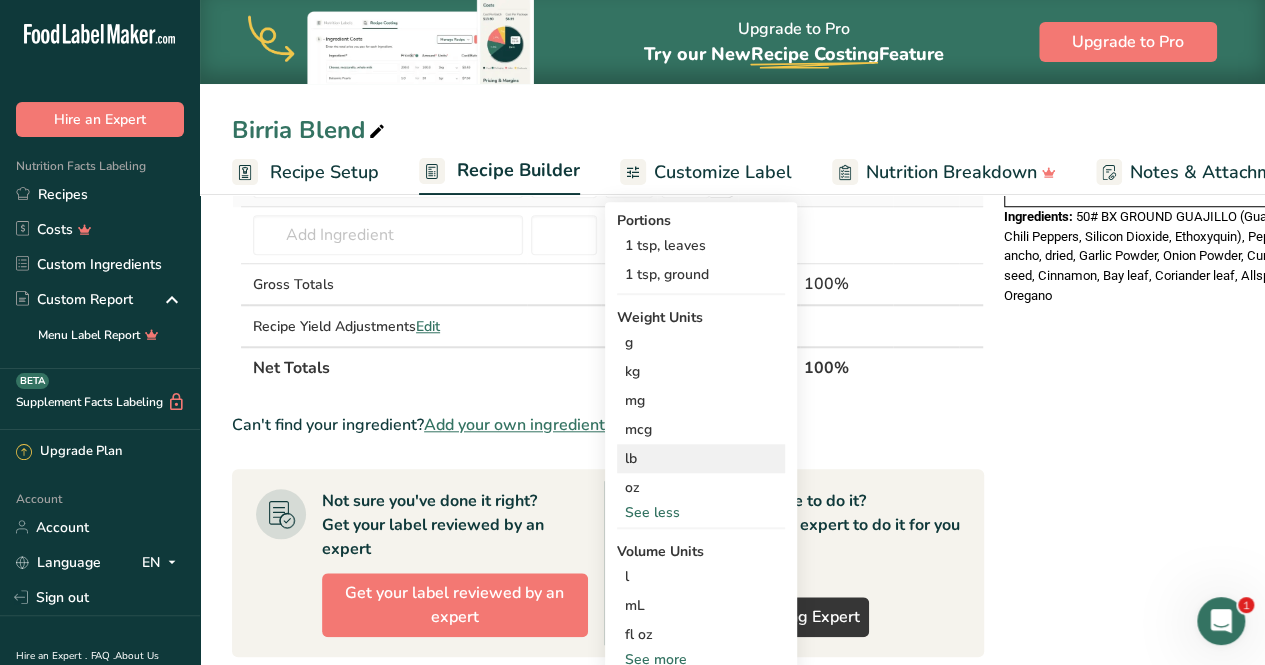 click on "lb" at bounding box center [701, 458] 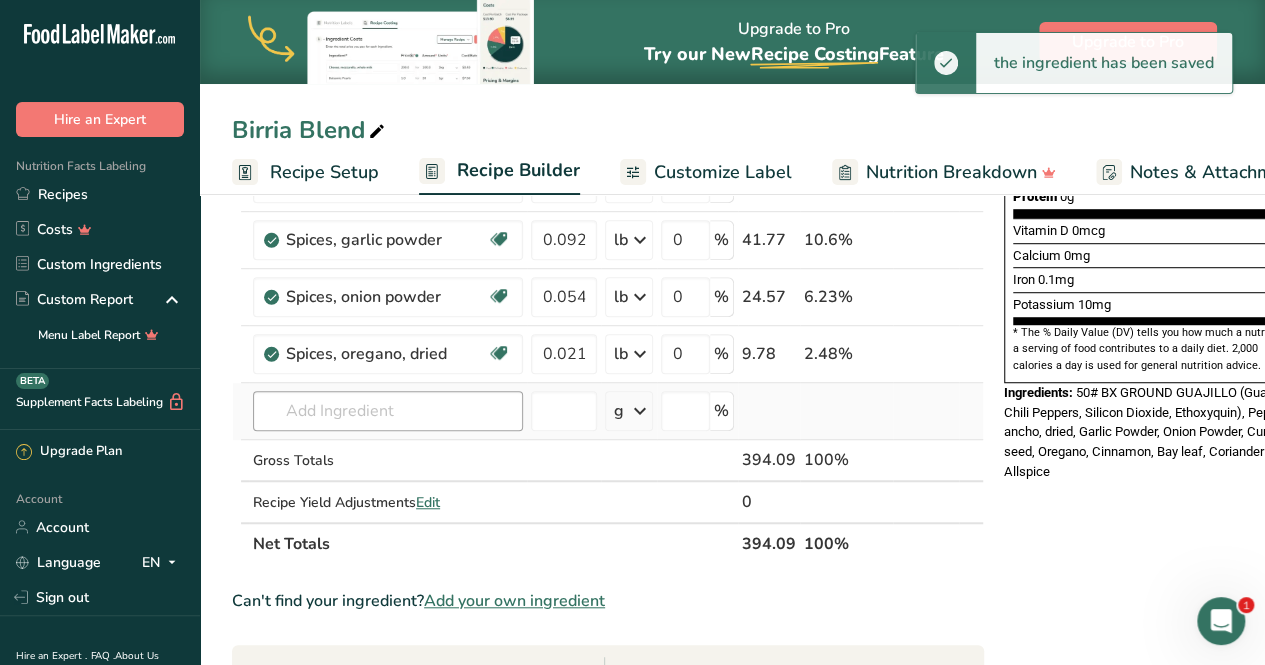scroll, scrollTop: 524, scrollLeft: 0, axis: vertical 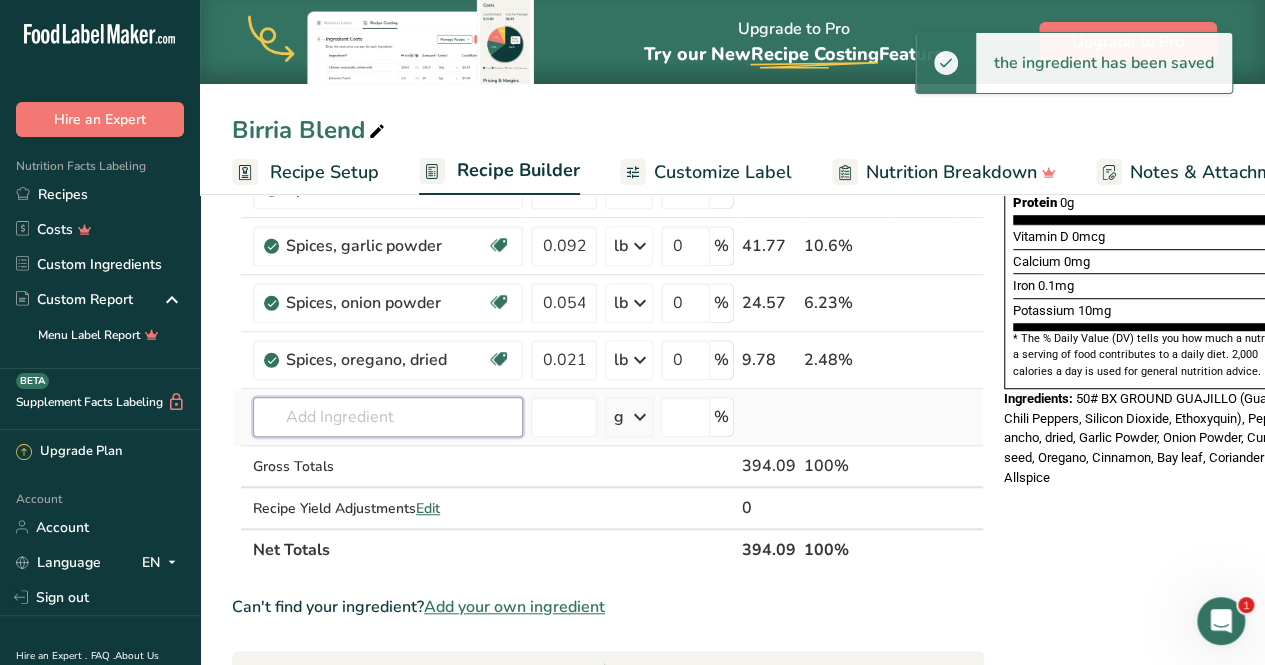 click at bounding box center [388, 417] 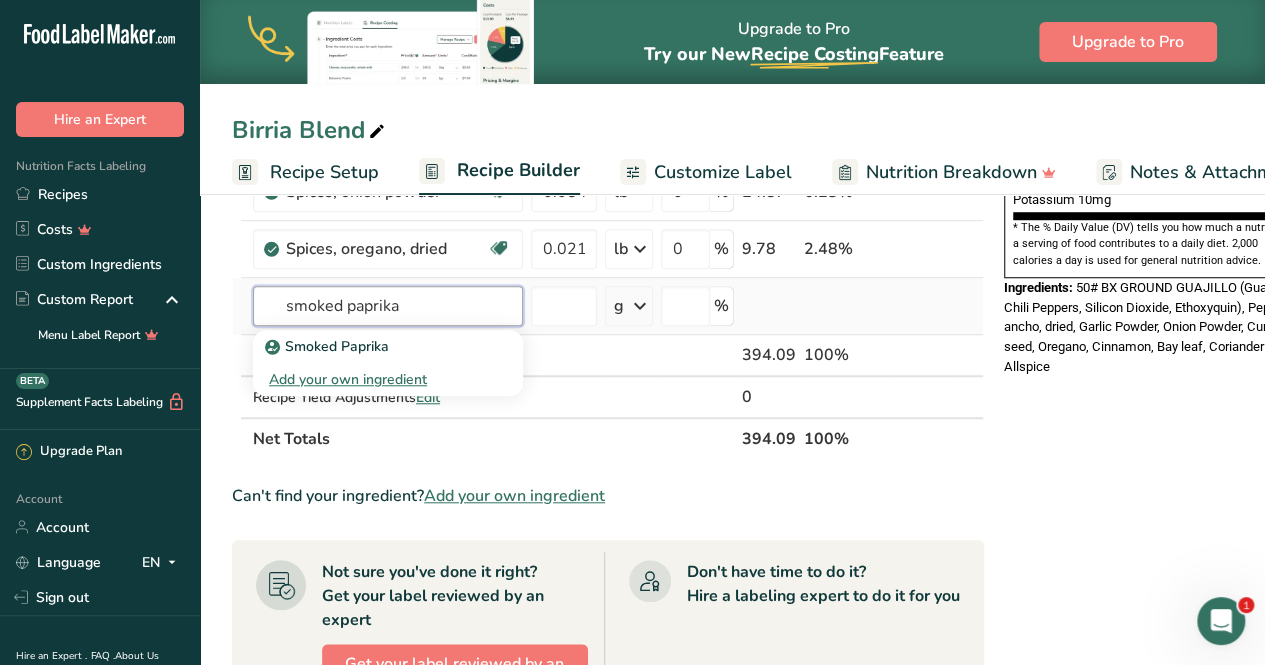 scroll, scrollTop: 636, scrollLeft: 0, axis: vertical 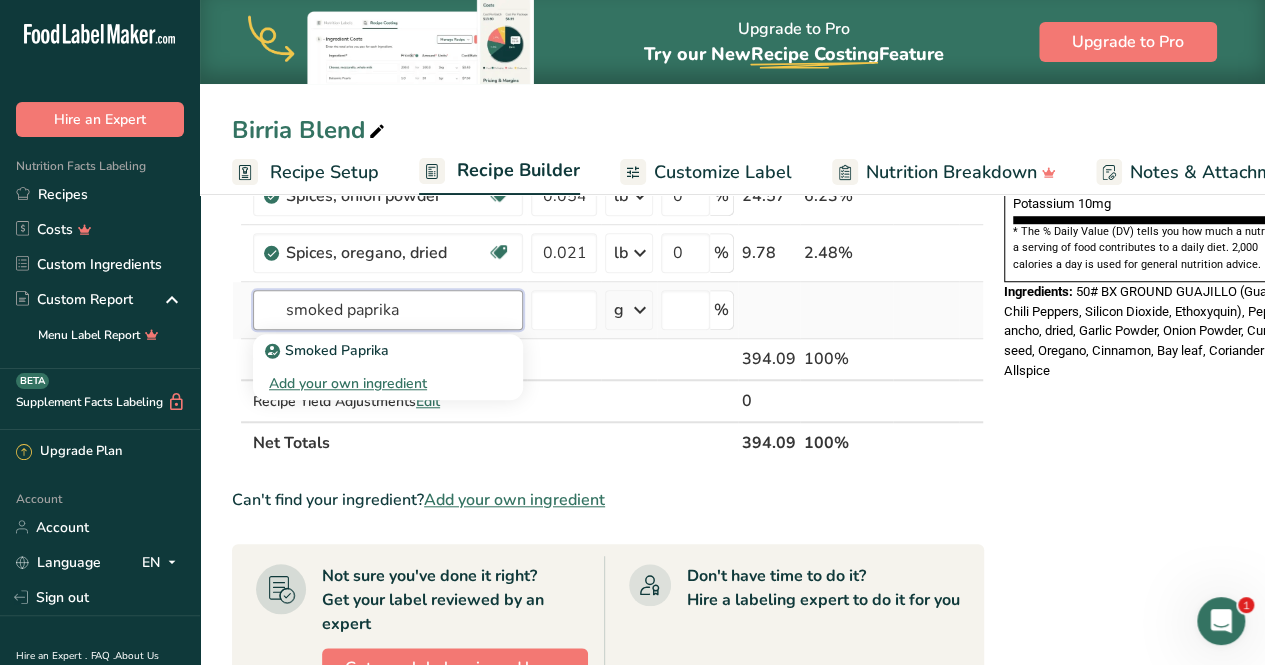 click on "smoked paprika" at bounding box center (388, 310) 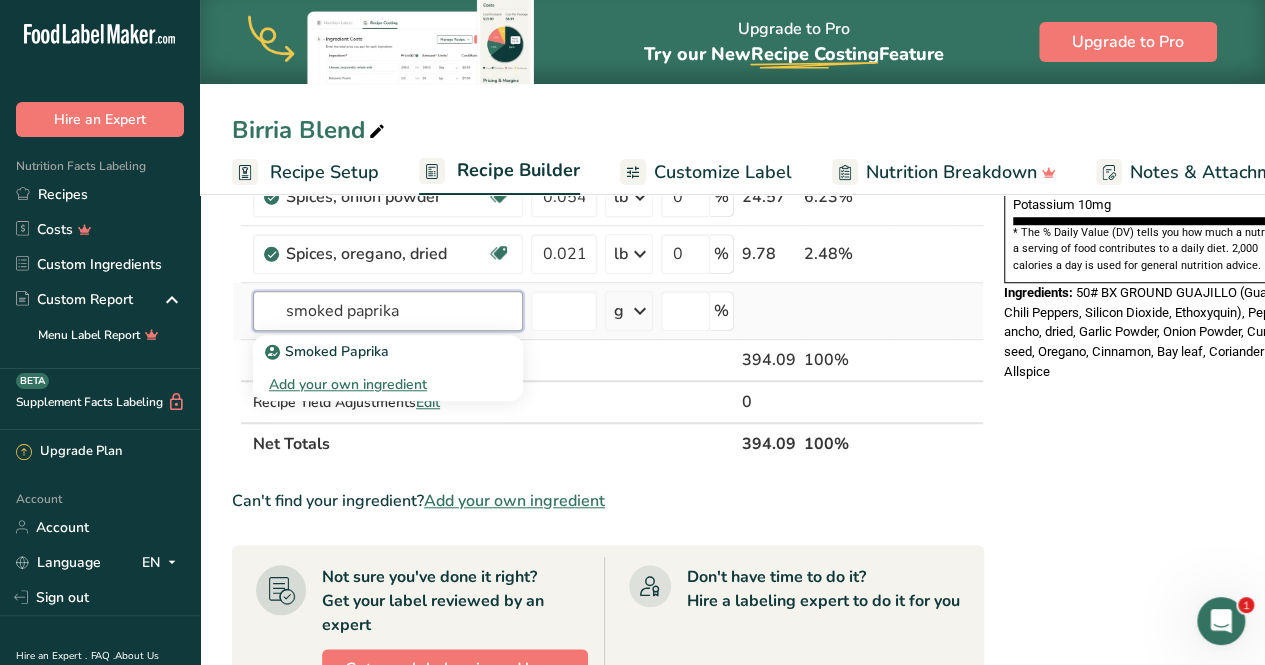 scroll, scrollTop: 629, scrollLeft: 0, axis: vertical 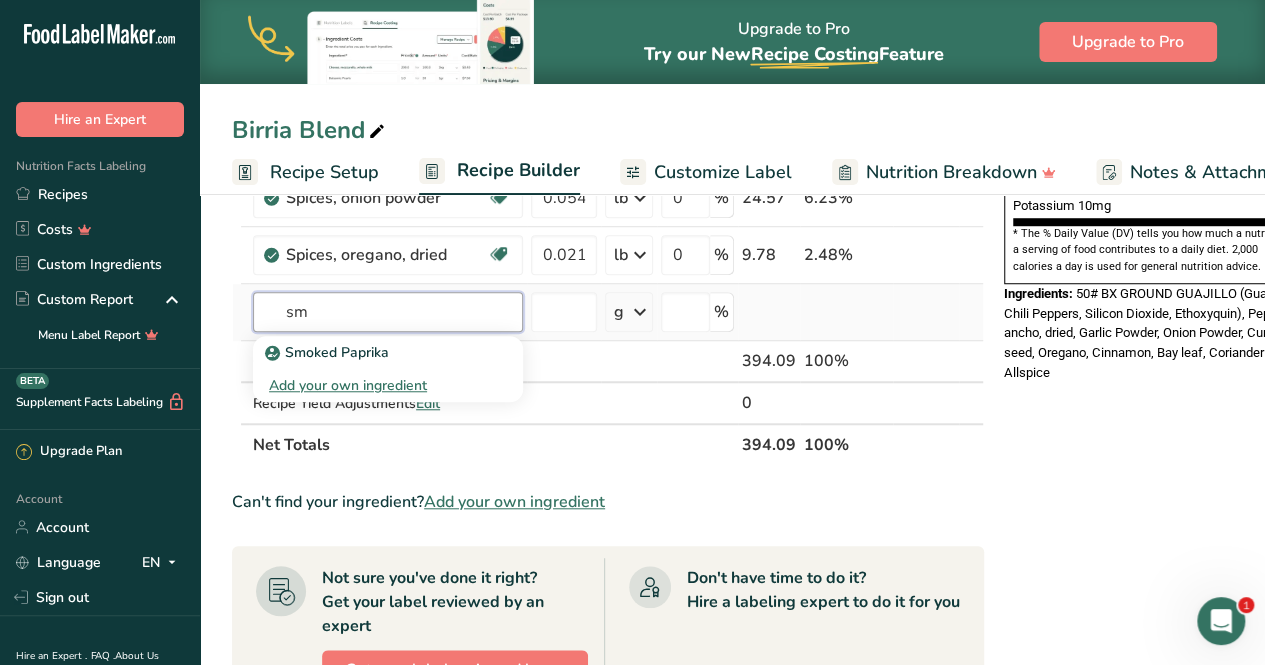 type on "s" 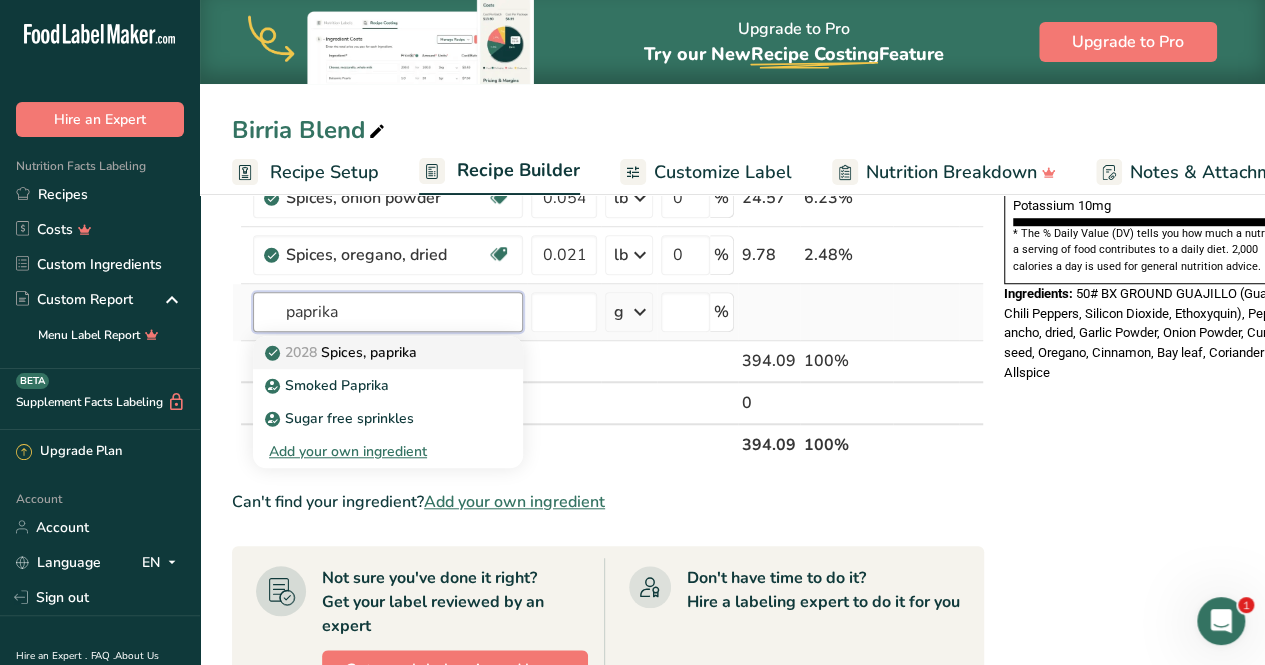 type on "paprika" 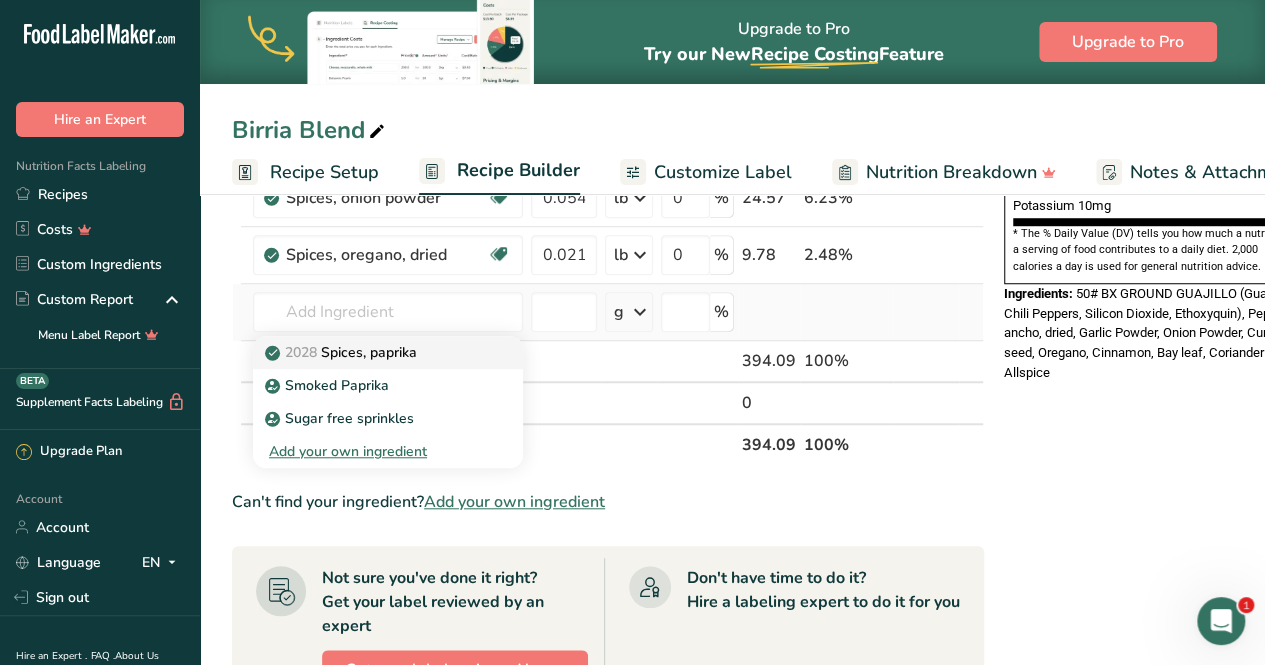 click on "2028
Spices, paprika" at bounding box center (343, 352) 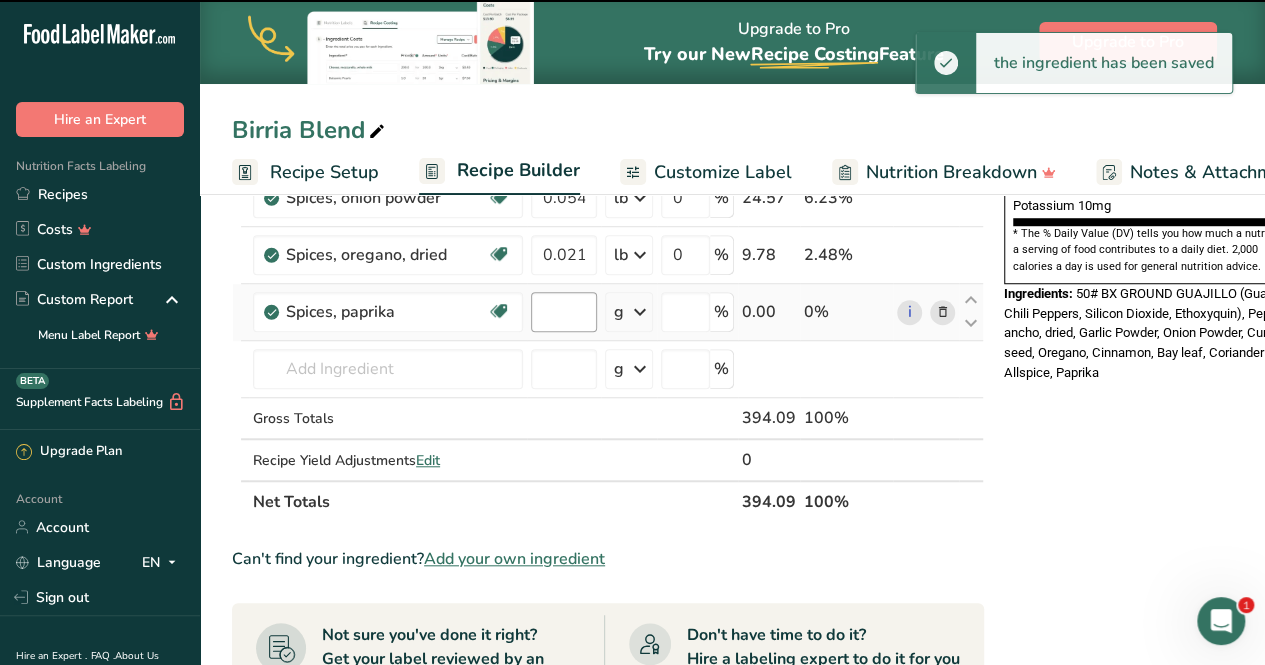 type on "0" 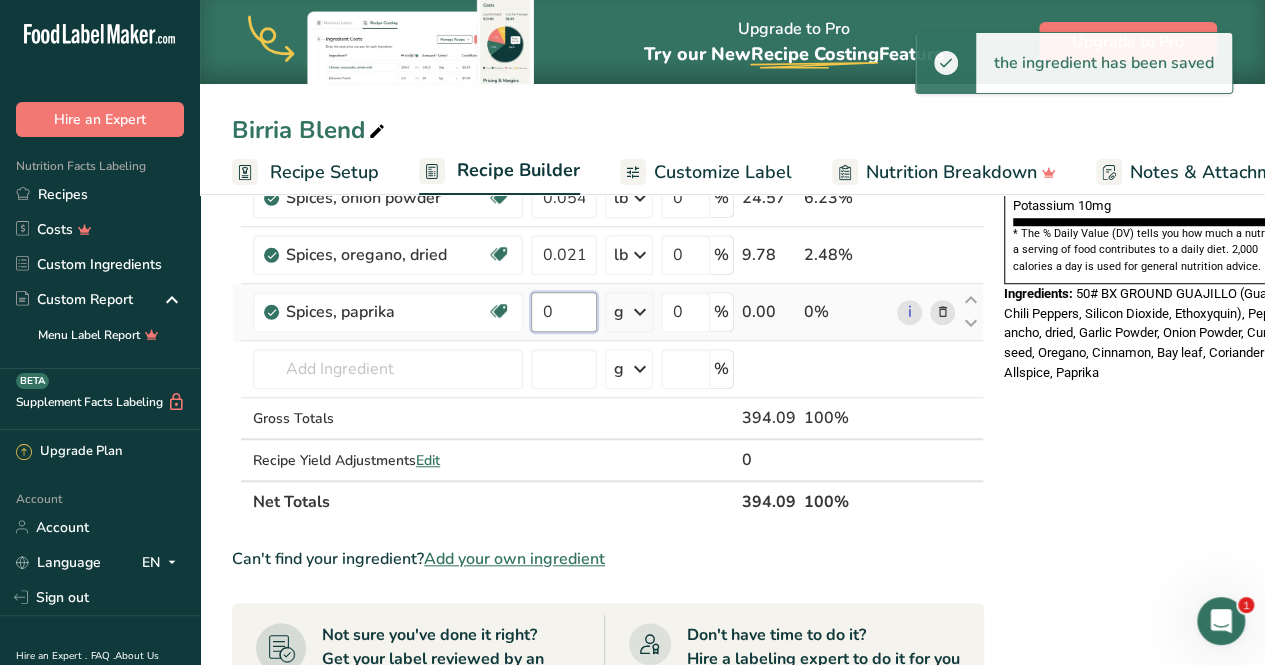 click on "0" at bounding box center [564, 312] 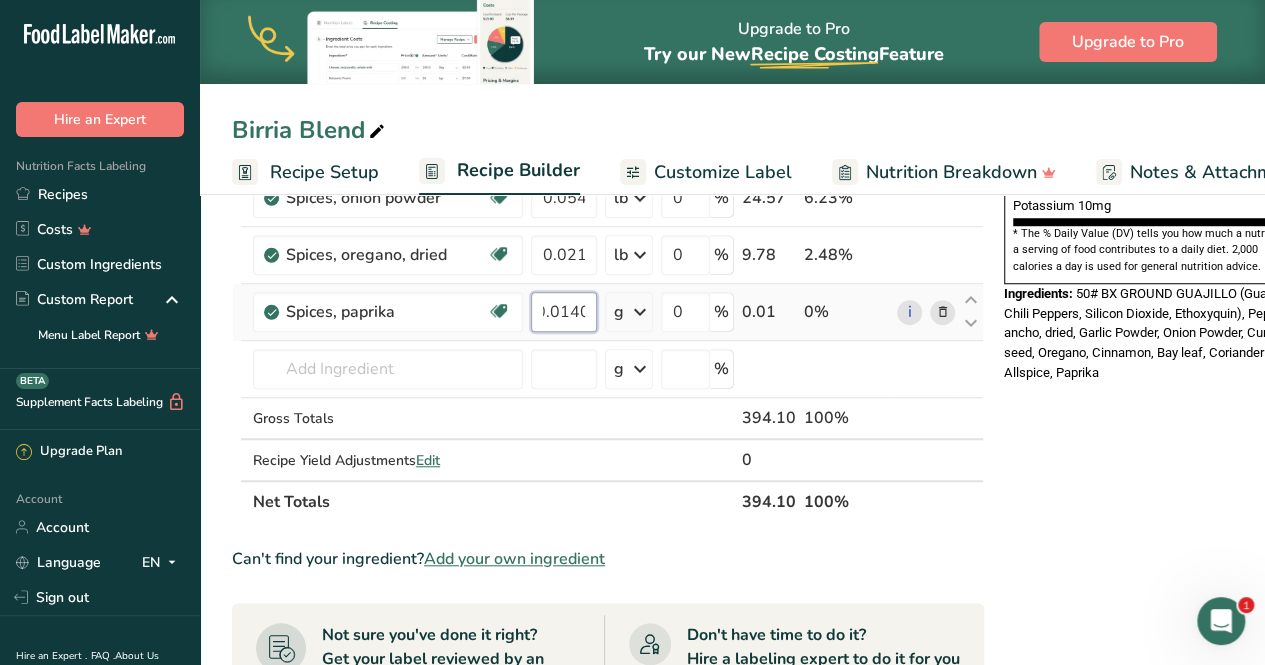 scroll, scrollTop: 0, scrollLeft: 17, axis: horizontal 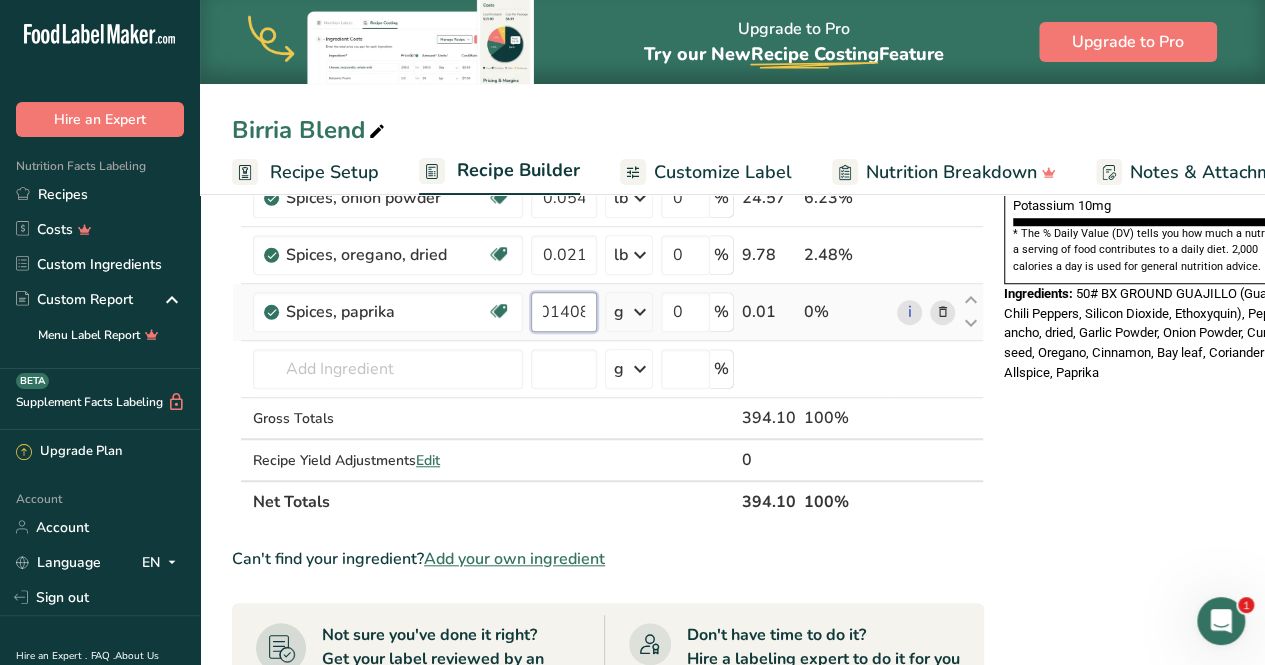 type on "0.01408" 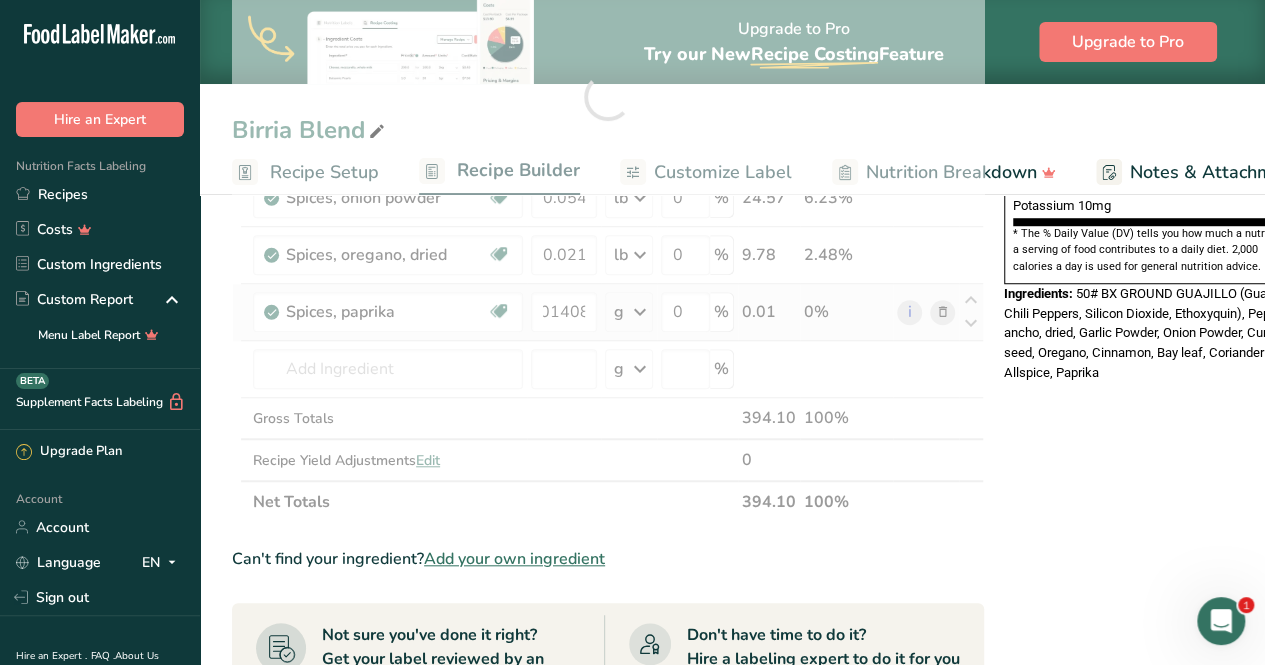 click on "Ingredient *
Amount *
Unit *
Waste *   .a-a{fill:#347362;}.b-a{fill:#fff;}          Grams
Percentage
Spices, allspice, ground
Source of Antioxidants
Dairy free
Gluten free
Vegan
Vegetarian
Soy free
[NUMBER]
lb
Portions
1 tsp
1 tbsp
Weight Units
g
kg
mg
See more
Volume Units
l
Volume units require a density conversion. If you know your ingredient's density enter it below. Otherwise, click on "RIA" our AI Regulatory bot - she will be able to help you
lb/ft3
g/cm3
Confirm
mL" at bounding box center [608, 97] 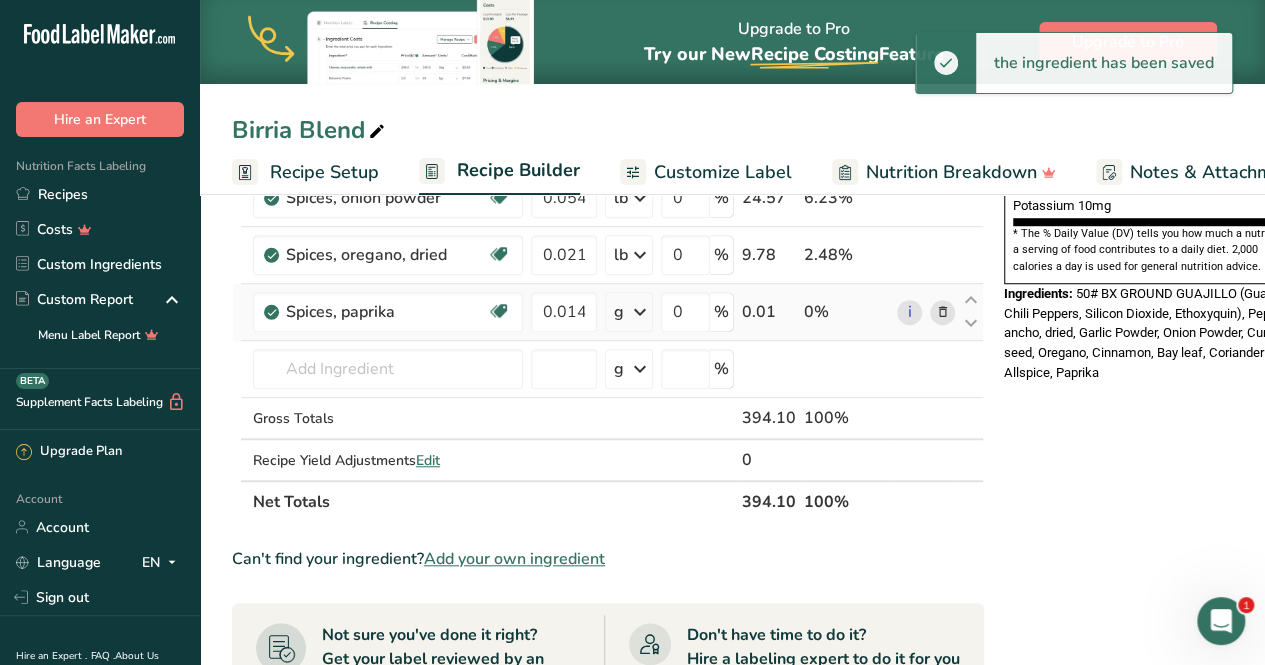 click at bounding box center [640, 312] 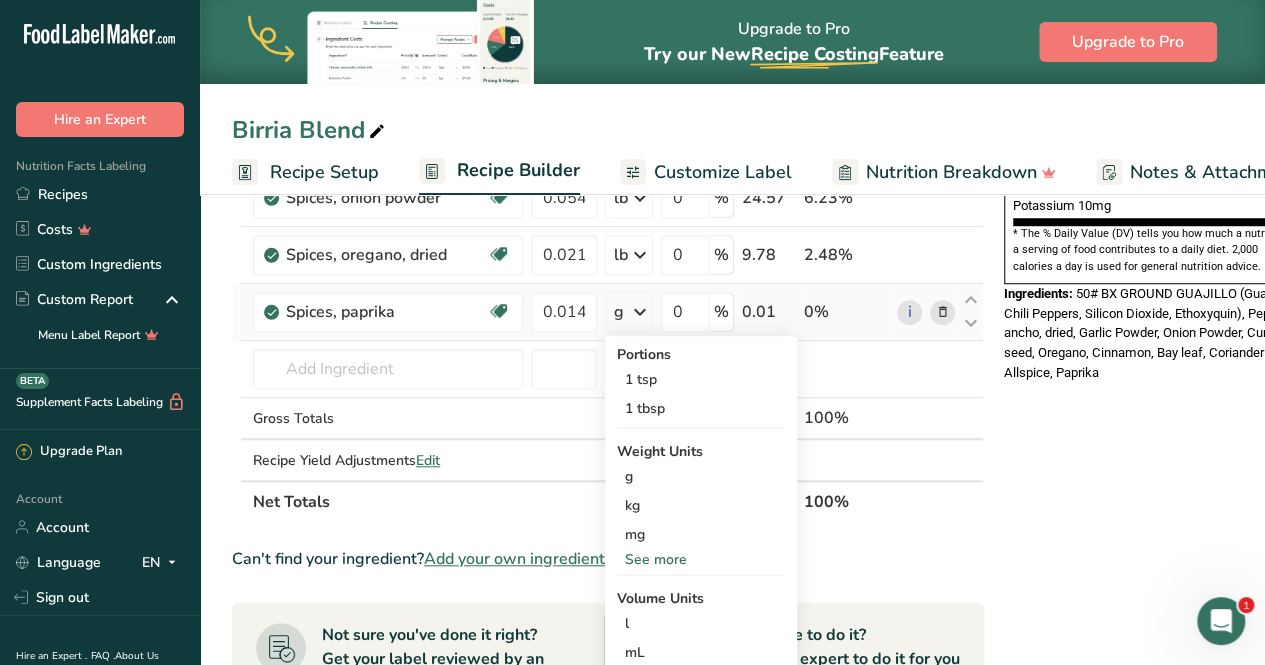 click on "See more" at bounding box center [701, 559] 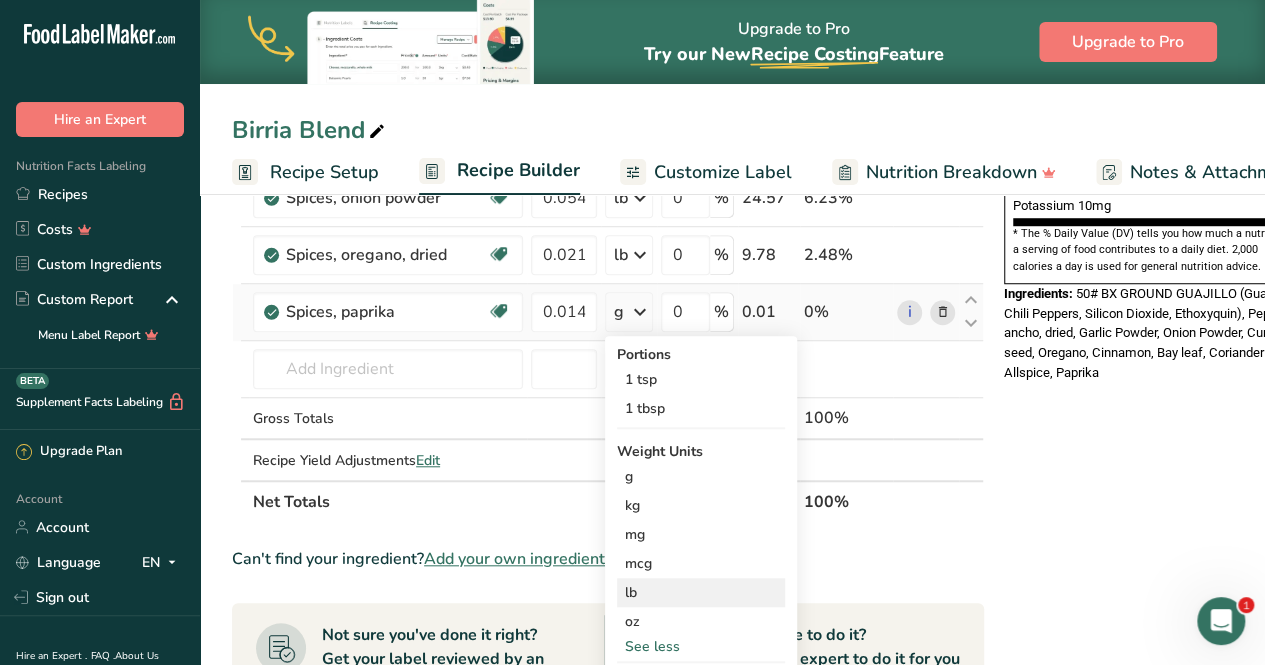 click on "lb" at bounding box center (701, 592) 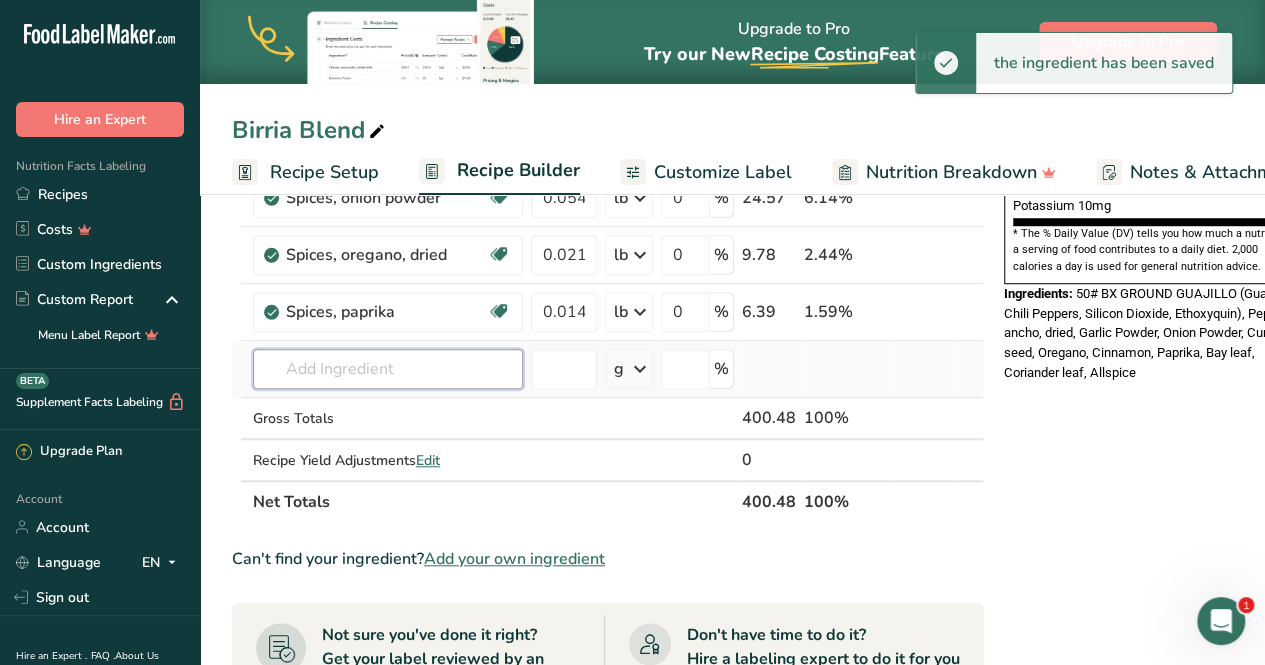 click at bounding box center [388, 369] 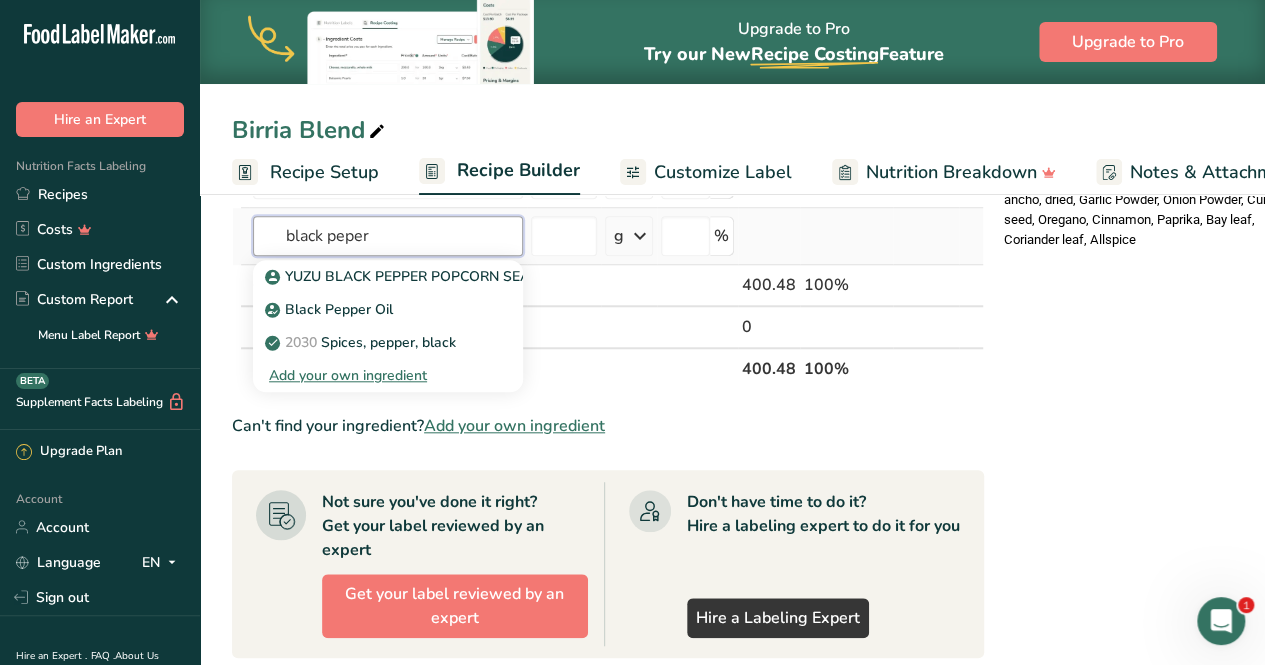 scroll, scrollTop: 764, scrollLeft: 0, axis: vertical 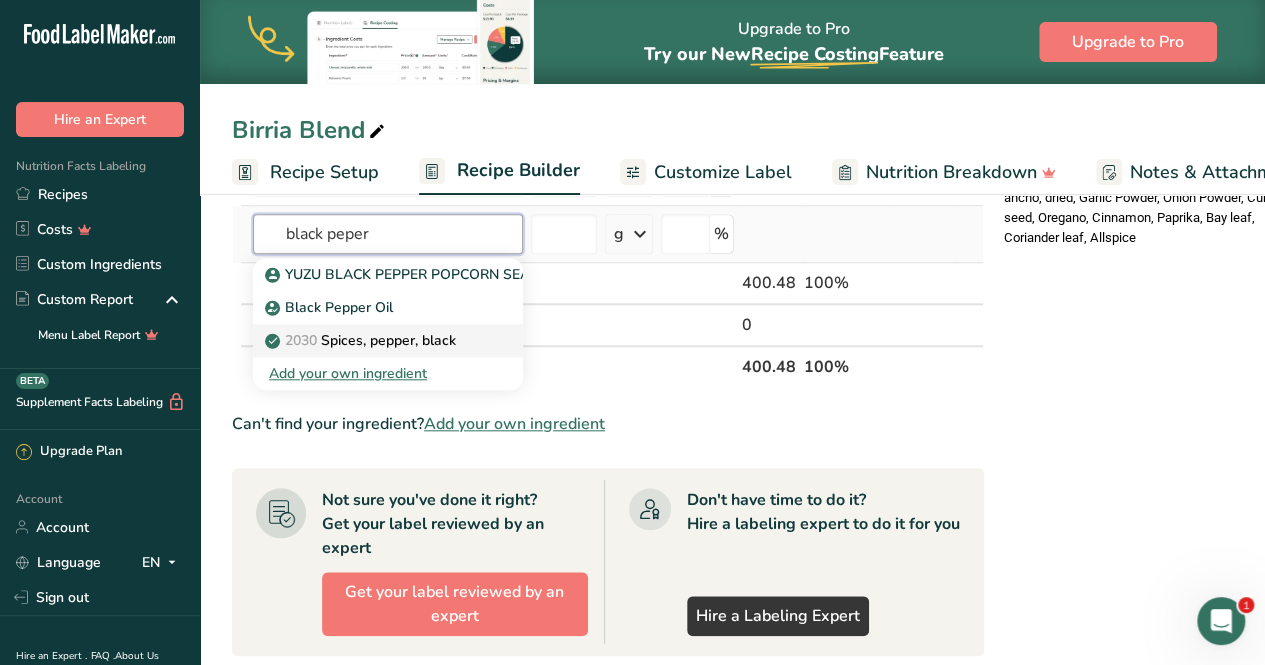 type on "black peper" 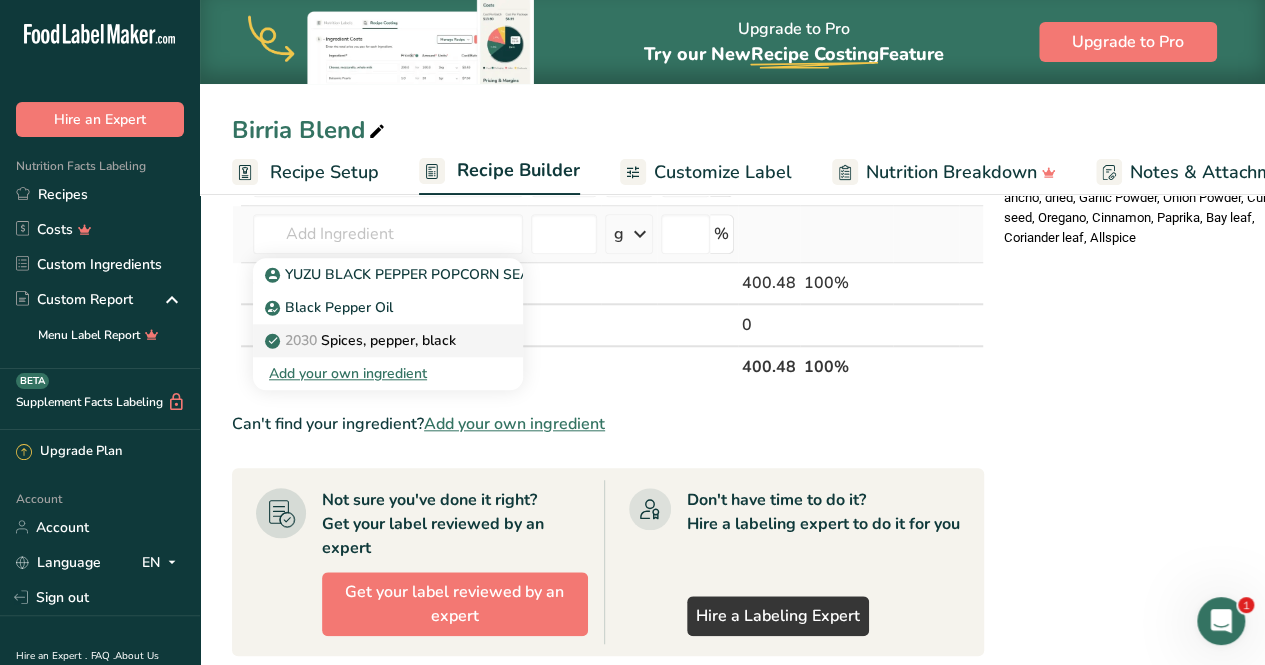 click on "2030" at bounding box center [301, 340] 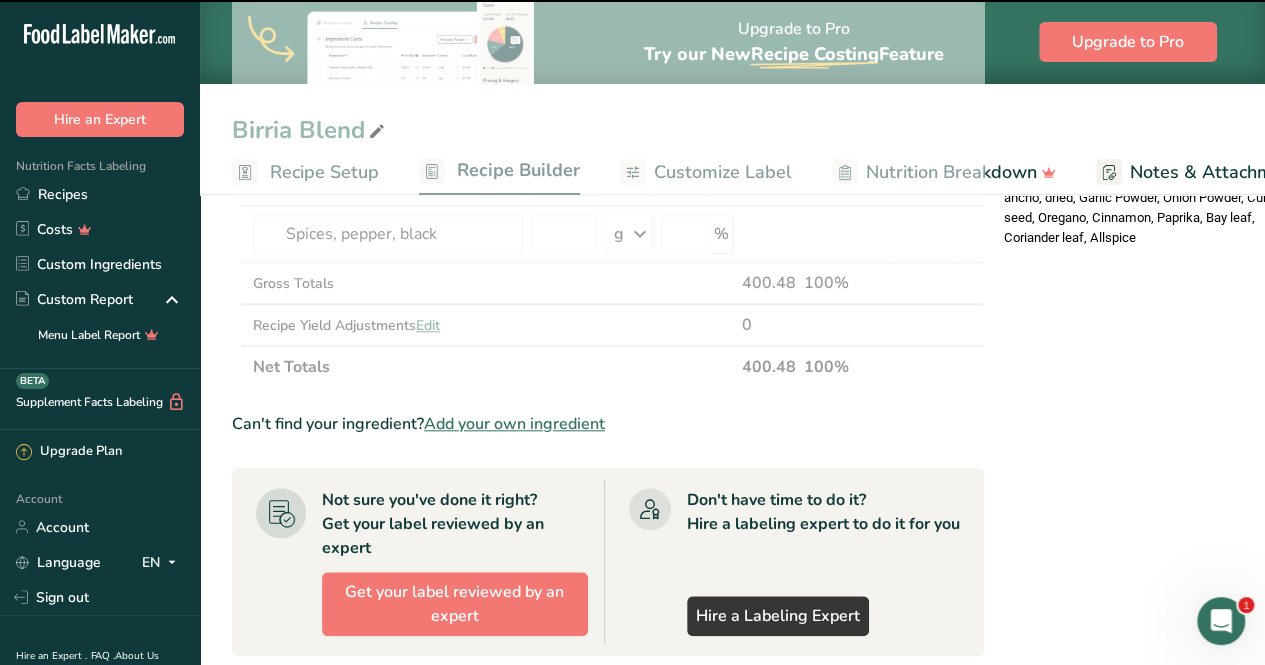 type on "0" 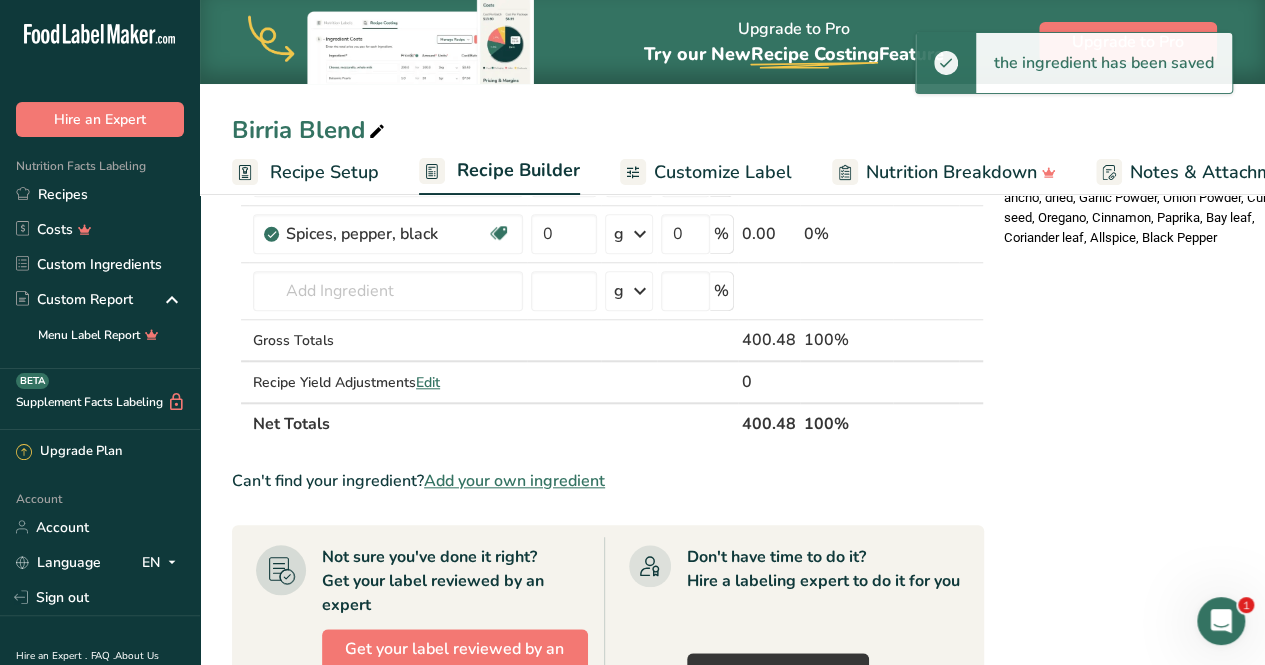 scroll, scrollTop: 652, scrollLeft: 0, axis: vertical 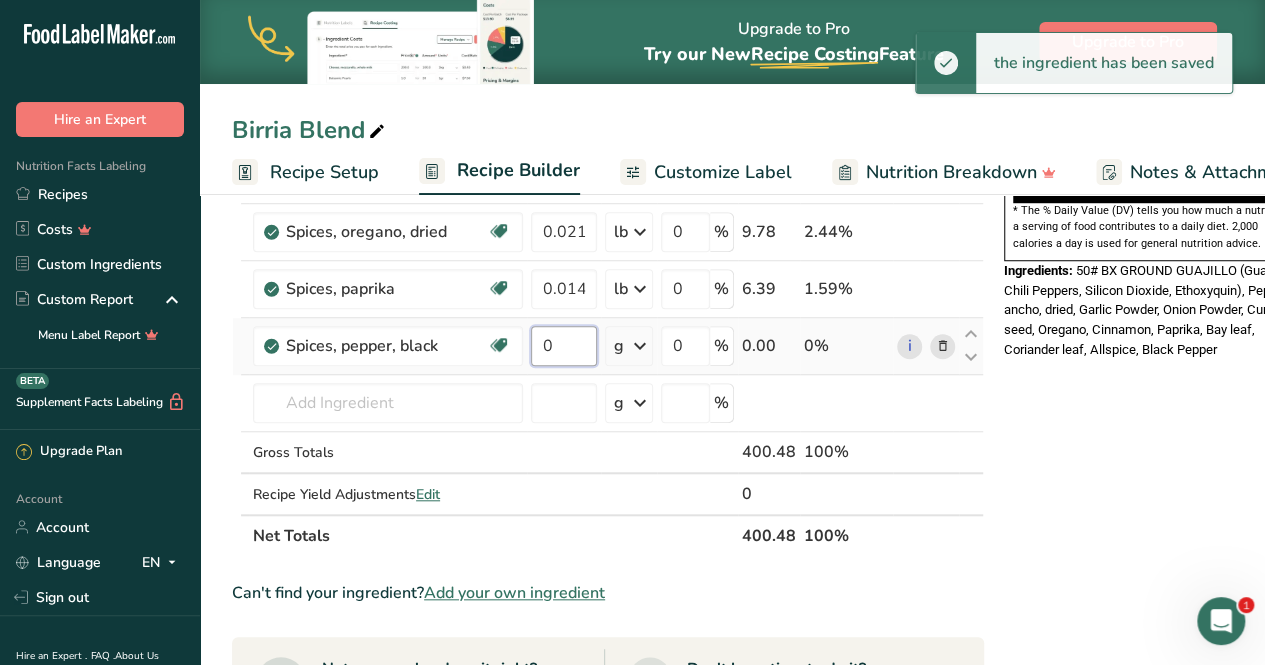 click on "0" at bounding box center (564, 346) 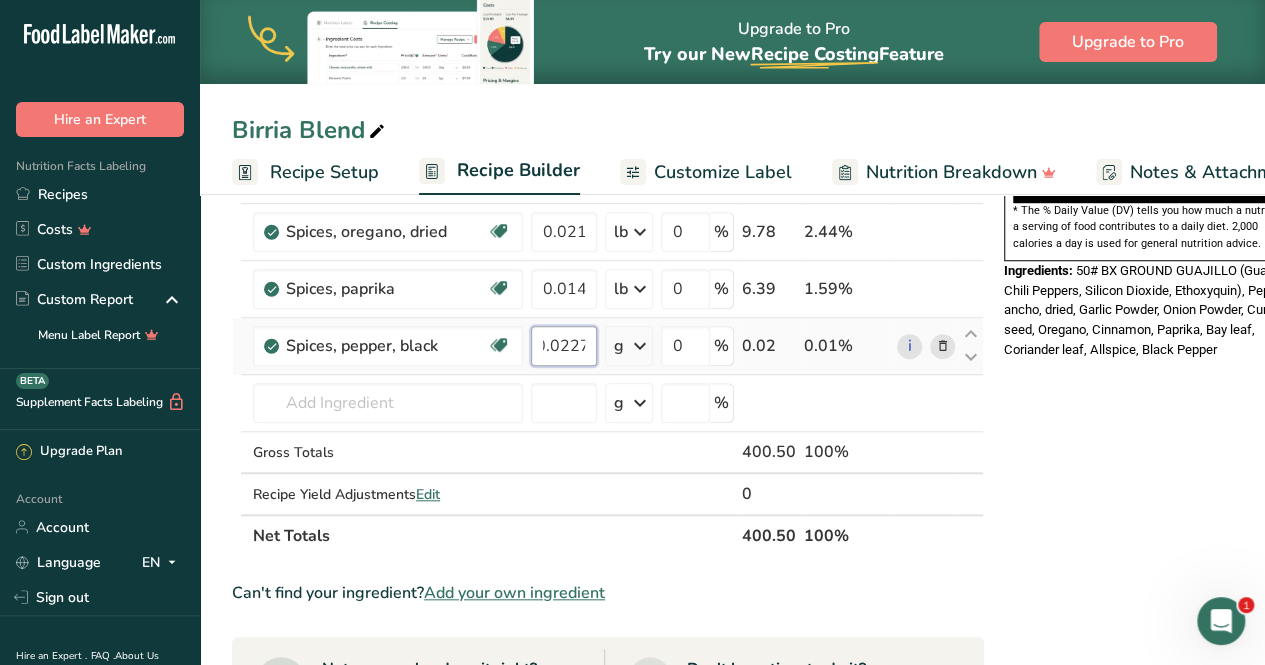 scroll, scrollTop: 0, scrollLeft: 17, axis: horizontal 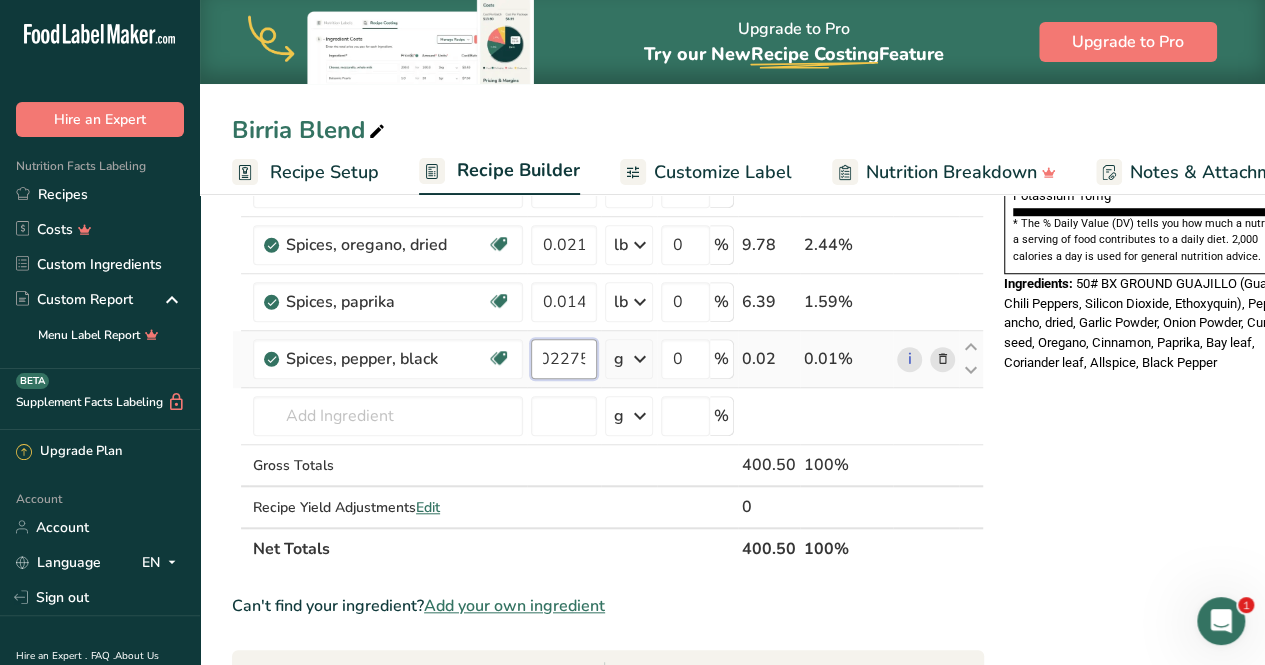 type on "0.02275" 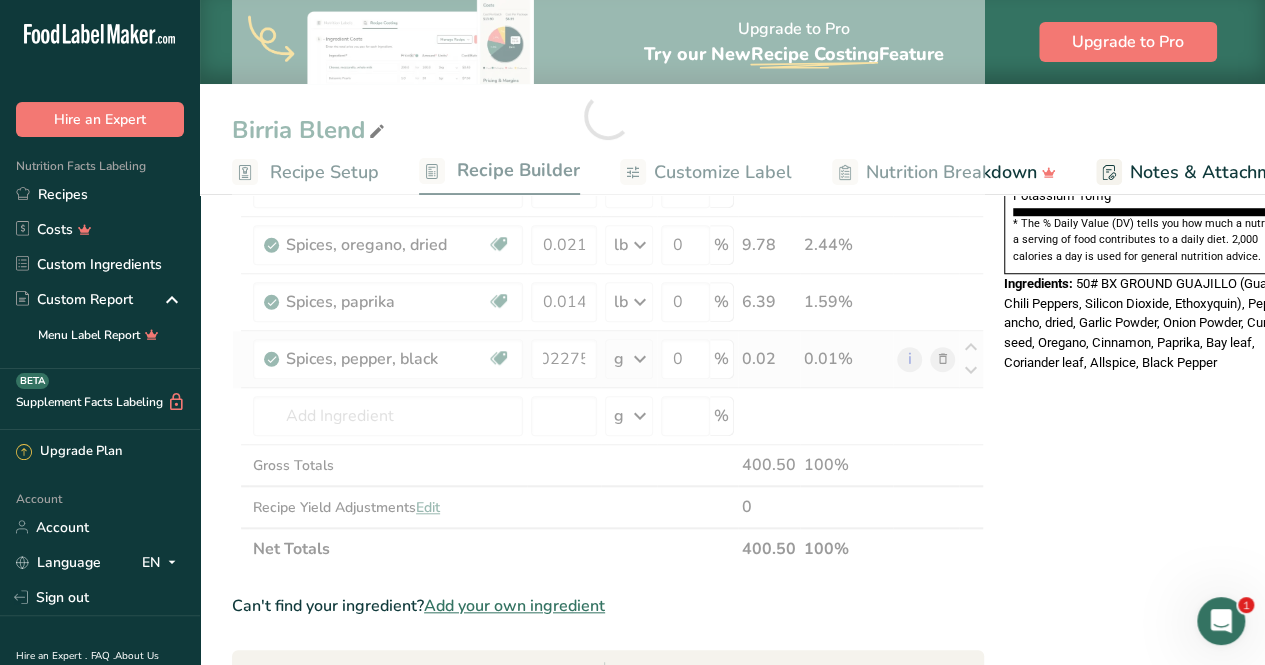 click on "Ingredient *
Amount *
Unit *
Waste *   .a-a{fill:#347362;}.b-a{fill:#fff;}          Grams
Percentage
Spices, allspice, ground
Source of Antioxidants
Dairy free
Gluten free
Vegan
Vegetarian
Soy free
[NUMBER]
lb
Portions
1 tsp
1 tbsp
Weight Units
g
kg
mg
See more
Volume Units
l
Volume units require a density conversion. If you know your ingredient's density enter it below. Otherwise, click on "RIA" our AI Regulatory bot - she will be able to help you
lb/ft3
g/cm3
Confirm
mL" at bounding box center [608, 115] 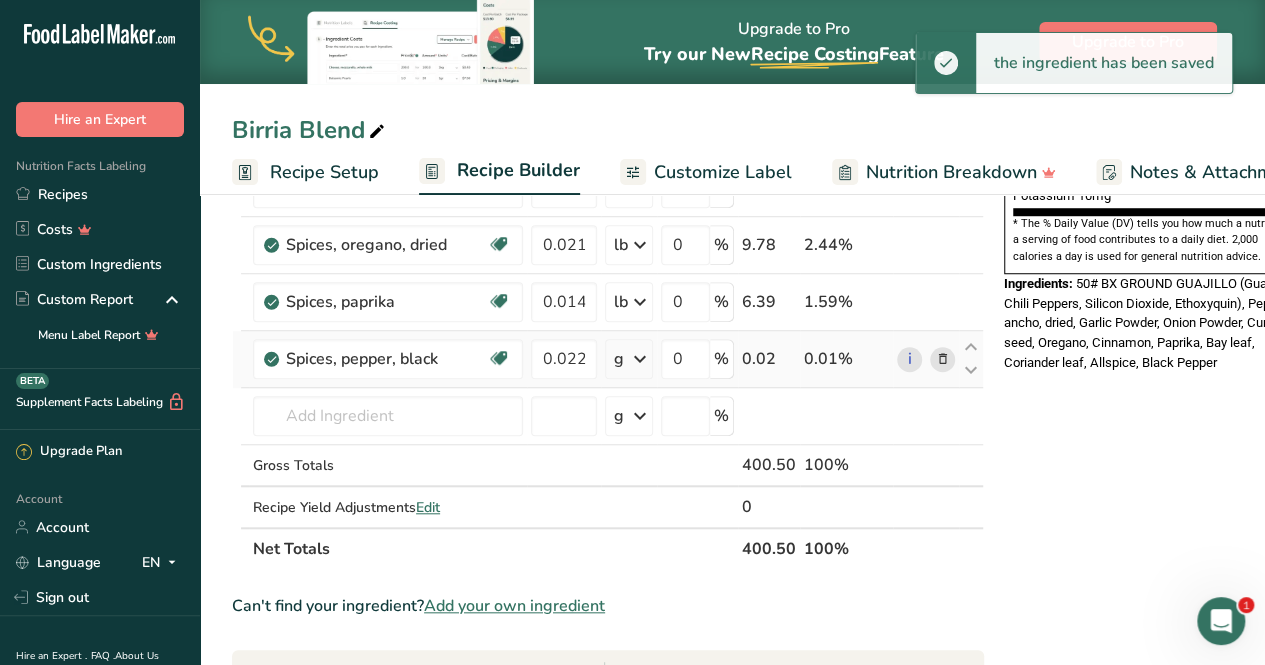 click at bounding box center (640, 359) 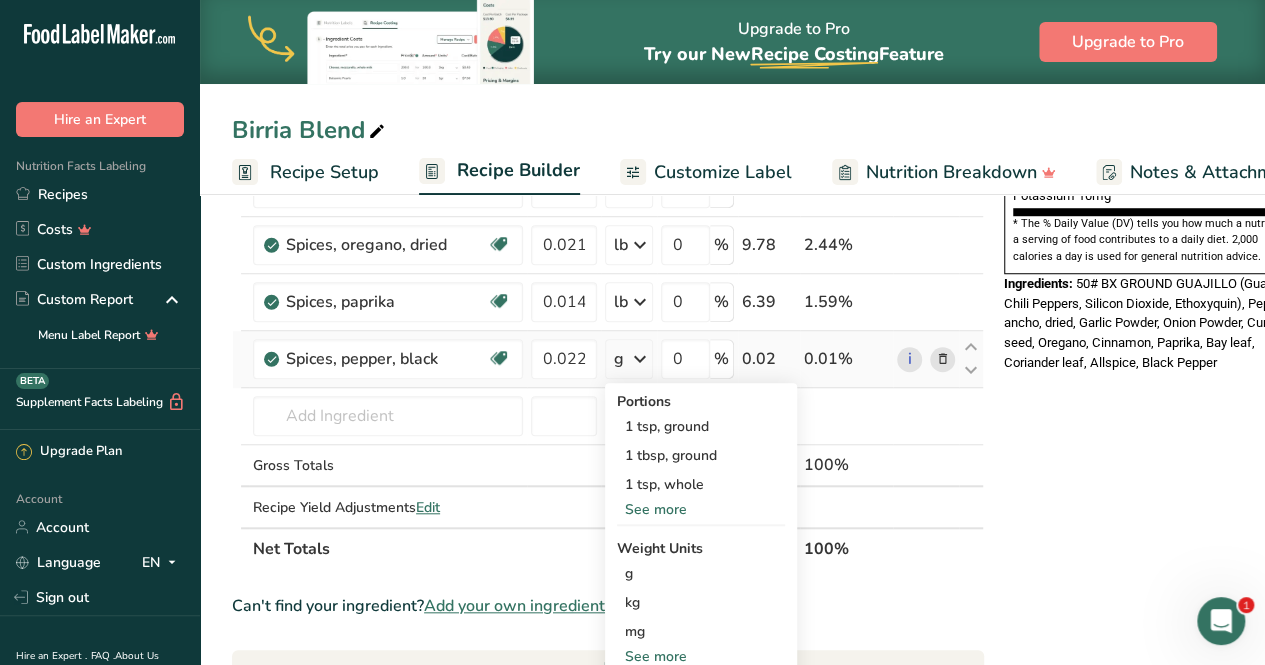 click on "See more" at bounding box center (701, 656) 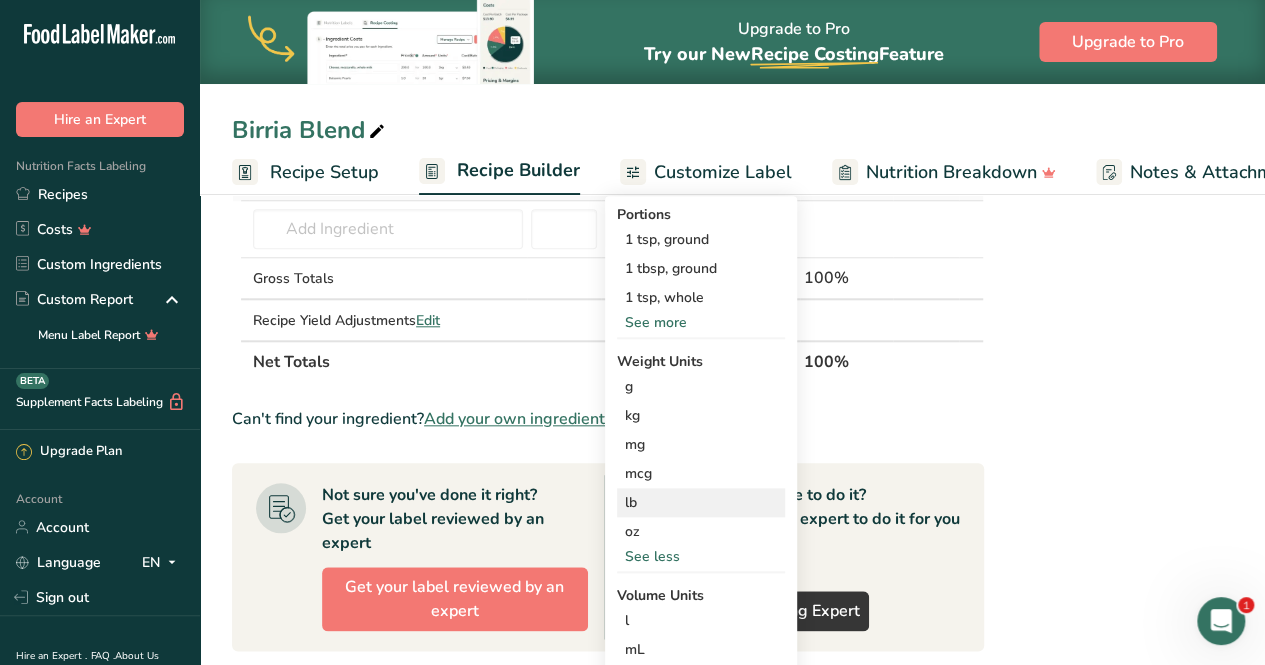 scroll, scrollTop: 830, scrollLeft: 0, axis: vertical 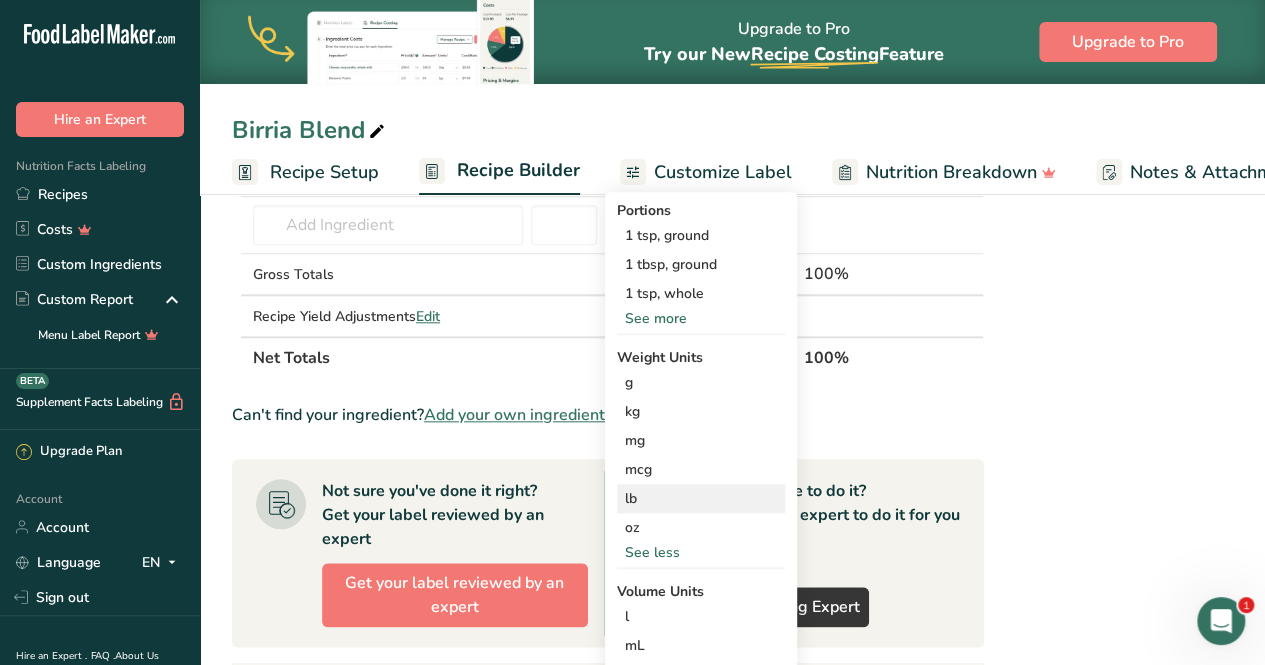 click on "lb" at bounding box center [701, 498] 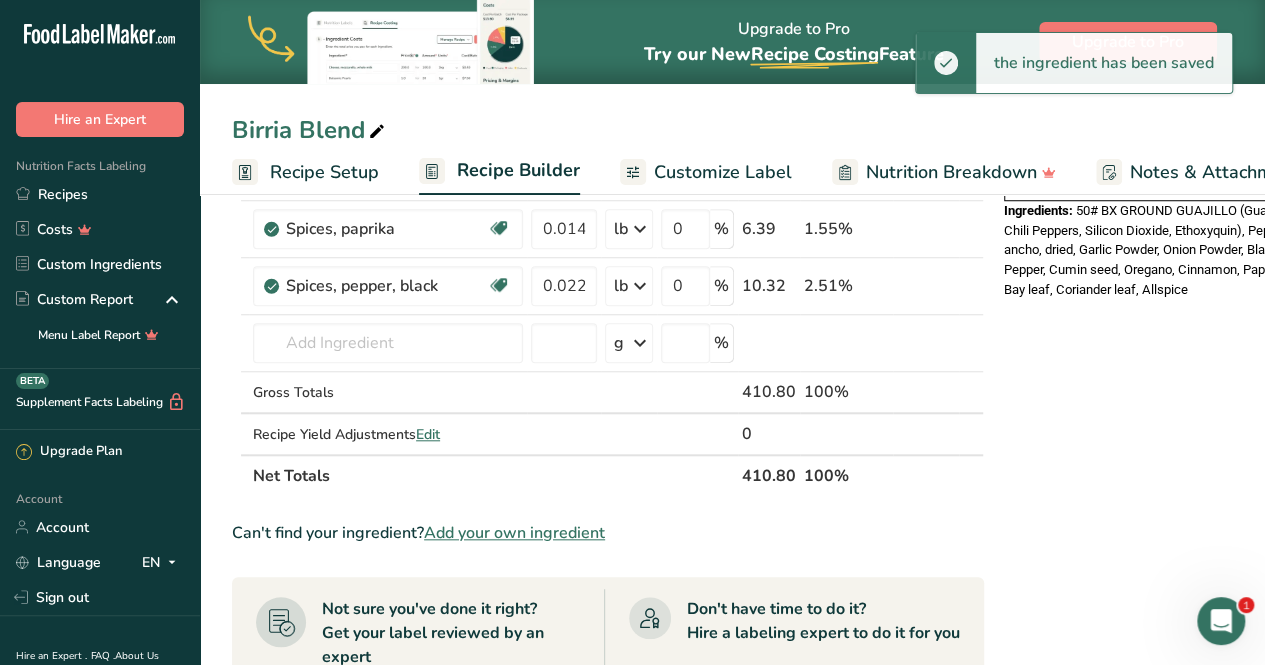 scroll, scrollTop: 703, scrollLeft: 0, axis: vertical 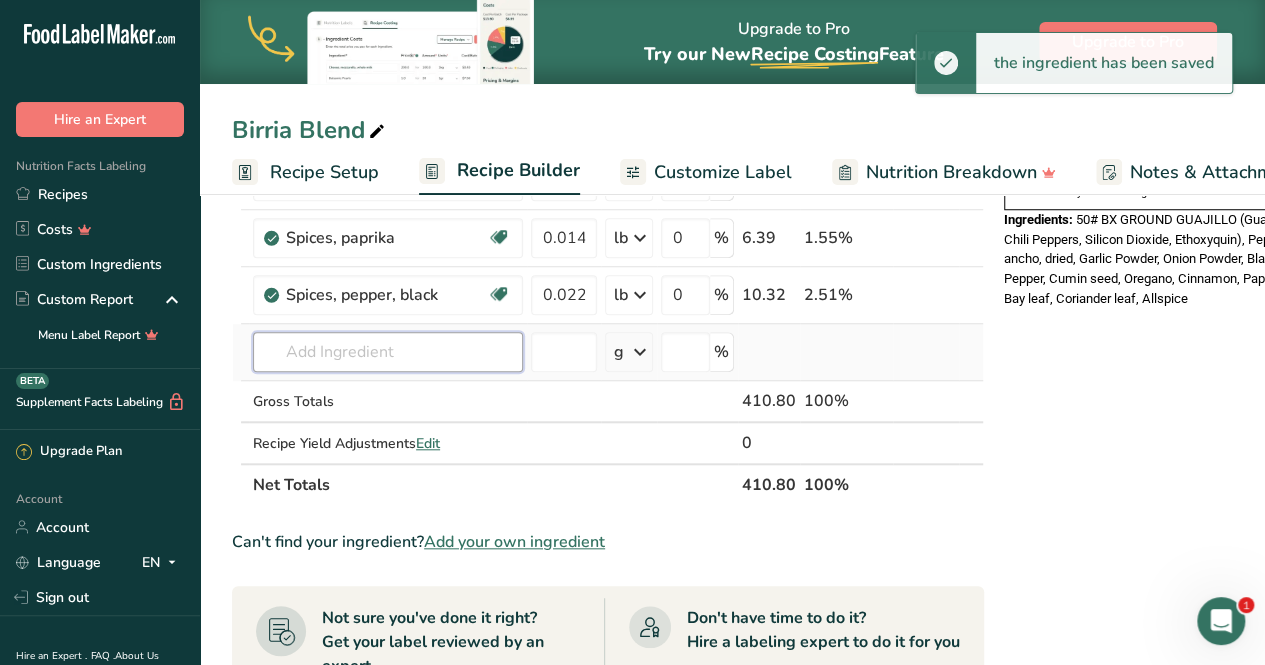 click at bounding box center [388, 352] 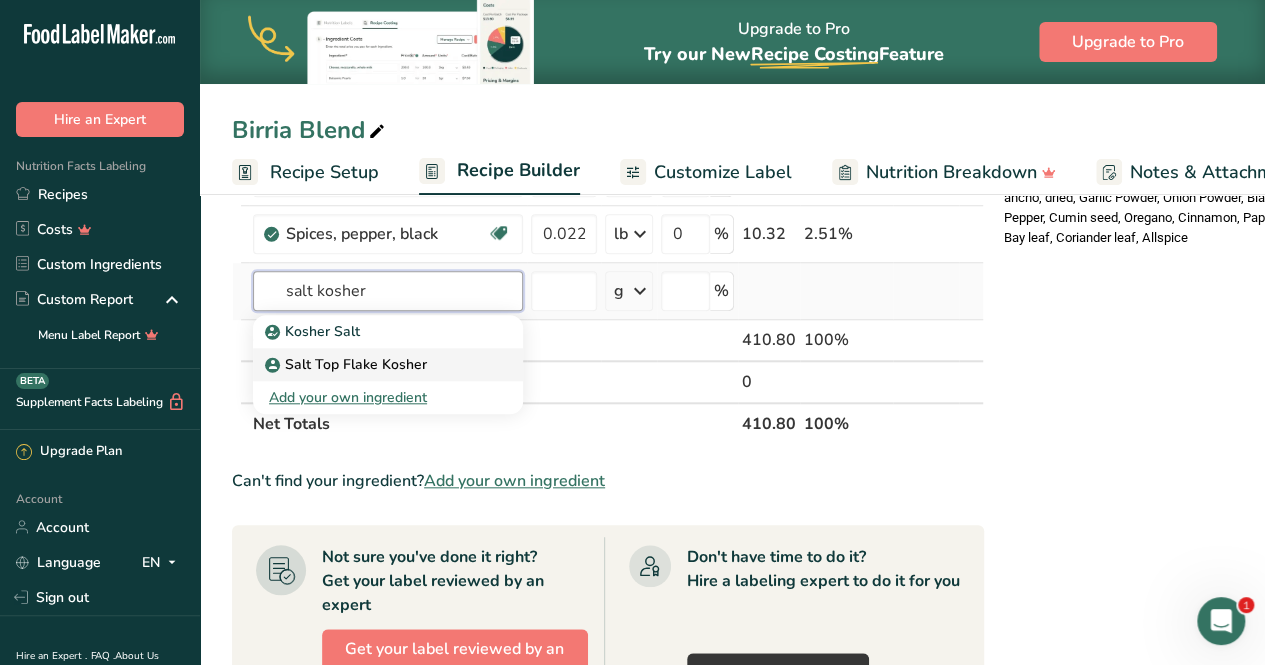 scroll, scrollTop: 780, scrollLeft: 0, axis: vertical 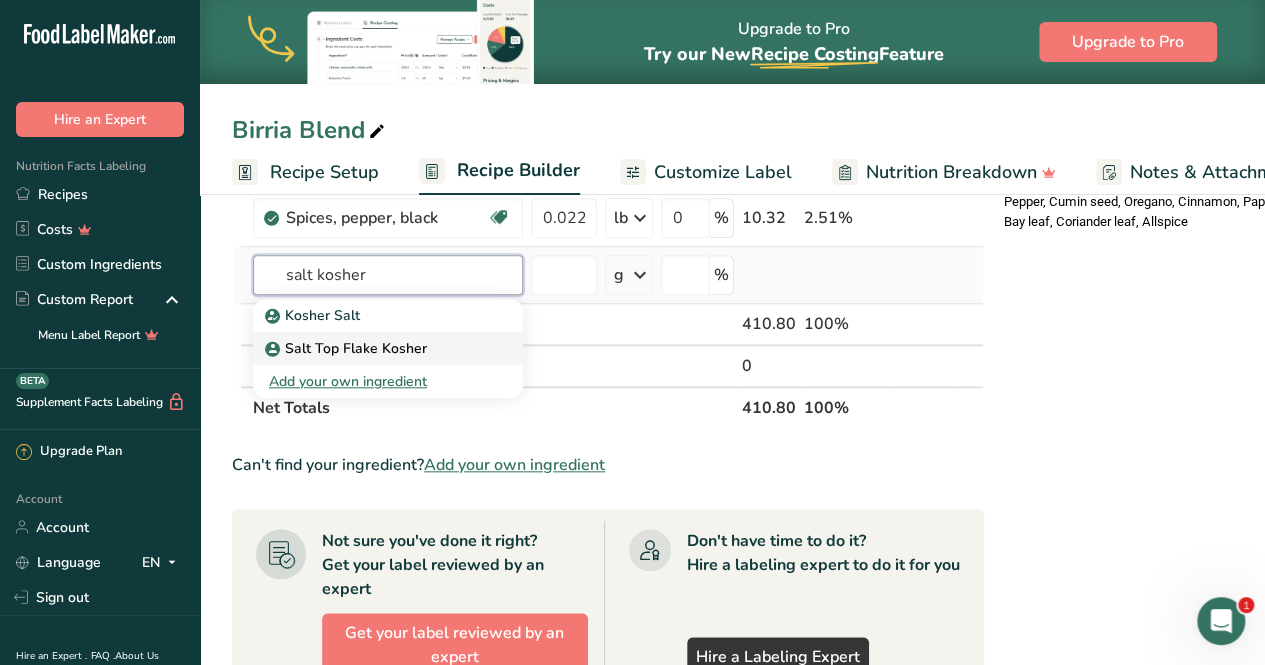 type on "salt kosher" 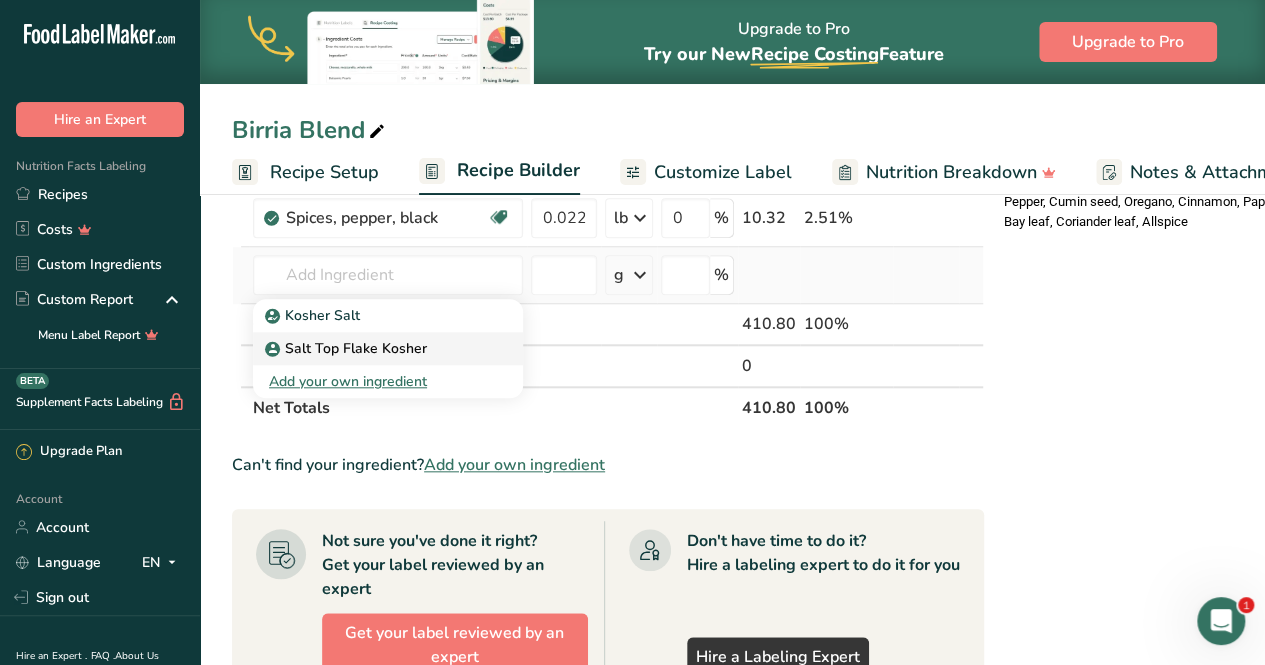 click at bounding box center (273, 349) 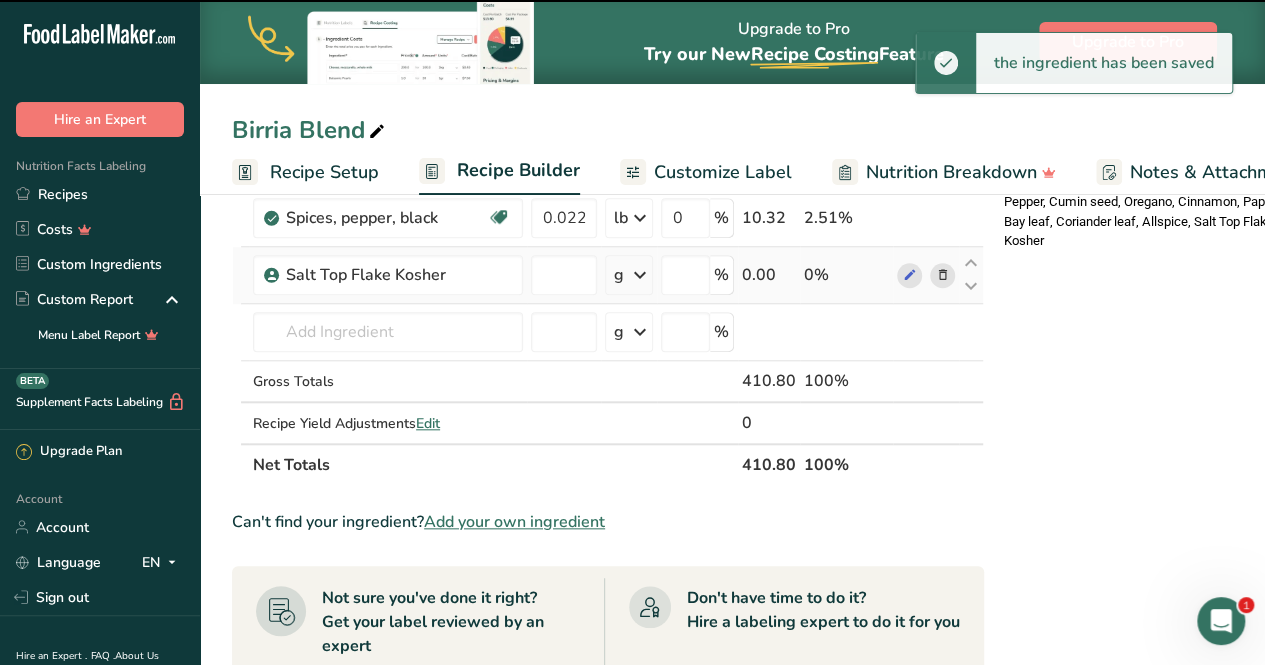 type on "0" 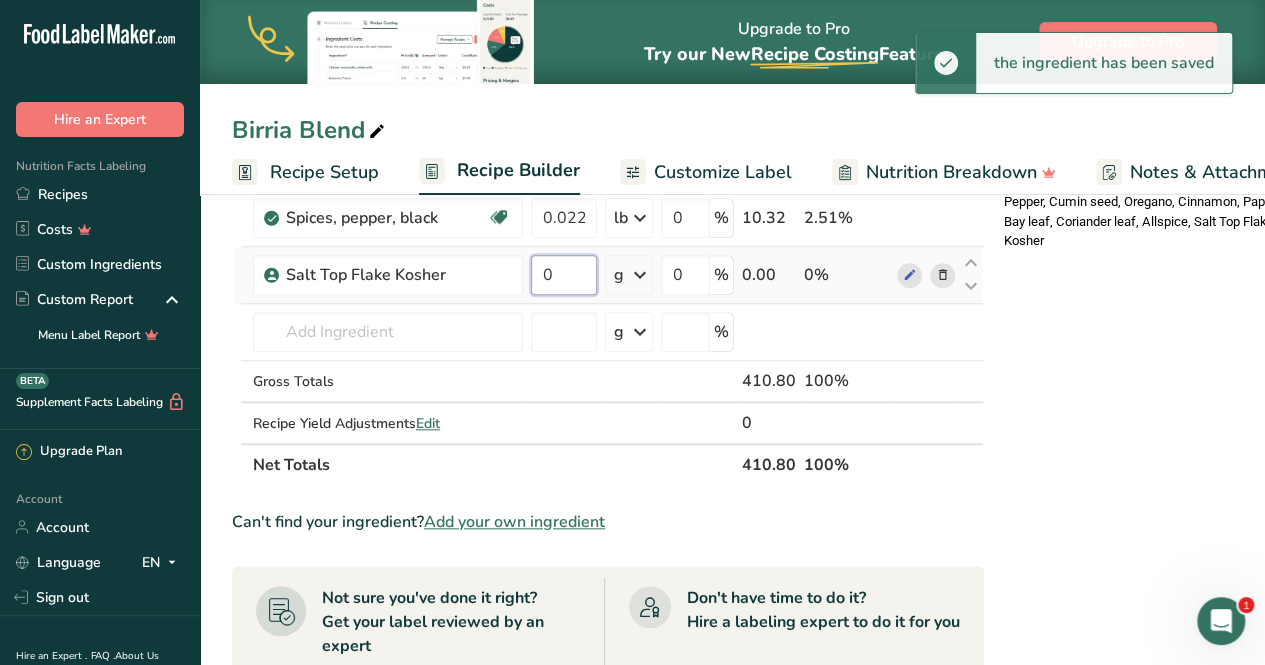 click on "0" at bounding box center (564, 275) 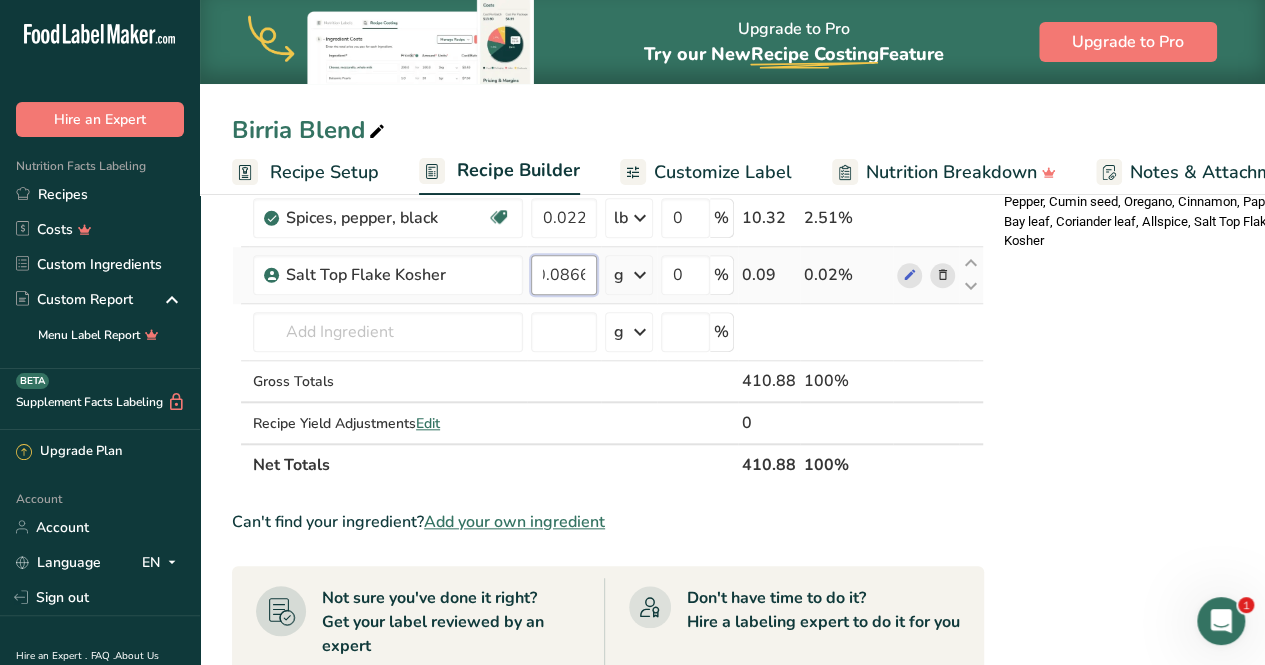 scroll, scrollTop: 0, scrollLeft: 17, axis: horizontal 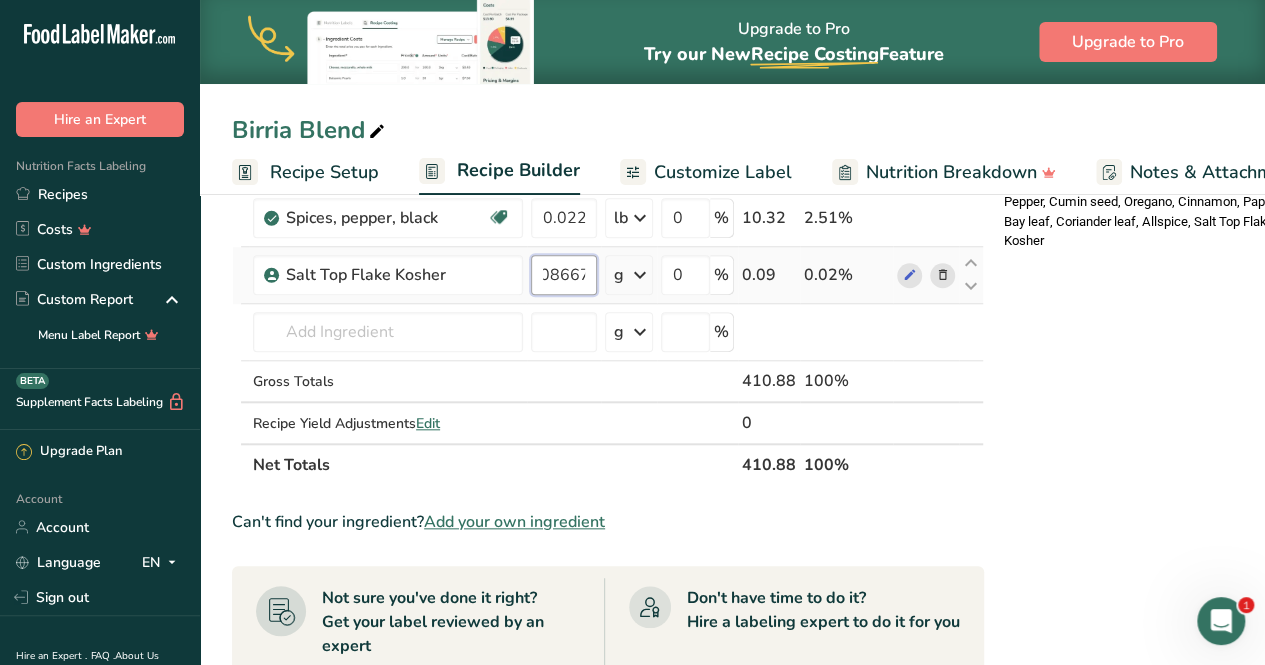 type on "0.08667" 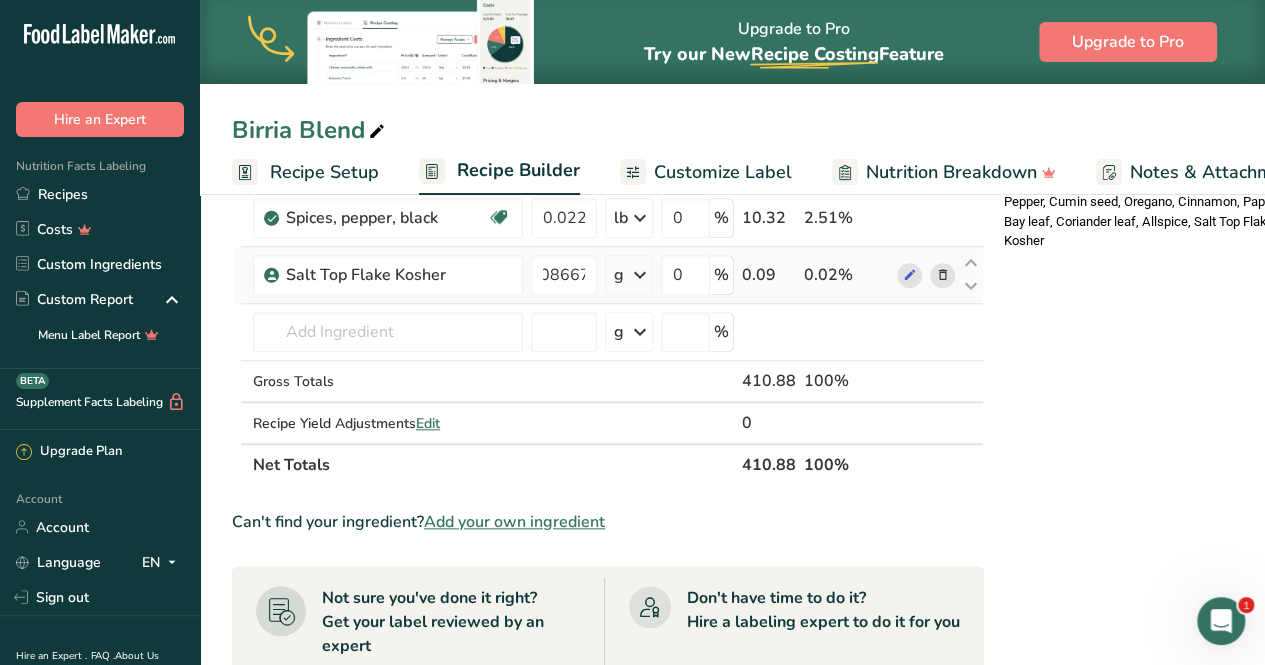 click on "Ingredient *
Amount *
Unit *
Waste *   .a-a{fill:#347362;}.b-a{fill:#fff;}          Grams
Percentage
Spices, allspice, ground
Source of Antioxidants
Dairy free
Gluten free
Vegan
Vegetarian
Soy free
[NUMBER]
lb
Portions
1 tsp
1 tbsp
Weight Units
g
kg
mg
See more
Volume Units
l
Volume units require a density conversion. If you know your ingredient's density enter it below. Otherwise, click on "RIA" our AI Regulatory bot - she will be able to help you
lb/ft3
g/cm3
Confirm
mL" at bounding box center (608, 3) 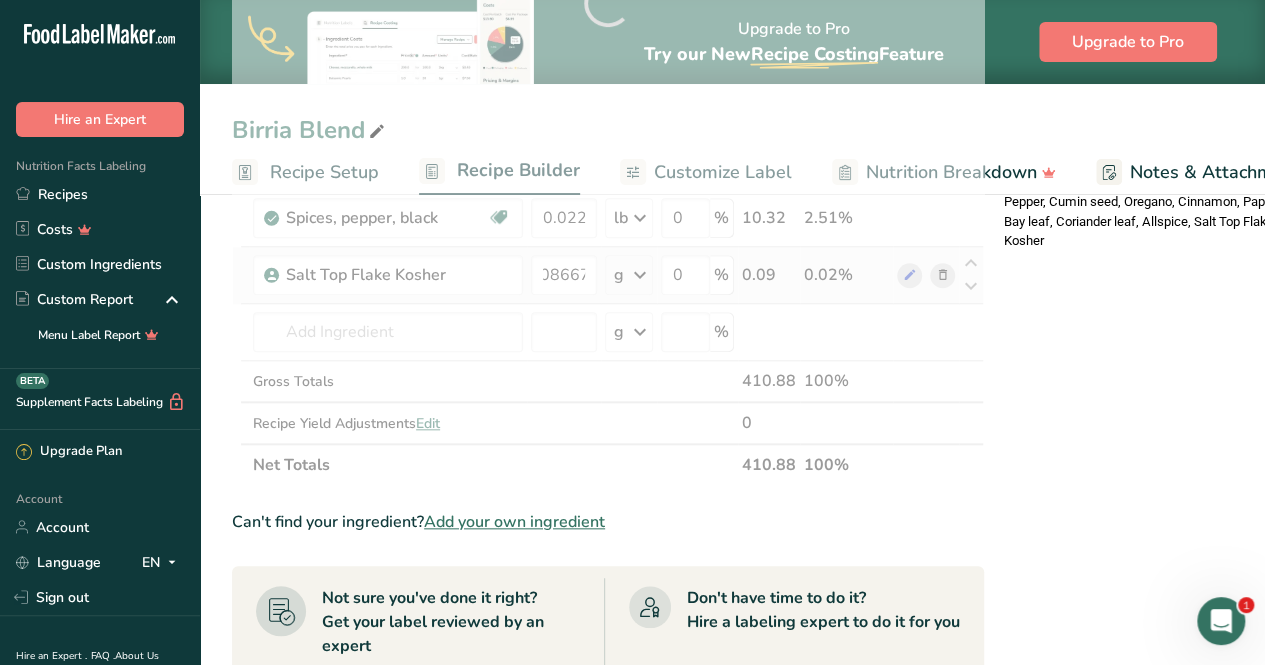scroll, scrollTop: 0, scrollLeft: 0, axis: both 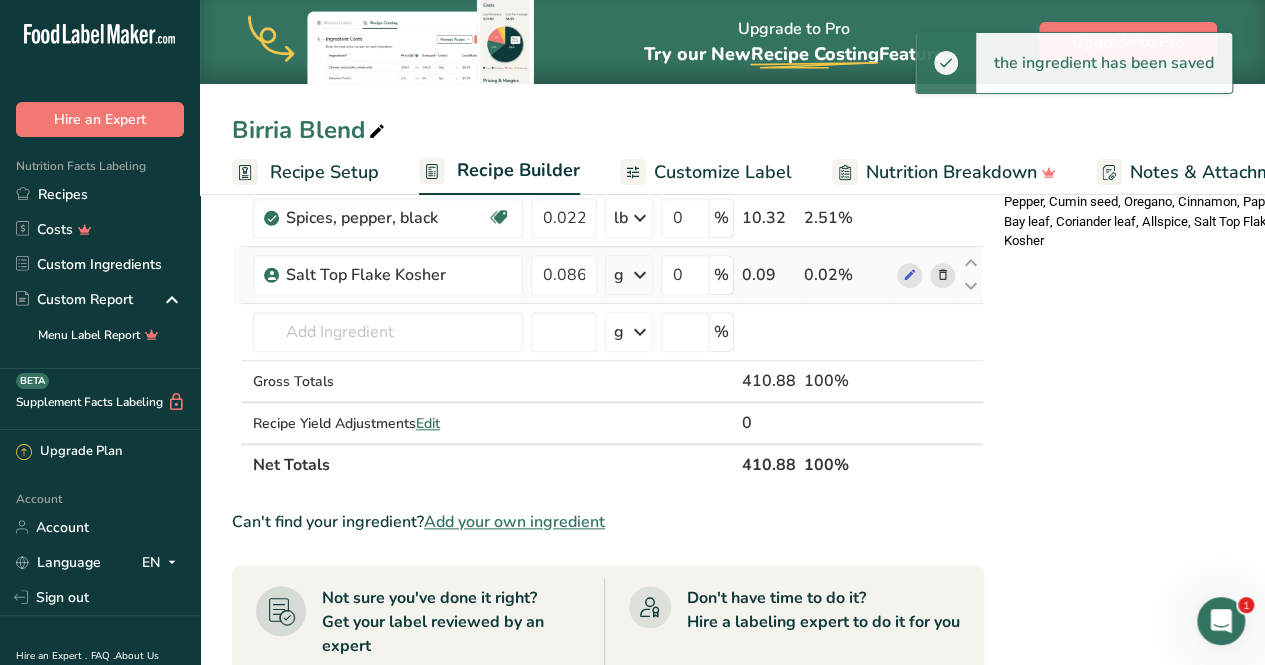 click at bounding box center [640, 275] 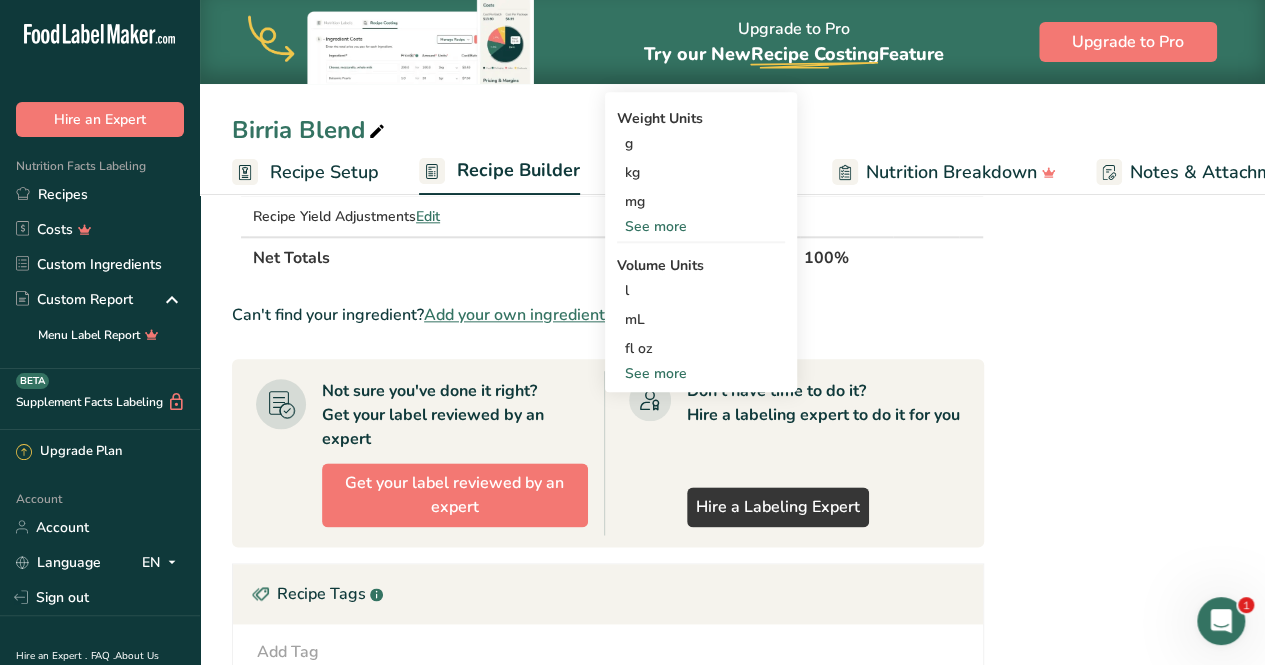 scroll, scrollTop: 988, scrollLeft: 0, axis: vertical 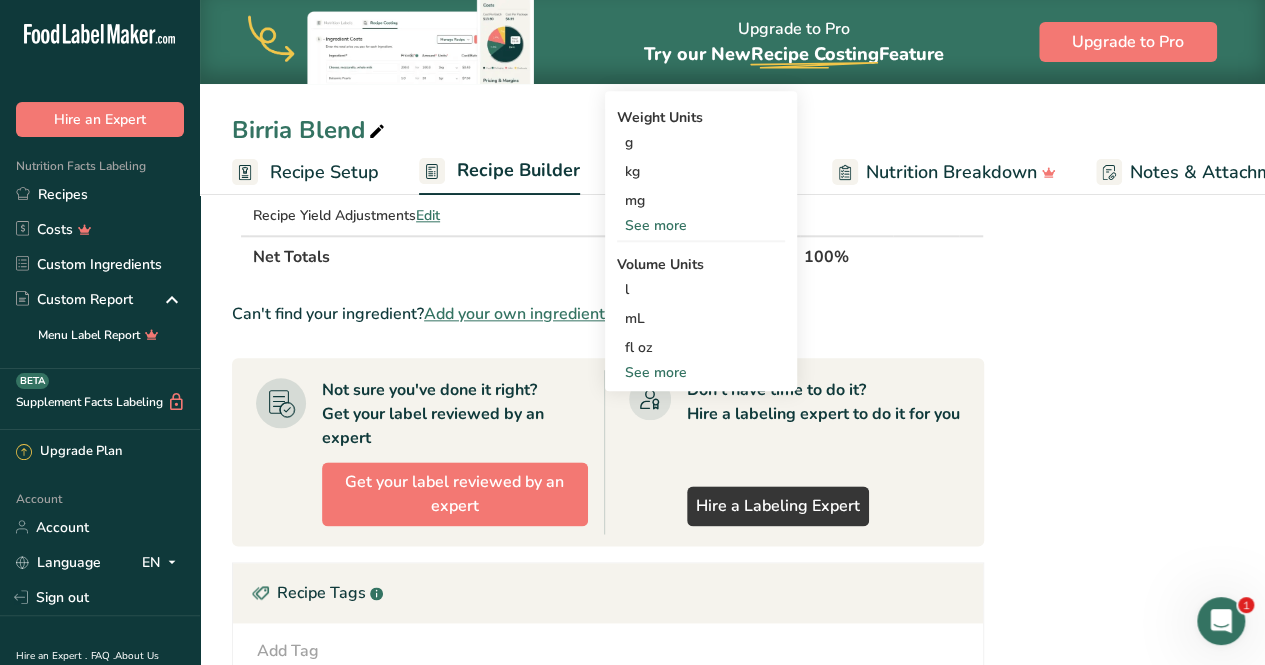 click on "See more" at bounding box center (701, 372) 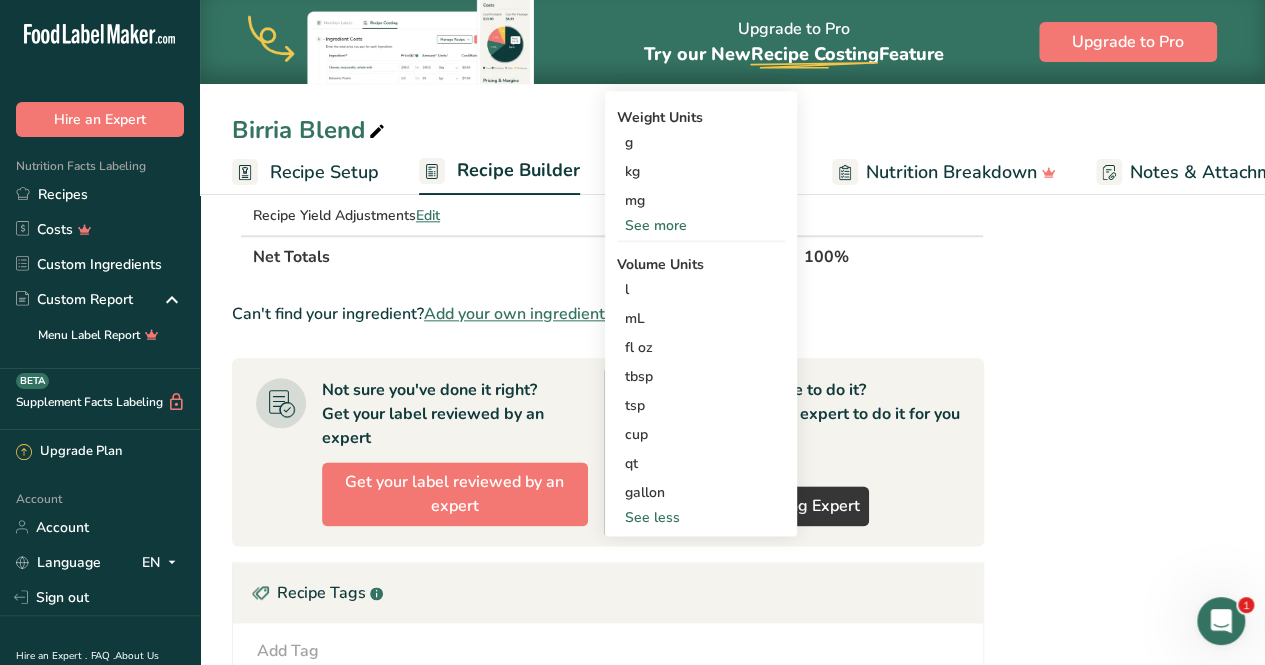click on "See more" at bounding box center (701, 225) 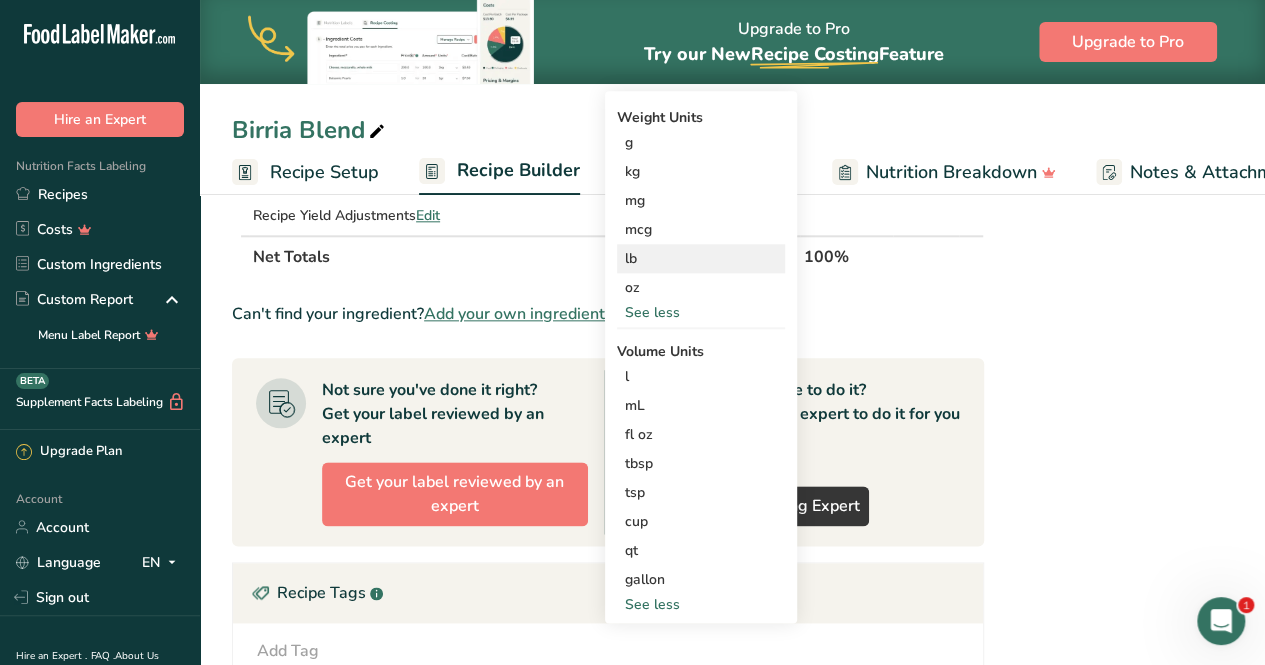 click on "lb" at bounding box center (701, 258) 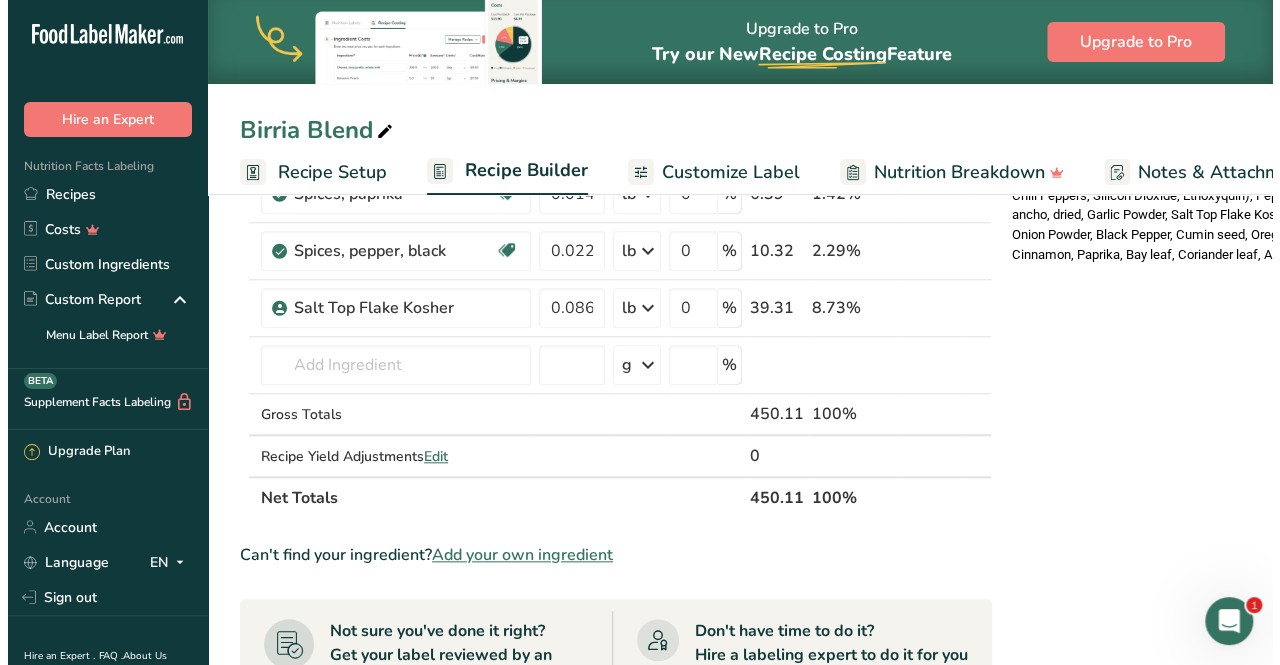scroll, scrollTop: 746, scrollLeft: 0, axis: vertical 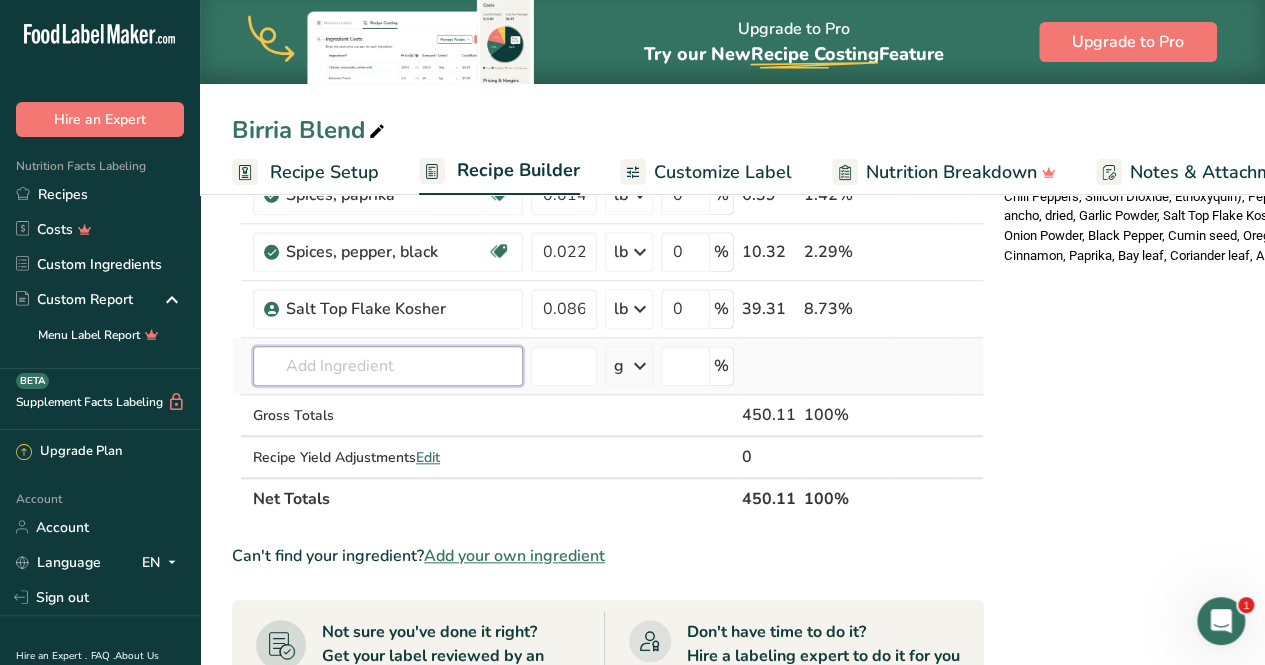 click at bounding box center (388, 366) 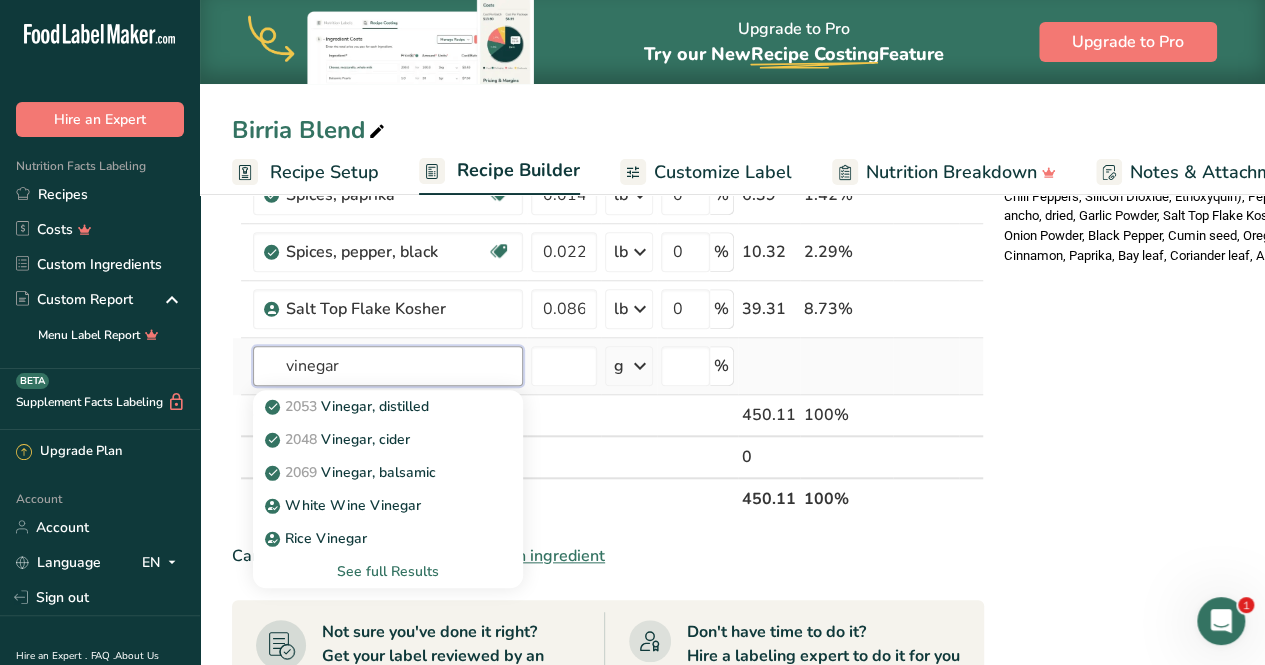 type on "vinegar" 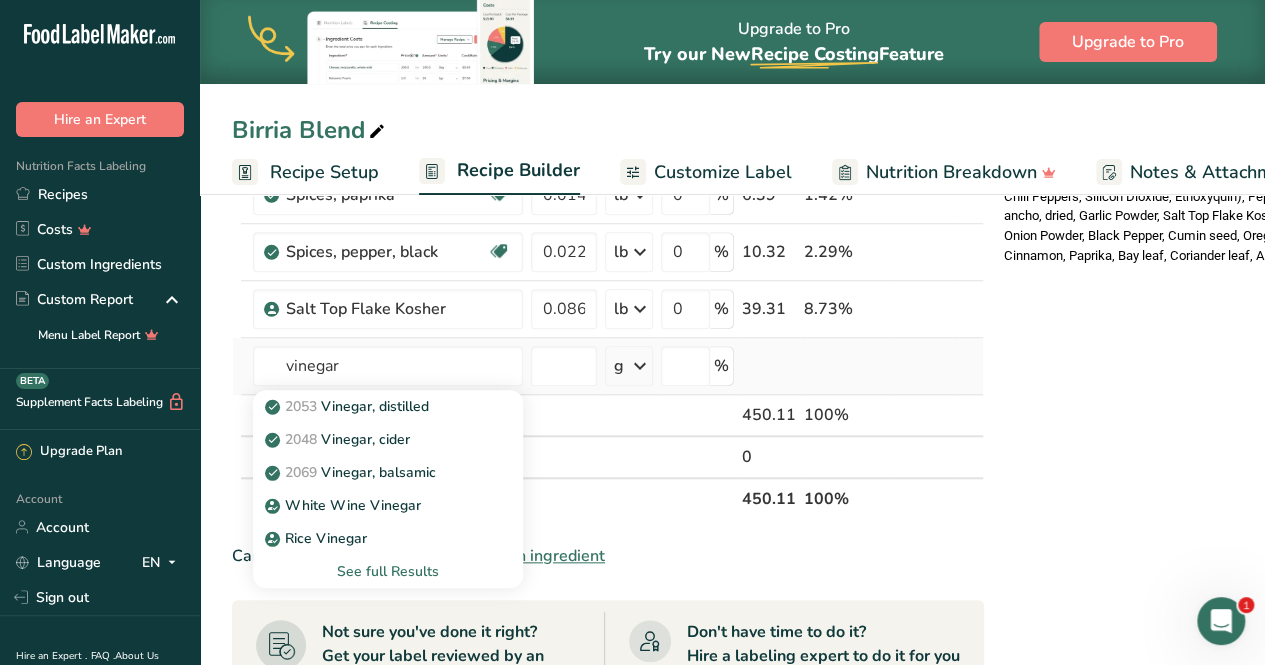 type 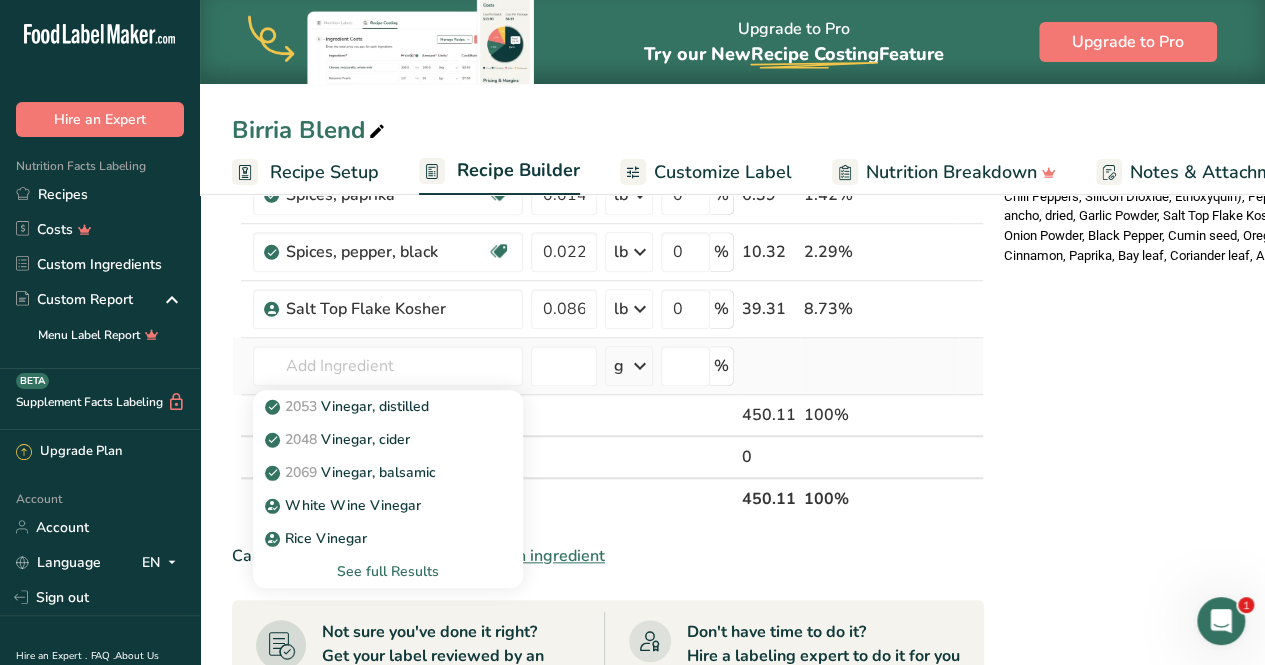 click on "See full Results" at bounding box center (388, 571) 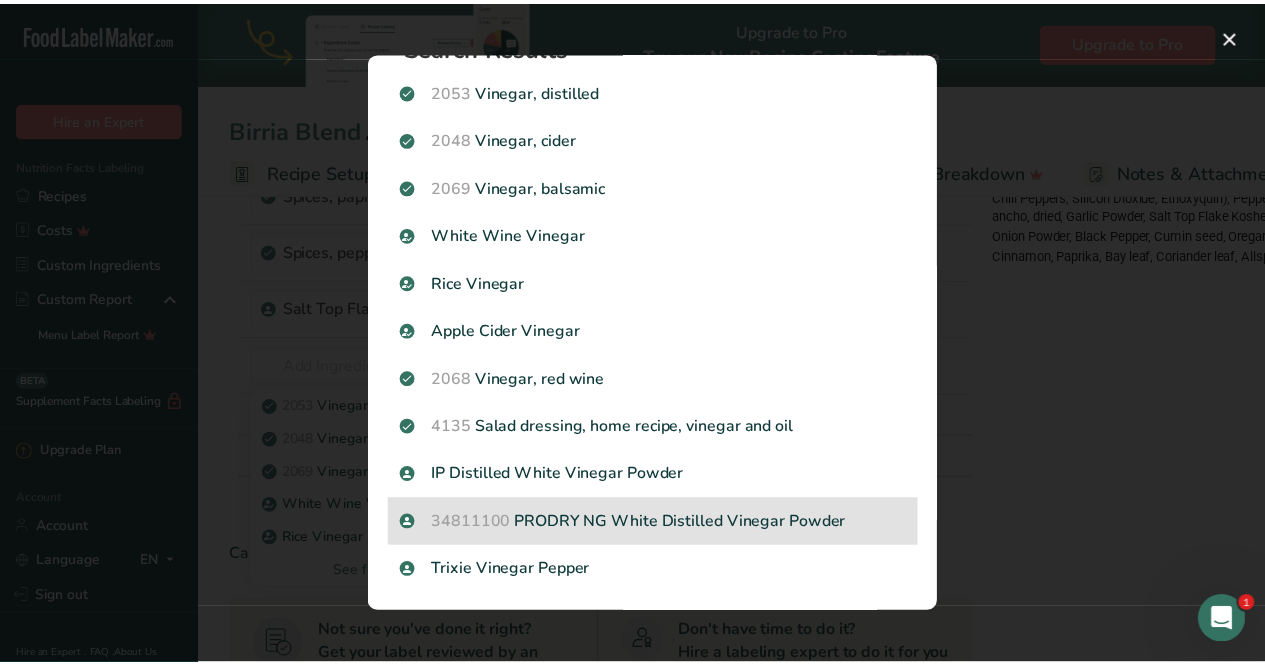 scroll, scrollTop: 46, scrollLeft: 0, axis: vertical 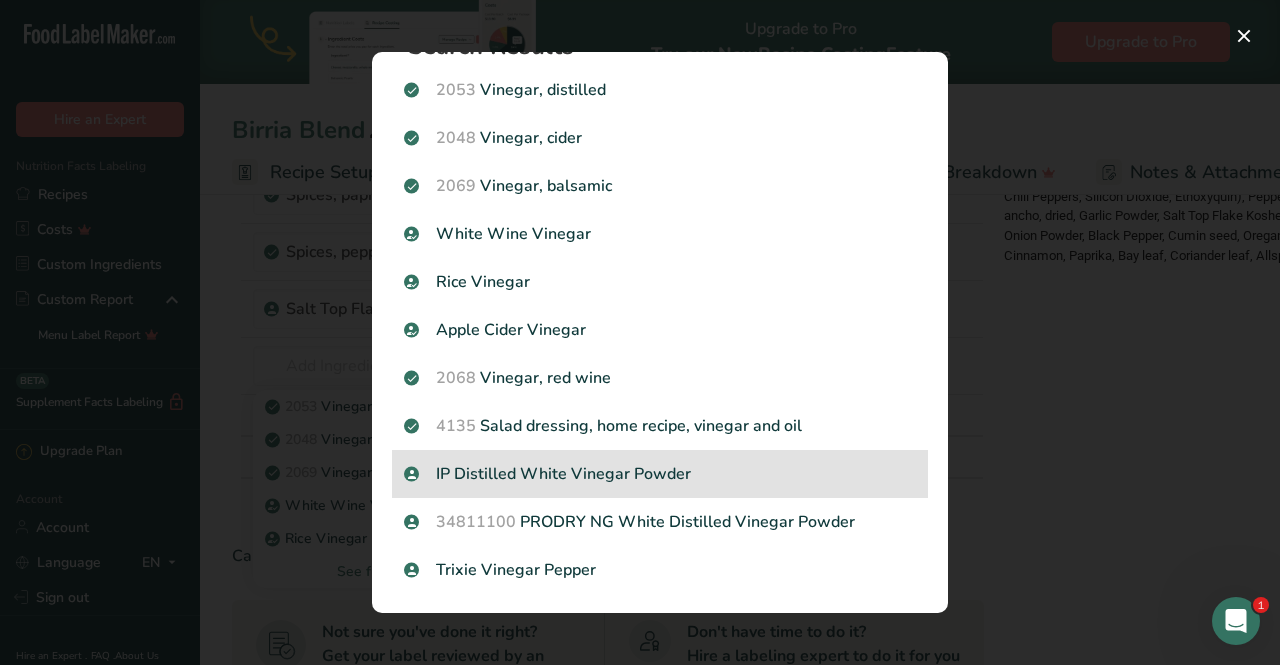 click on "IP Distilled White Vinegar Powder" at bounding box center [660, 474] 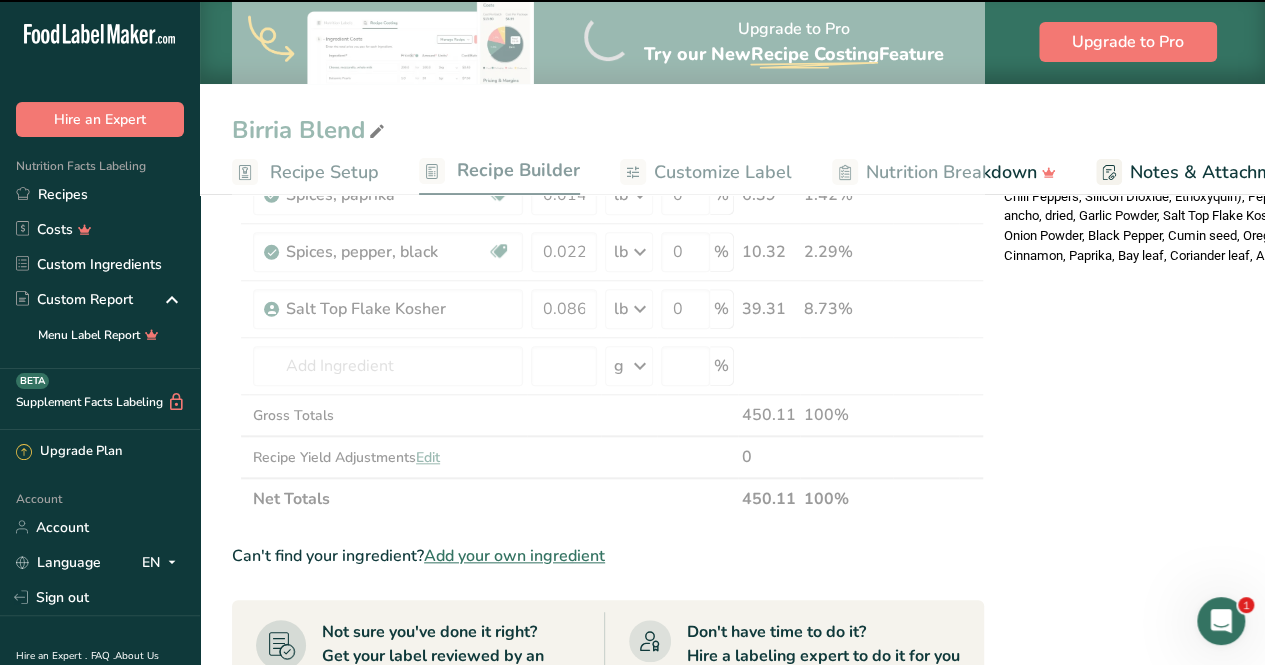 type on "0" 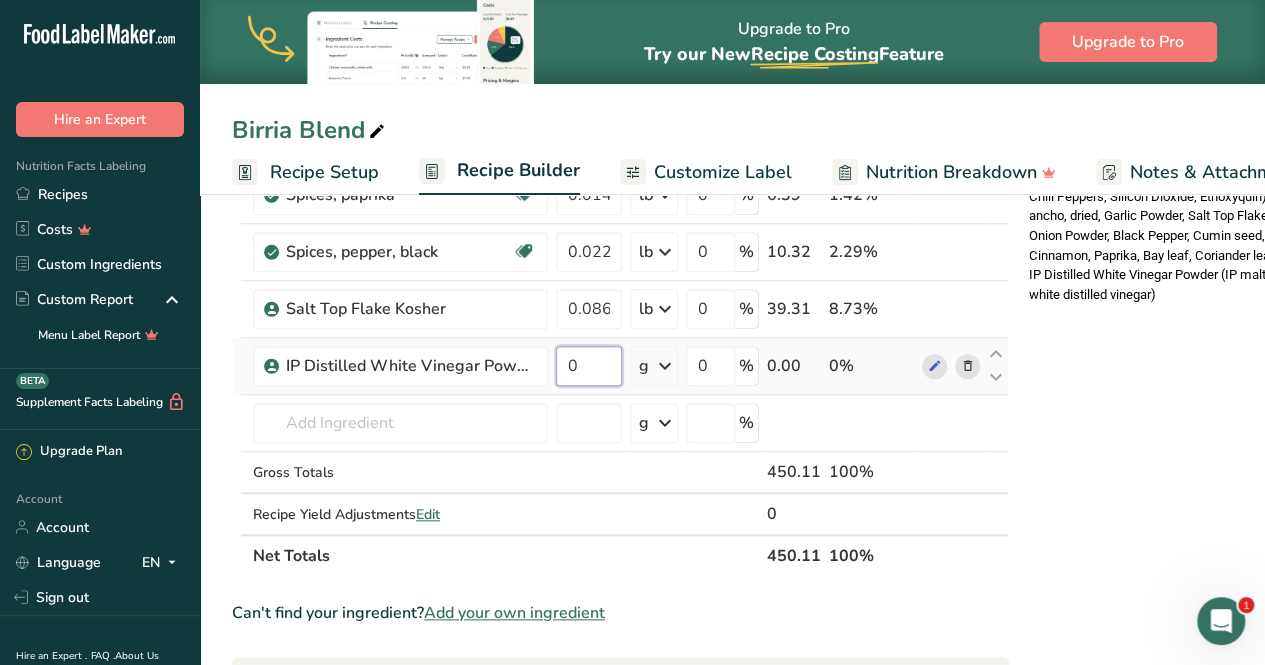 click on "0" at bounding box center (589, 366) 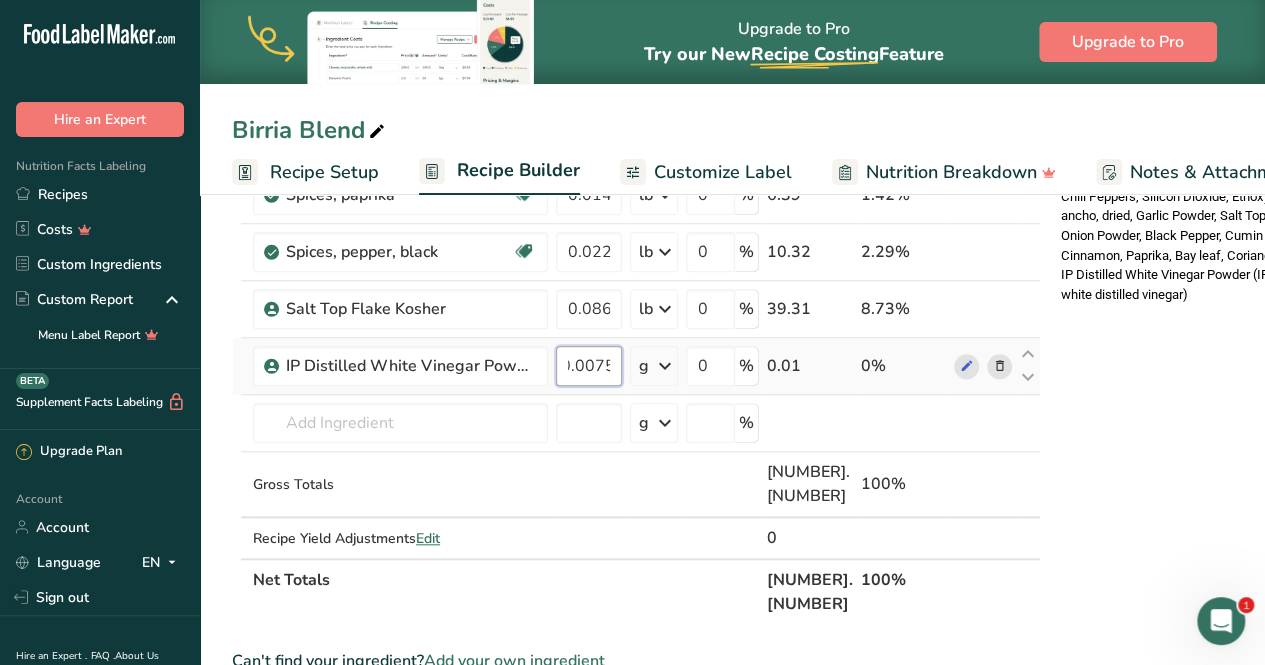 scroll, scrollTop: 0, scrollLeft: 17, axis: horizontal 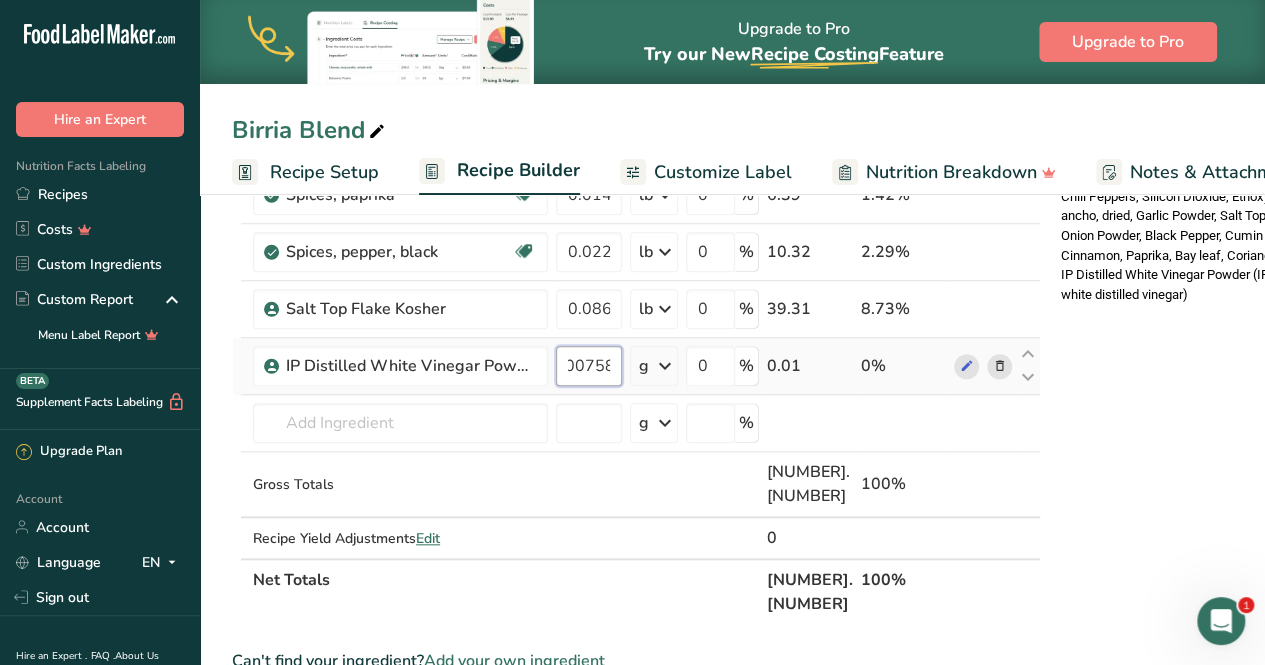 type on "0.00758" 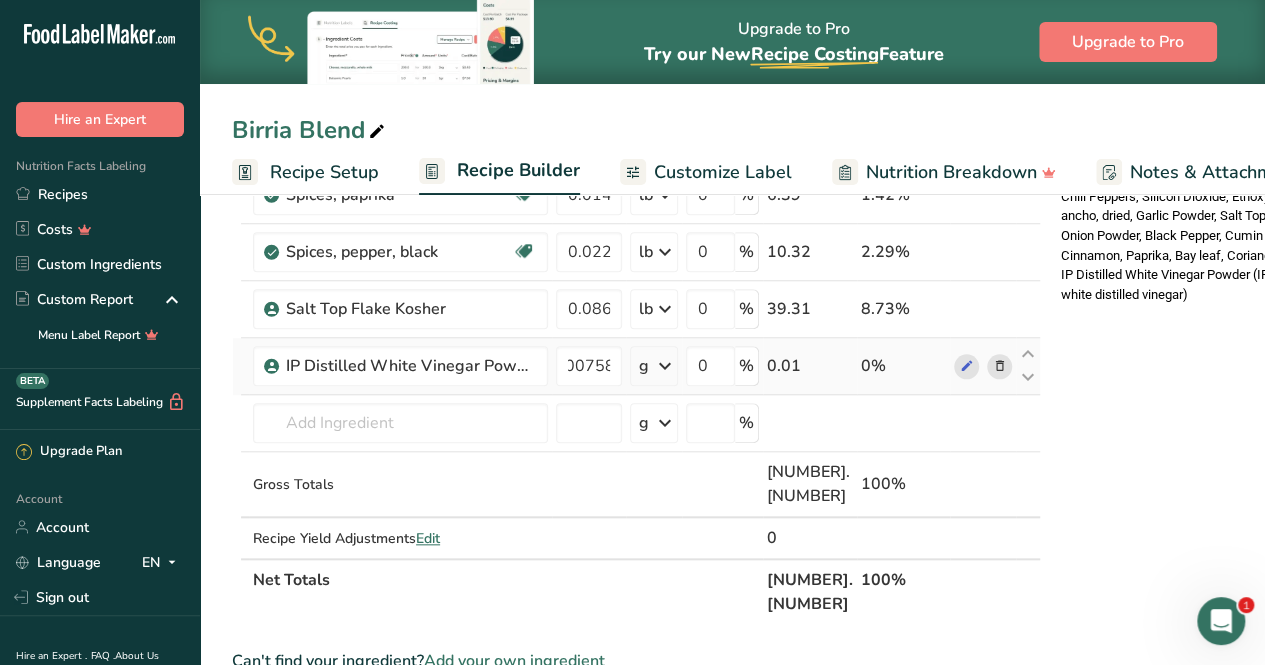 click on "Ingredient *
Amount *
Unit *
Waste *   .a-a{fill:#347362;}.b-a{fill:#fff;}          Grams
Percentage
Spices, allspice, ground
Source of Antioxidants
Dairy free
Gluten free
Vegan
Vegetarian
Soy free
[NUMBER]
lb
Portions
1 tsp
1 tbsp
Weight Units
g
kg
mg
See more
Volume Units
l
Volume units require a density conversion. If you know your ingredient's density enter it below. Otherwise, click on "RIA" our AI Regulatory bot - she will be able to help you
lb/ft3
g/cm3
Confirm
mL" at bounding box center (636, 89) 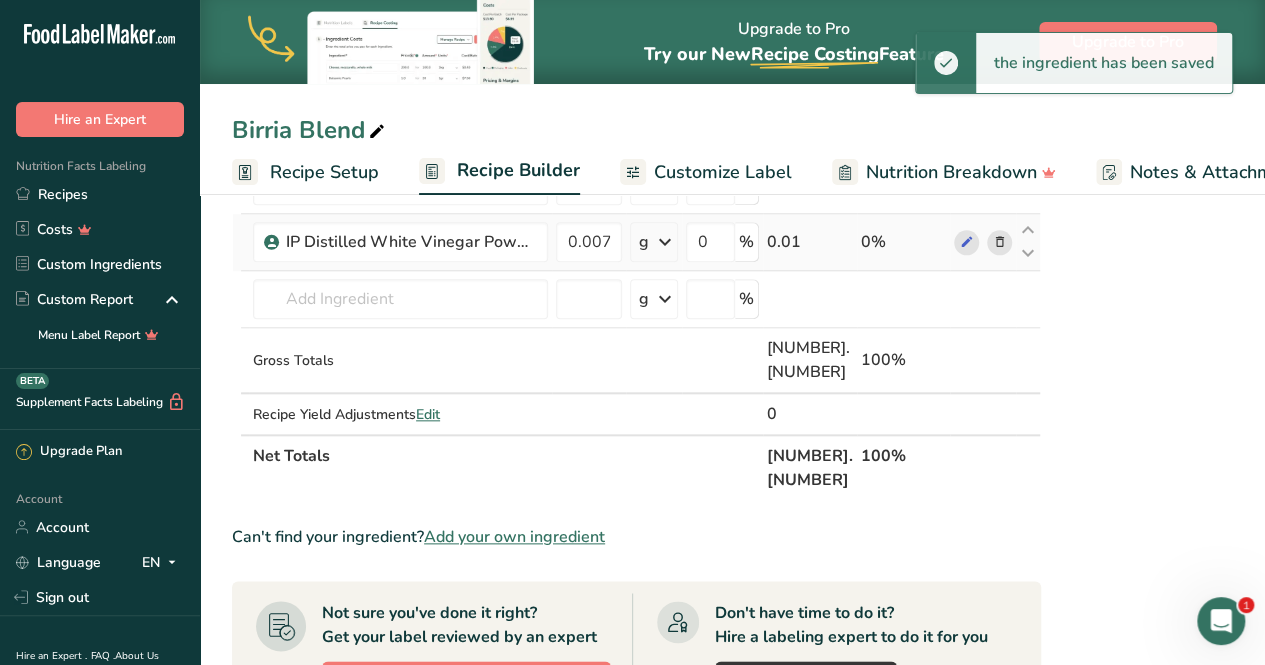 scroll, scrollTop: 872, scrollLeft: 0, axis: vertical 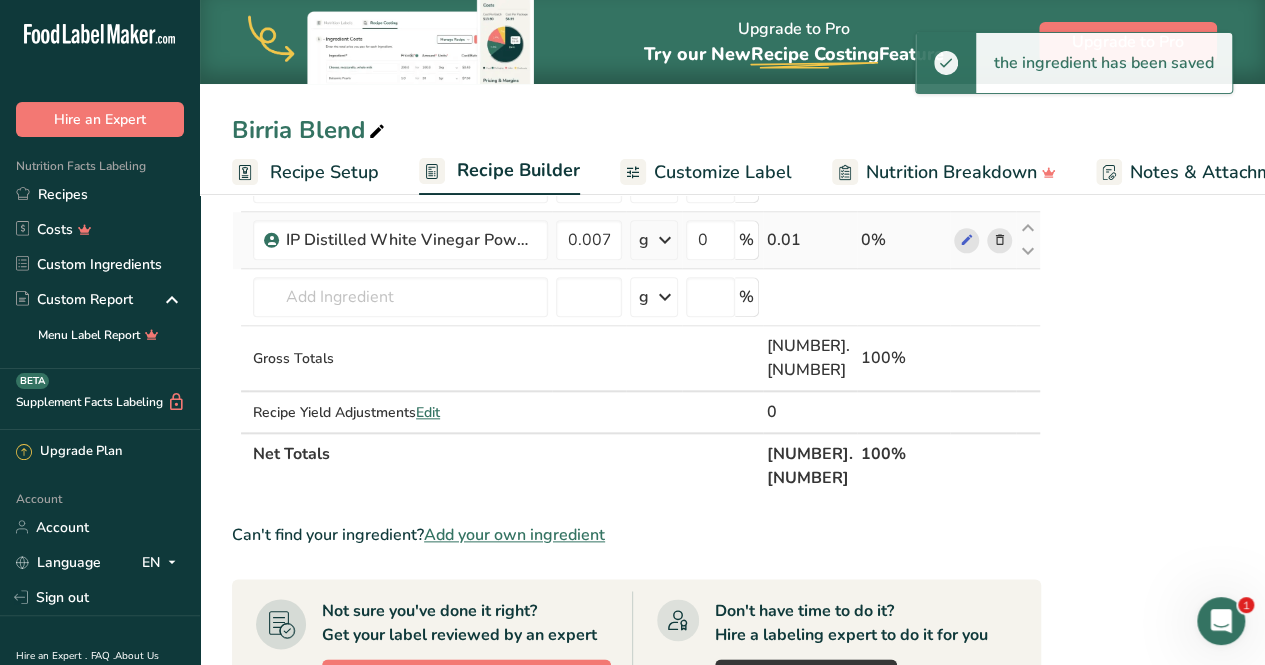 click at bounding box center (654, 412) 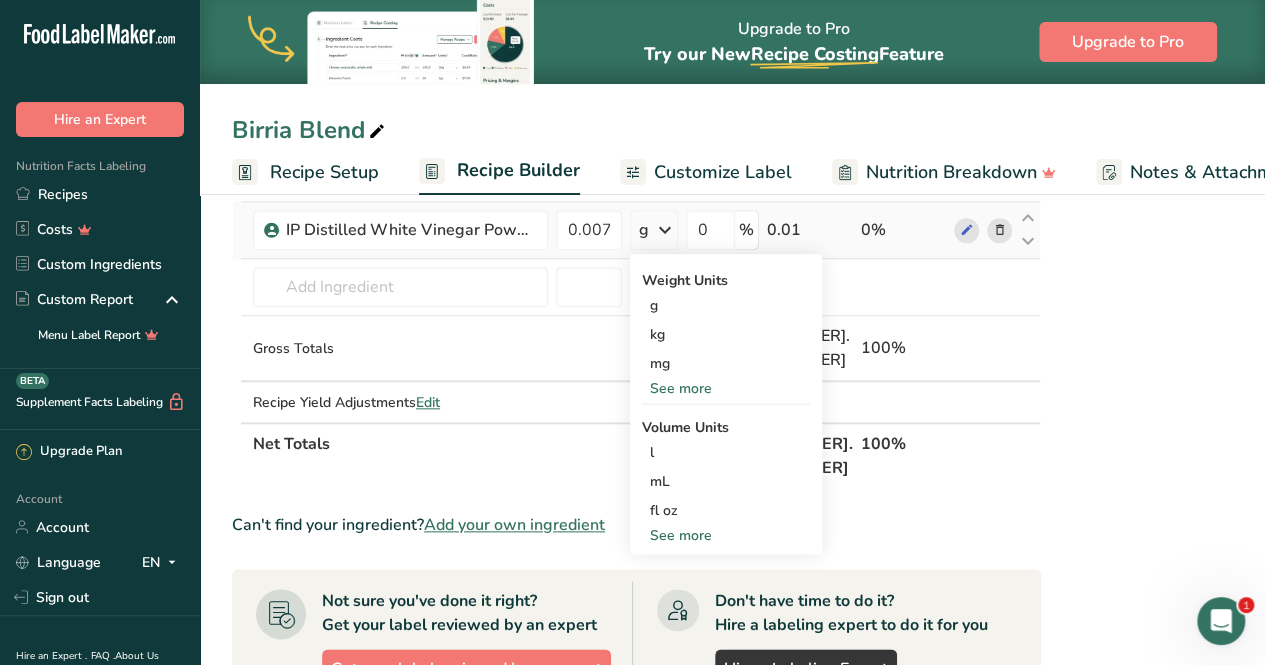 scroll, scrollTop: 888, scrollLeft: 0, axis: vertical 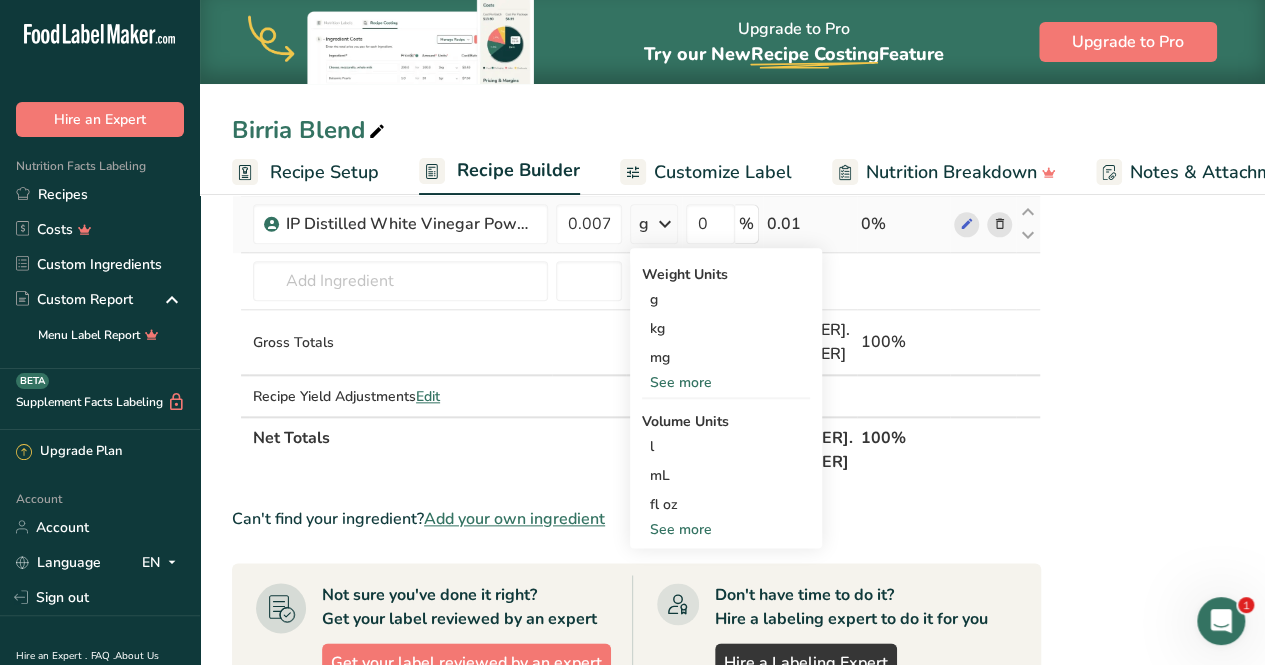 click on "See more" at bounding box center [726, 382] 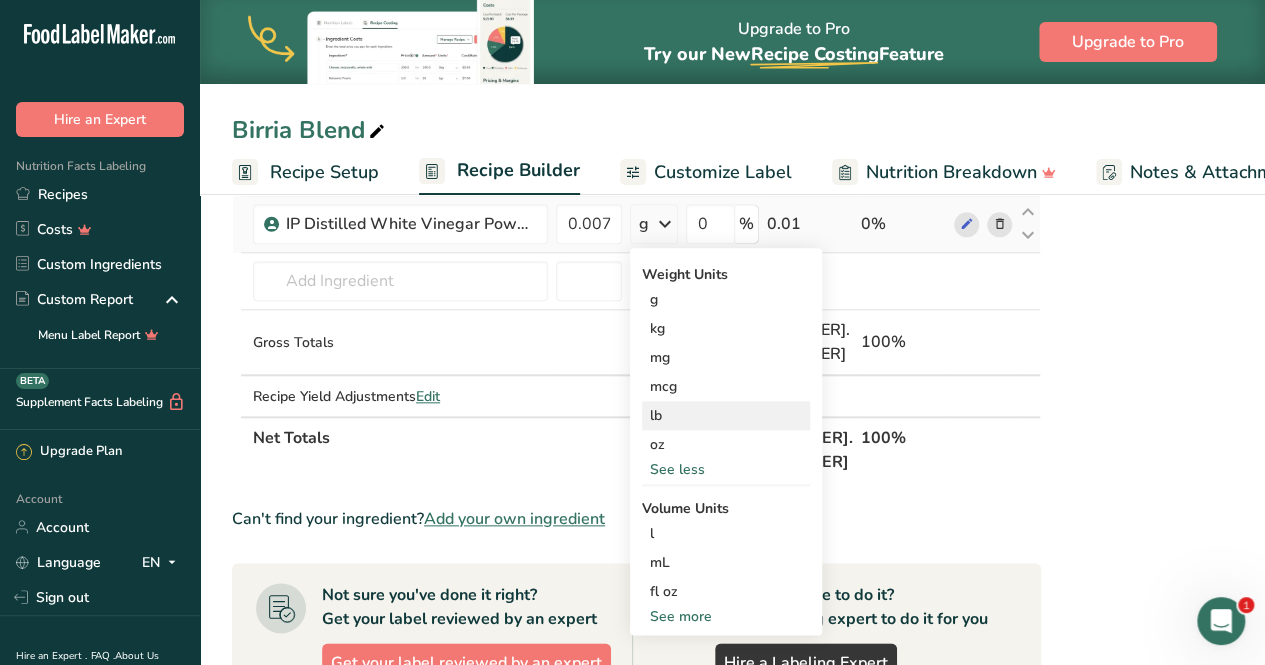 click on "lb" at bounding box center [726, 415] 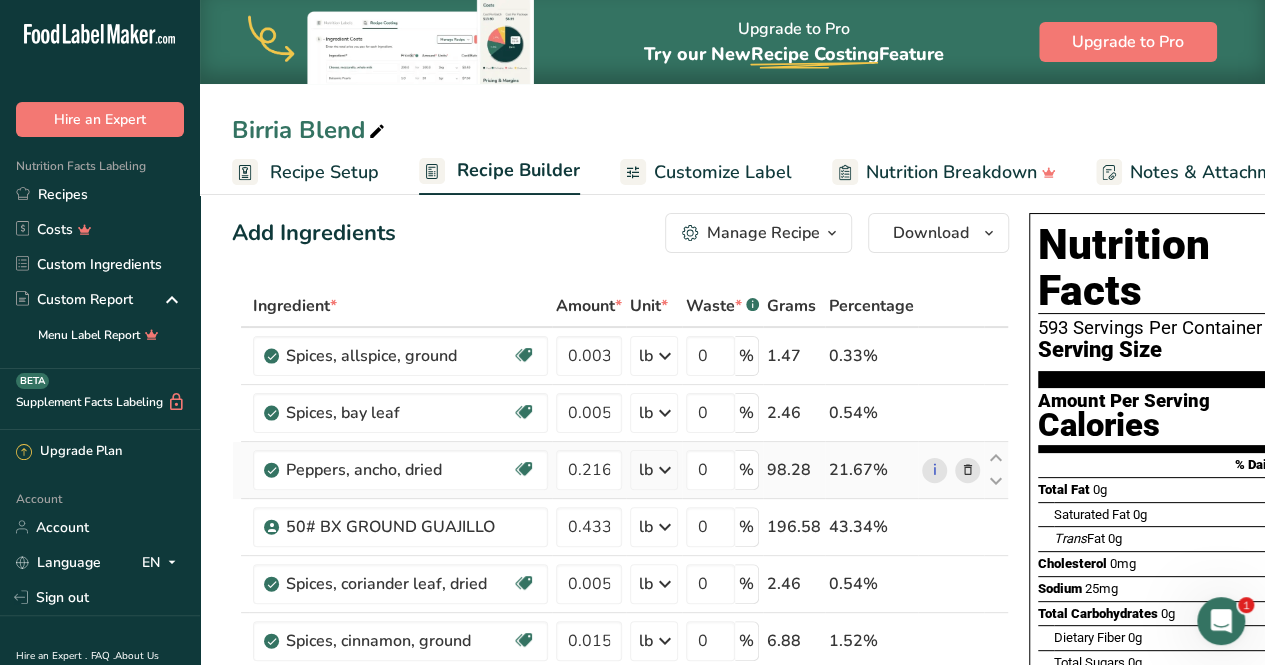 scroll, scrollTop: 0, scrollLeft: 0, axis: both 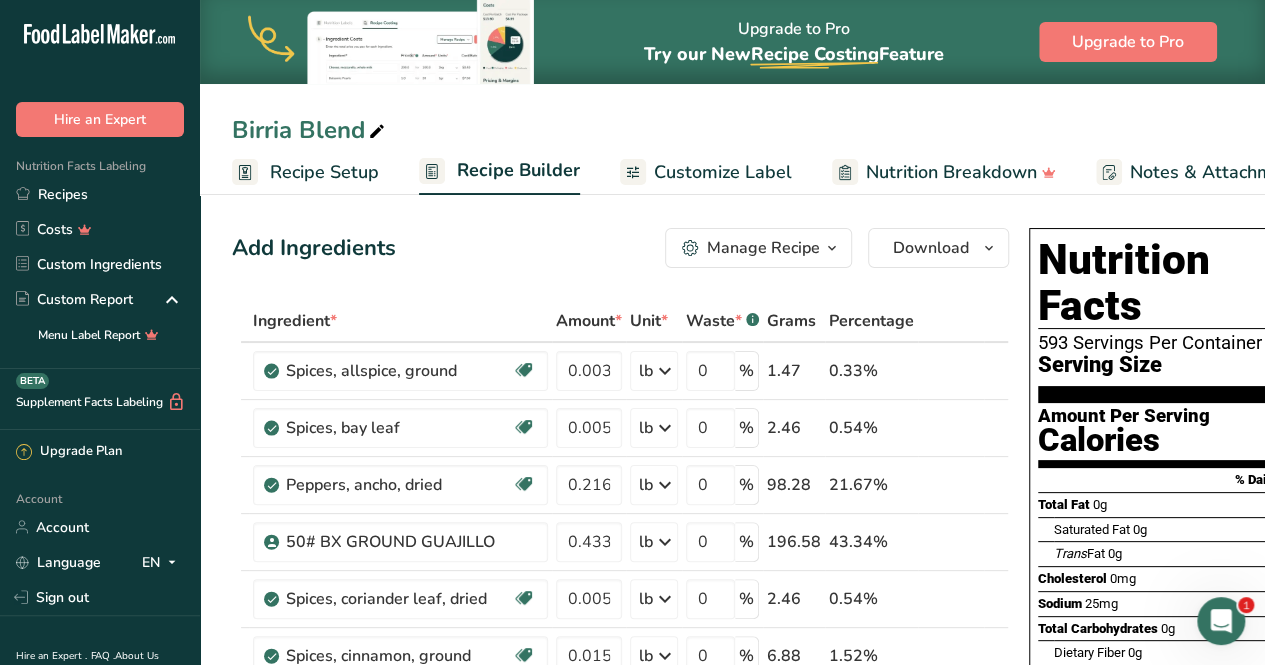 click on "Customize Label" at bounding box center (723, 172) 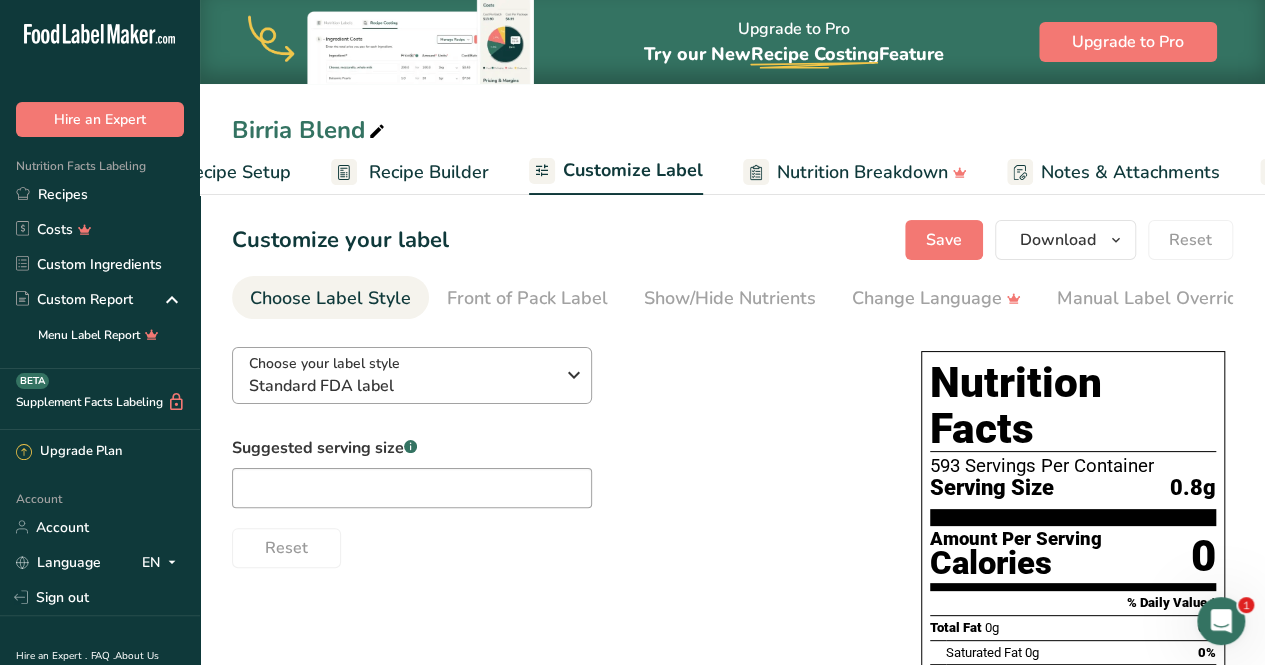 scroll, scrollTop: 0, scrollLeft: 294, axis: horizontal 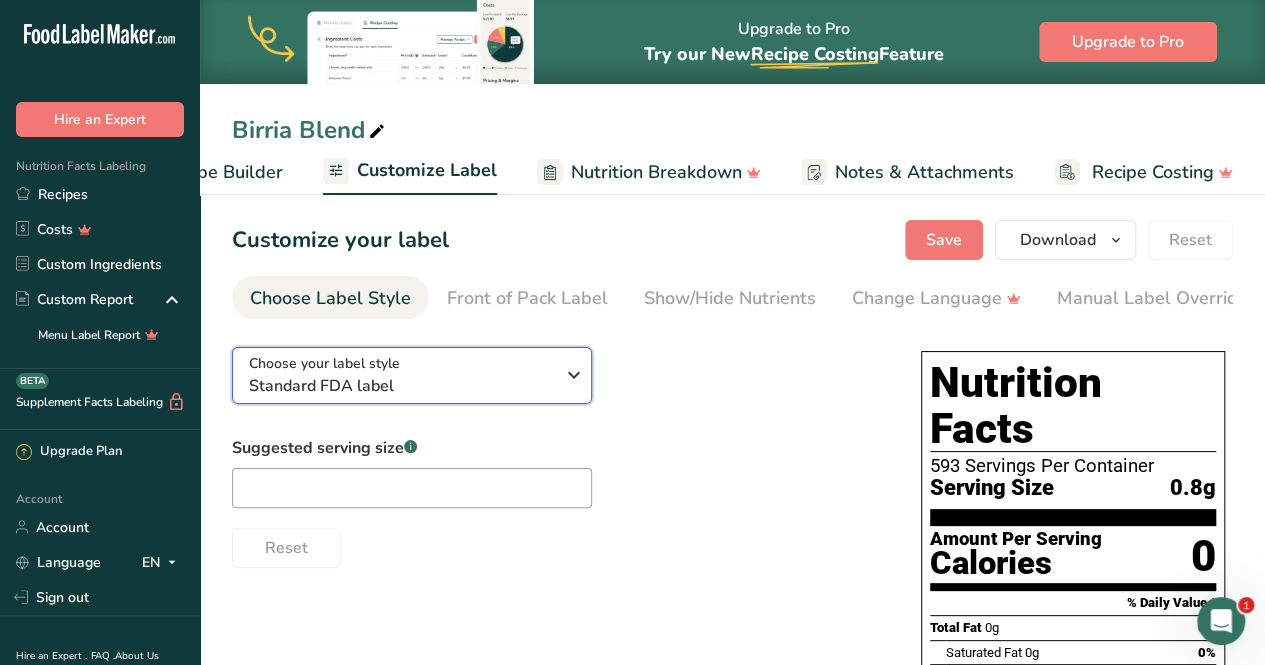 click on "Standard FDA label" at bounding box center [401, 386] 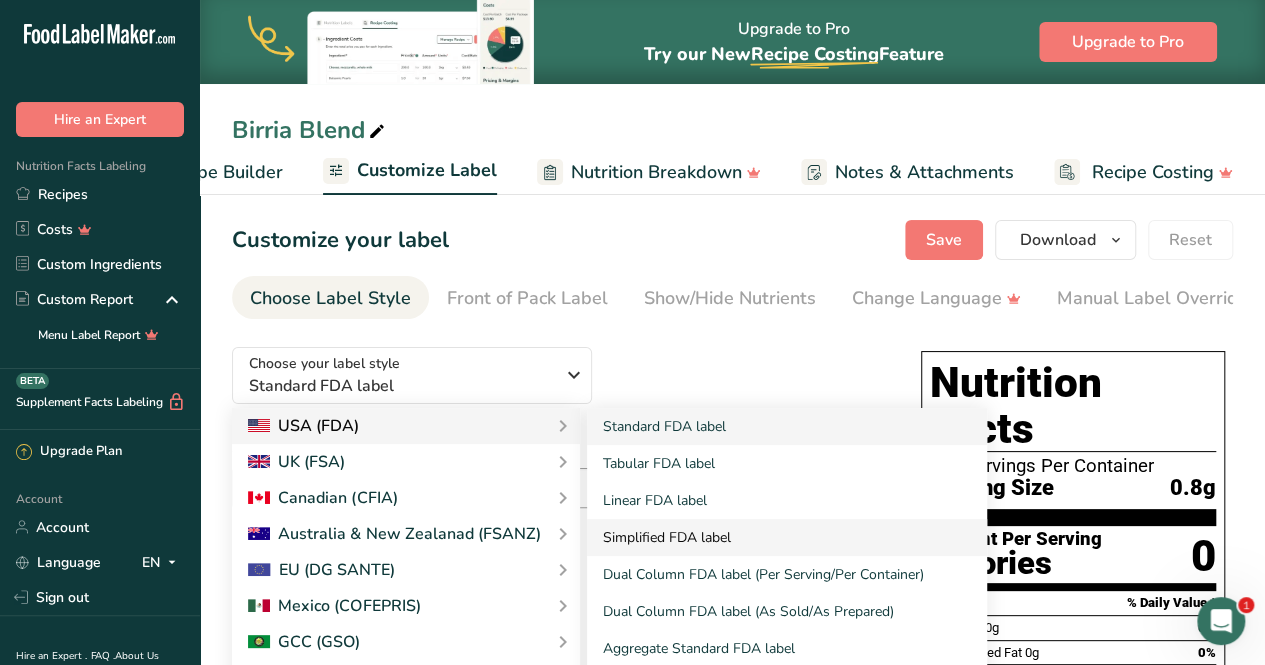 click on "Simplified FDA label" at bounding box center [787, 537] 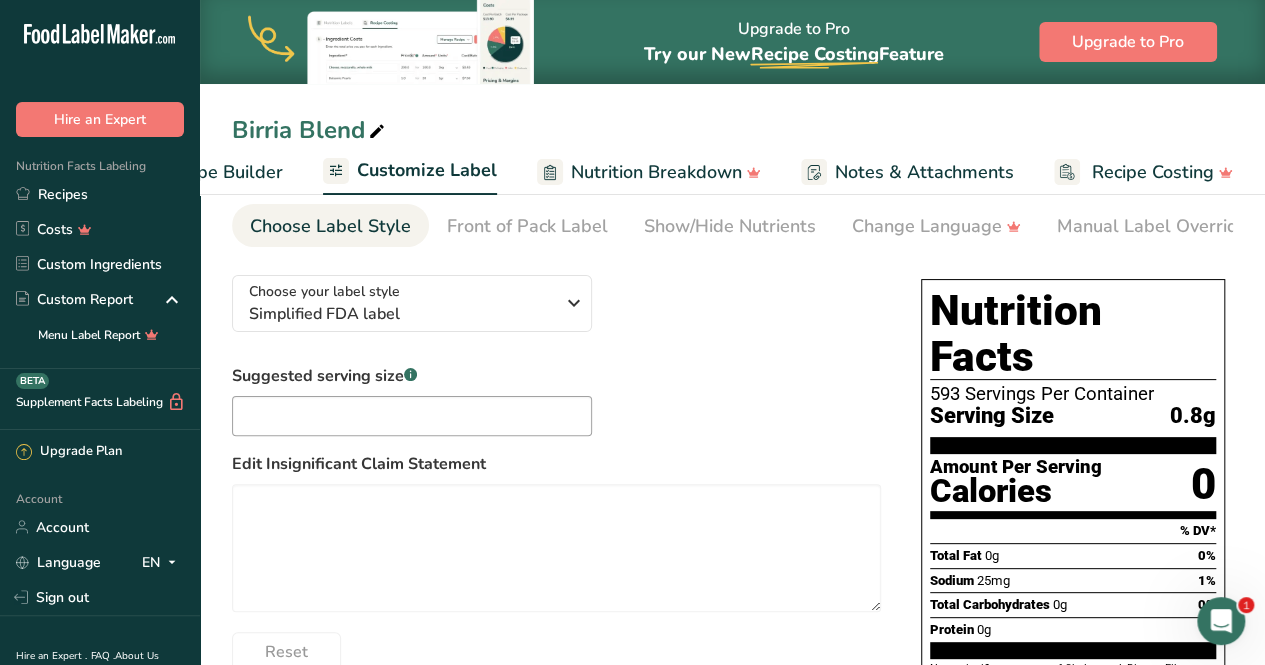 scroll, scrollTop: 56, scrollLeft: 0, axis: vertical 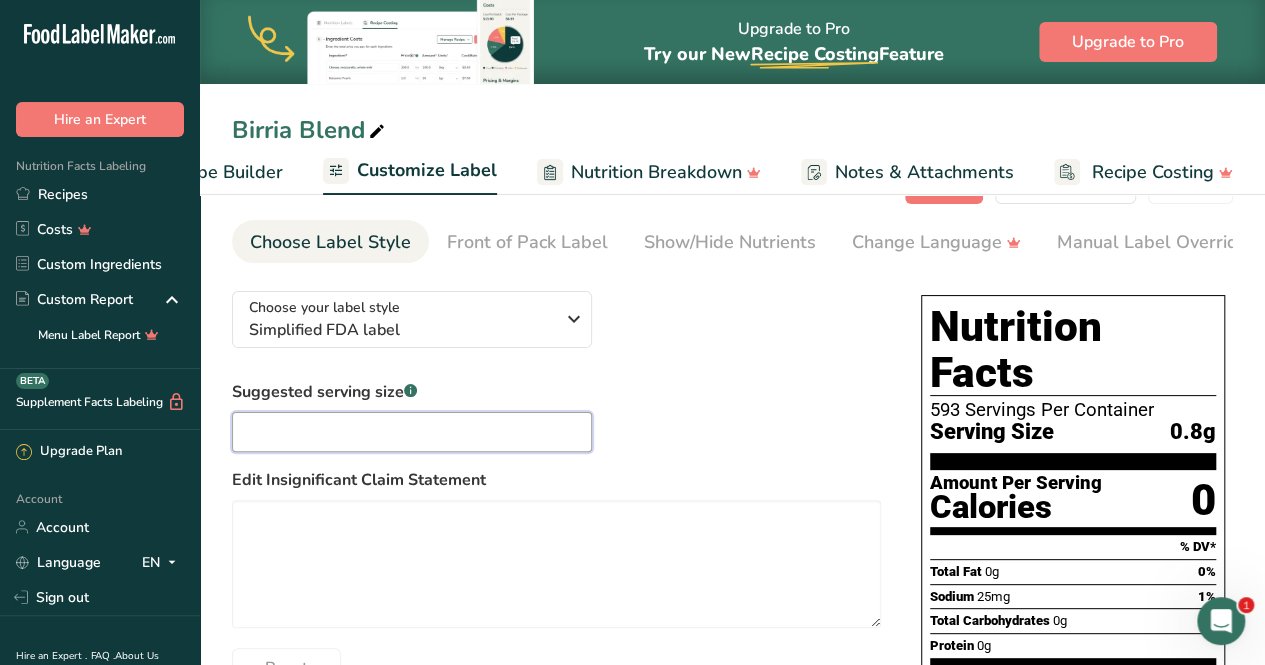 click at bounding box center (412, 432) 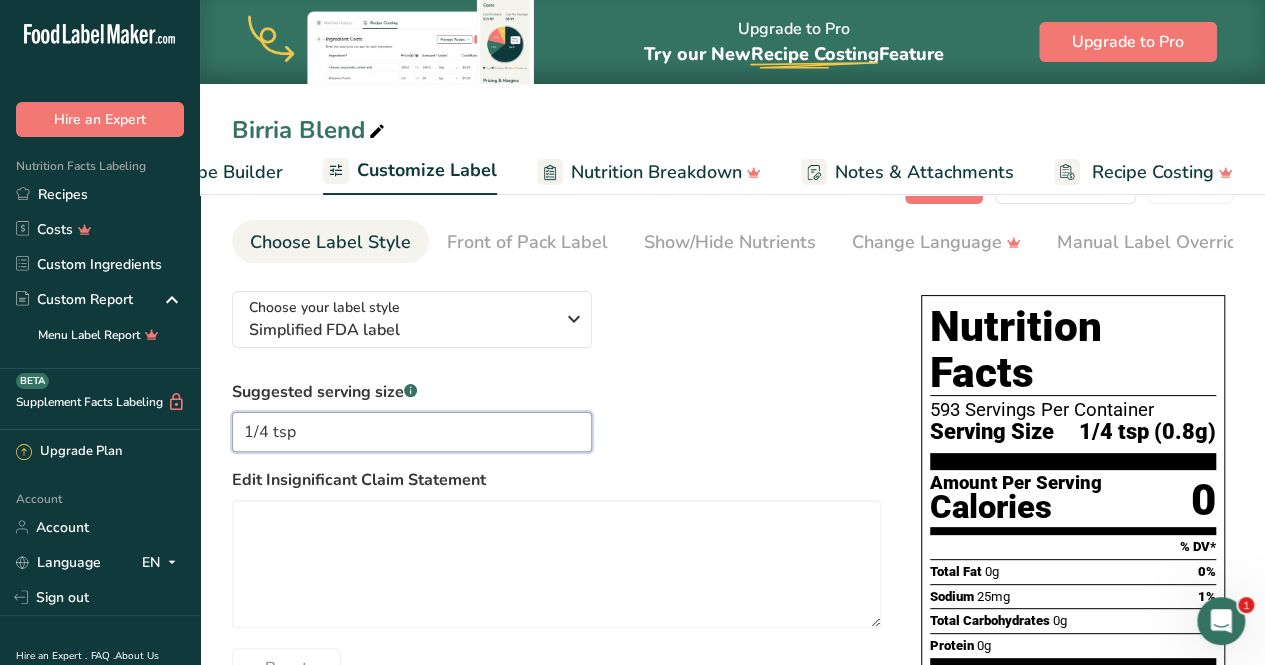 type on "1/4 tsp" 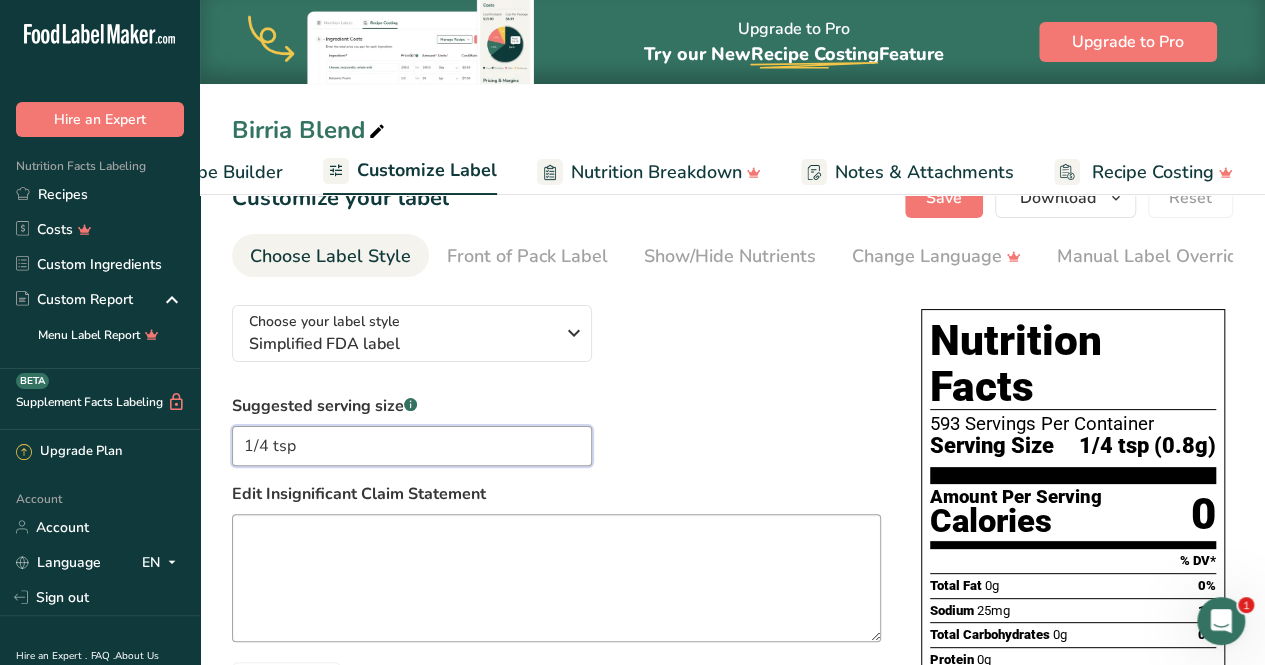 scroll, scrollTop: 0, scrollLeft: 0, axis: both 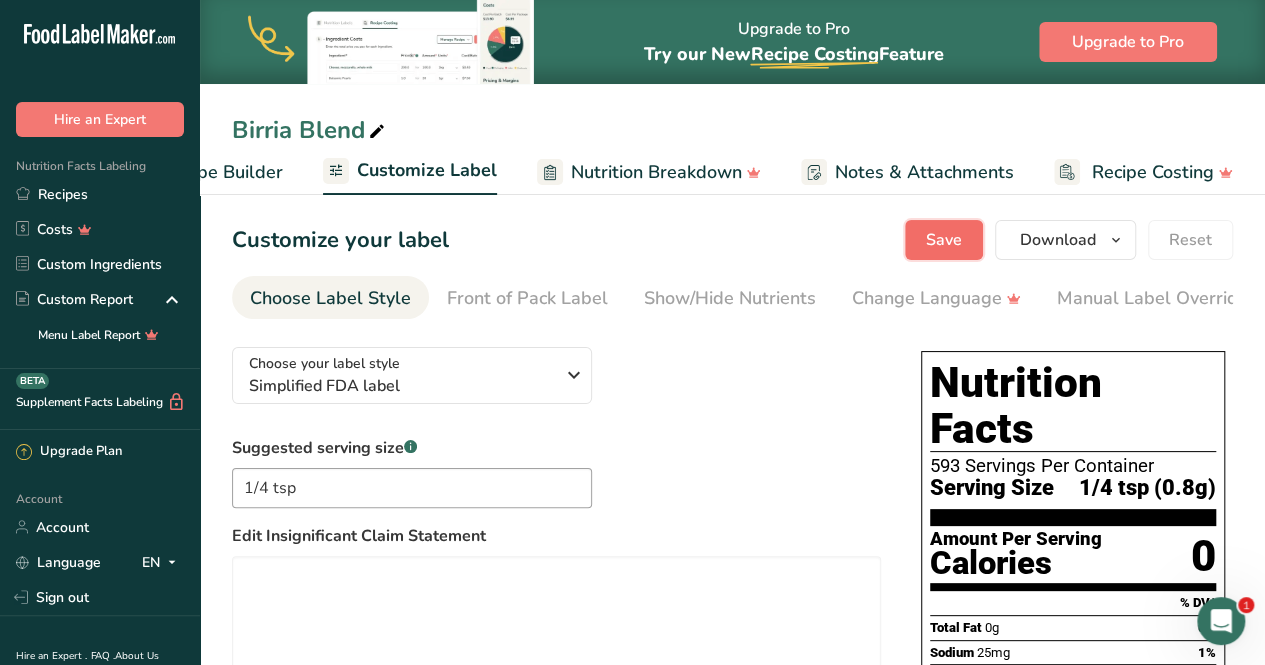 click on "Save" at bounding box center [944, 240] 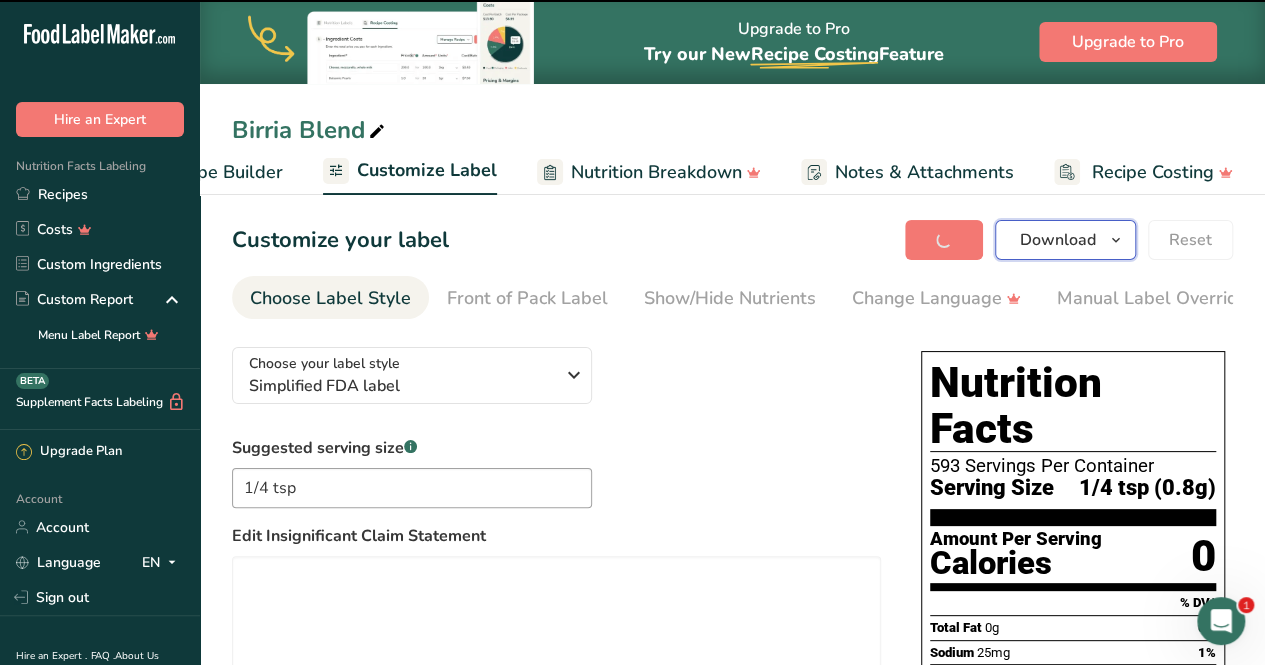 click at bounding box center [1116, 240] 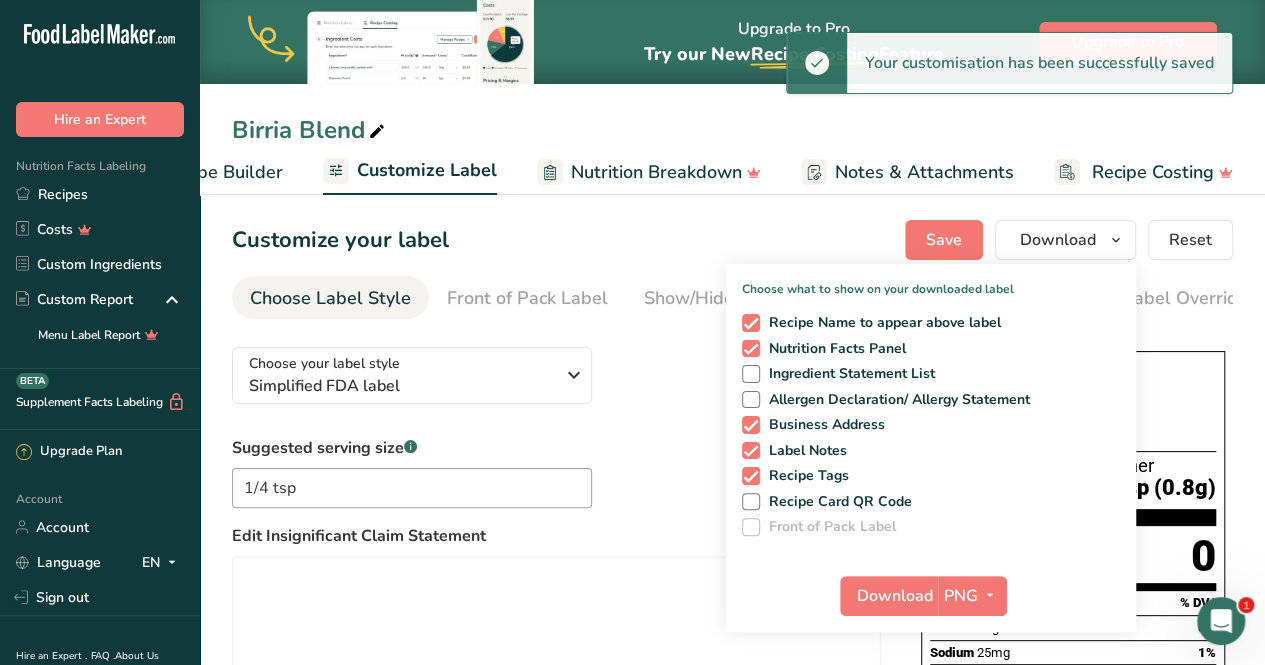 click on "Choose your label style
Simplified FDA label
USA (FDA)
Standard FDA label
Tabular FDA label
Linear FDA label
Simplified FDA label
Dual Column FDA label (Per Serving/Per Container)
Dual Column FDA label (As Sold/As Prepared)
Aggregate Standard FDA label
Standard FDA label with Micronutrients listed side-by-side
UK (FSA)
UK Mandatory Label "Back of Pack"
UK Traffic Light Label  "Front of Pack"
Canadian (CFIA)
Canadian Standard label
Canadian Dual Column label" at bounding box center (556, 537) 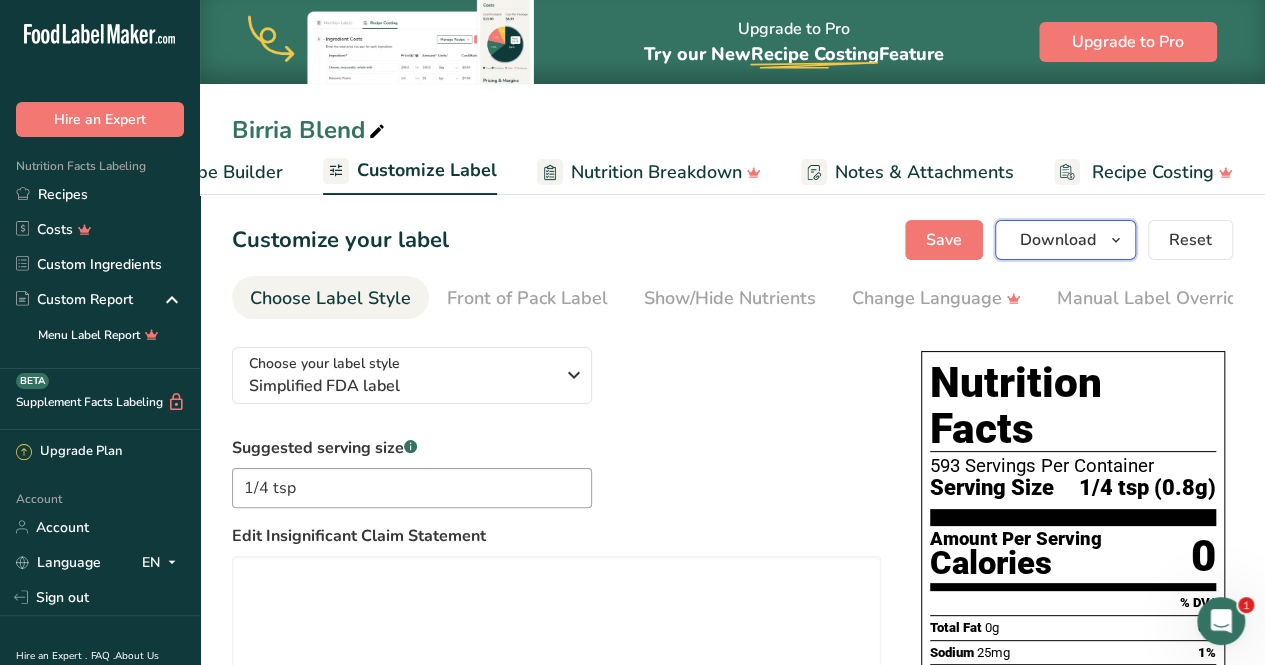 click at bounding box center [1116, 240] 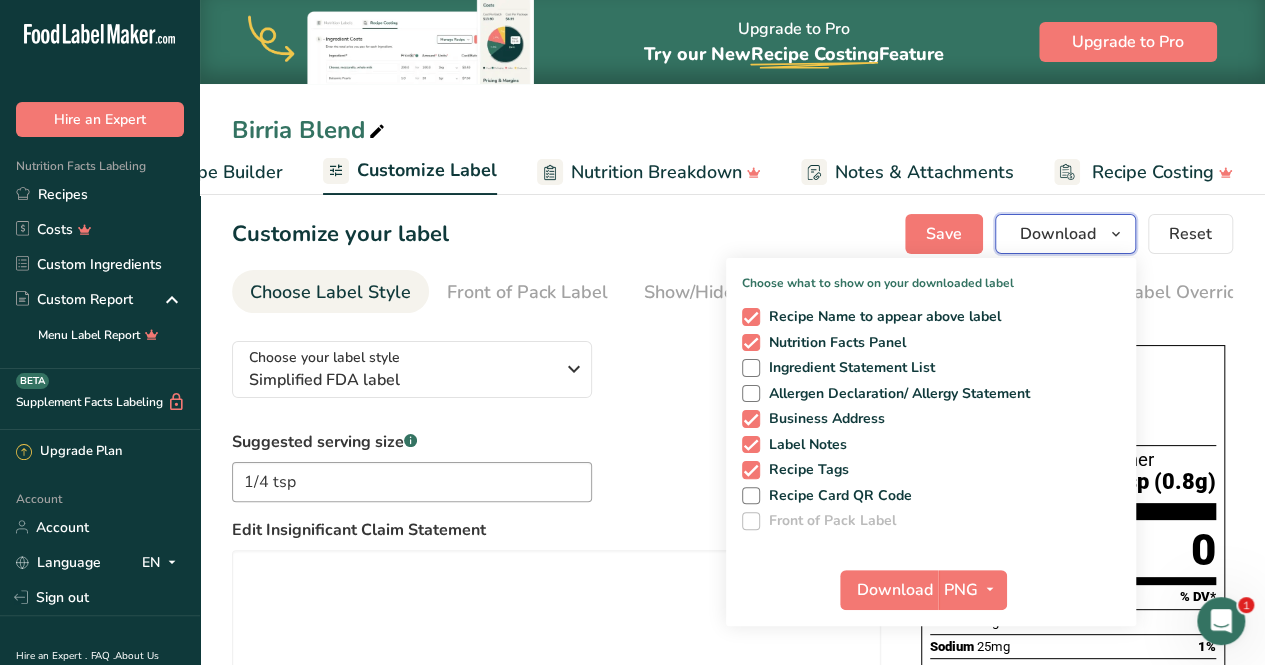 scroll, scrollTop: 14, scrollLeft: 0, axis: vertical 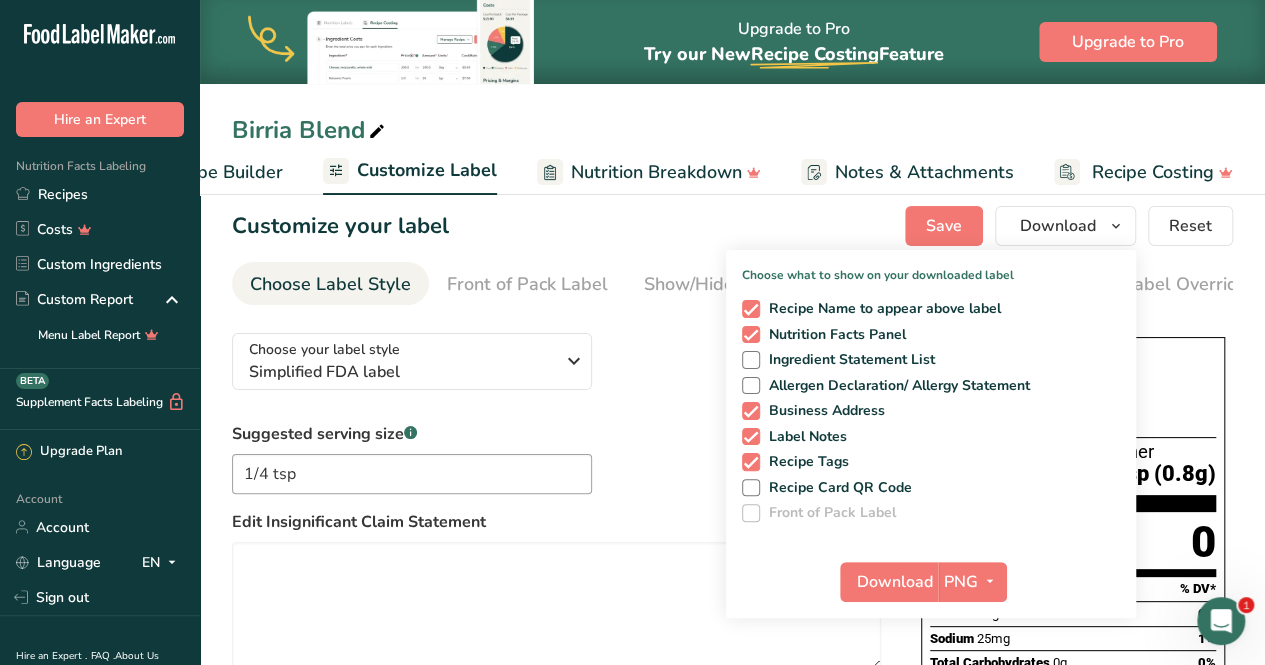 click on "Choose your label style
Simplified FDA label
USA (FDA)
Standard FDA label
Tabular FDA label
Linear FDA label
Simplified FDA label
Dual Column FDA label (Per Serving/Per Container)
Dual Column FDA label (As Sold/As Prepared)
Aggregate Standard FDA label
Standard FDA label with Micronutrients listed side-by-side
UK (FSA)
UK Mandatory Label "Back of Pack"
UK Traffic Light Label  "Front of Pack"
Canadian (CFIA)
Canadian Standard label
Canadian Dual Column label" at bounding box center [556, 523] 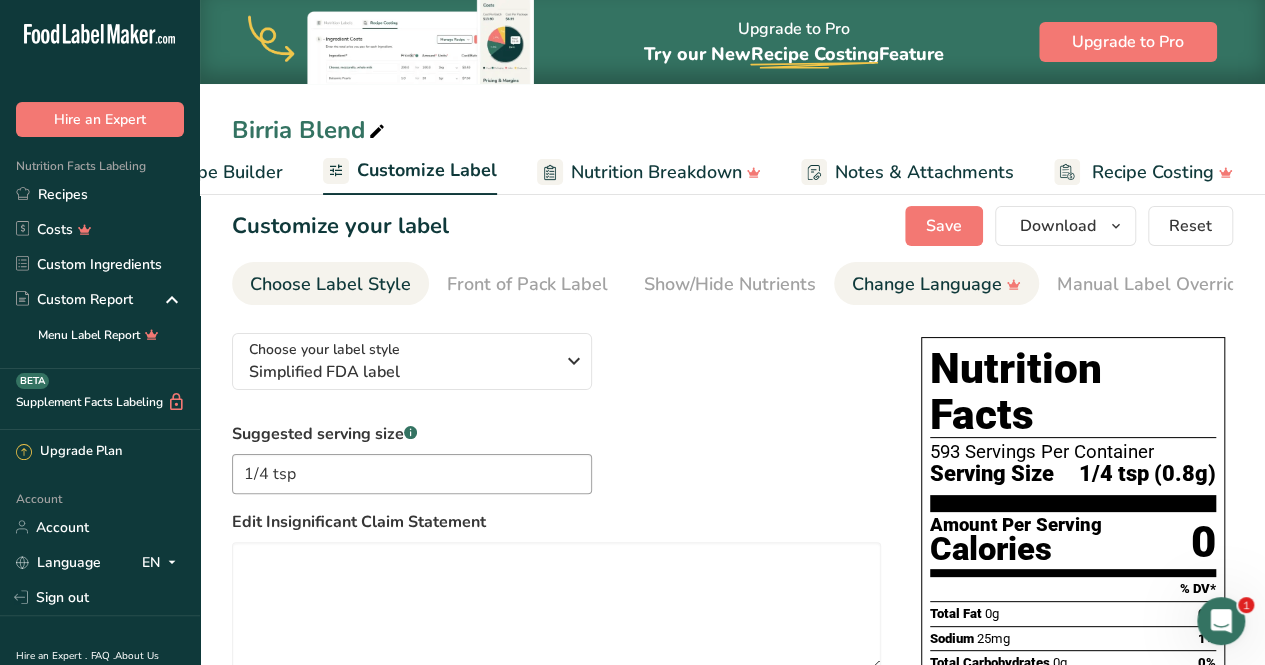 scroll, scrollTop: 6, scrollLeft: 0, axis: vertical 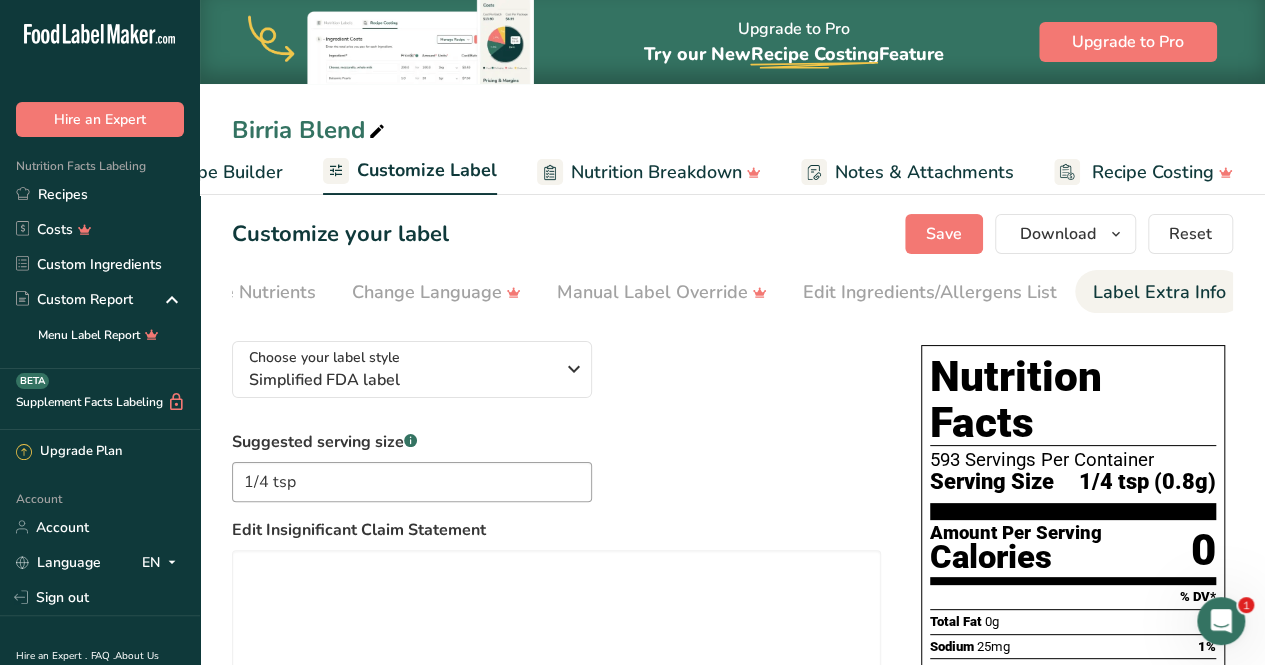 click on "Label Extra Info" at bounding box center (1159, 292) 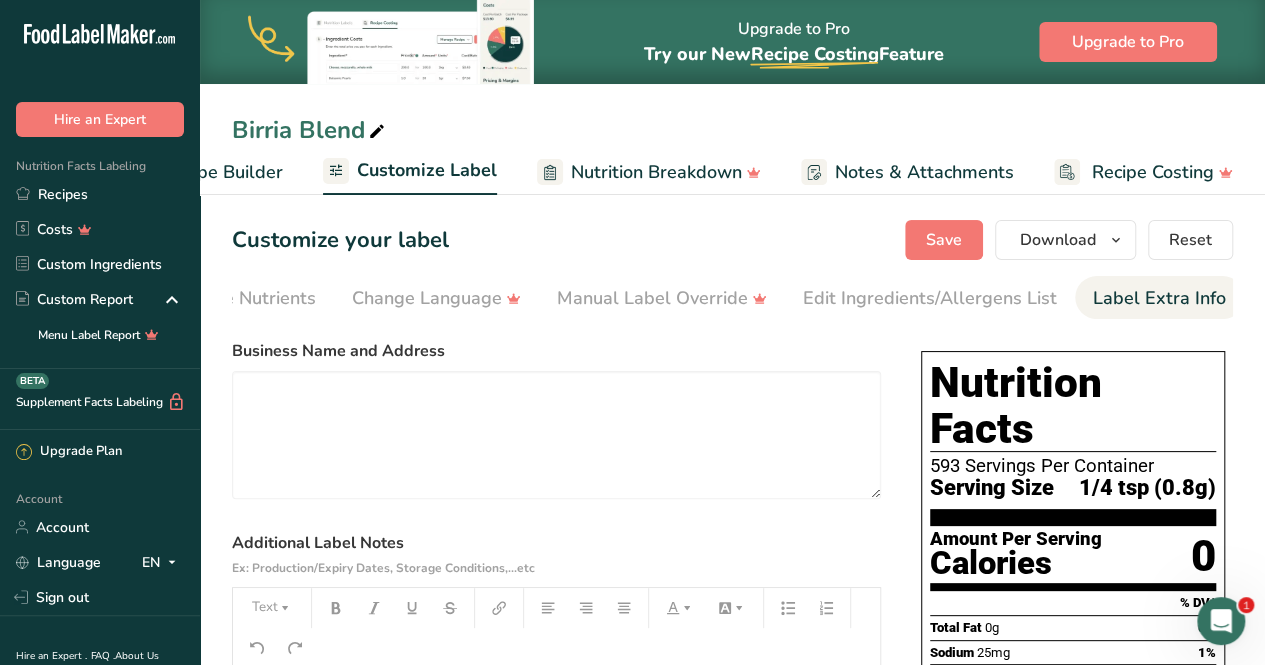 scroll, scrollTop: 0, scrollLeft: 0, axis: both 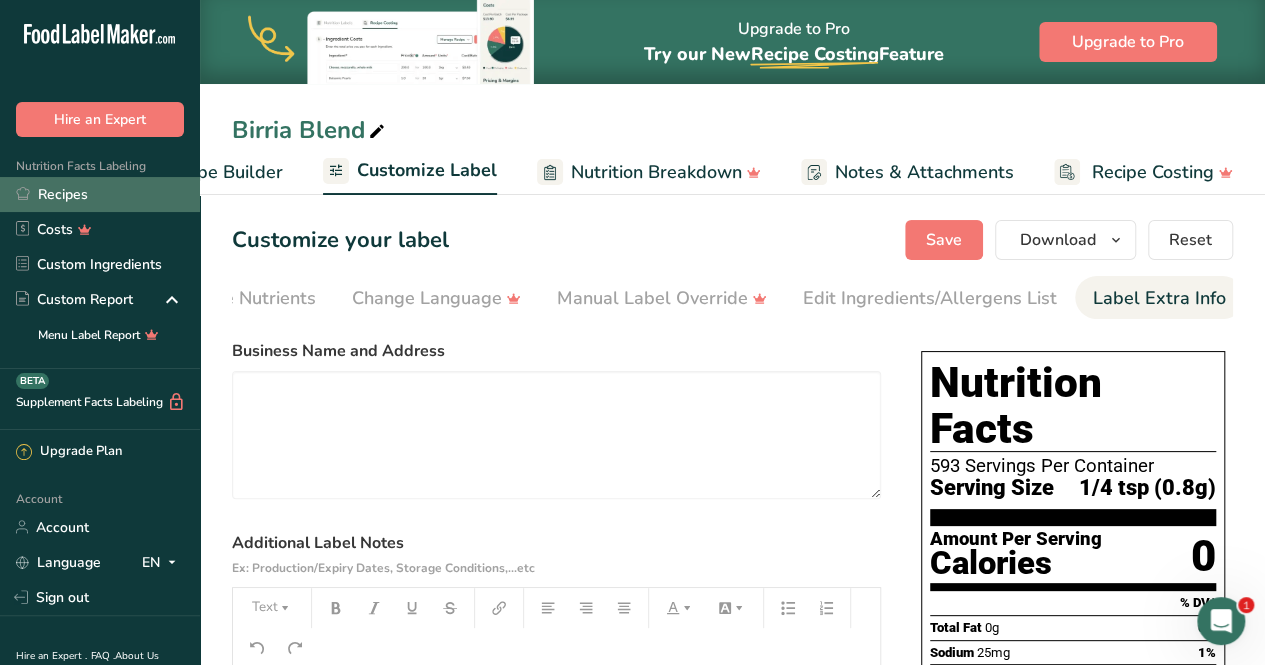 click on "Recipes" at bounding box center (100, 194) 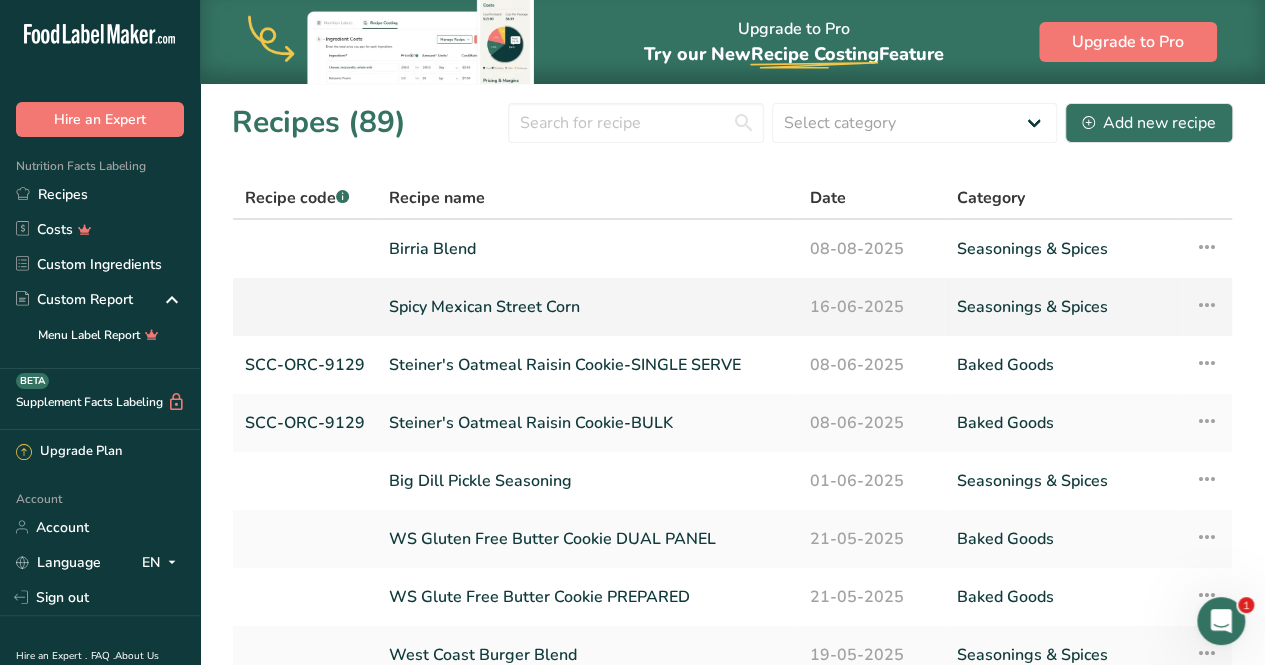 click on "Spicy Mexican Street Corn" at bounding box center [587, 307] 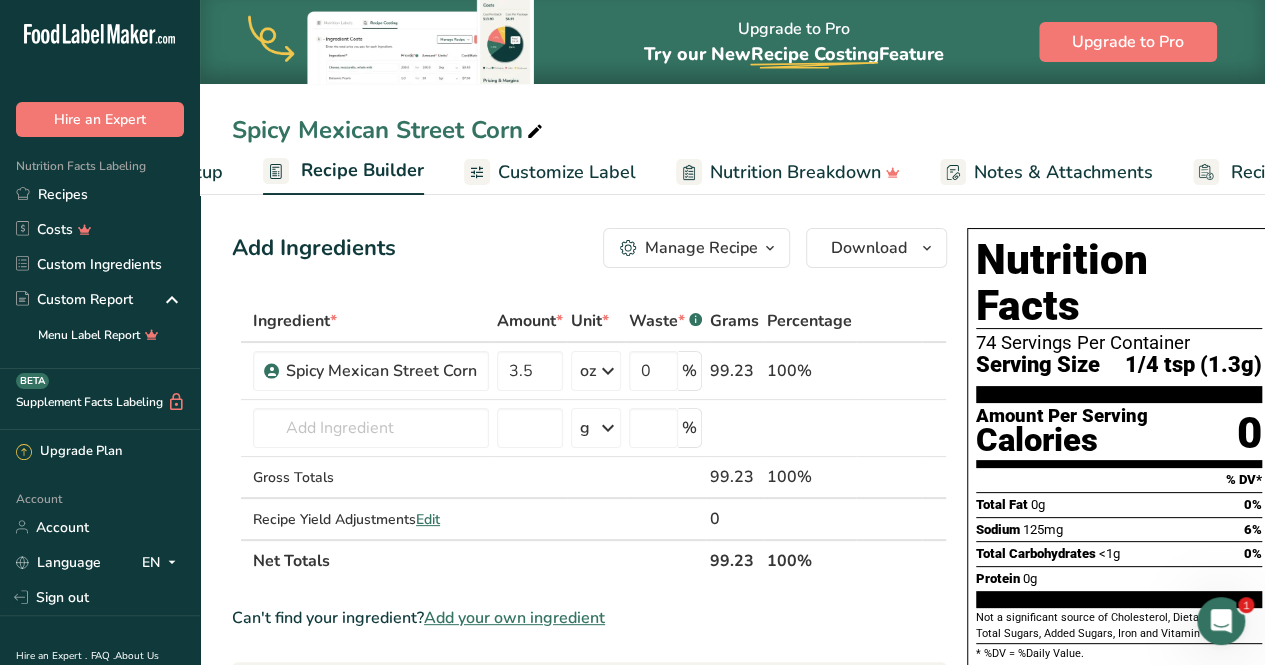 scroll, scrollTop: 0, scrollLeft: 294, axis: horizontal 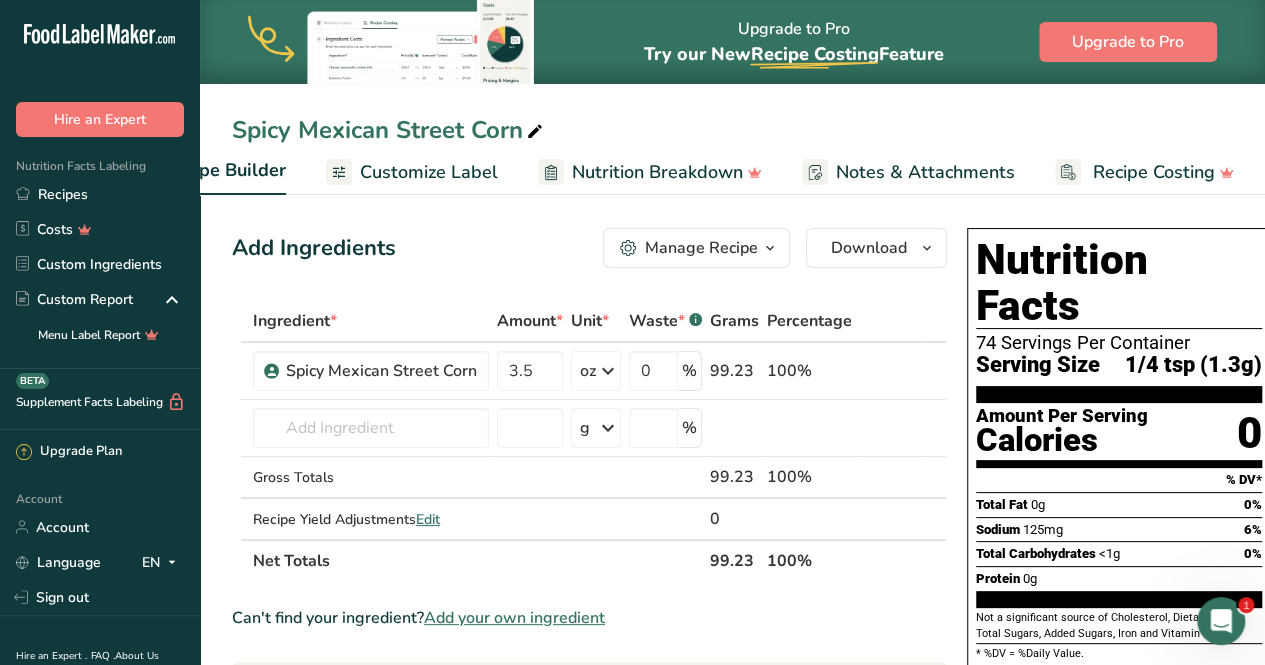 click on "Customize Label" at bounding box center (429, 172) 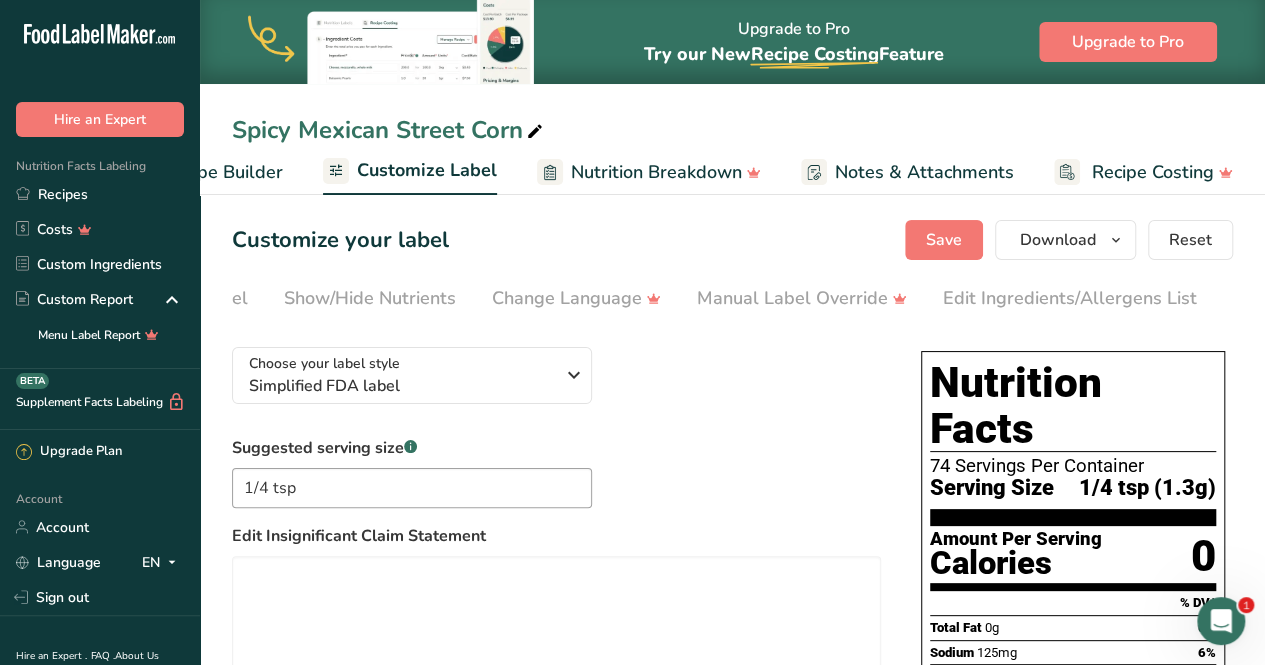 scroll, scrollTop: 0, scrollLeft: 500, axis: horizontal 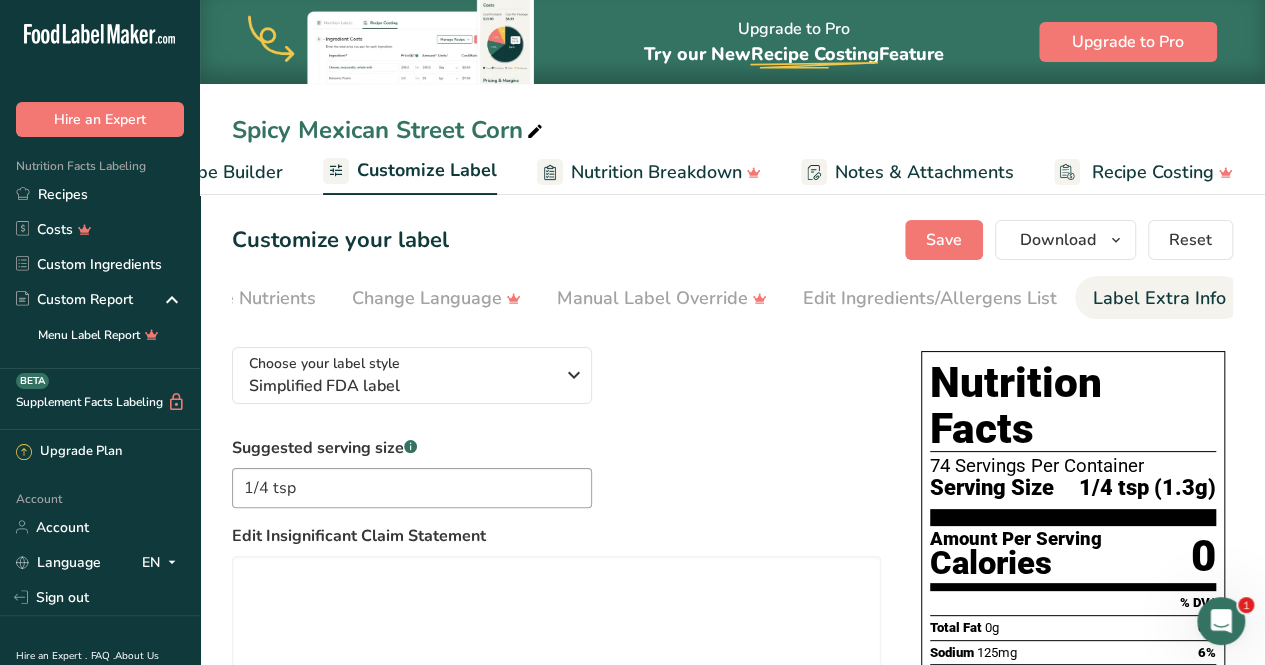 click on "Label Extra Info" at bounding box center [1159, 298] 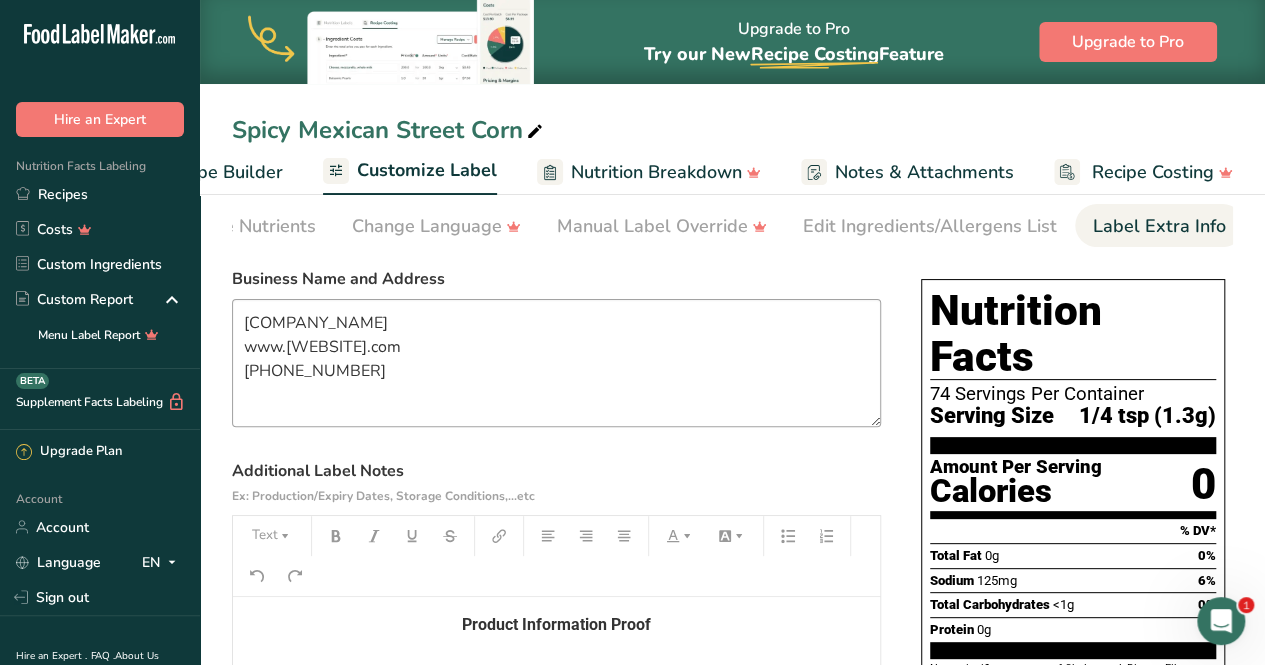 scroll, scrollTop: 243, scrollLeft: 0, axis: vertical 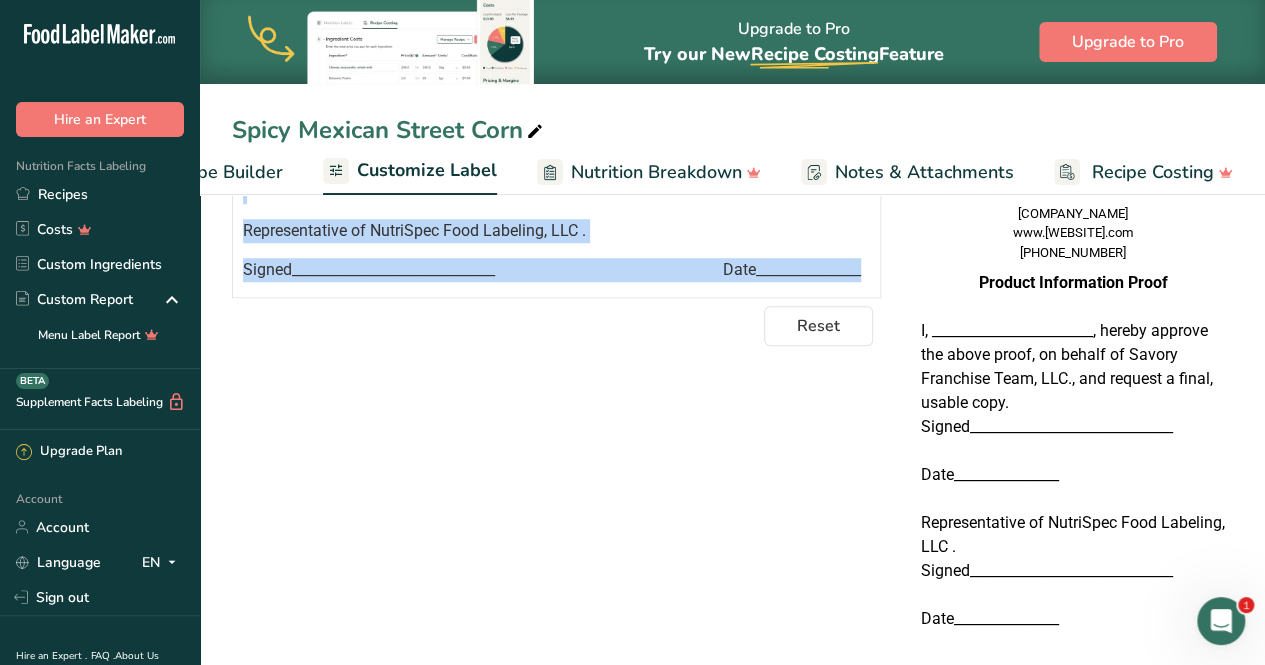 drag, startPoint x: 436, startPoint y: 449, endPoint x: 624, endPoint y: 504, distance: 195.88007 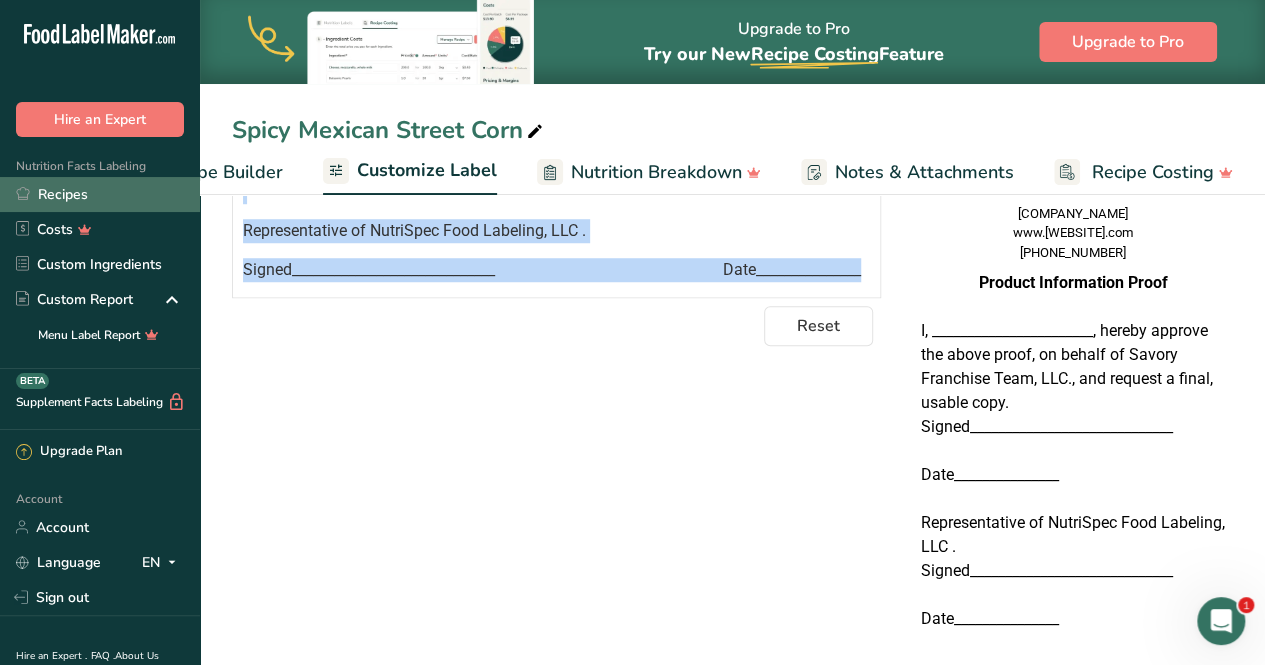 click on "Recipes" at bounding box center (100, 194) 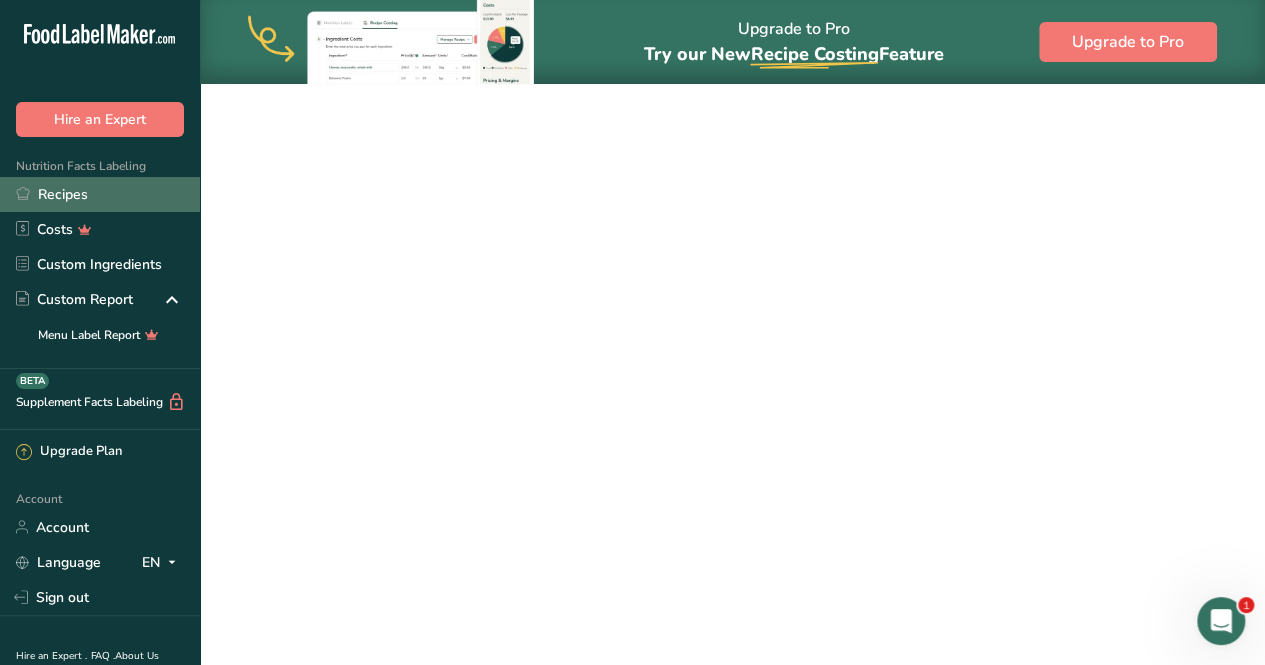 scroll, scrollTop: 0, scrollLeft: 0, axis: both 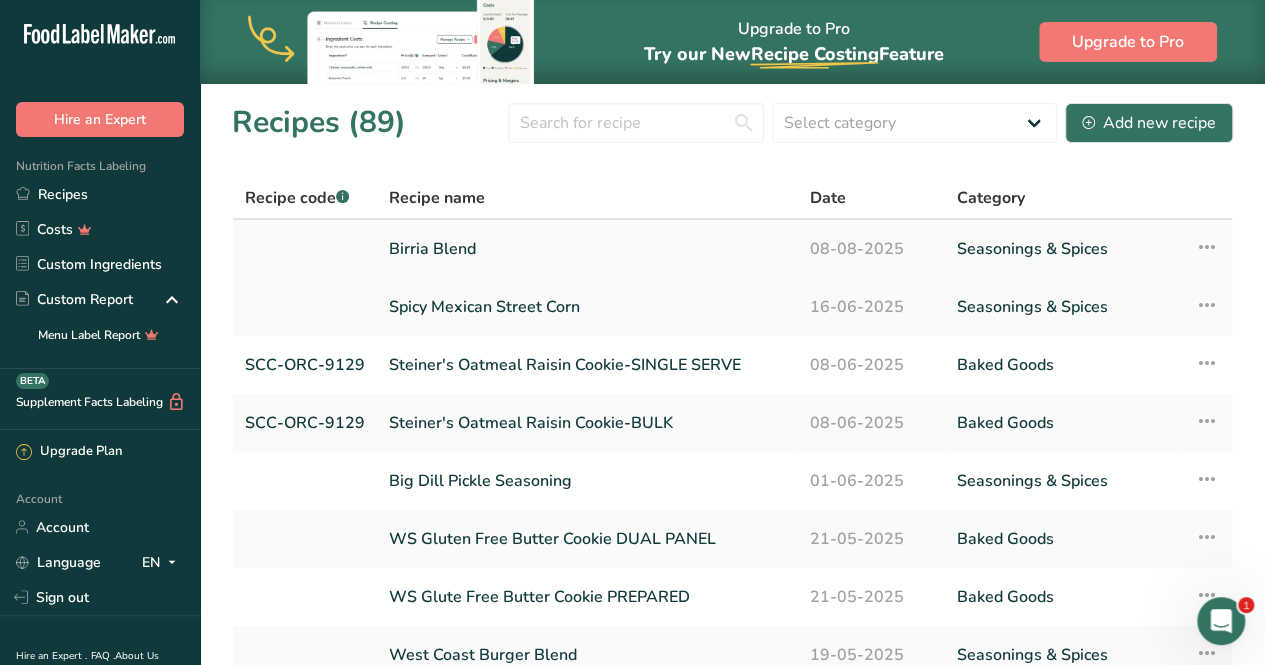 click on "Birria Blend" at bounding box center (587, 249) 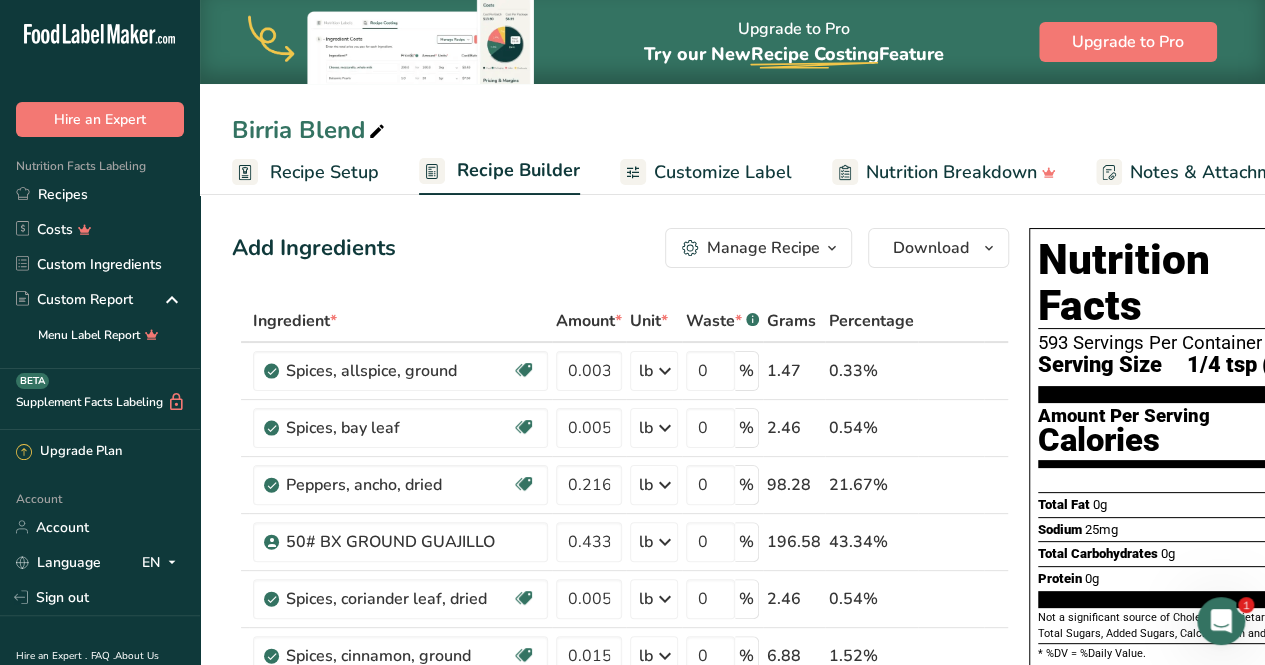 click on "Customize Label" at bounding box center (723, 172) 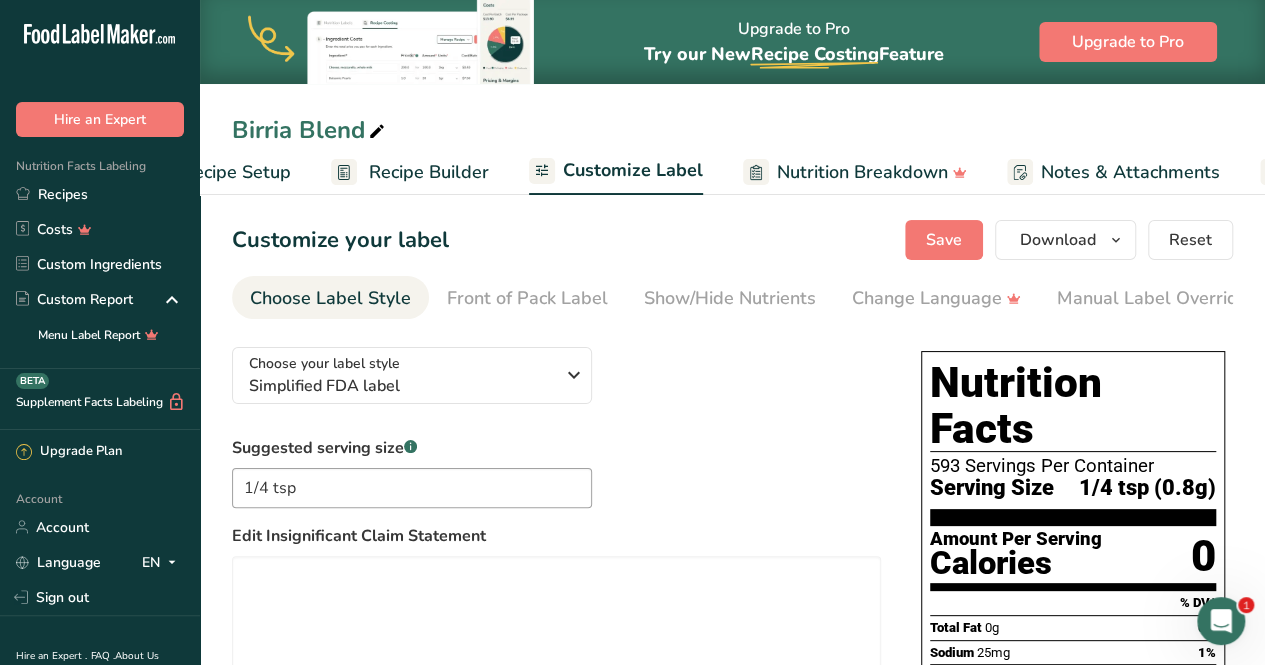 scroll, scrollTop: 0, scrollLeft: 294, axis: horizontal 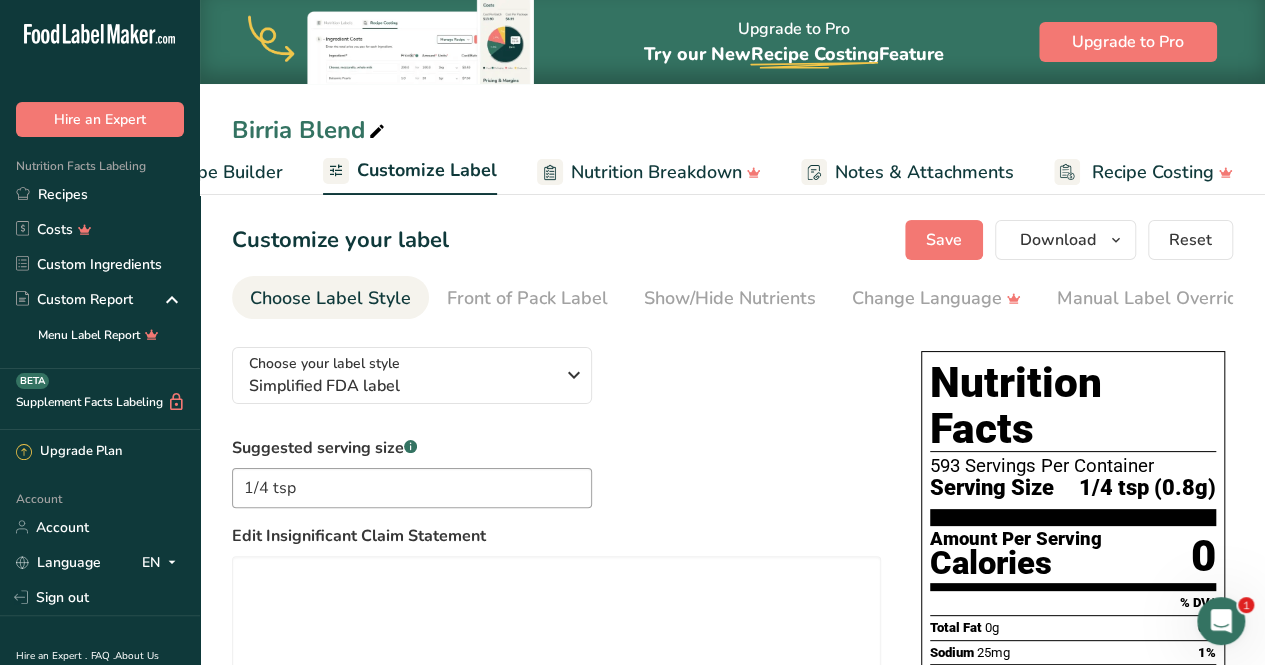 drag, startPoint x: 643, startPoint y: 324, endPoint x: 742, endPoint y: 332, distance: 99.32271 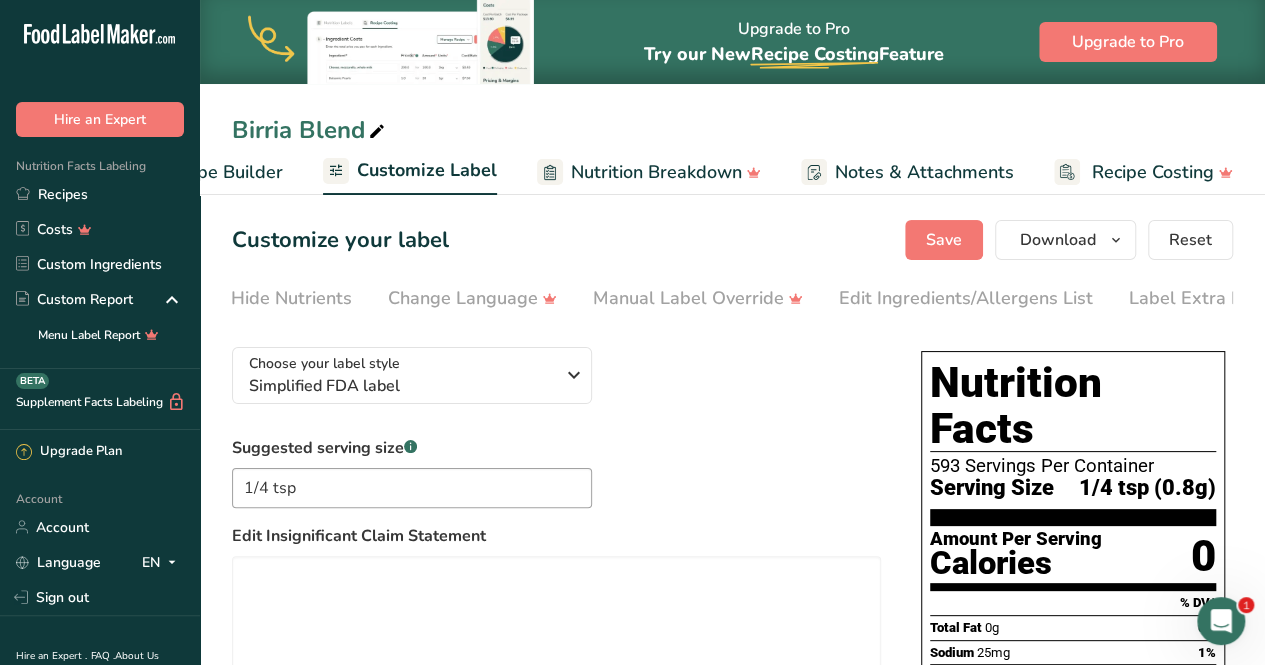 scroll, scrollTop: 0, scrollLeft: 500, axis: horizontal 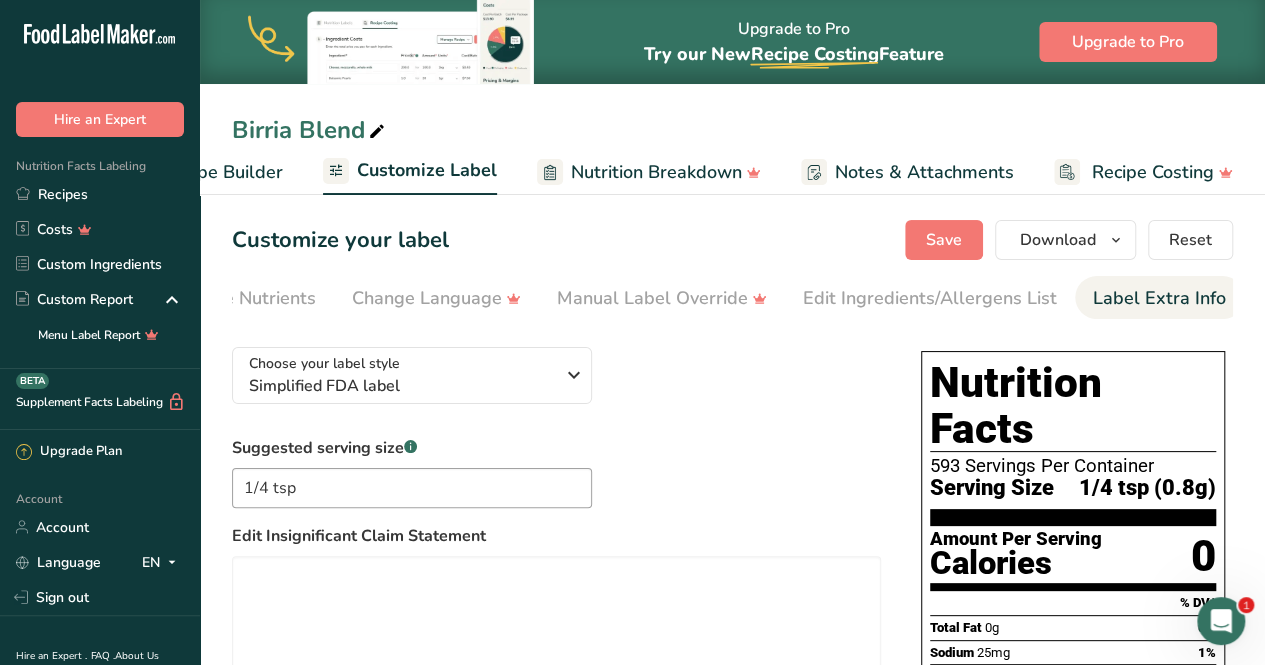 click on "Label Extra Info" at bounding box center (1159, 298) 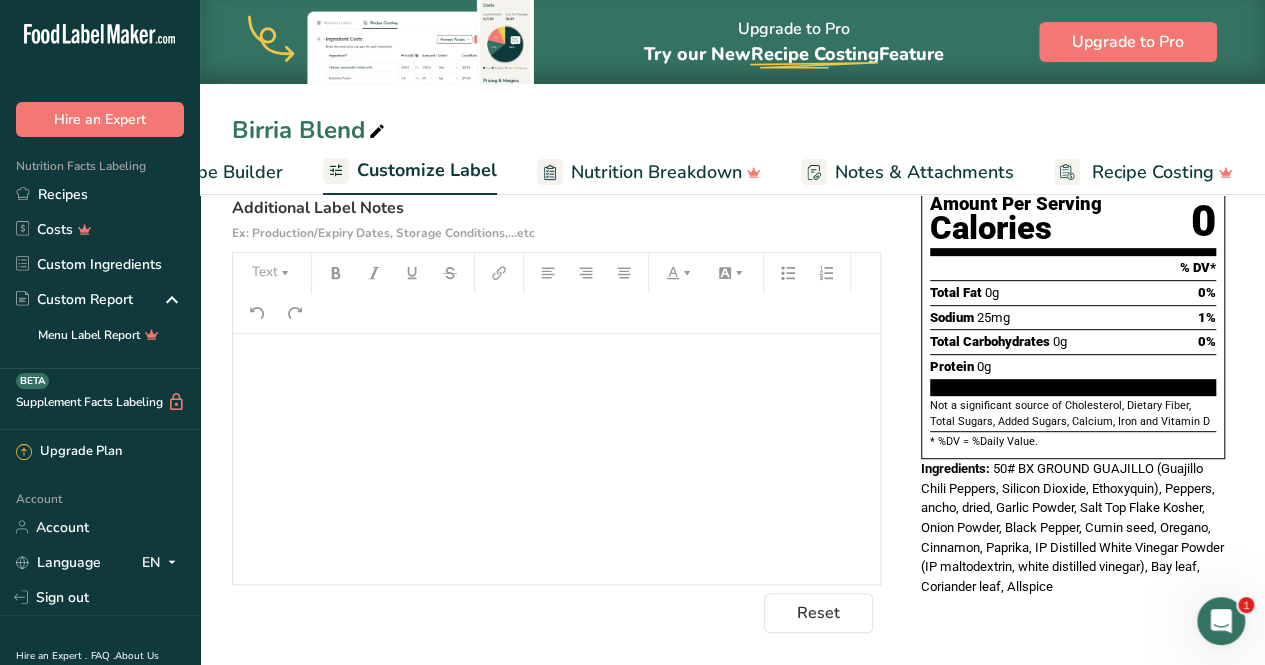 scroll, scrollTop: 338, scrollLeft: 0, axis: vertical 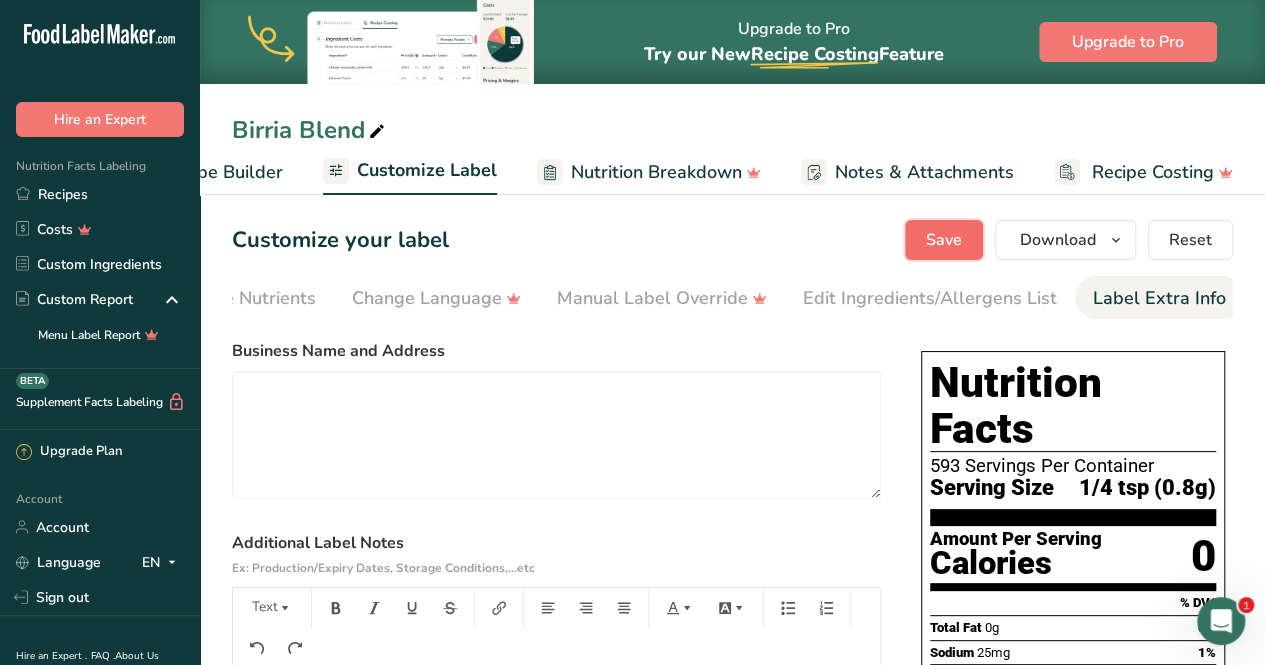 click on "Save" at bounding box center (944, 240) 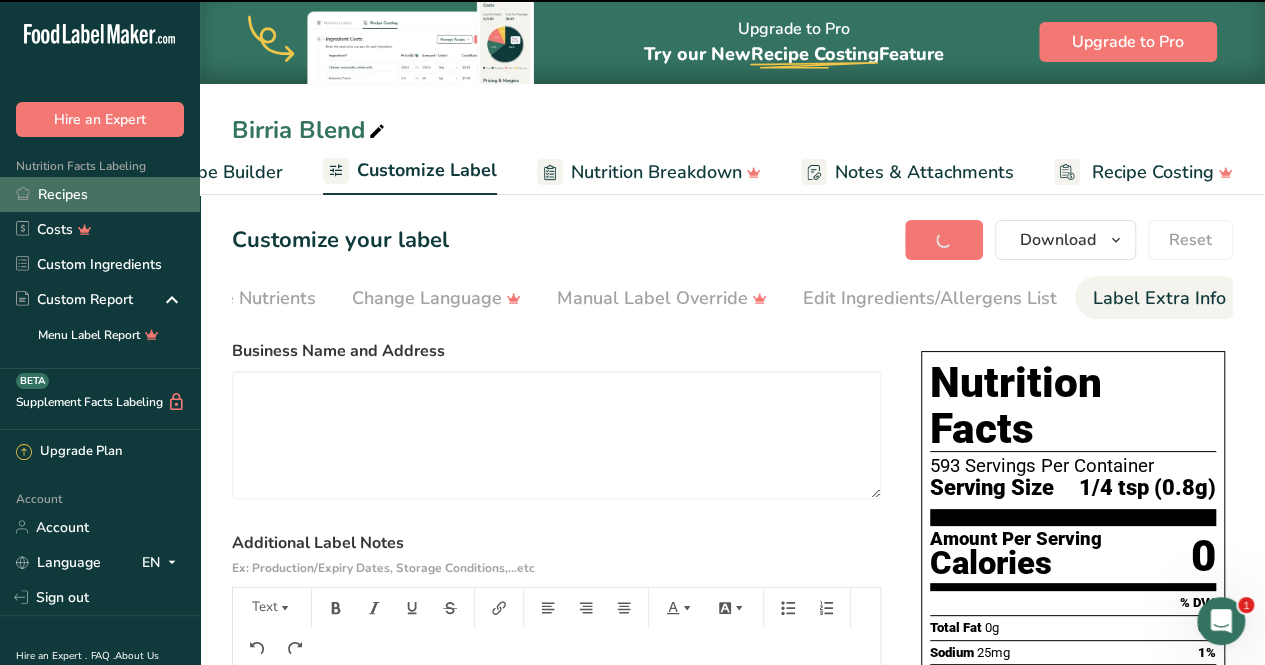 click on "Recipes" at bounding box center (100, 194) 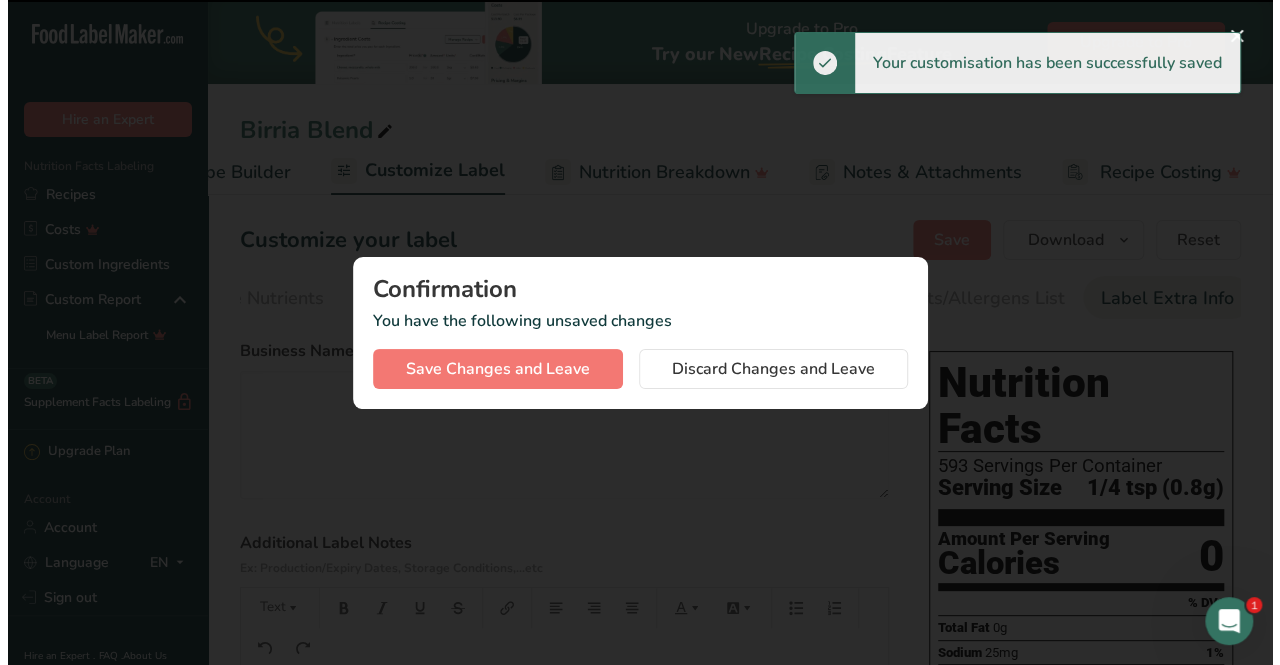 scroll, scrollTop: 0, scrollLeft: 484, axis: horizontal 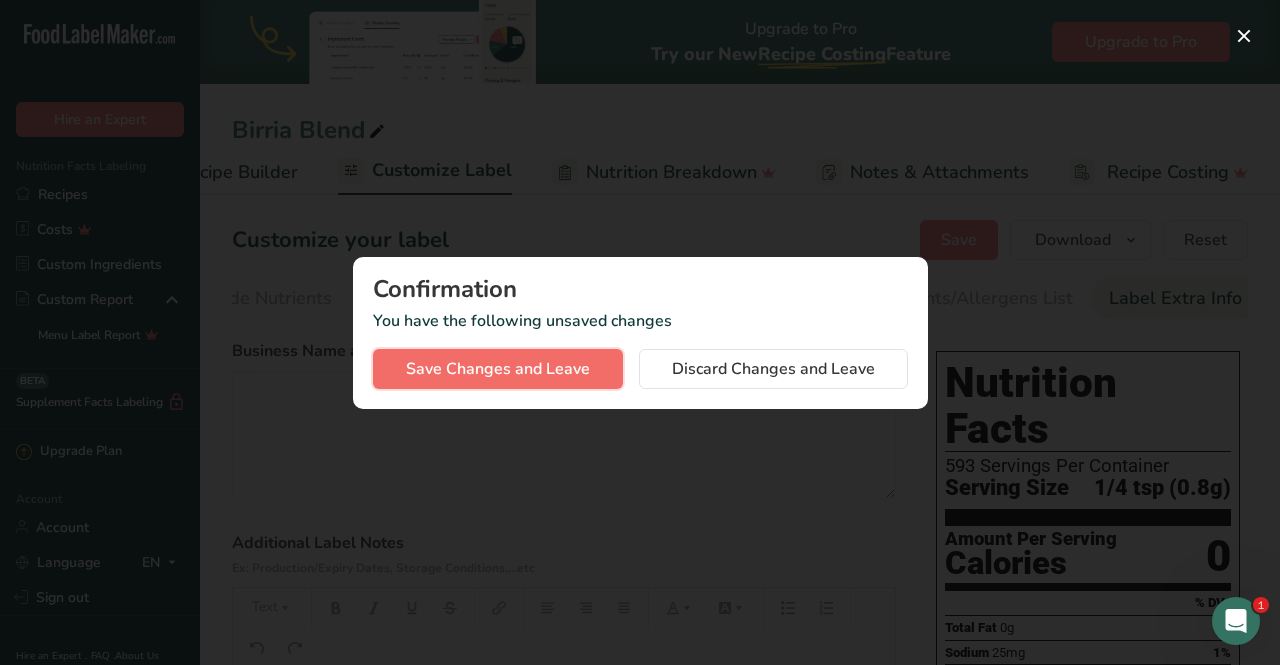 click on "Save Changes and Leave" at bounding box center [498, 369] 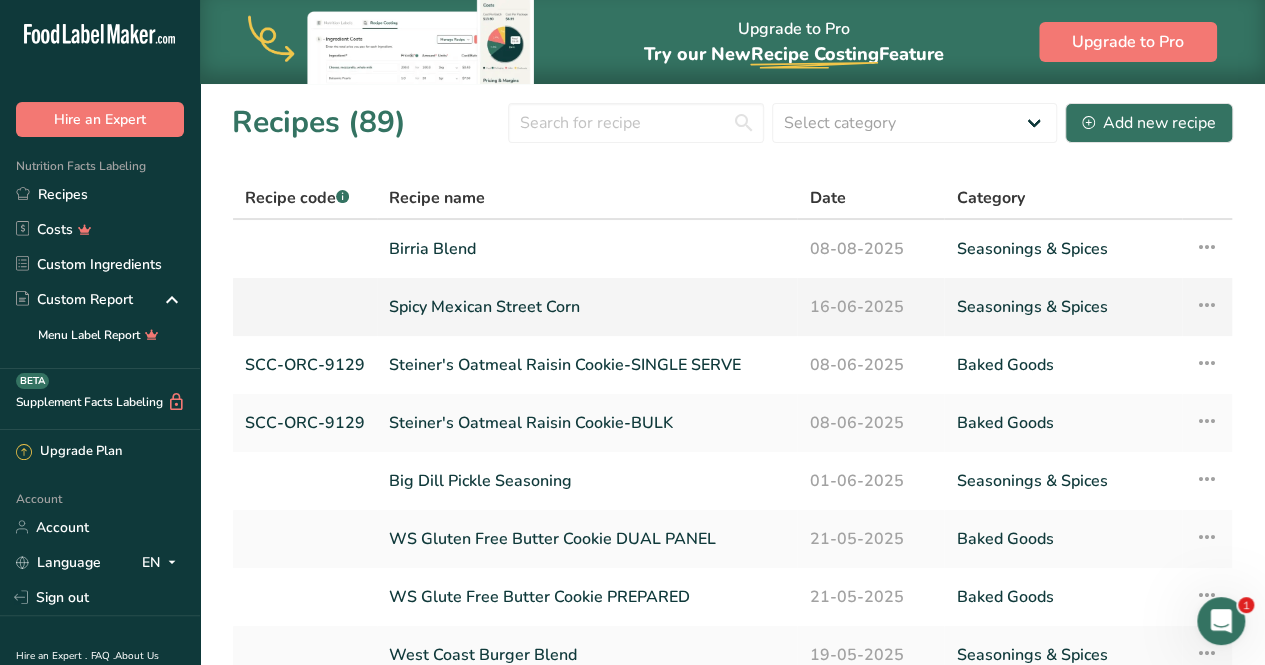 click on "Spicy Mexican Street Corn" at bounding box center [587, 307] 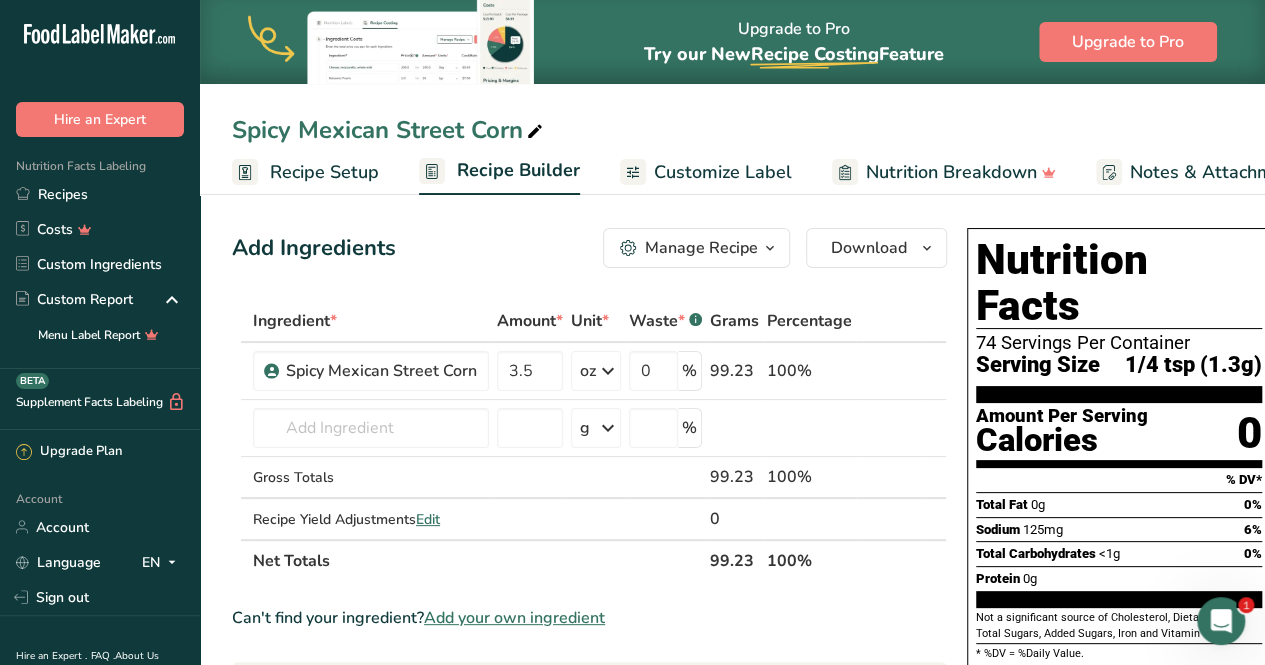 click on "Customize Label" at bounding box center (723, 172) 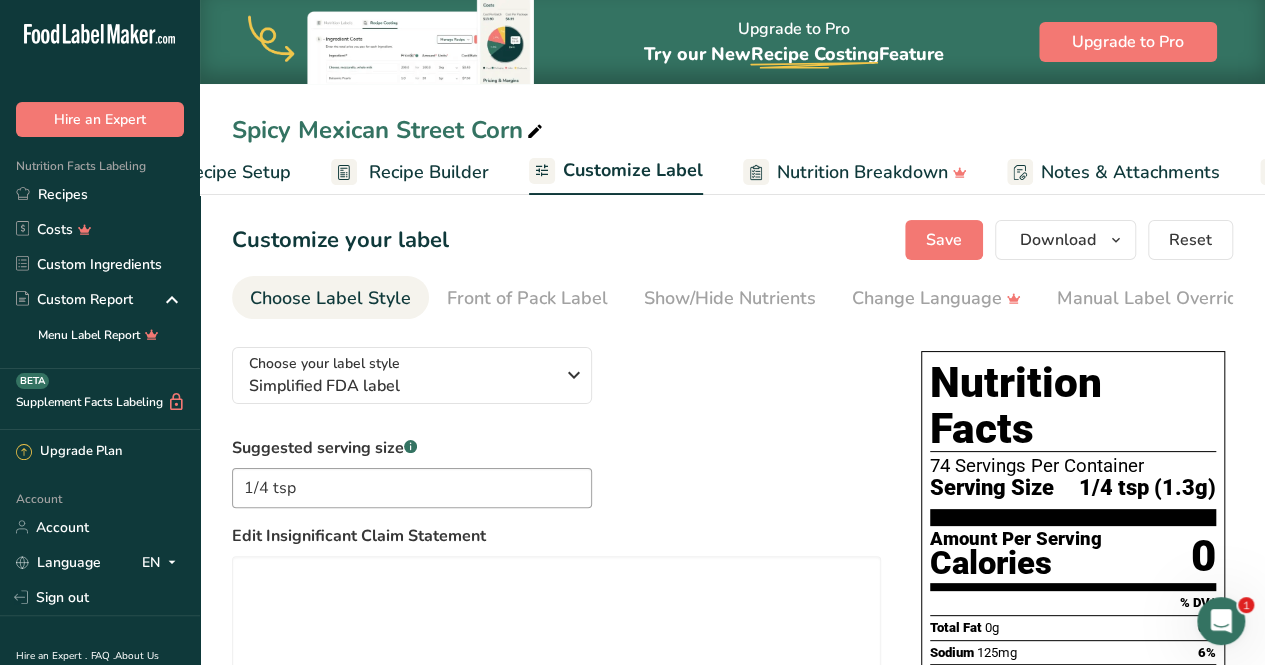 scroll, scrollTop: 0, scrollLeft: 294, axis: horizontal 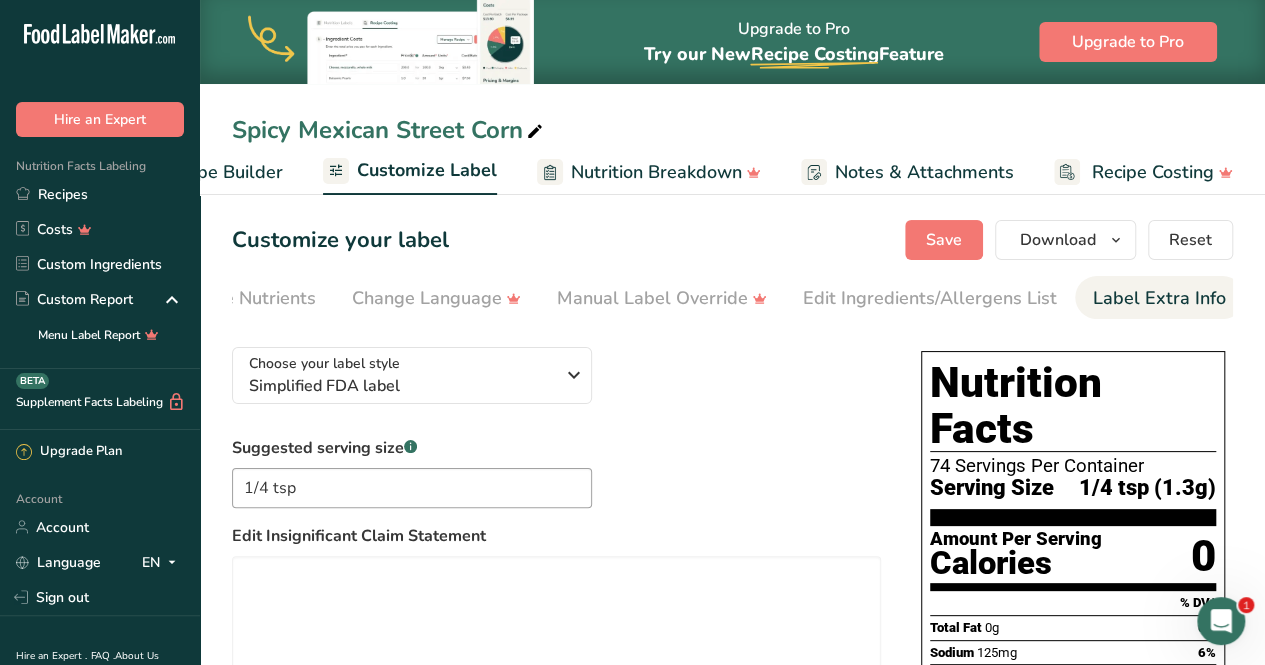 click on "Label Extra Info" at bounding box center [1159, 298] 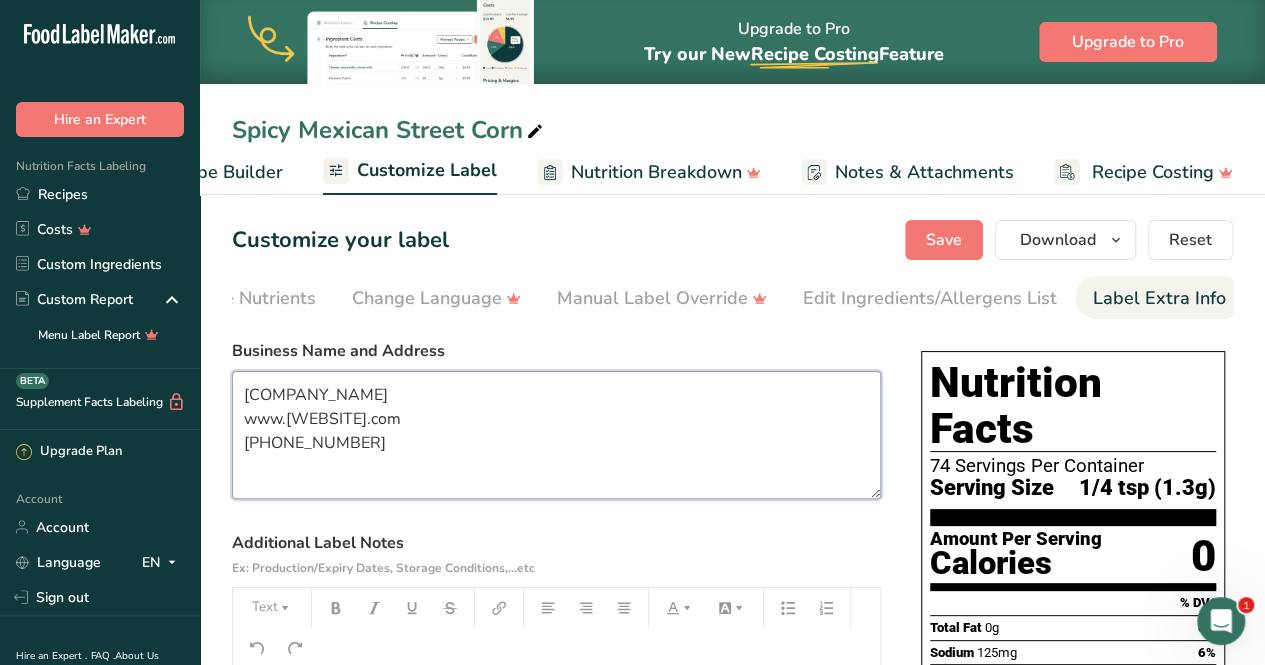 drag, startPoint x: 372, startPoint y: 447, endPoint x: 188, endPoint y: 395, distance: 191.2067 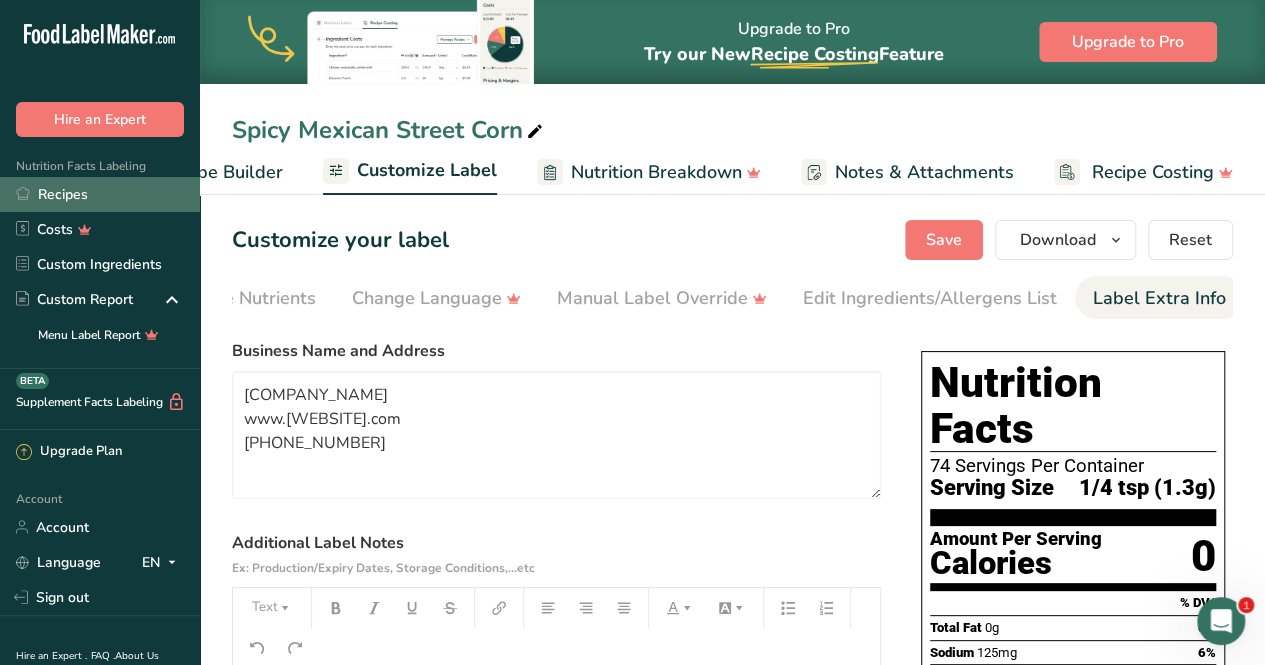 click on "Recipes" at bounding box center (100, 194) 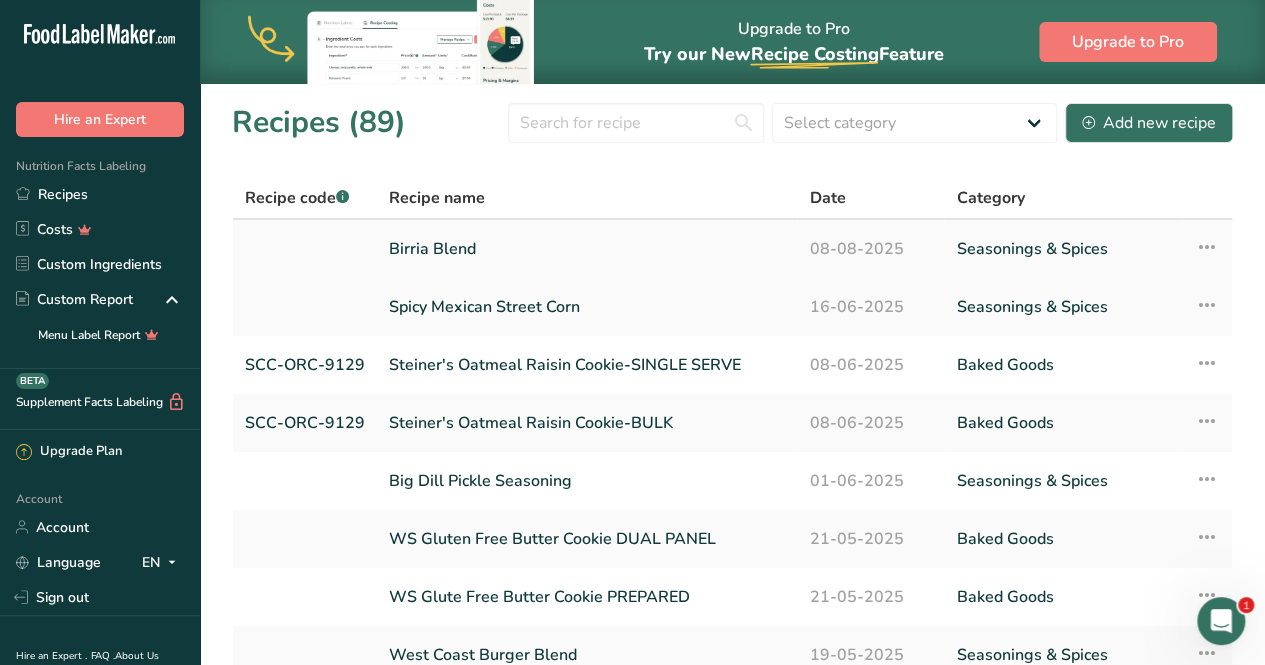 click on "Birria Blend" at bounding box center [587, 249] 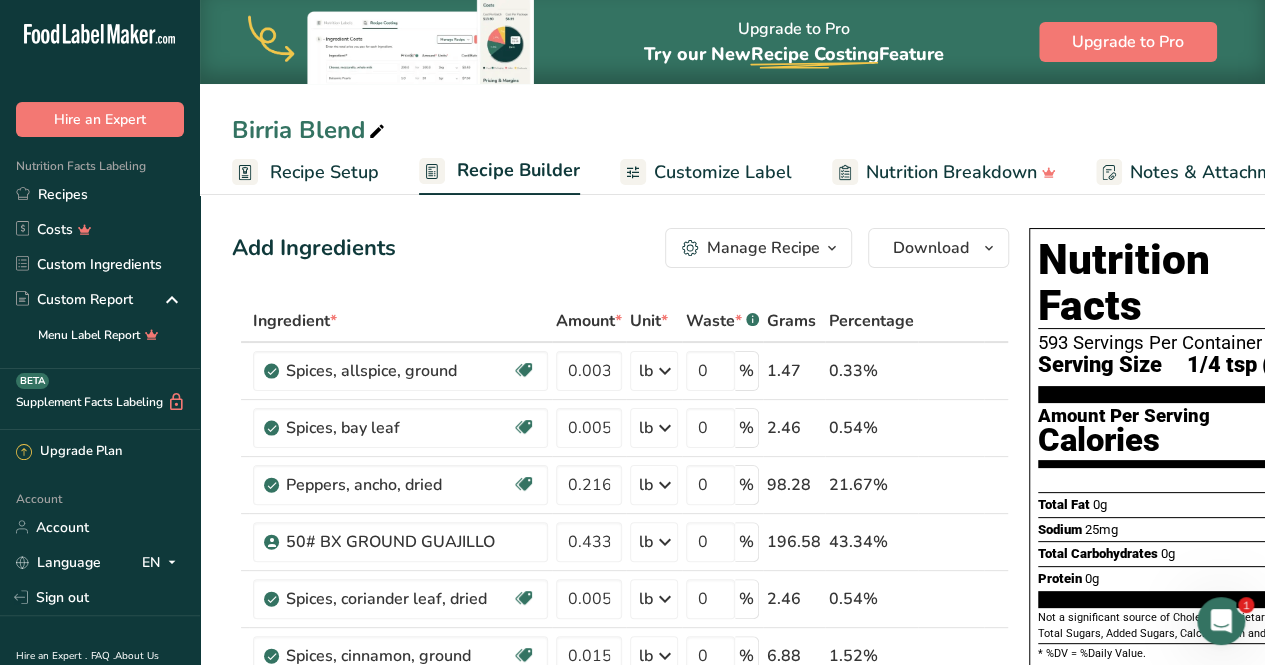 click on "Customize Label" at bounding box center [706, 172] 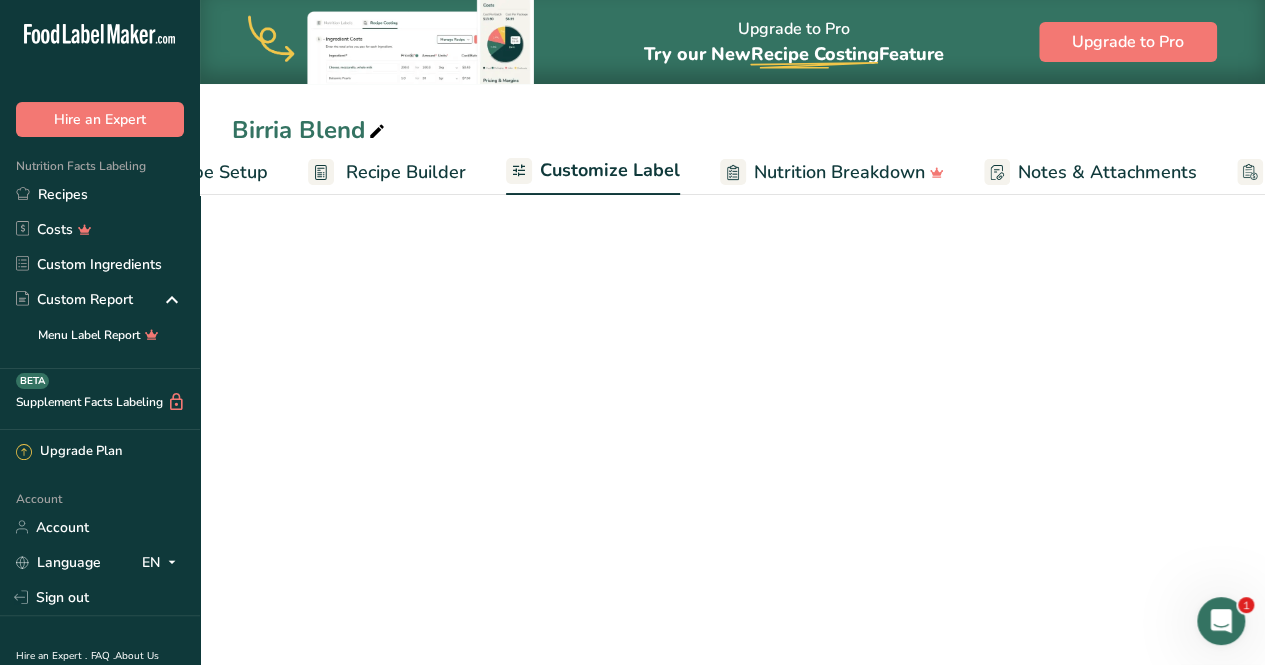 scroll, scrollTop: 0, scrollLeft: 294, axis: horizontal 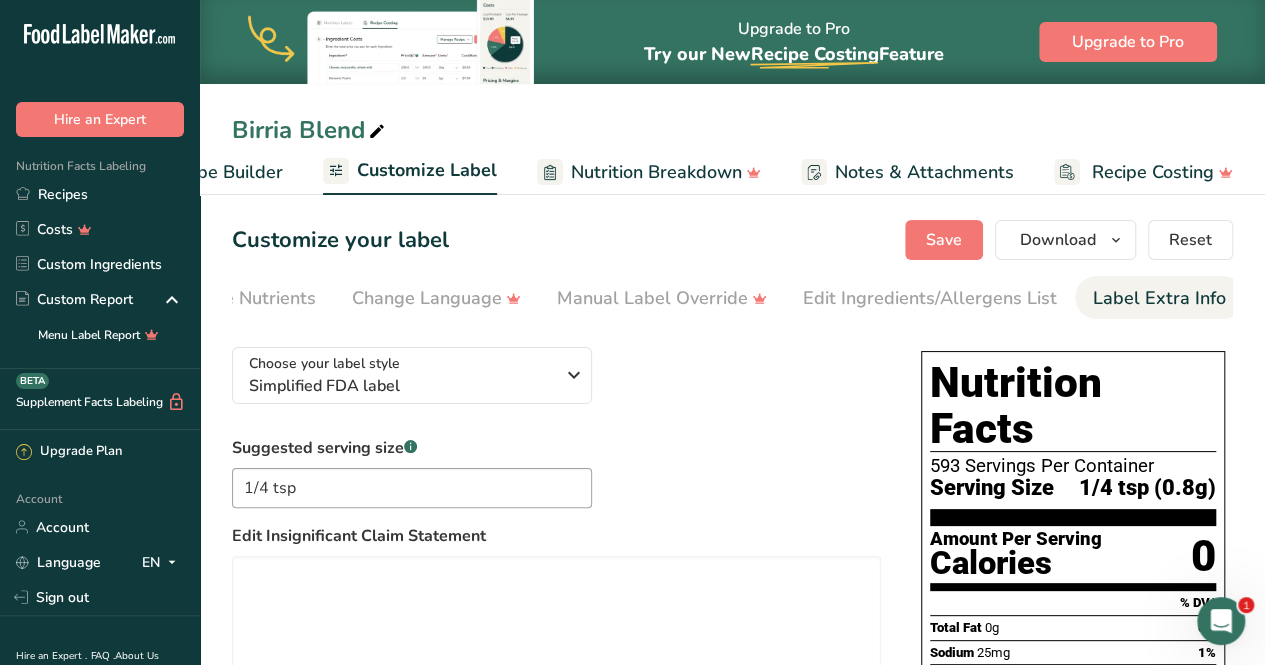 click on "Label Extra Info" at bounding box center [1159, 298] 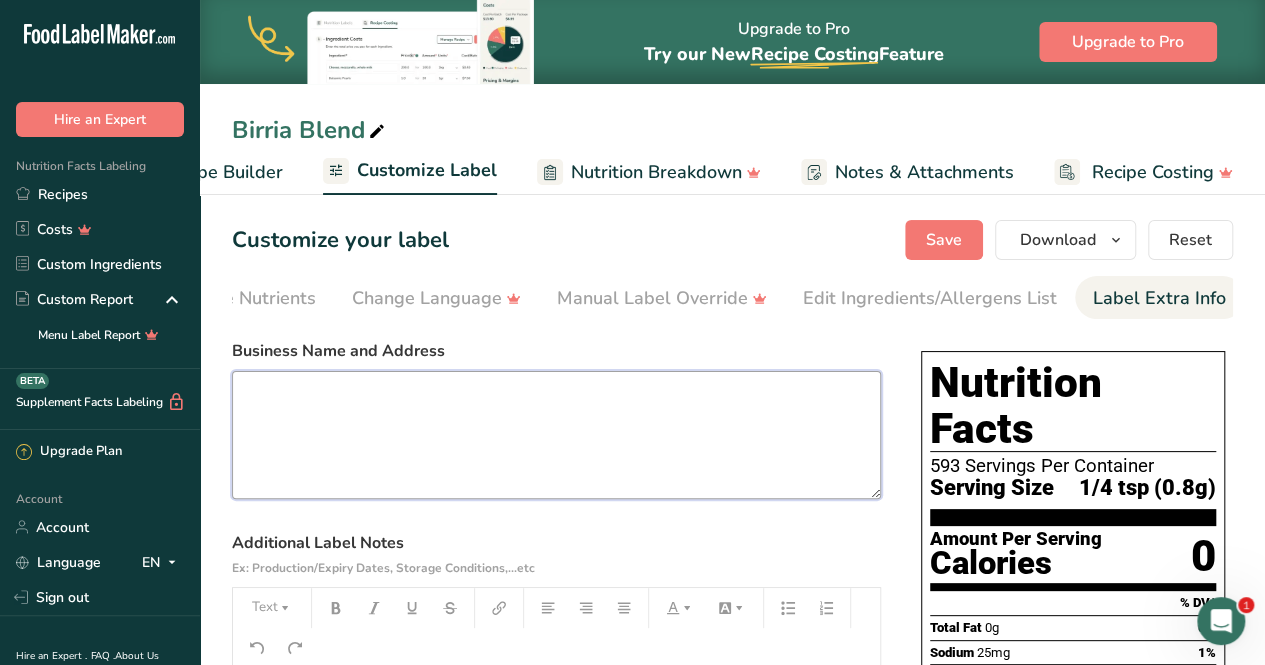 click at bounding box center (556, 435) 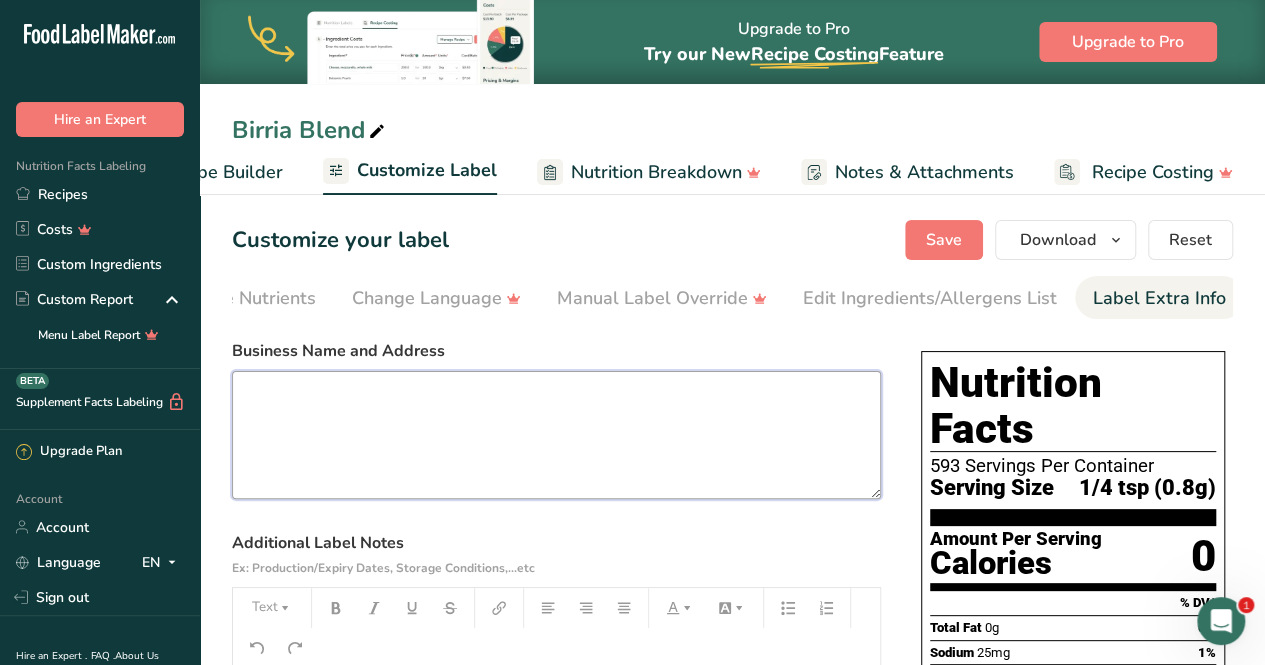 paste on "[COMPANY_NAME]
www.[WEBSITE].com
[PHONE_NUMBER]" 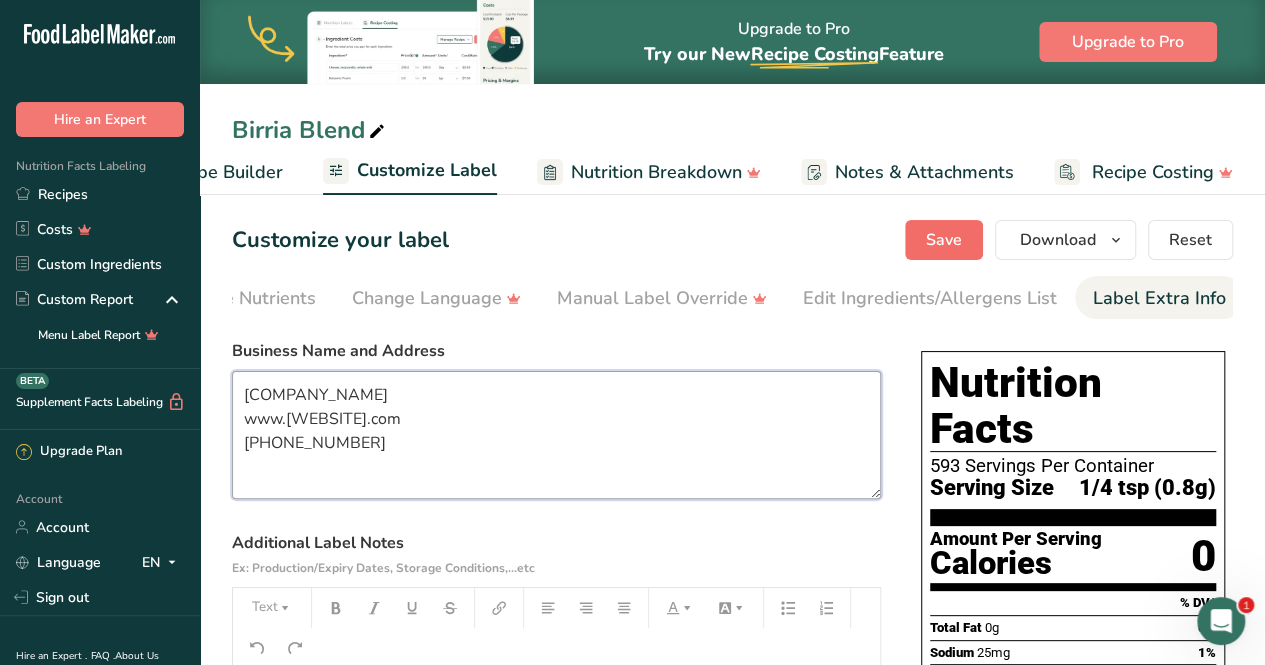 type on "[COMPANY_NAME]
www.[WEBSITE].com
[PHONE_NUMBER]" 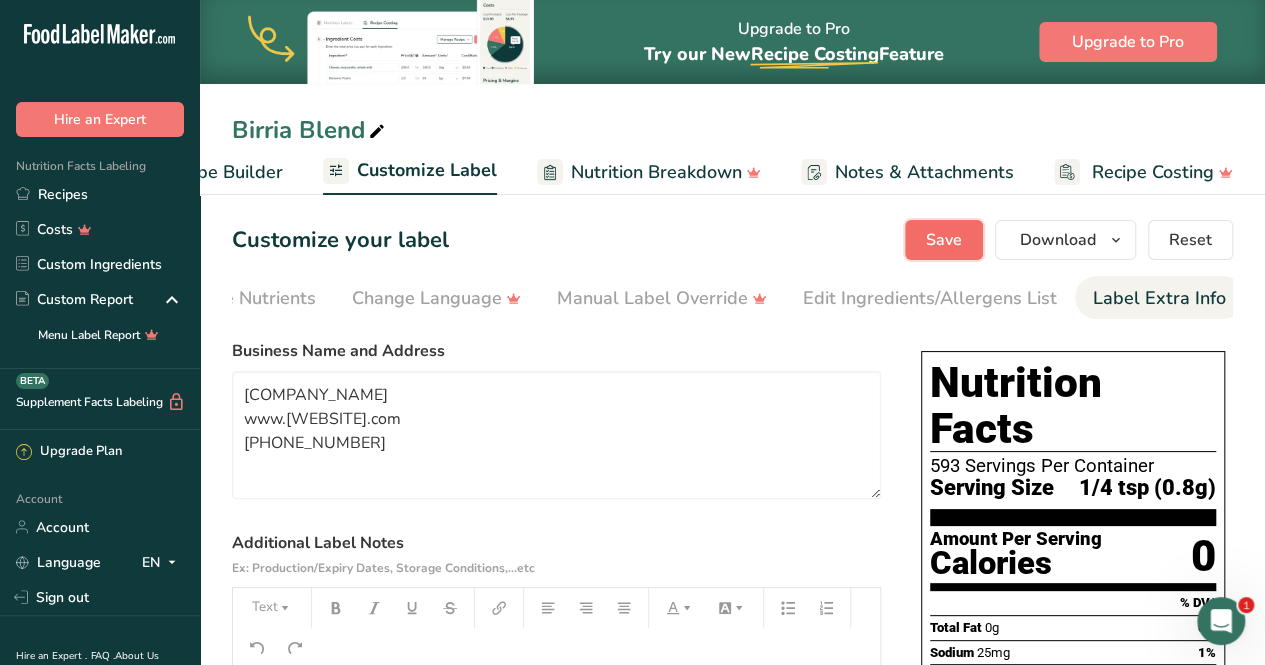 click on "Save" at bounding box center [944, 240] 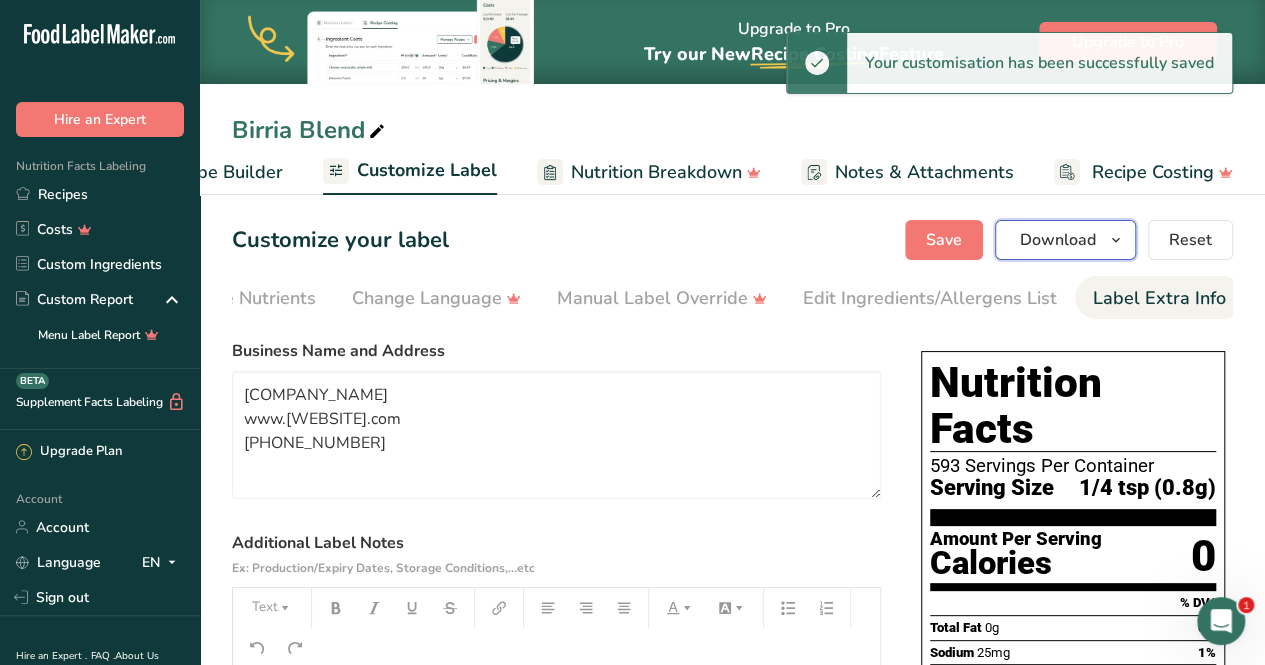 click at bounding box center [1116, 240] 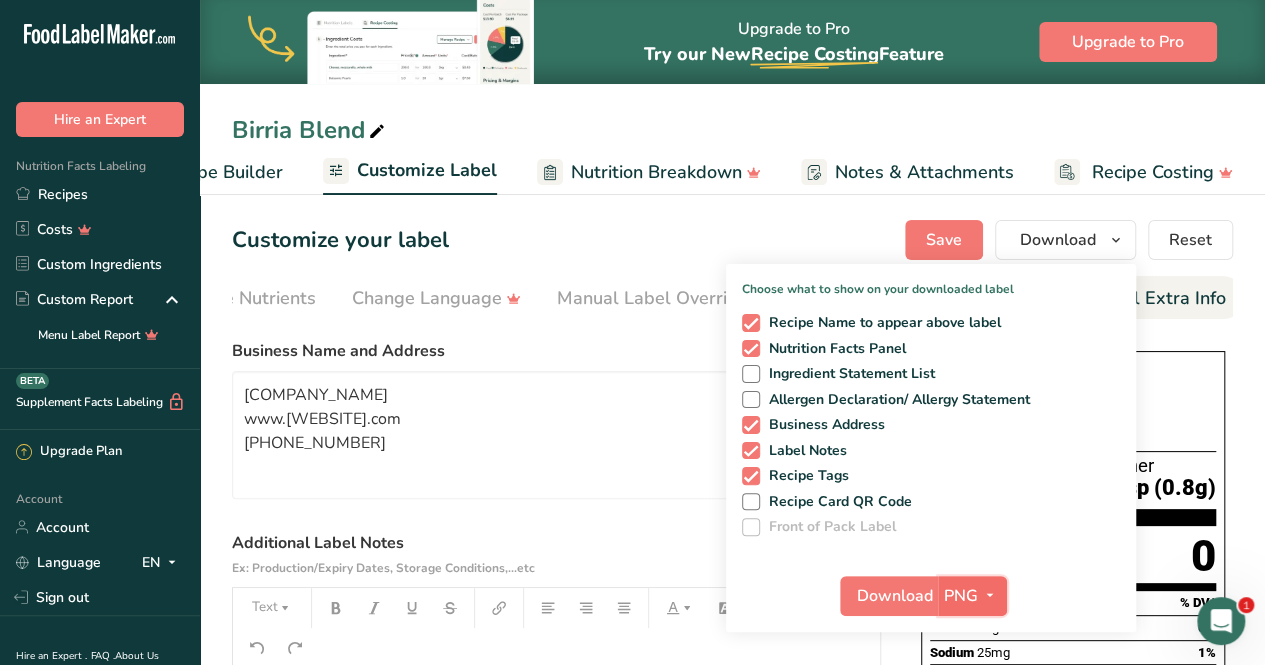 click at bounding box center [990, 595] 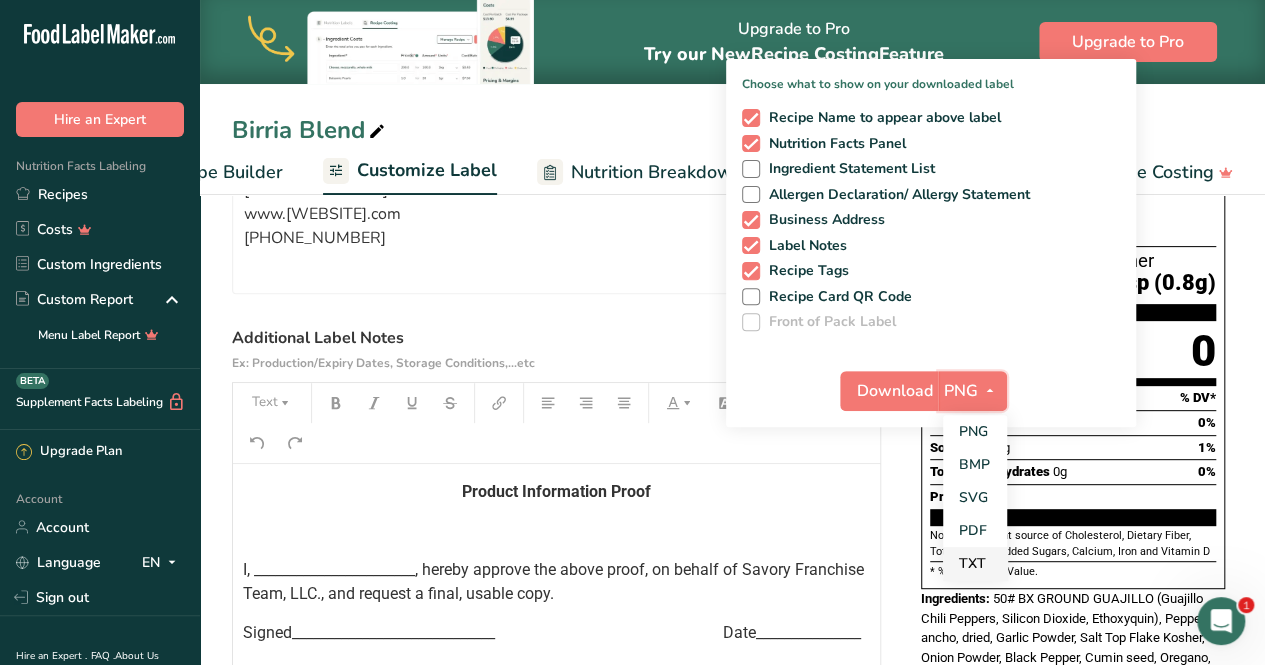 scroll, scrollTop: 246, scrollLeft: 0, axis: vertical 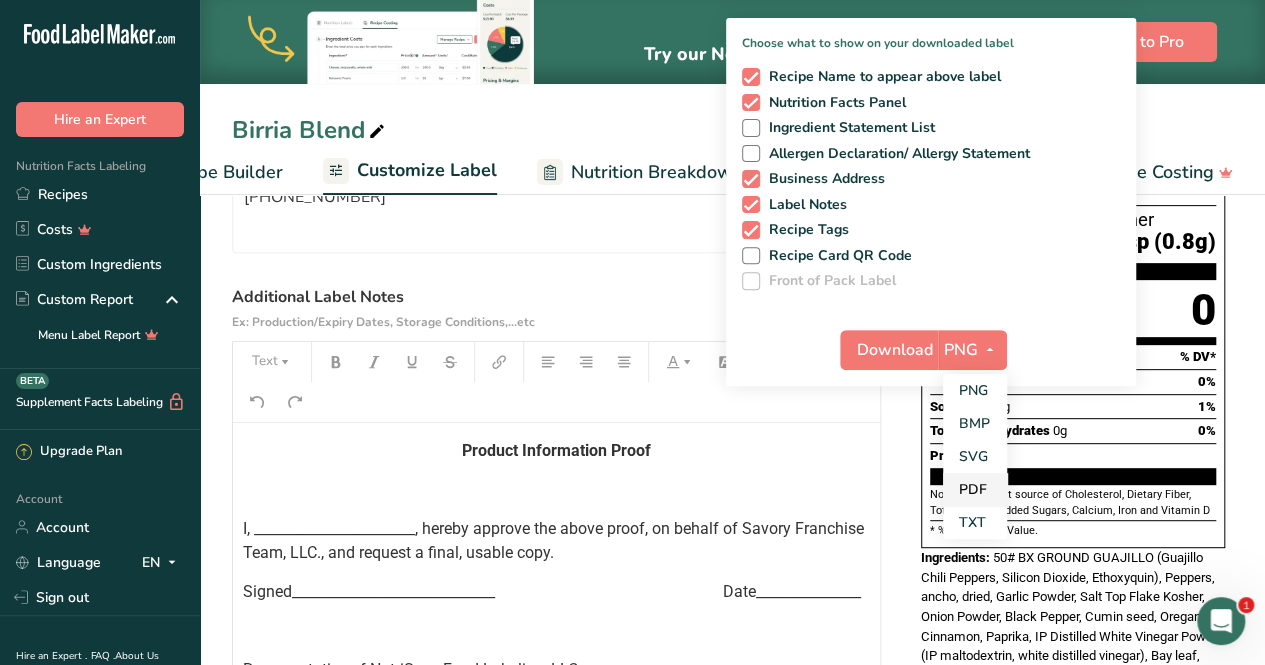 click on "PDF" at bounding box center [975, 489] 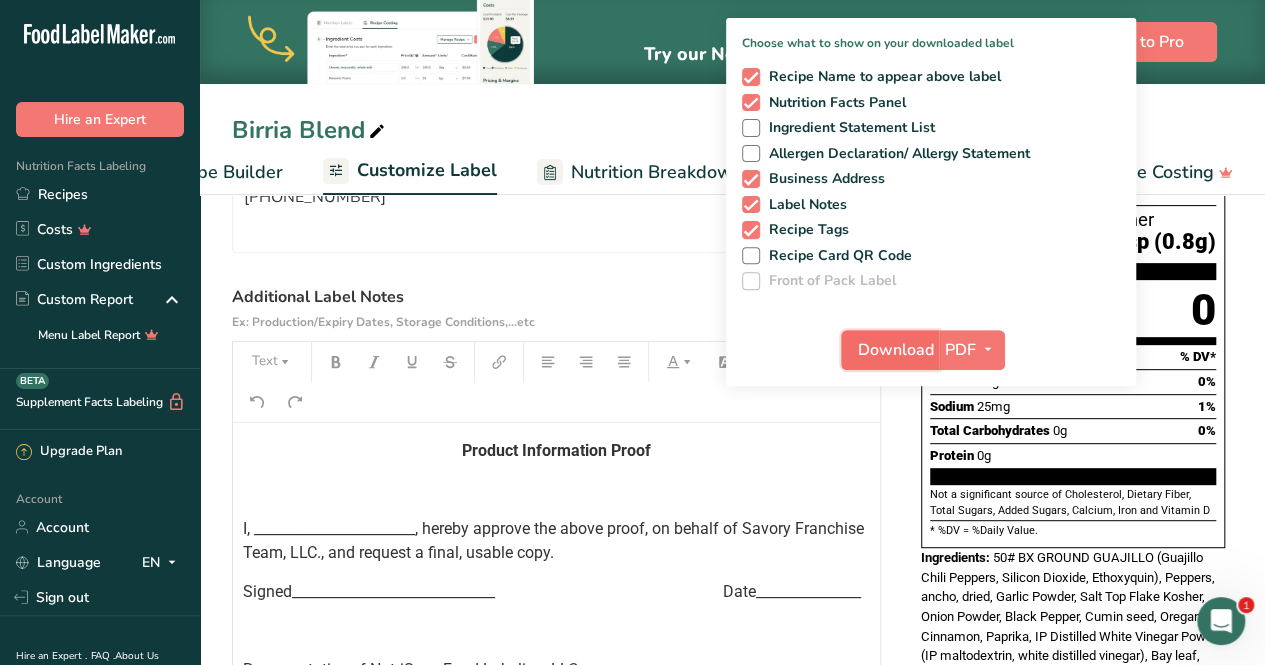click on "Download" at bounding box center (896, 350) 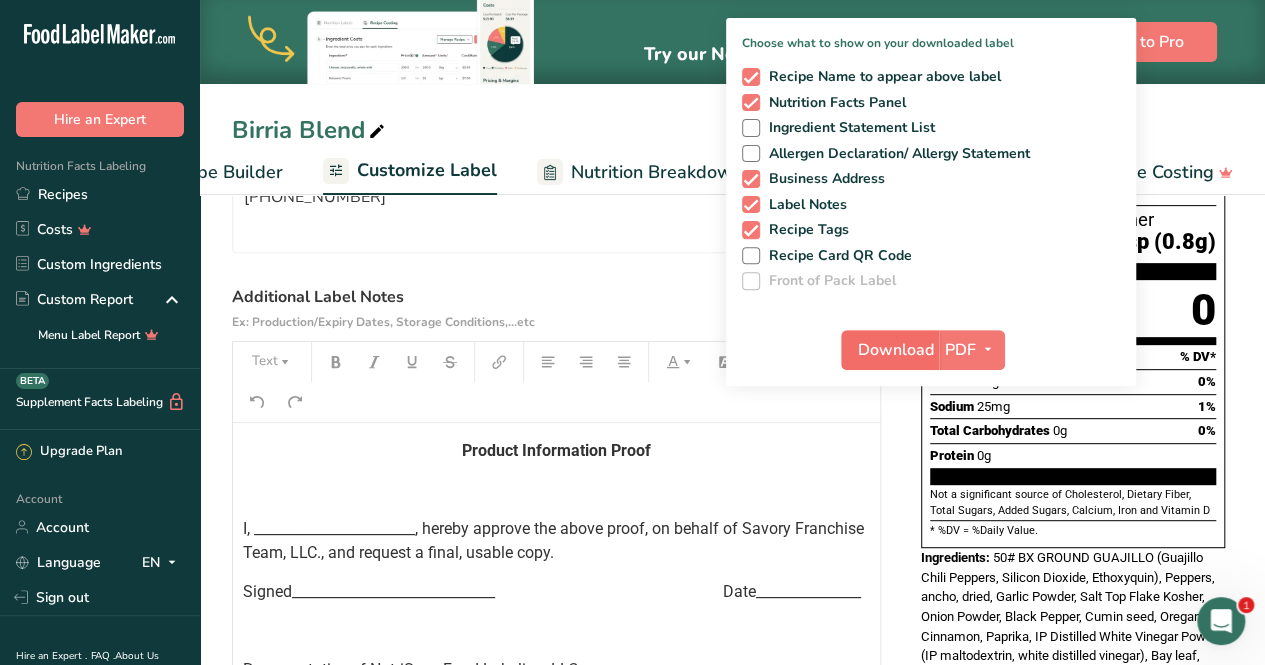 scroll, scrollTop: 0, scrollLeft: 484, axis: horizontal 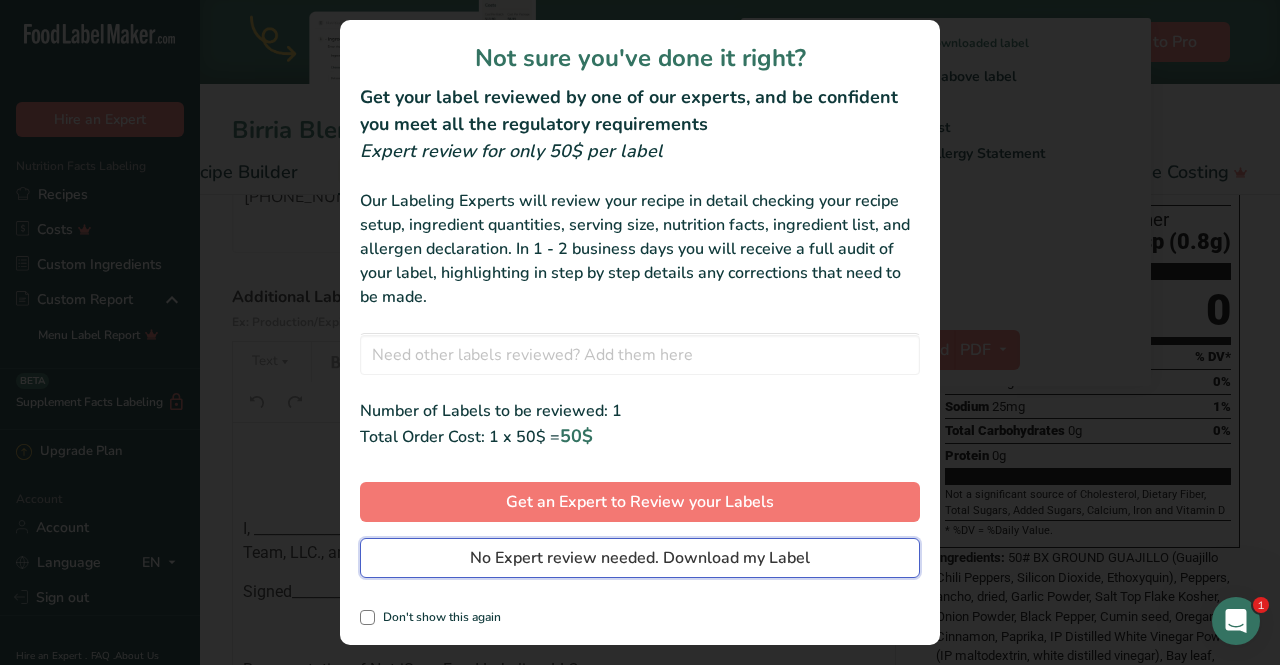click on "No Expert review needed. Download my Label" at bounding box center [640, 558] 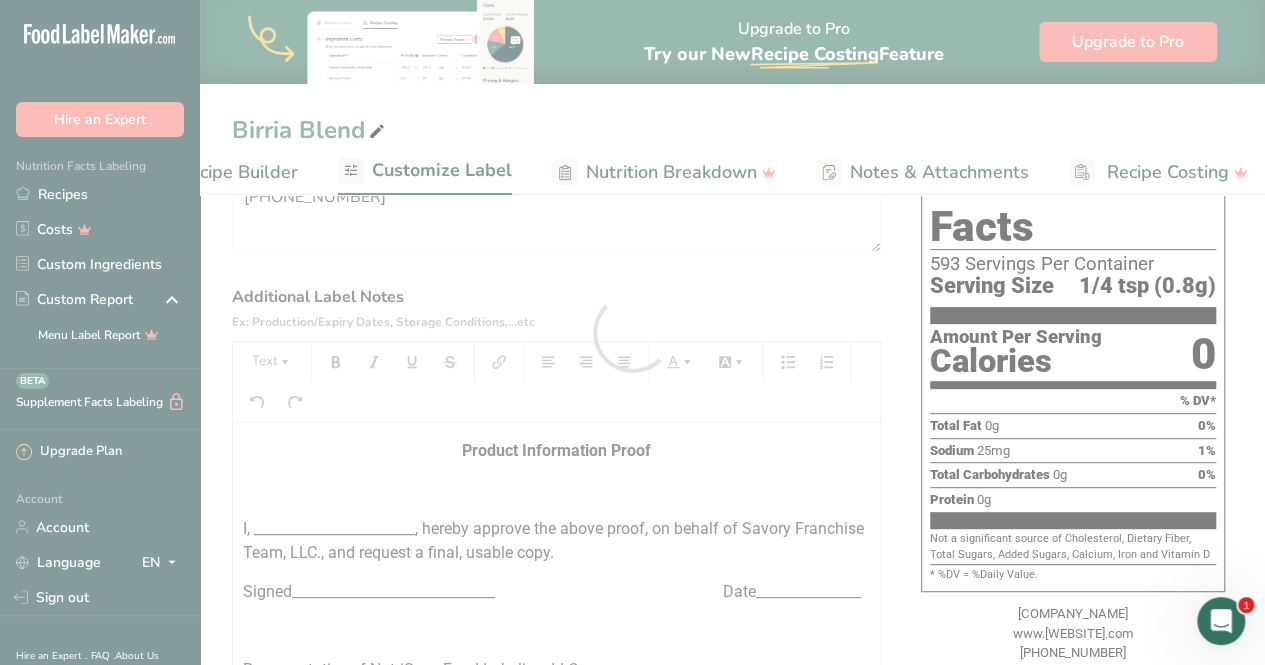 scroll, scrollTop: 269, scrollLeft: 0, axis: vertical 